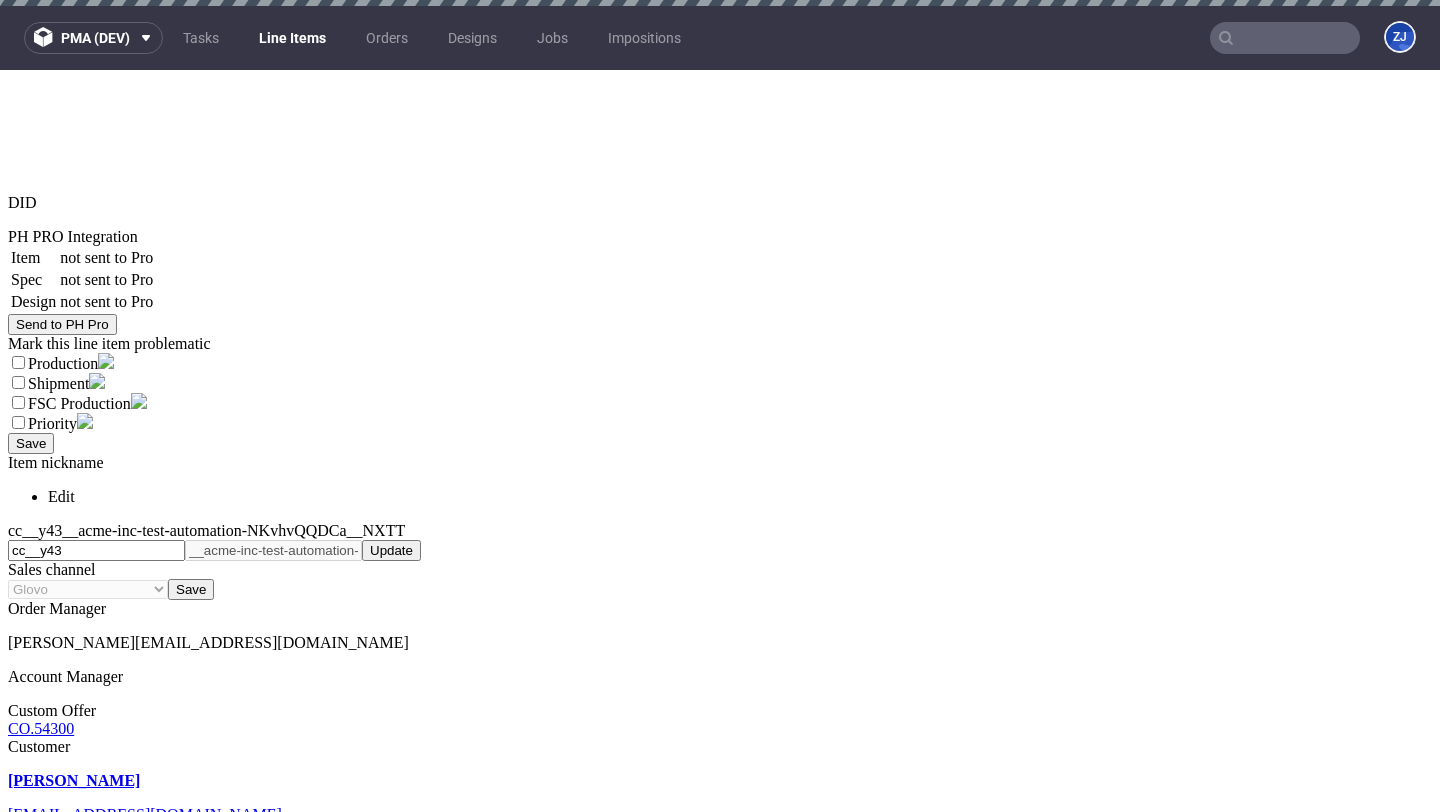 scroll, scrollTop: 1381, scrollLeft: 0, axis: vertical 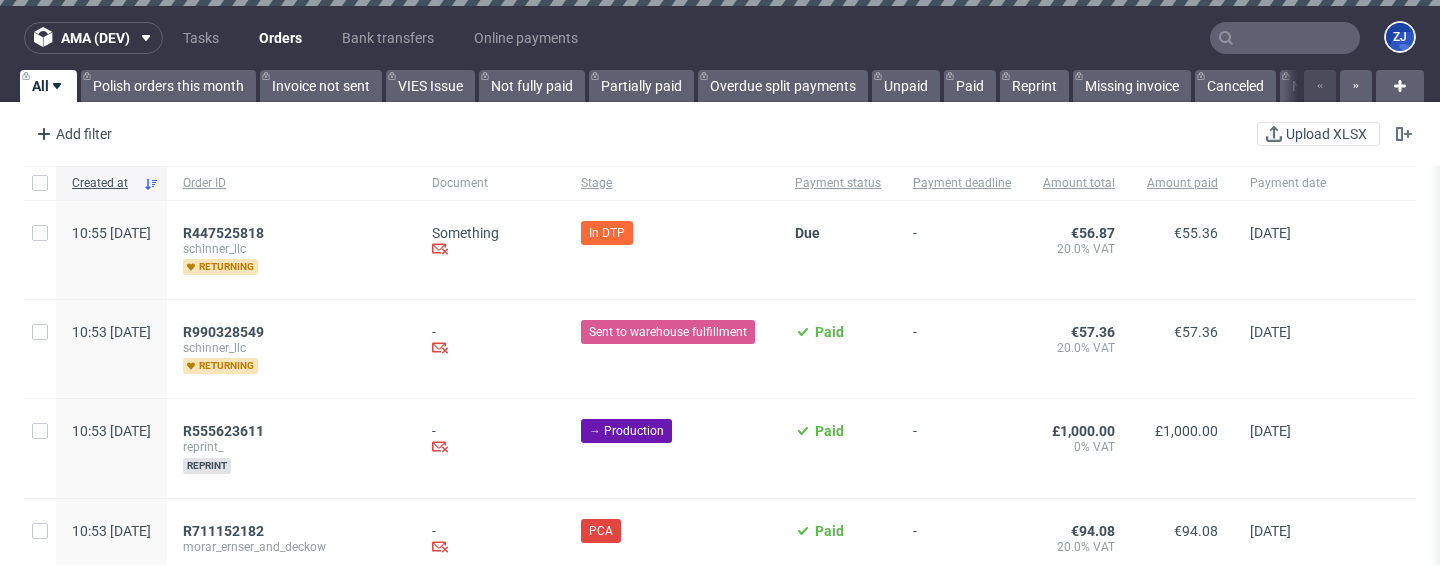 click on "Orders" at bounding box center [280, 38] 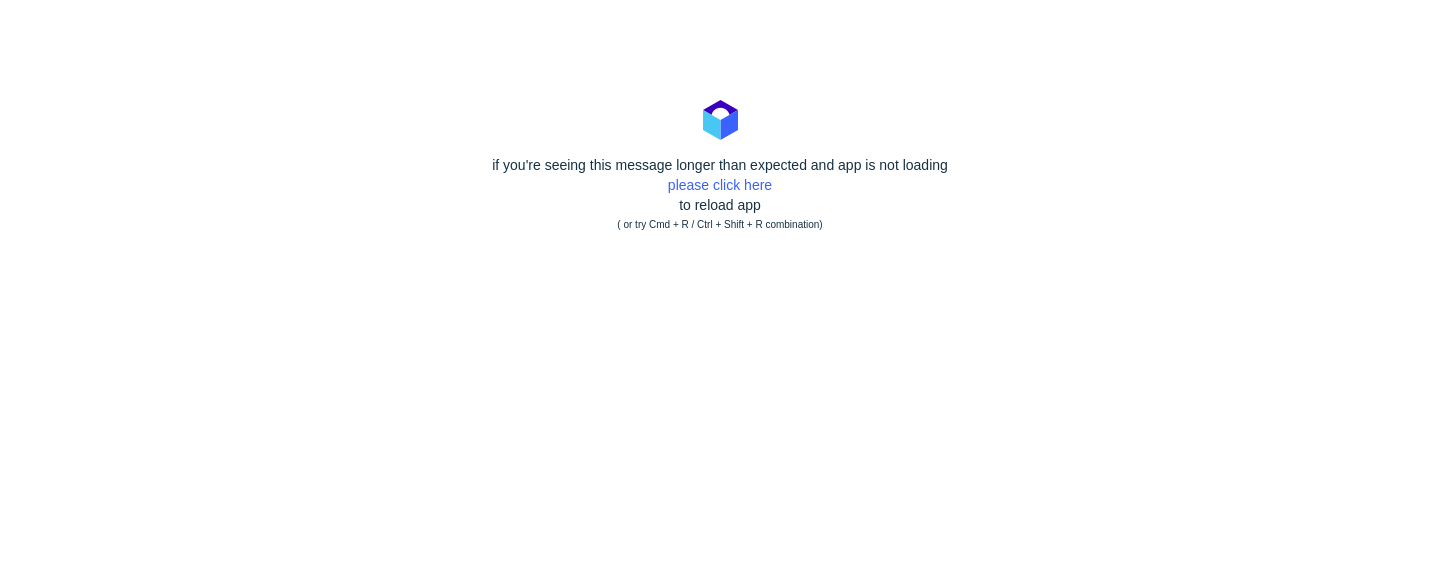 scroll, scrollTop: 0, scrollLeft: 0, axis: both 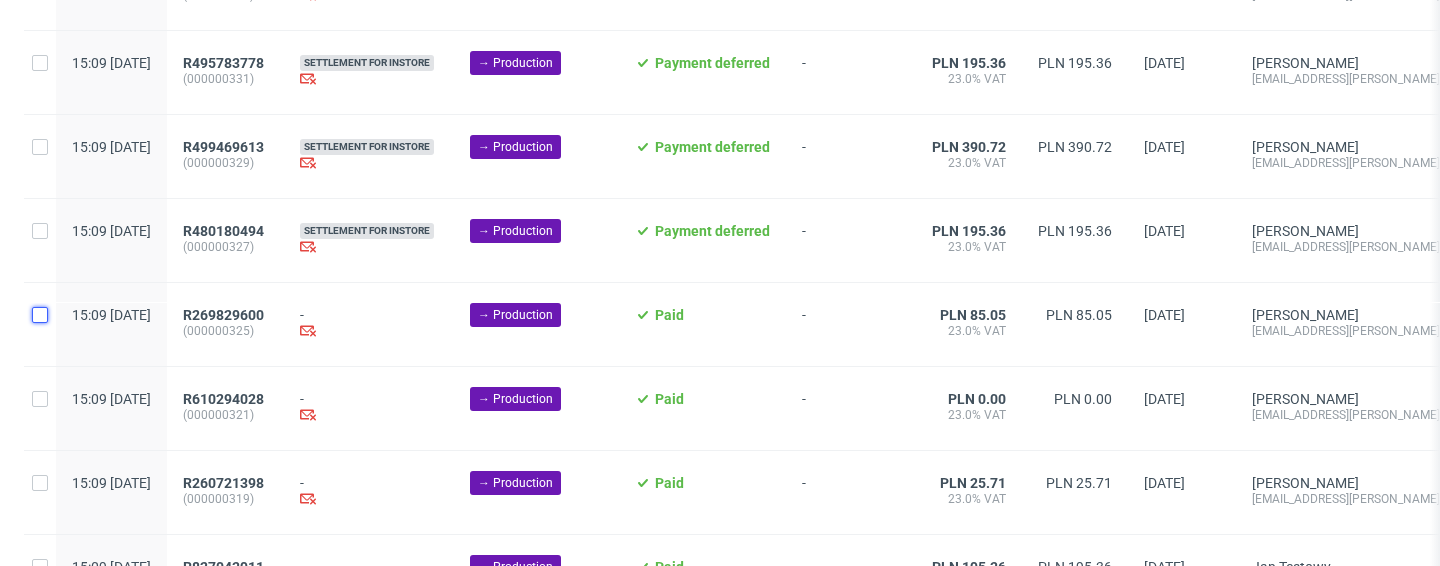 click at bounding box center [40, 315] 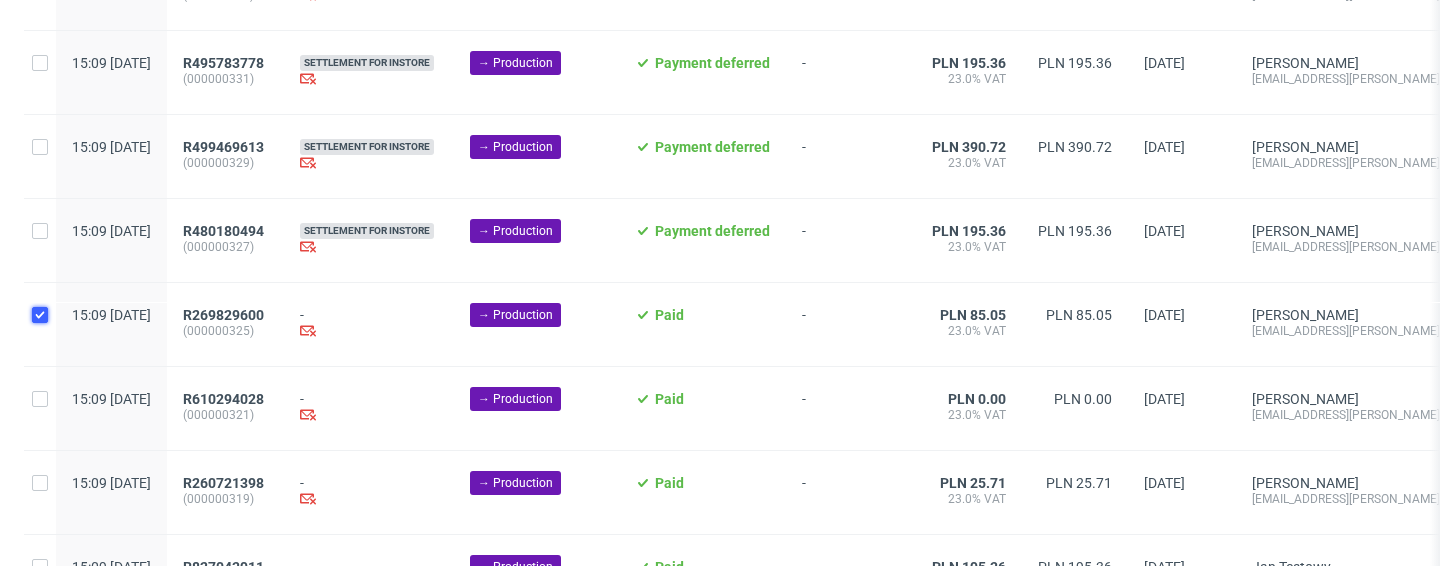 checkbox on "true" 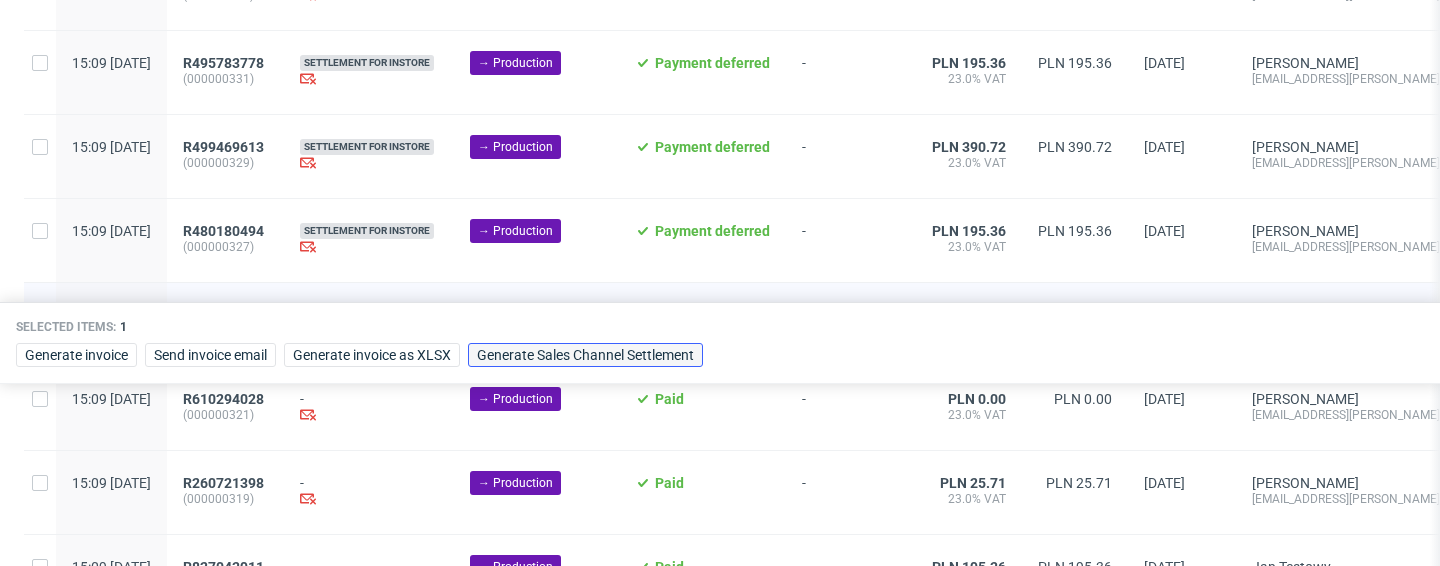 click on "Generate Sales Channel Settlement" at bounding box center (585, 355) 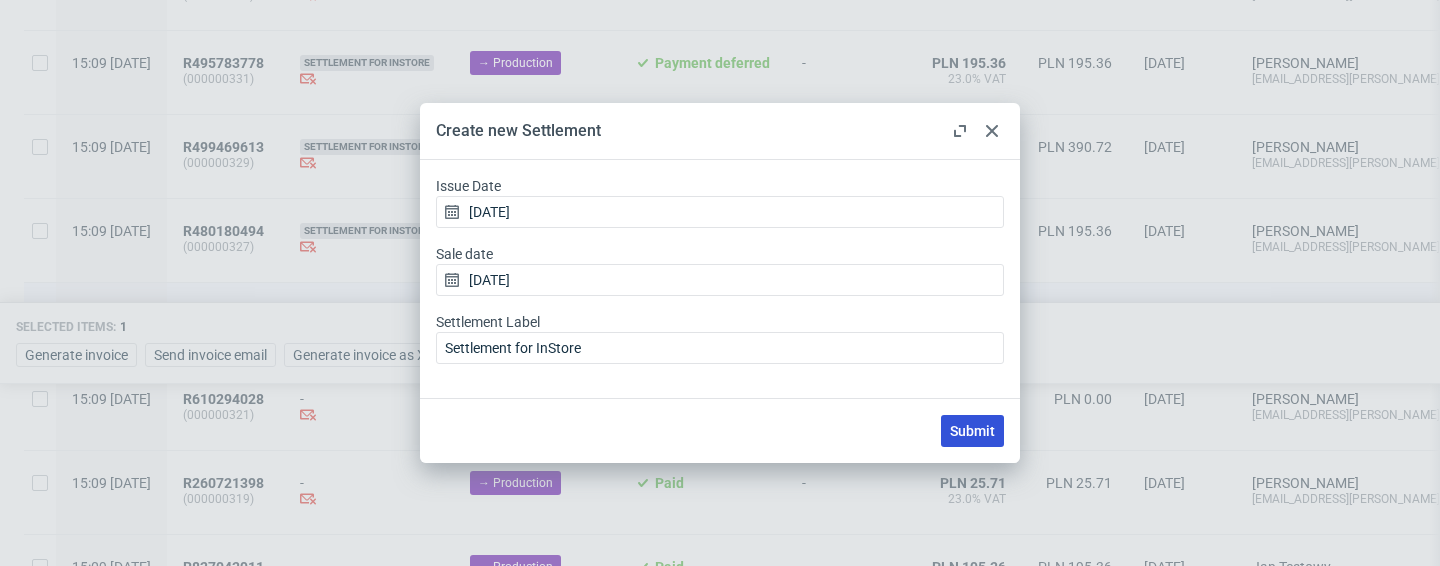 click on "Submit" at bounding box center [972, 431] 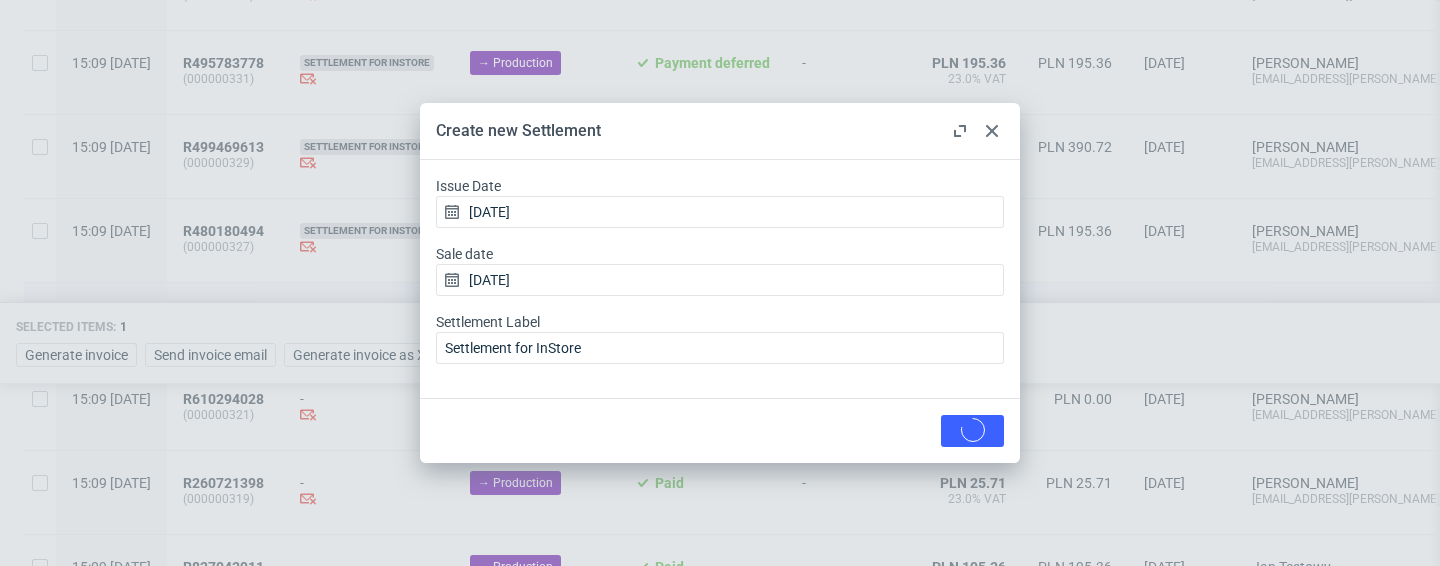 checkbox on "false" 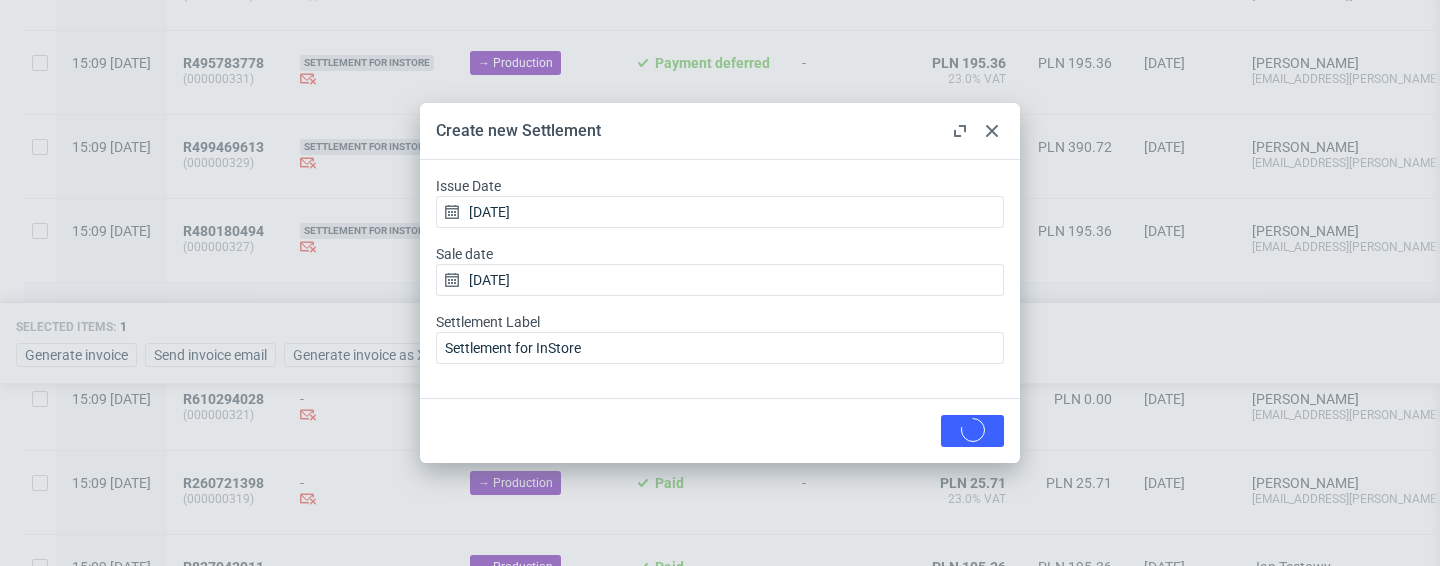 checkbox on "false" 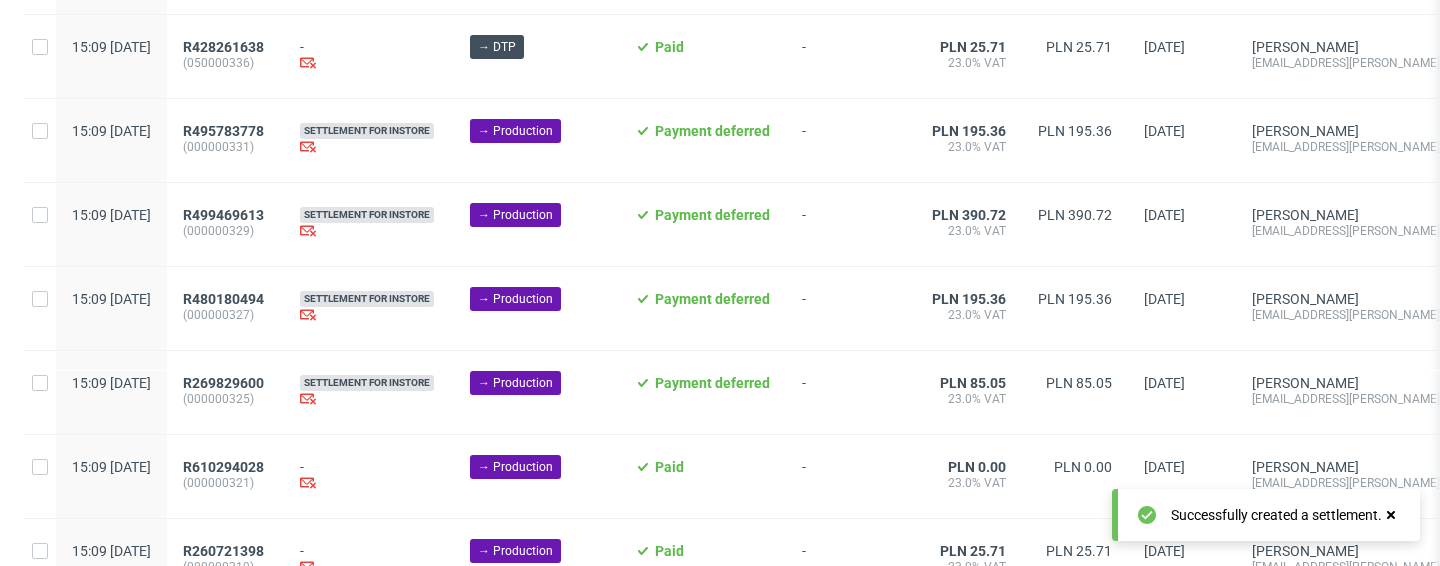 scroll, scrollTop: 422, scrollLeft: 0, axis: vertical 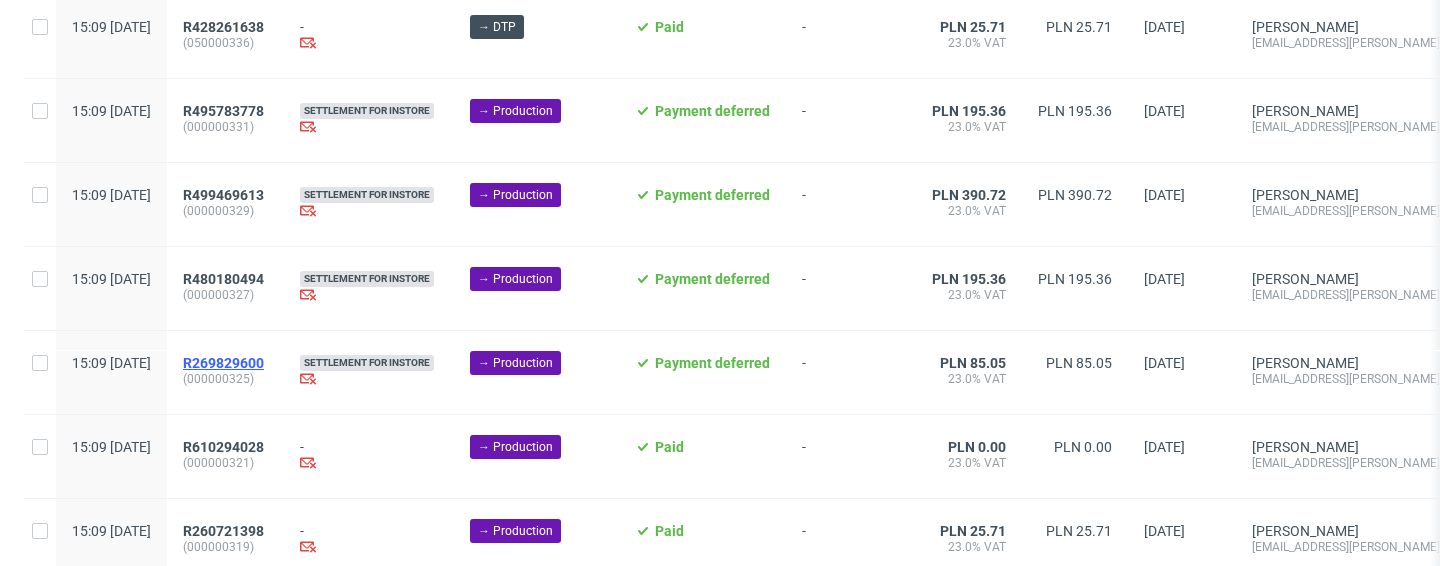 click on "R269829600" at bounding box center [223, 363] 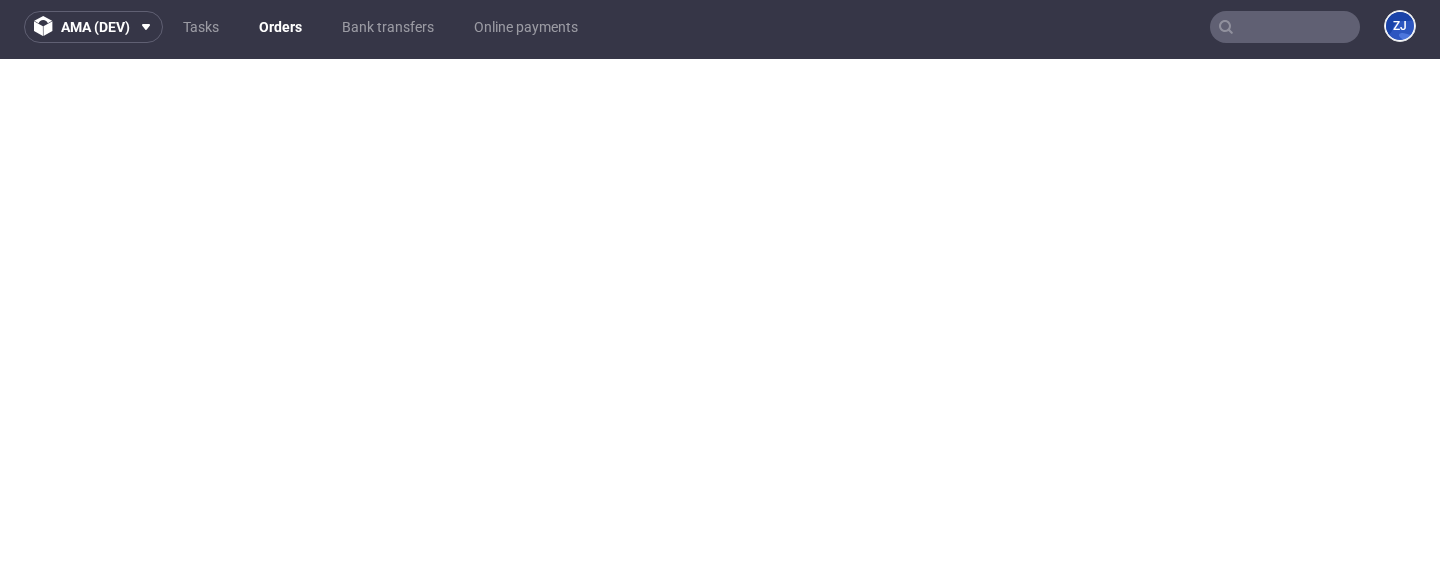 scroll, scrollTop: 11, scrollLeft: 0, axis: vertical 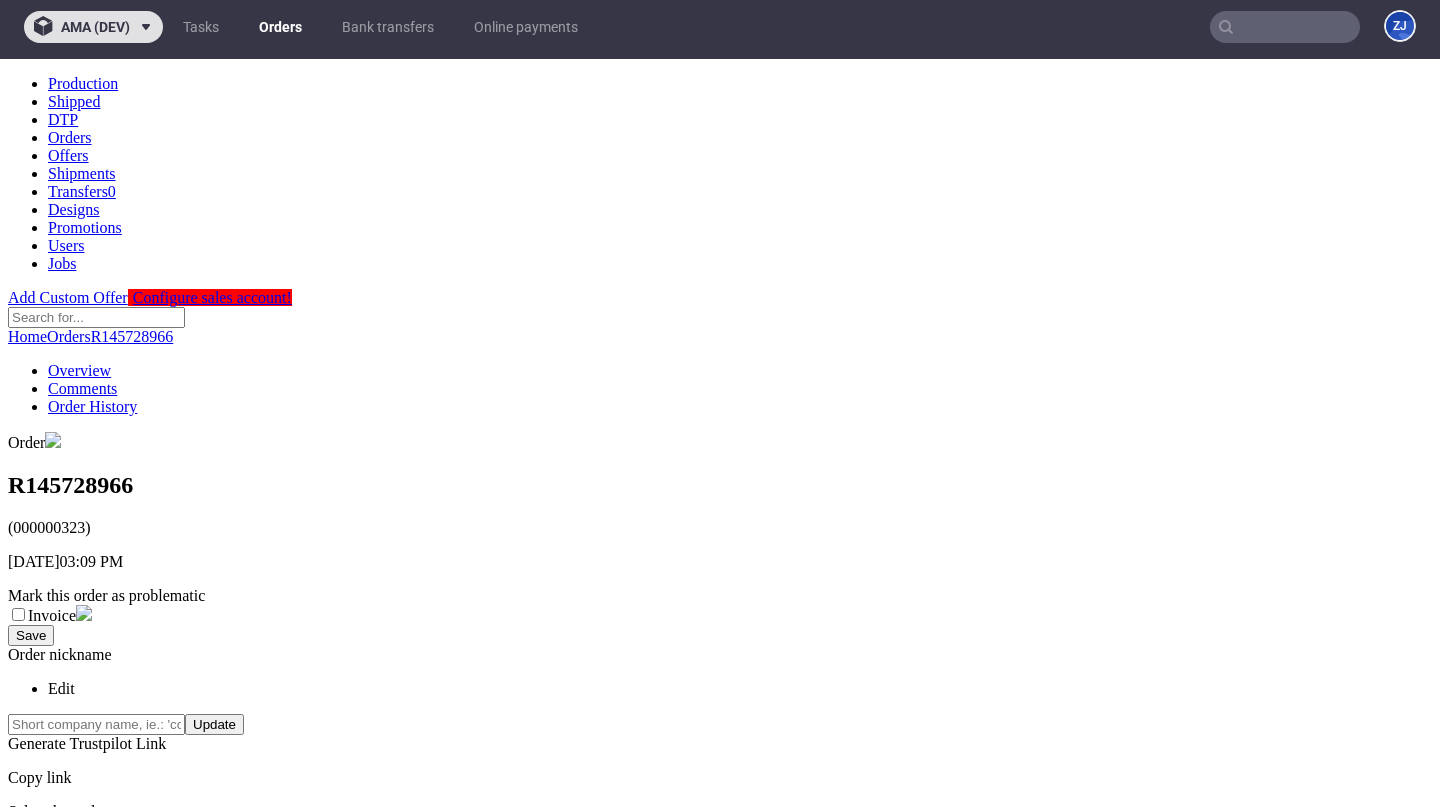click at bounding box center [142, 27] 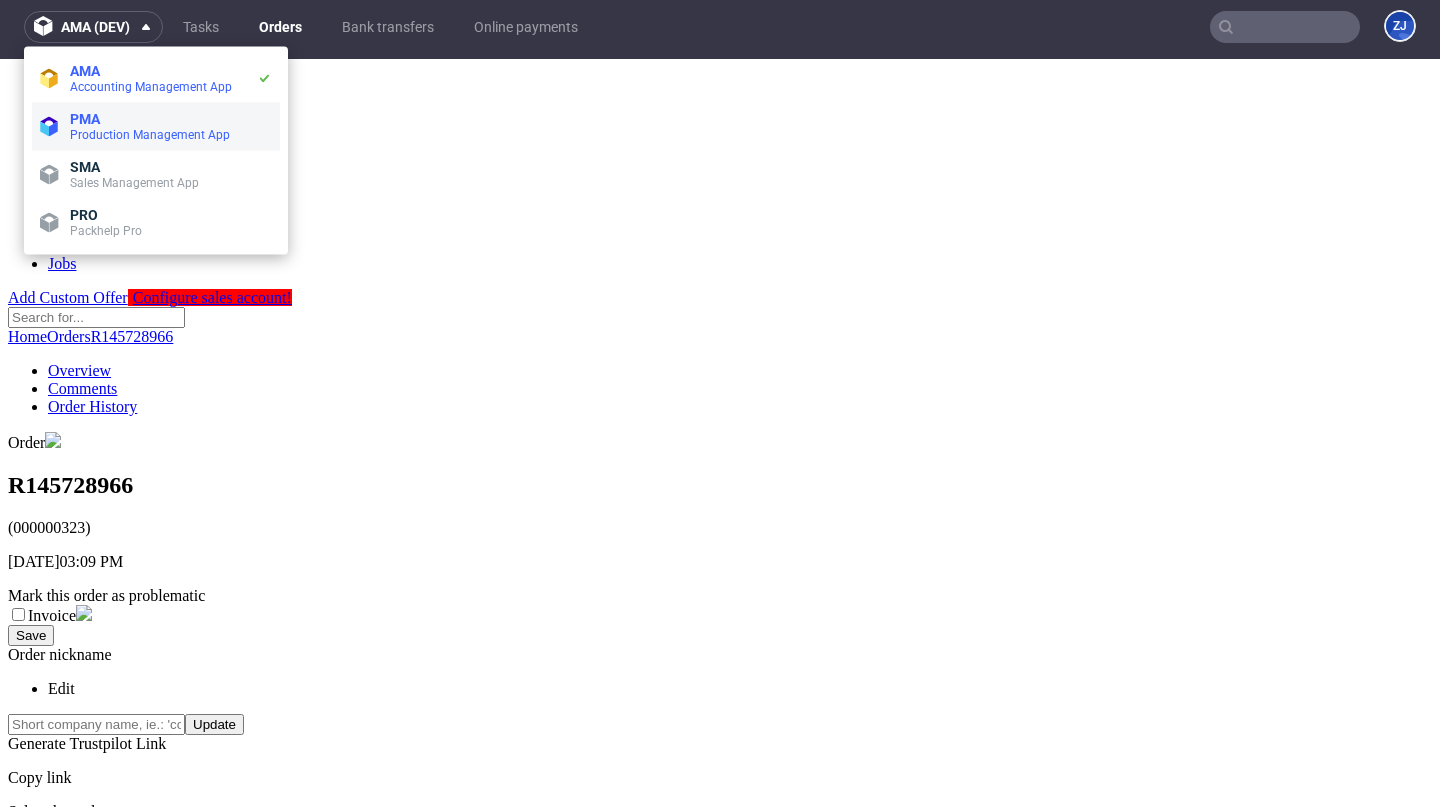 click on "Production Management App" at bounding box center (150, 135) 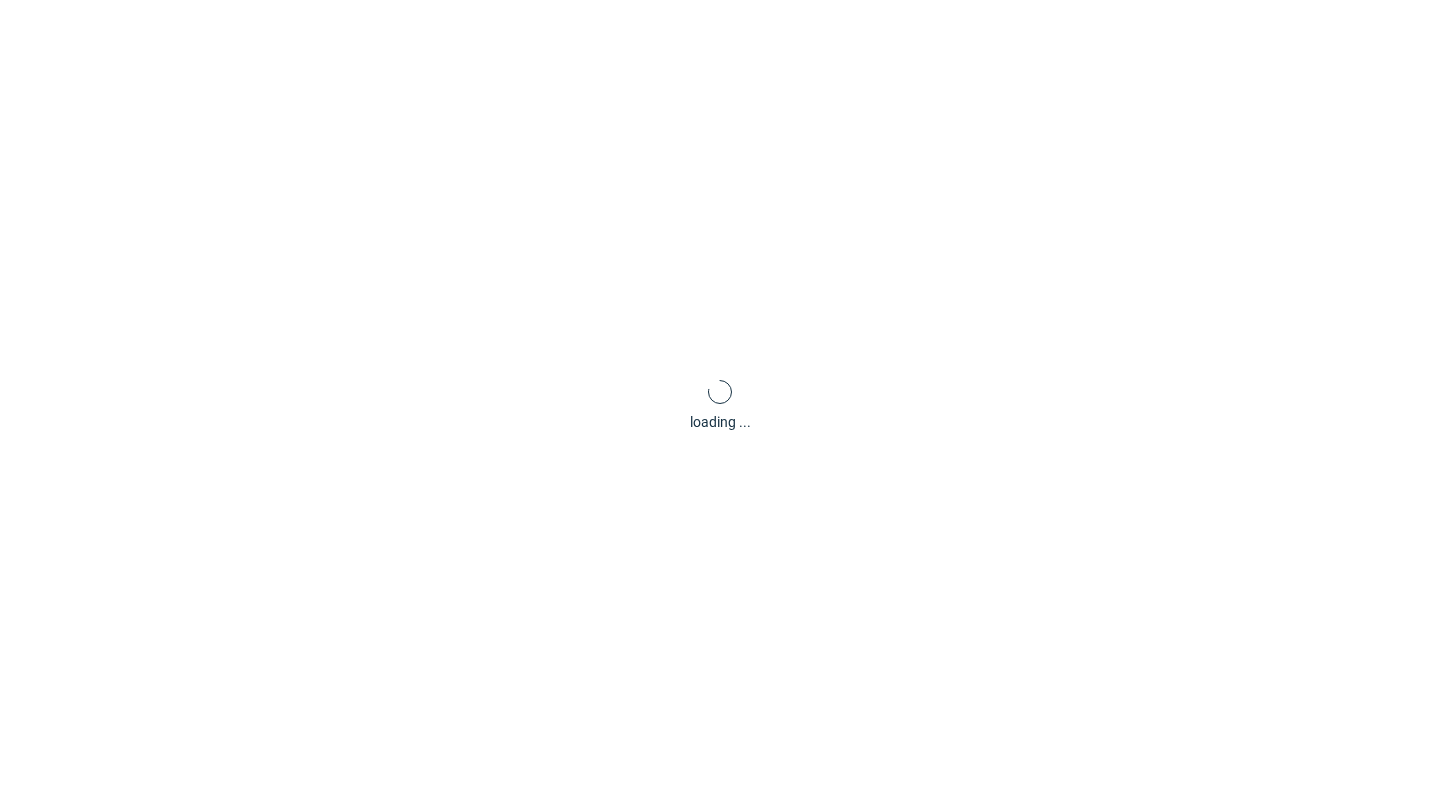 scroll, scrollTop: 0, scrollLeft: 0, axis: both 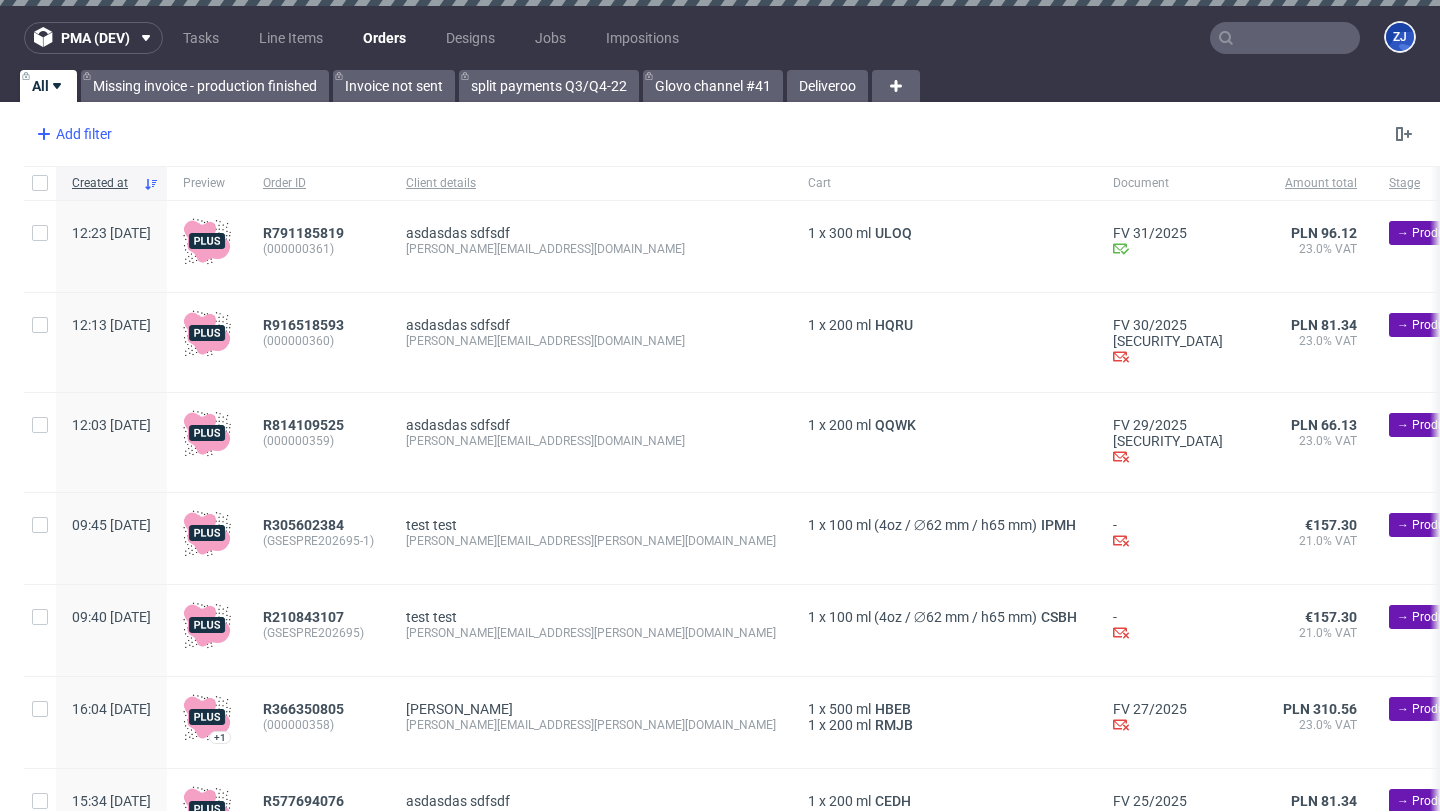 click on "Add filter" at bounding box center (72, 134) 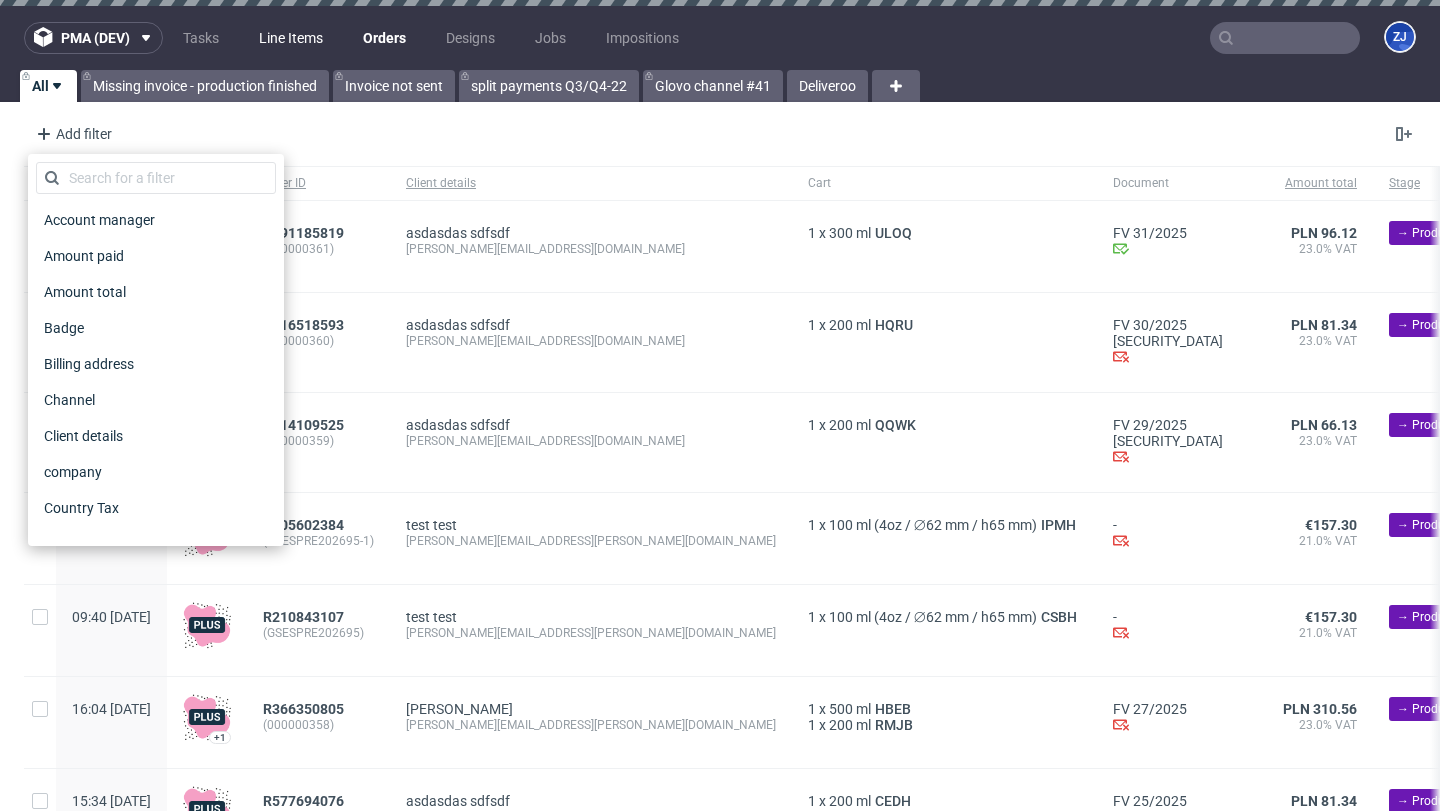 click on "Line Items" at bounding box center [291, 38] 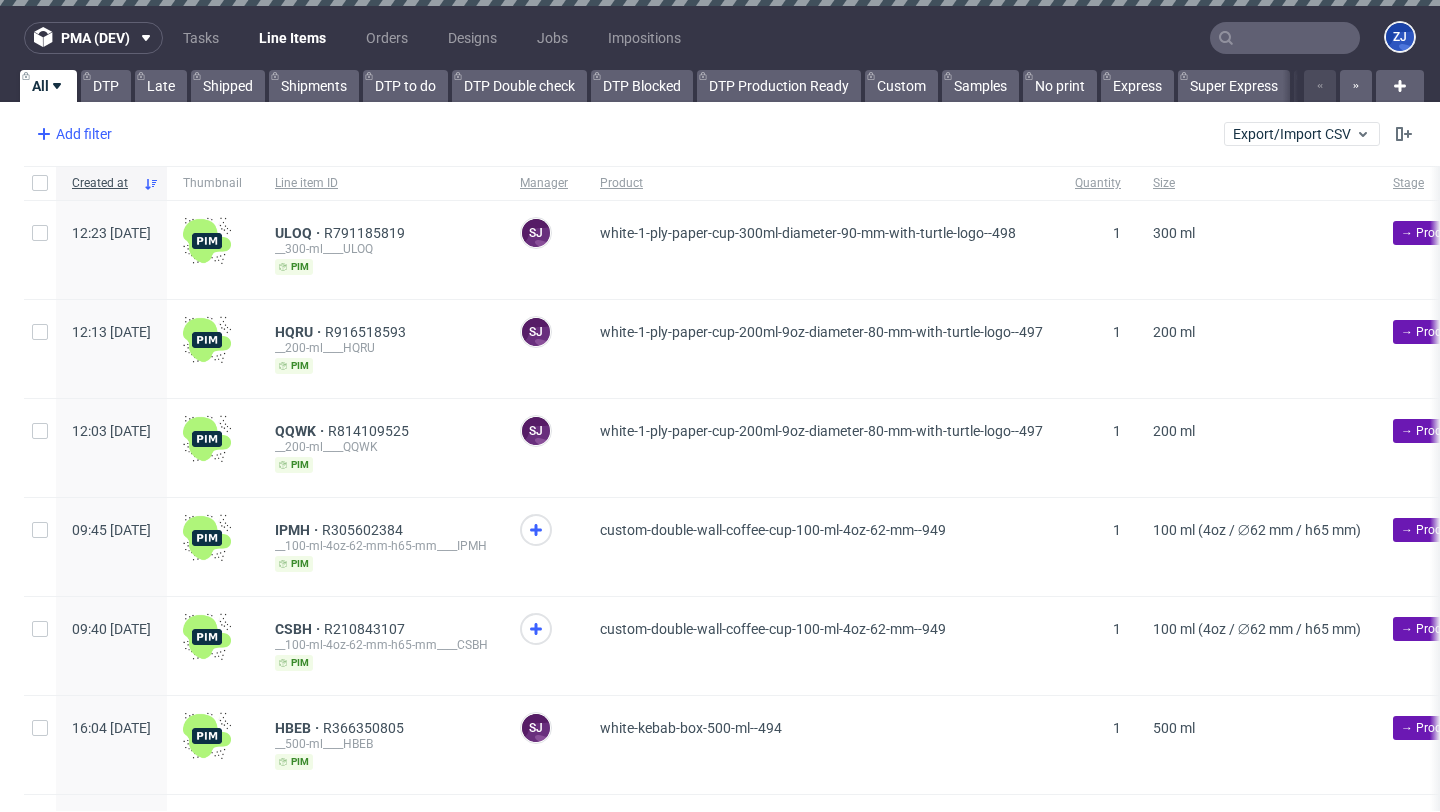 click on "Add filter" at bounding box center [72, 134] 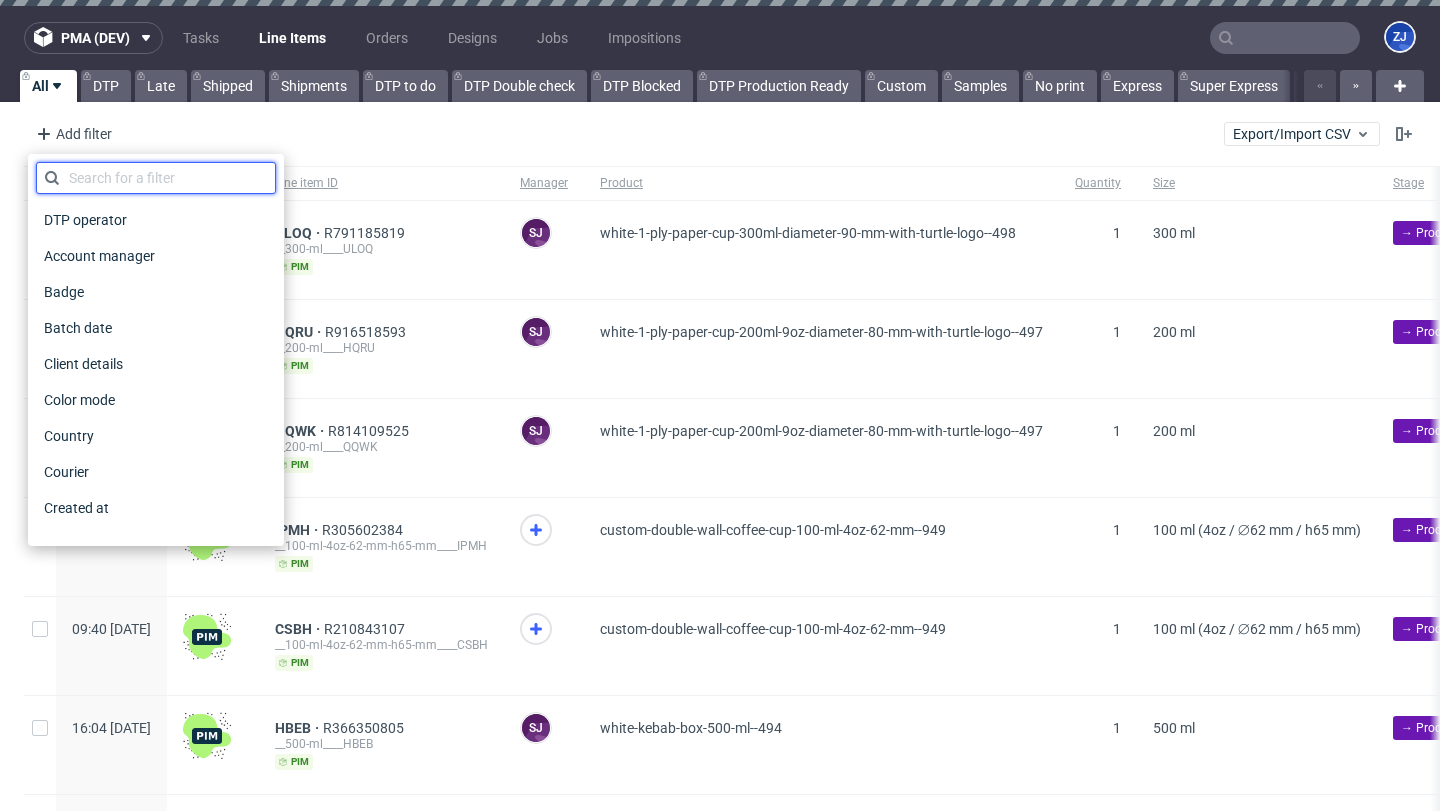 click at bounding box center [156, 178] 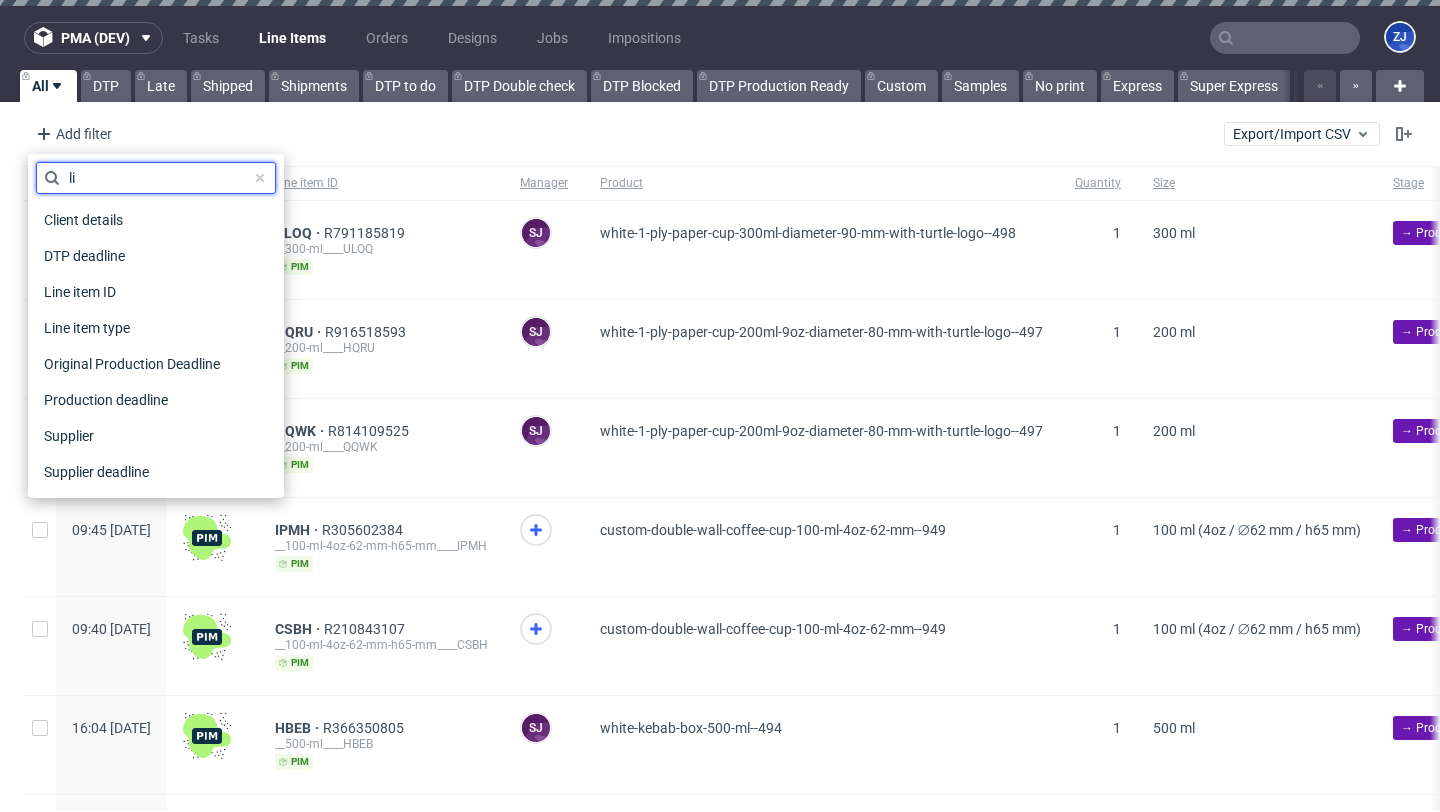 type on "l" 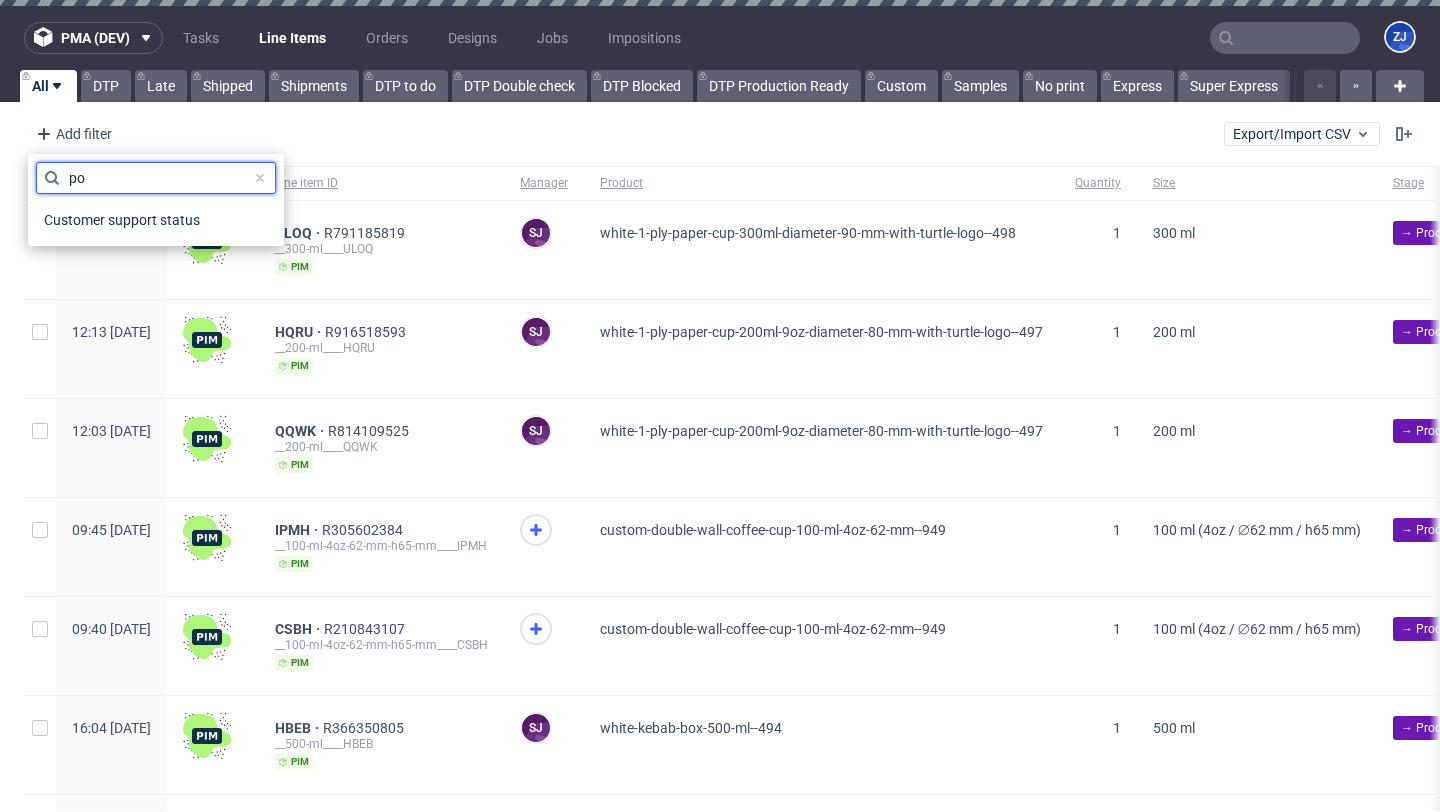 type on "p" 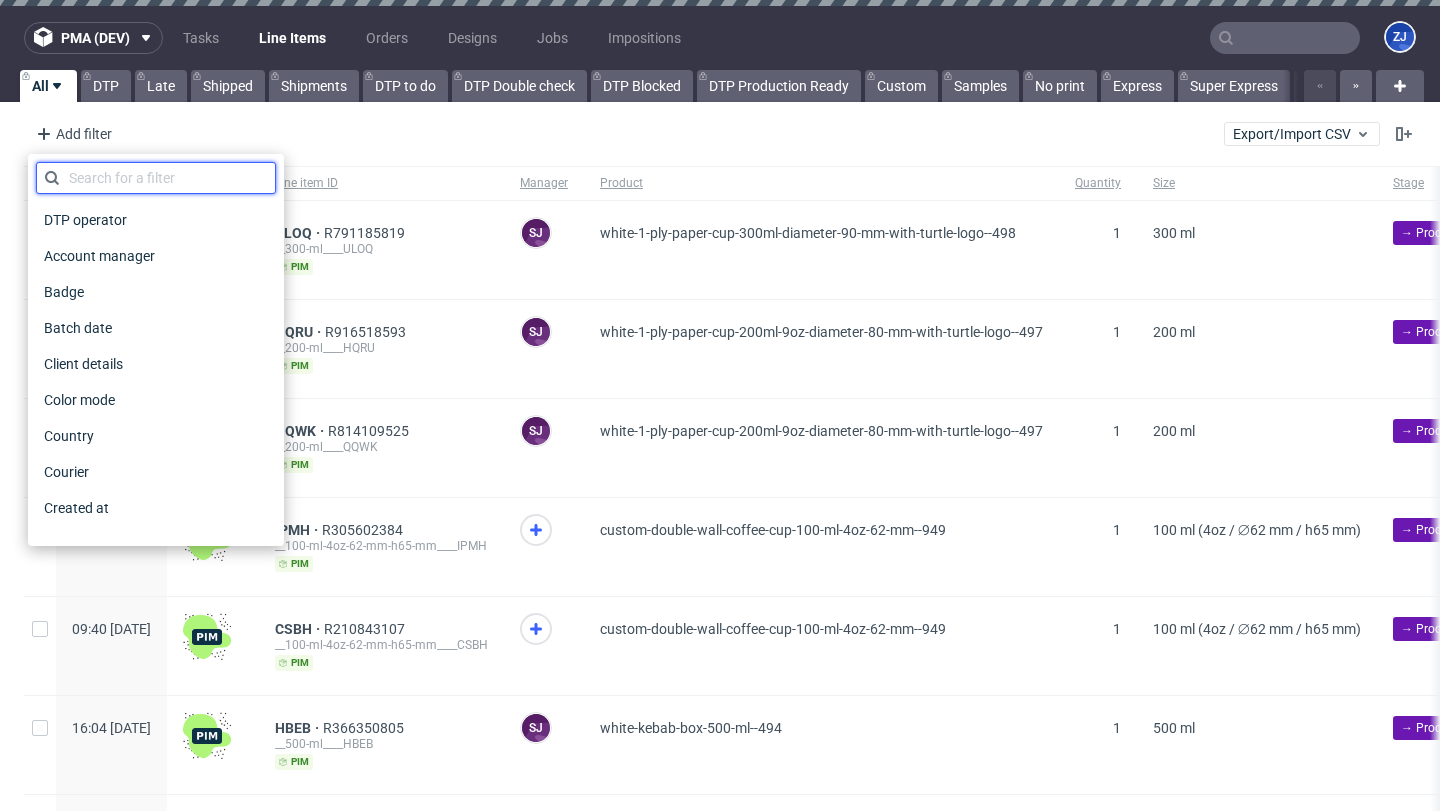 type on "s" 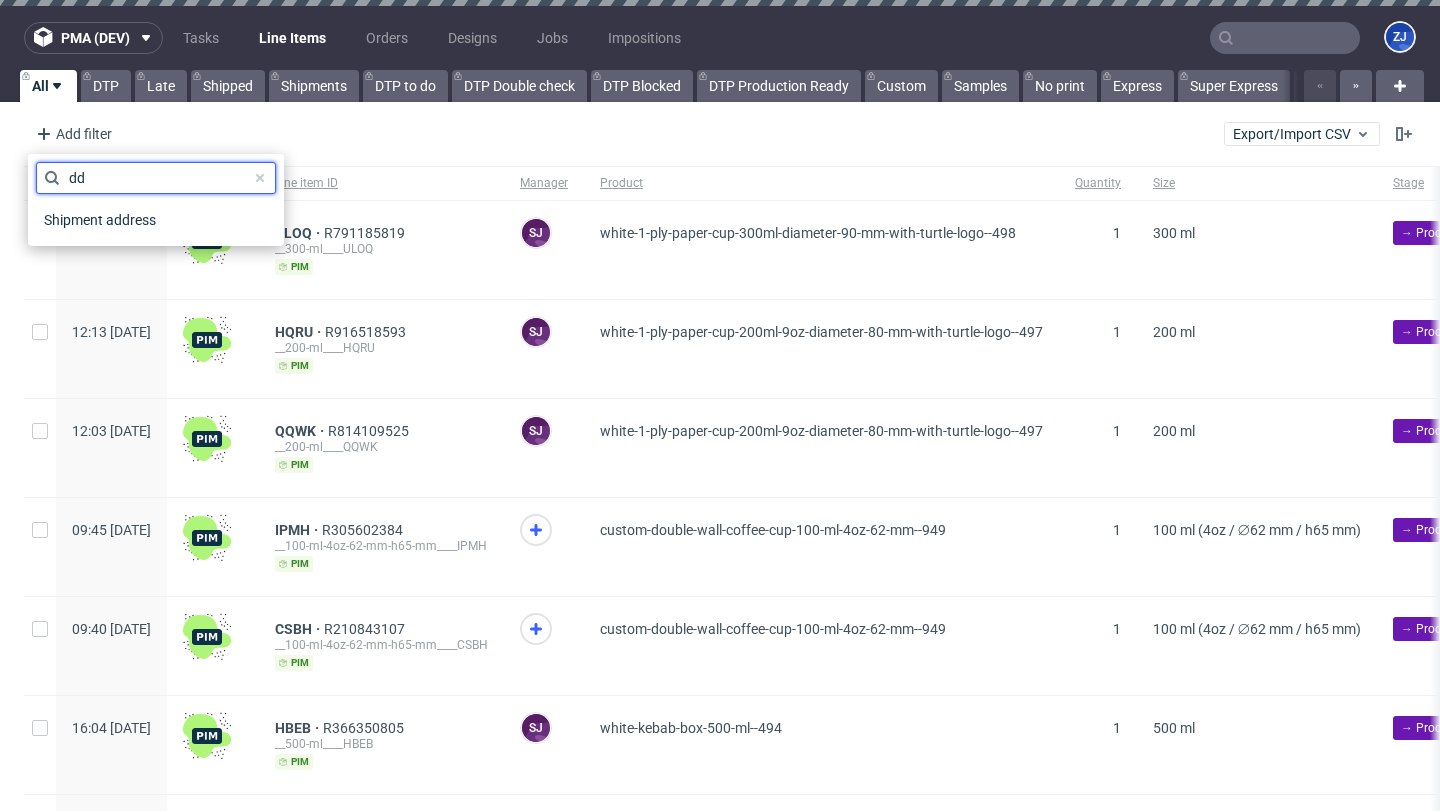 type on "d" 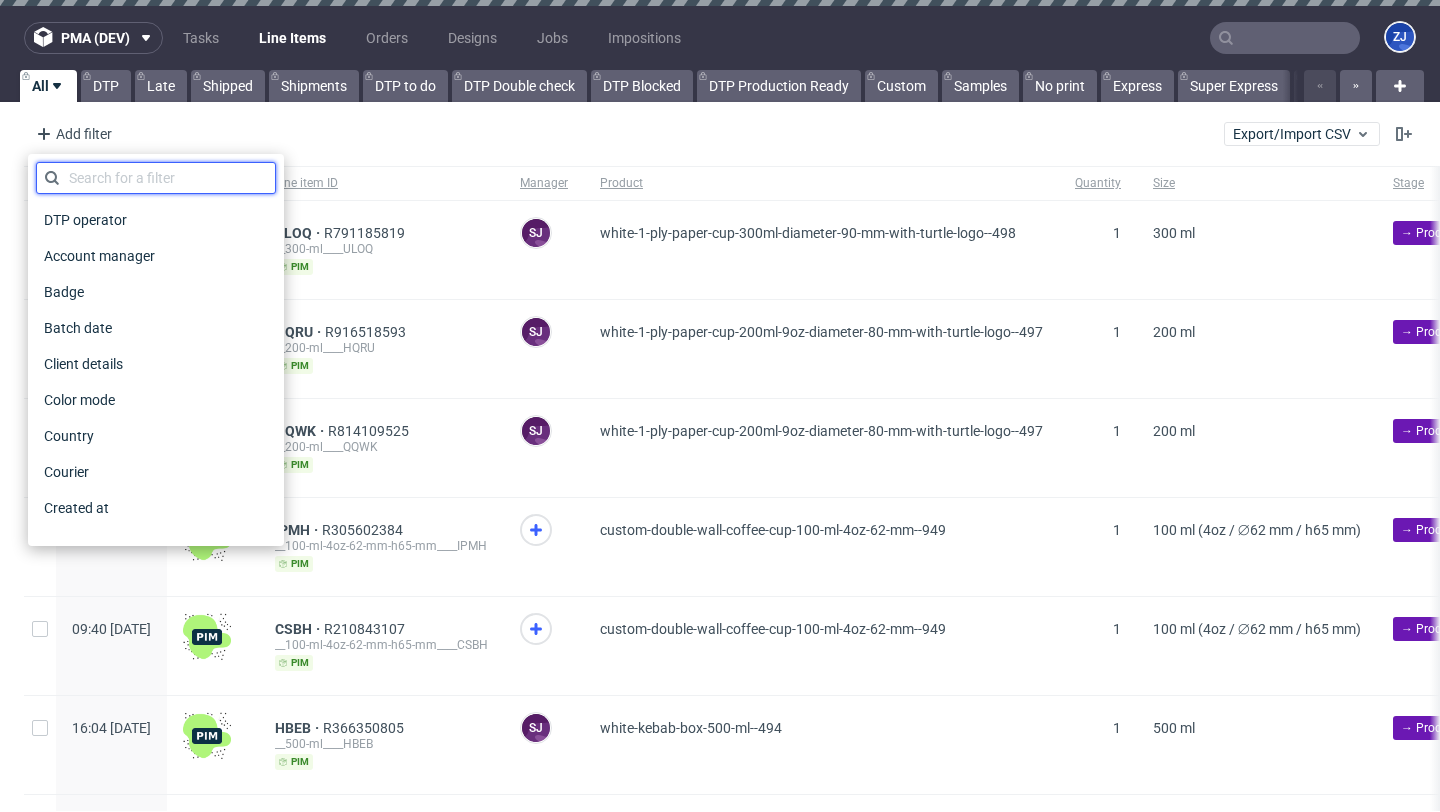 type on "u" 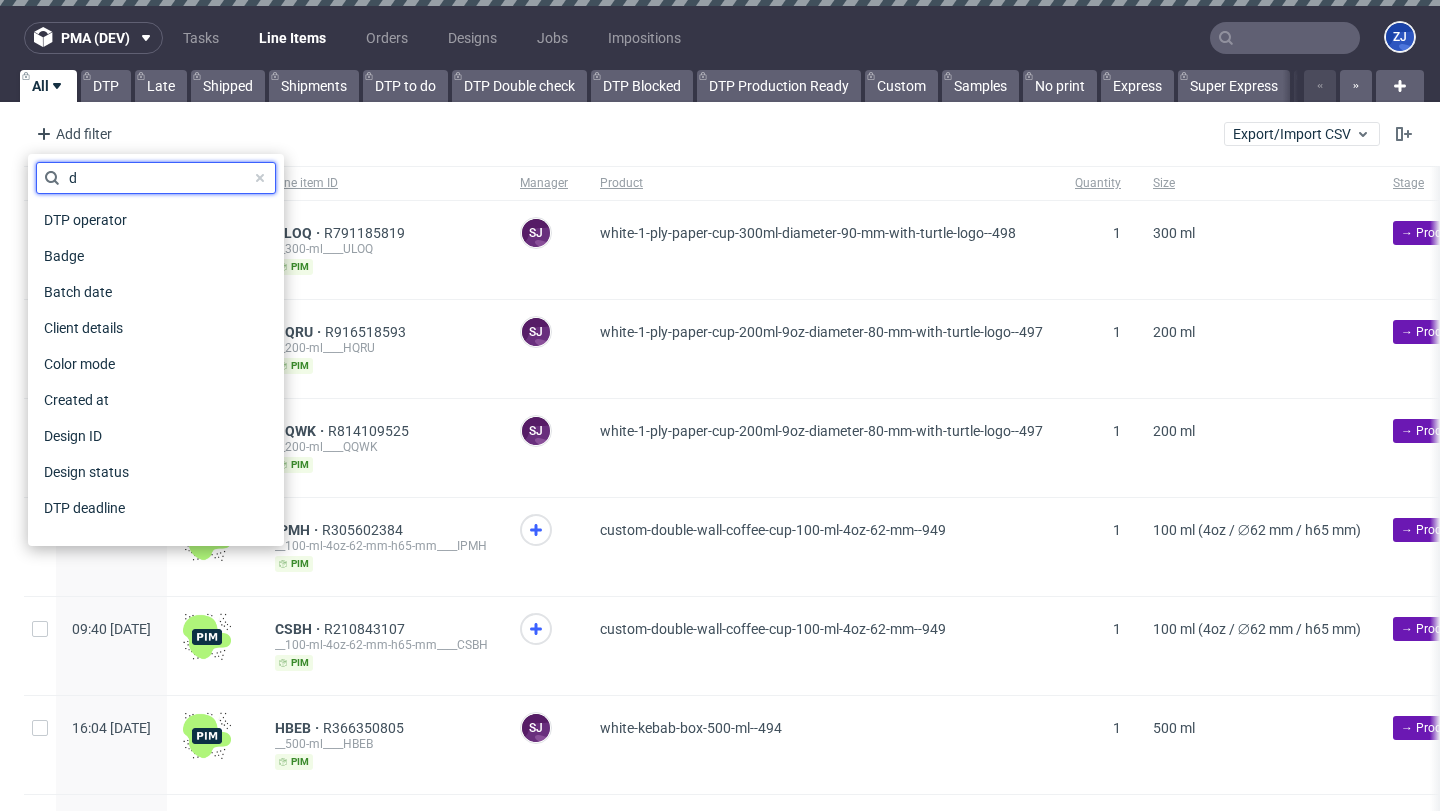 type 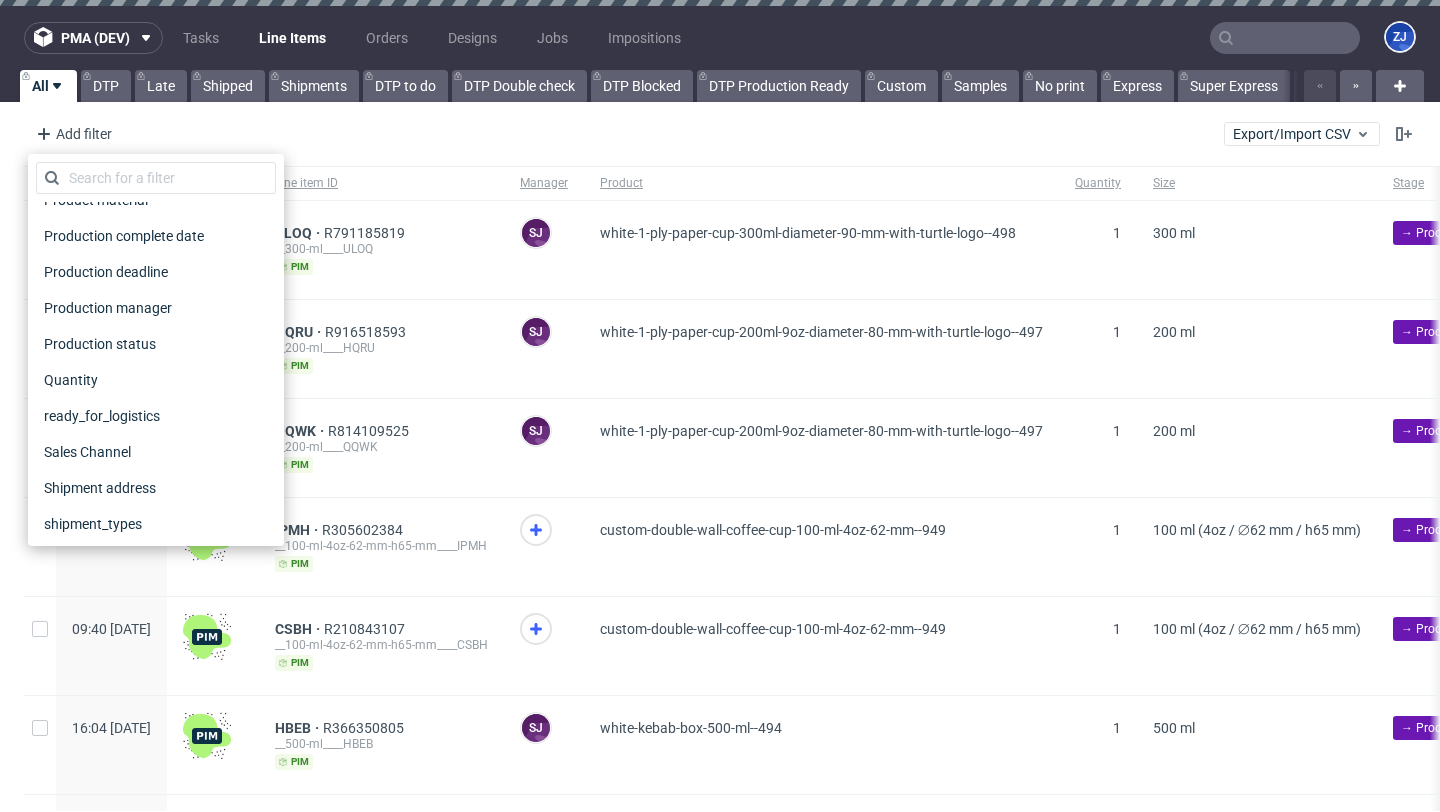 scroll, scrollTop: 1186, scrollLeft: 0, axis: vertical 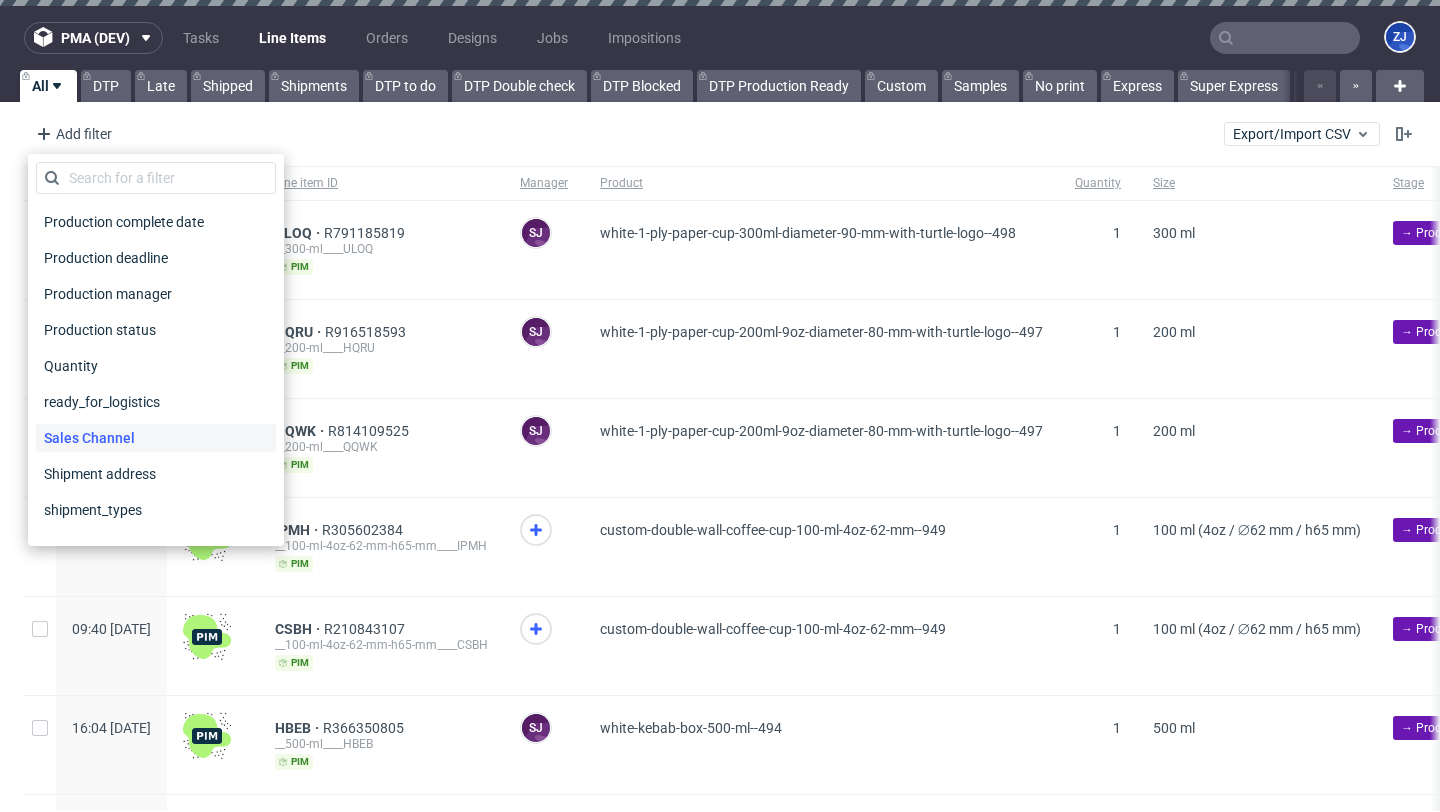click on "Sales Channel" at bounding box center [89, 438] 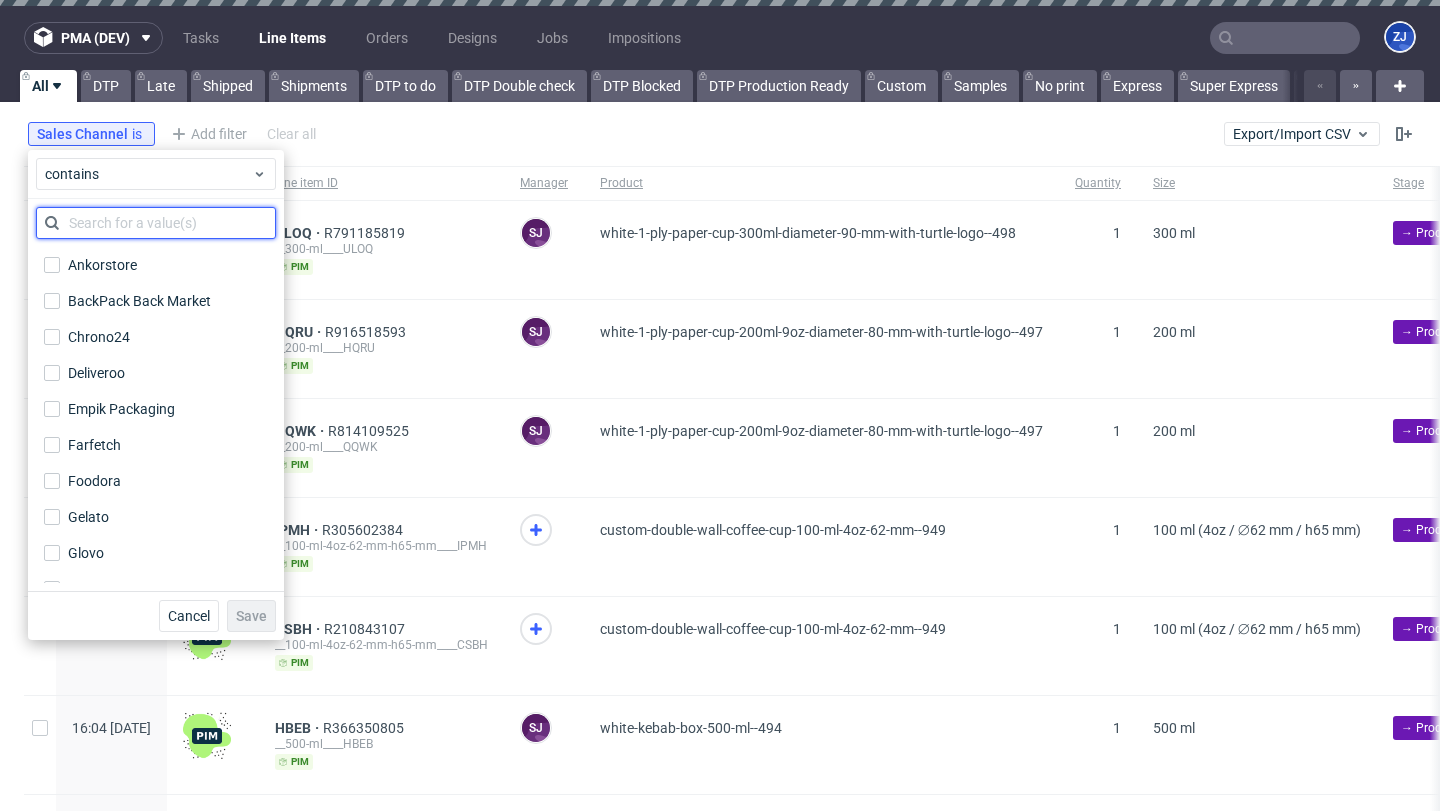 click at bounding box center (156, 223) 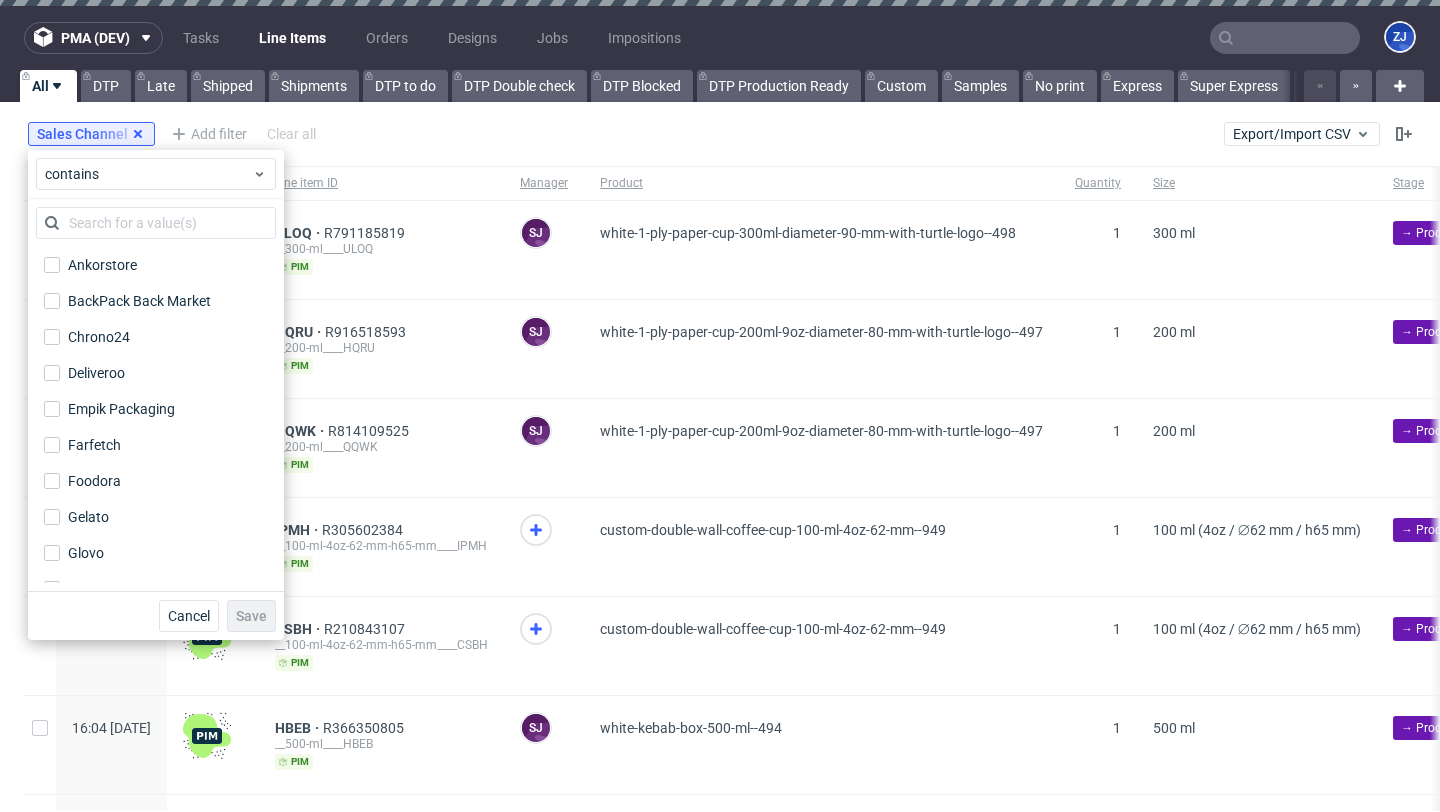 click 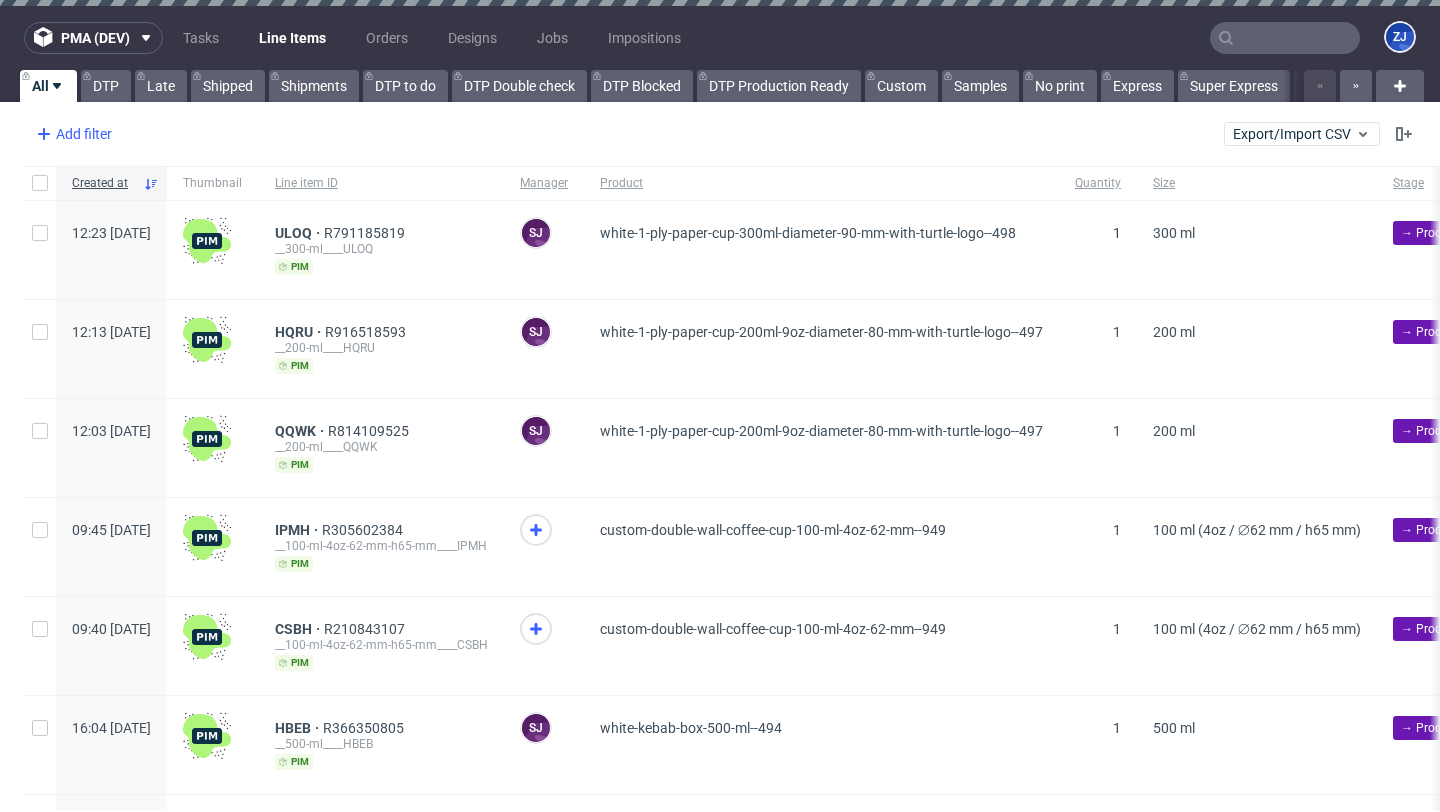 click on "Add filter" at bounding box center [72, 134] 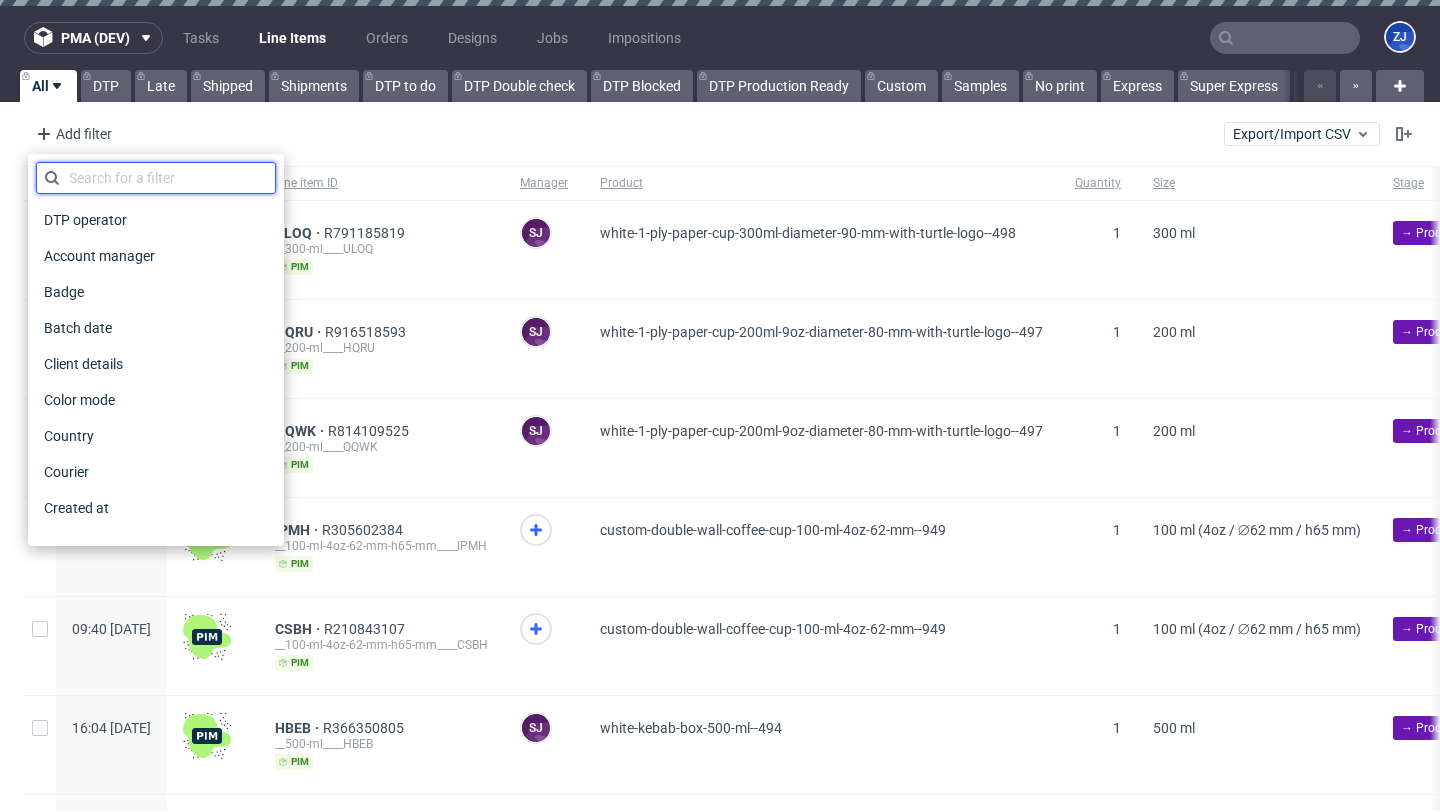 click at bounding box center [156, 178] 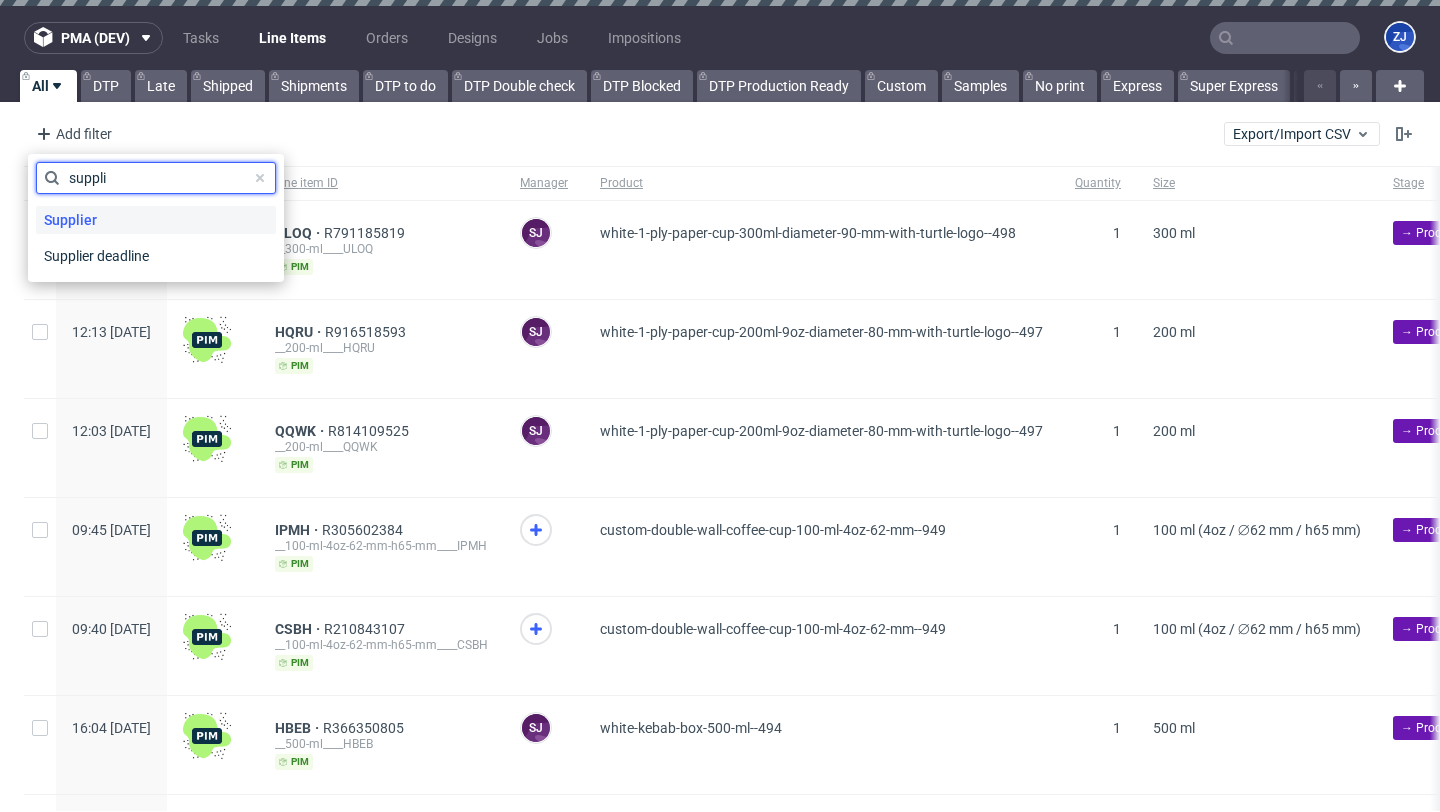 type on "suppli" 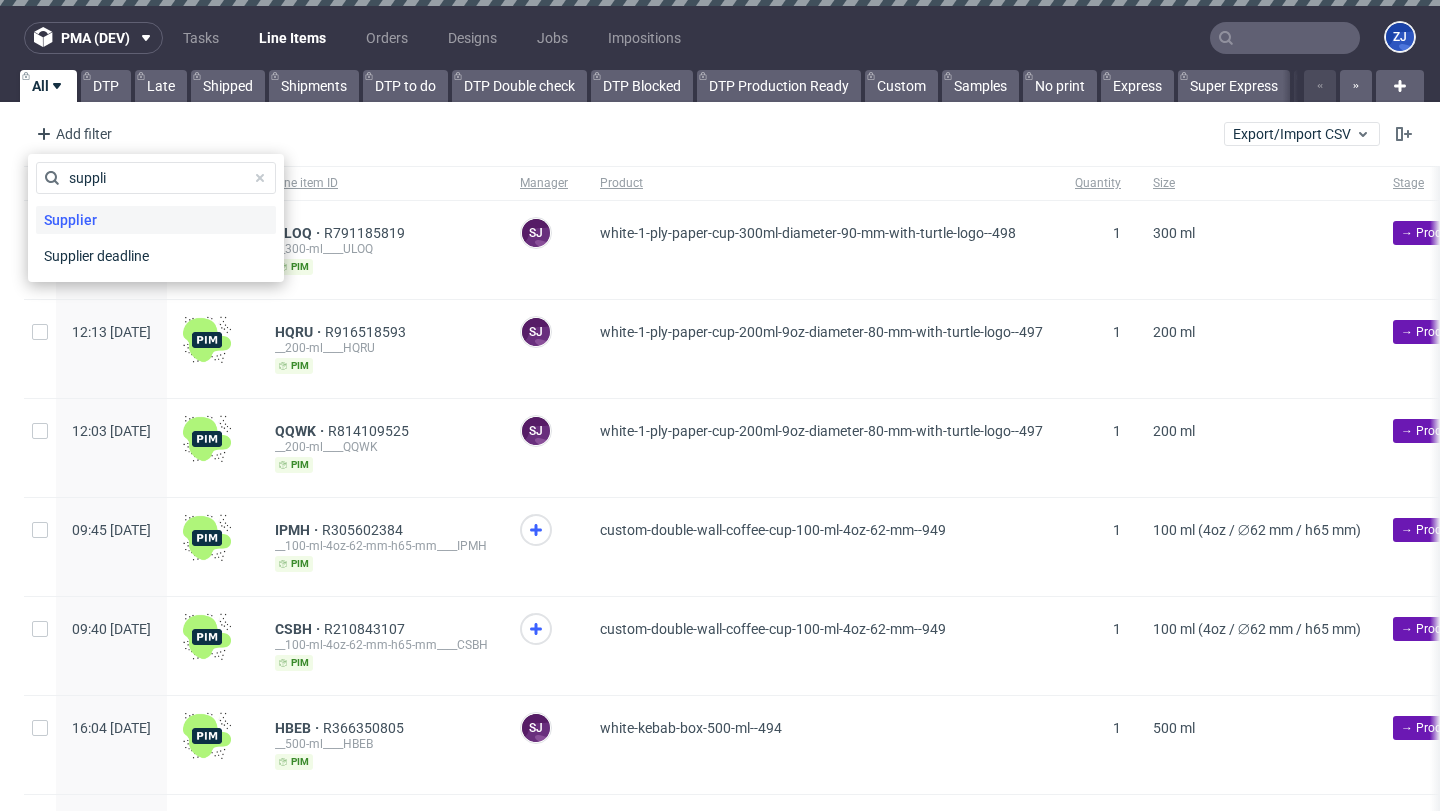 click on "Supplier" at bounding box center (156, 220) 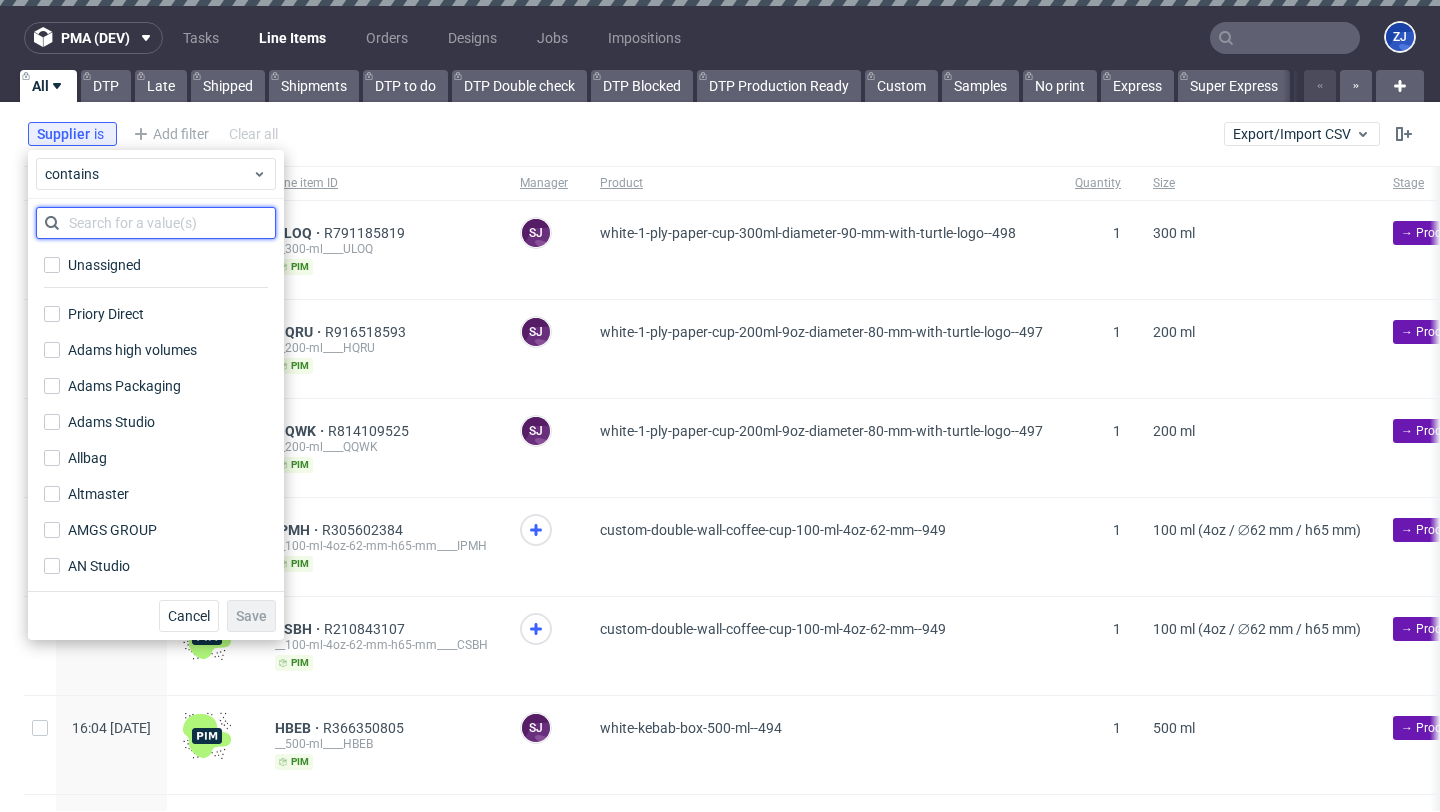 click at bounding box center (156, 223) 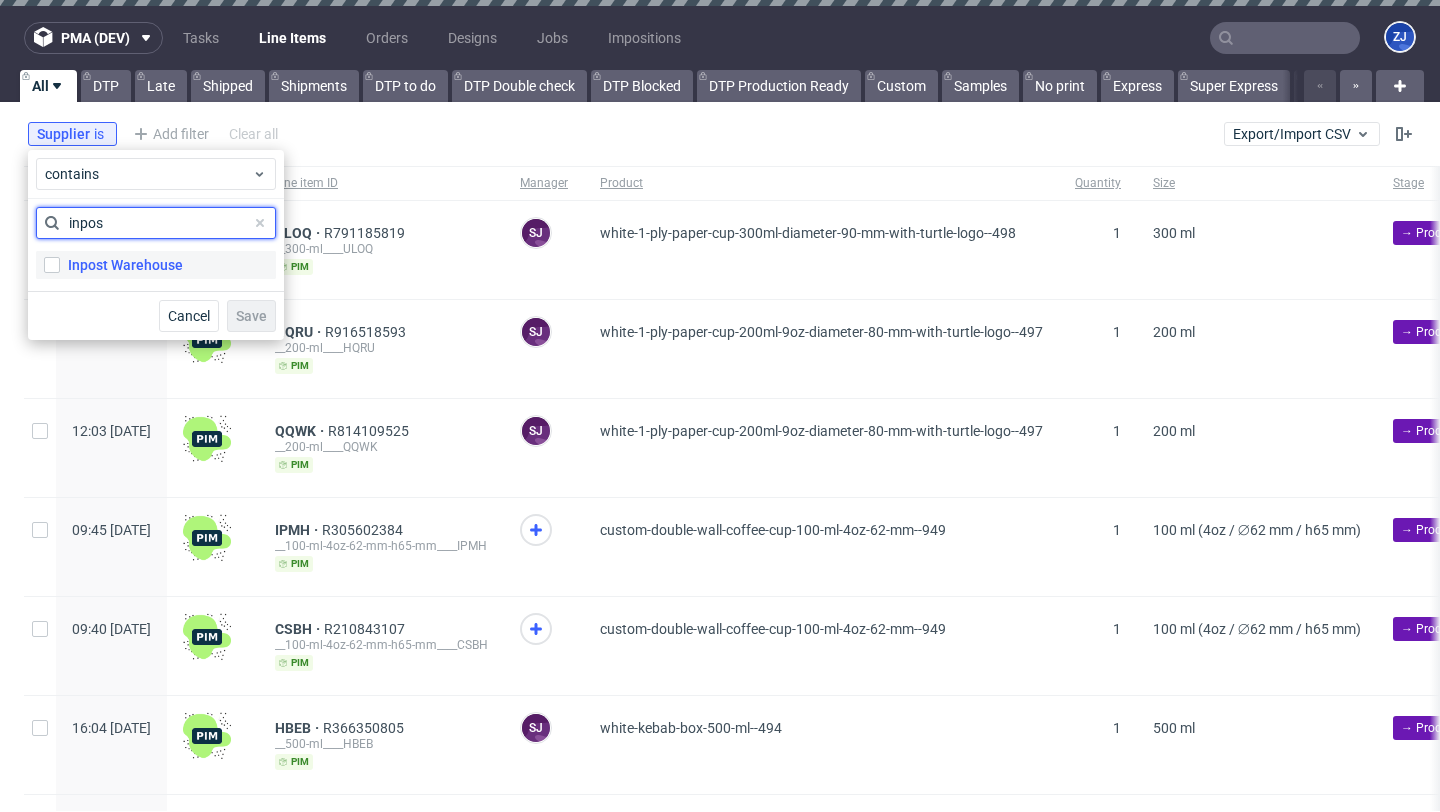 type on "inpos" 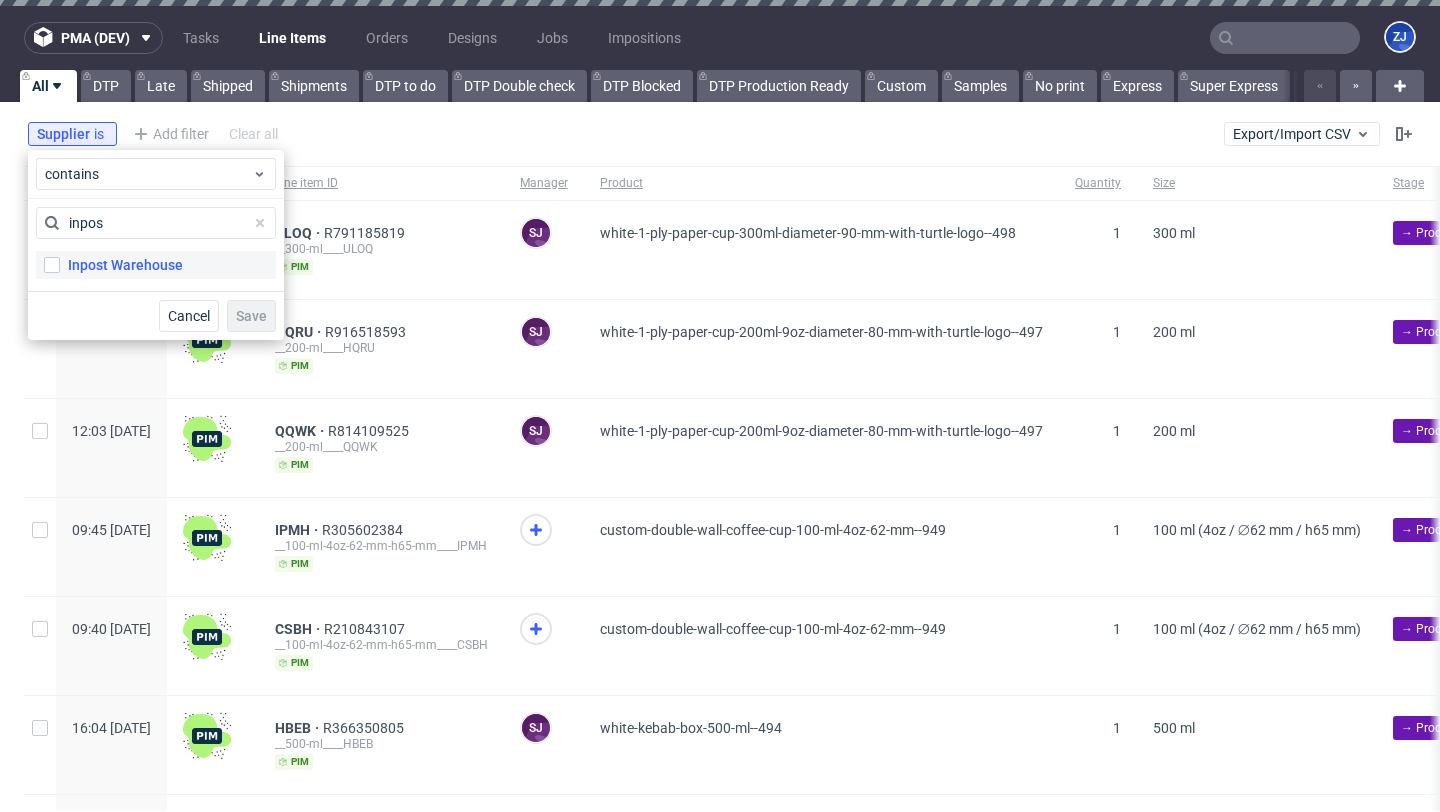 click on "Inpost Warehouse" at bounding box center (125, 265) 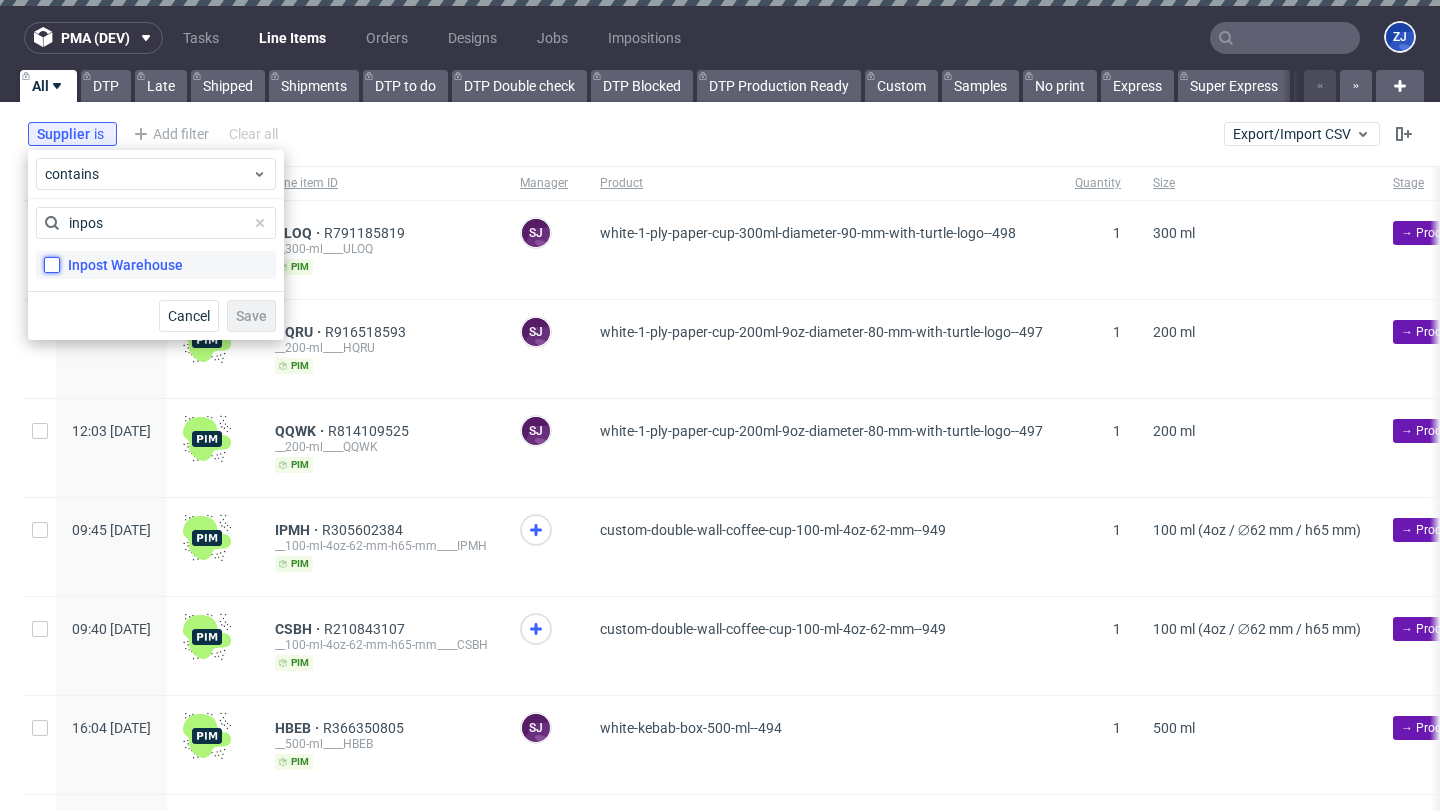 click on "Inpost Warehouse" at bounding box center (52, 265) 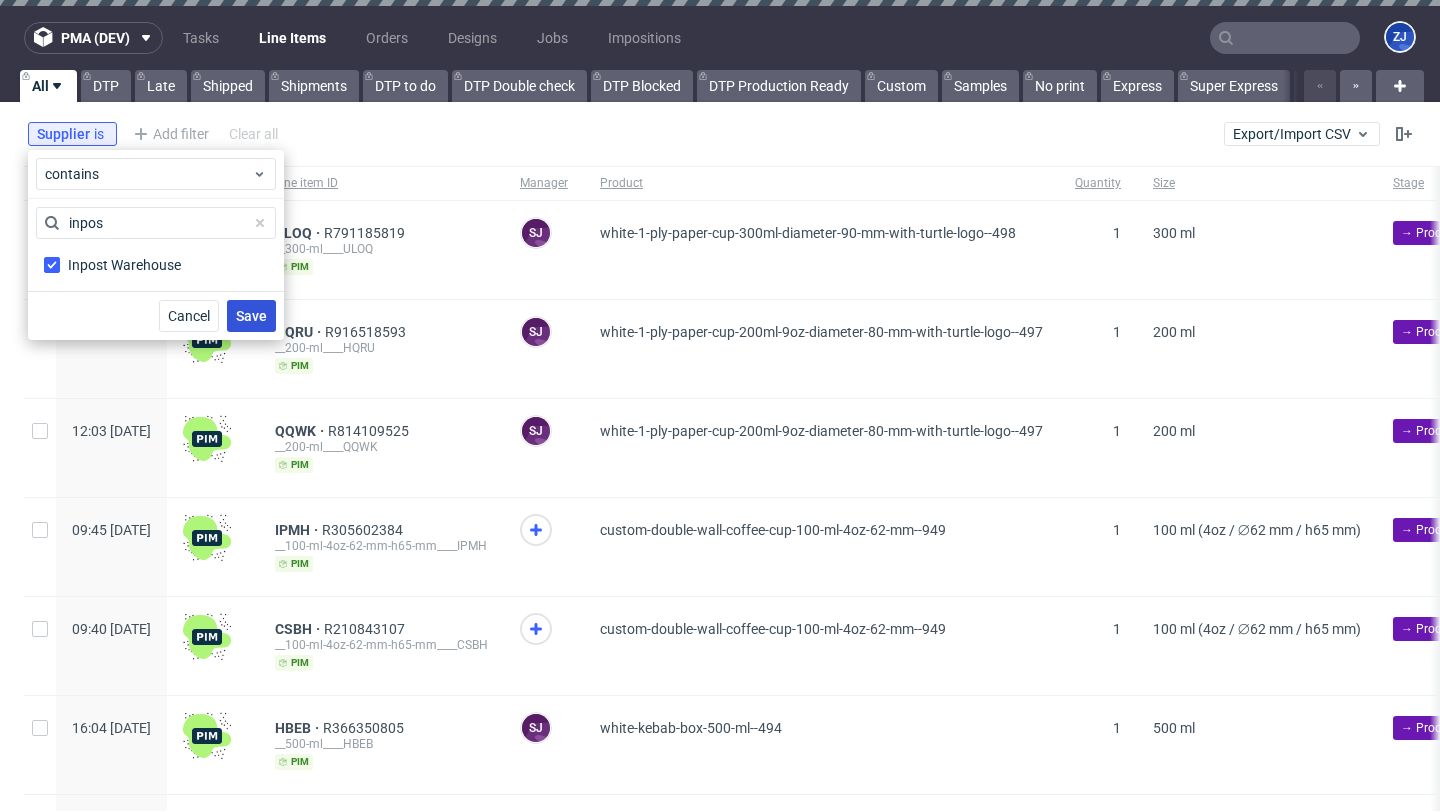 click on "Save" at bounding box center [251, 316] 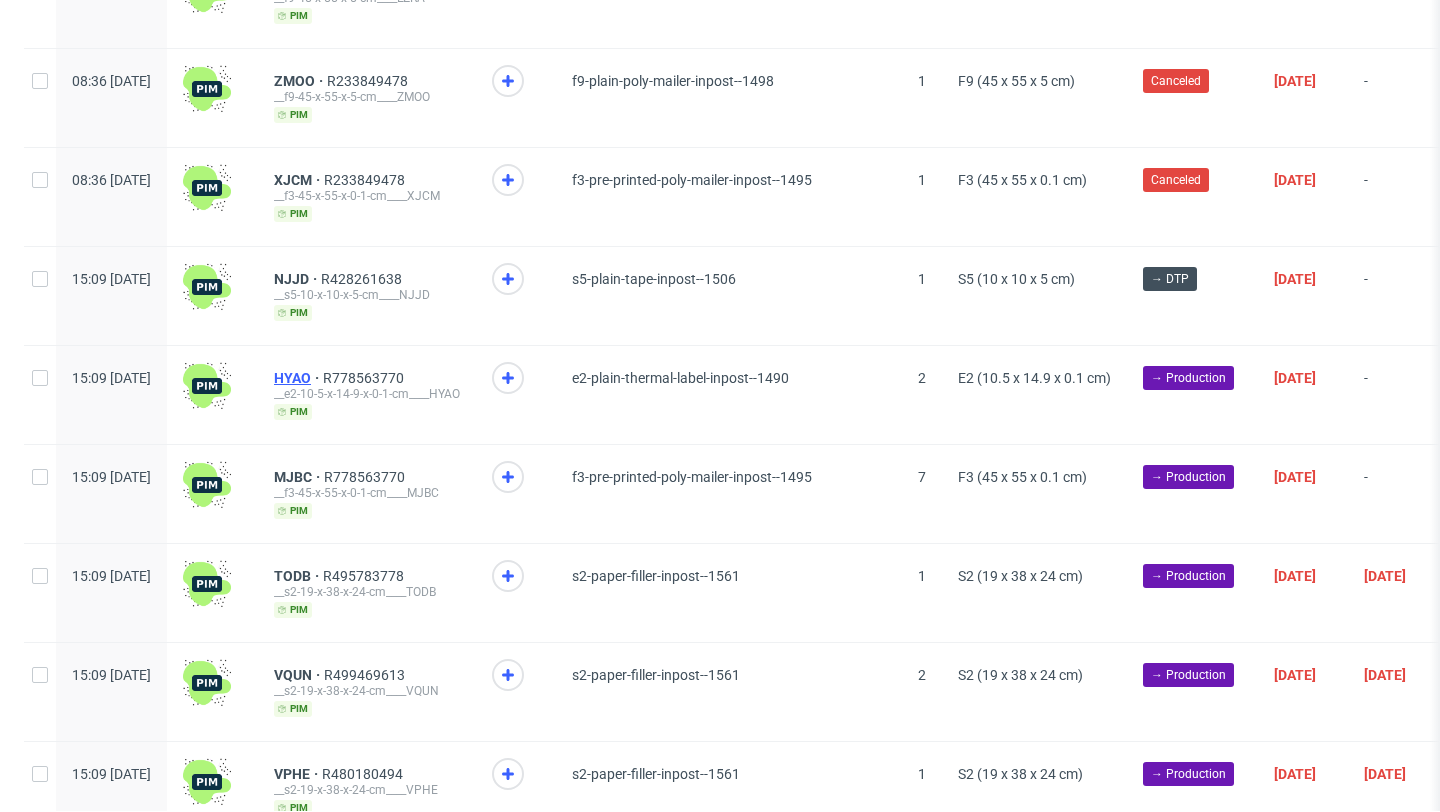 scroll, scrollTop: 320, scrollLeft: 0, axis: vertical 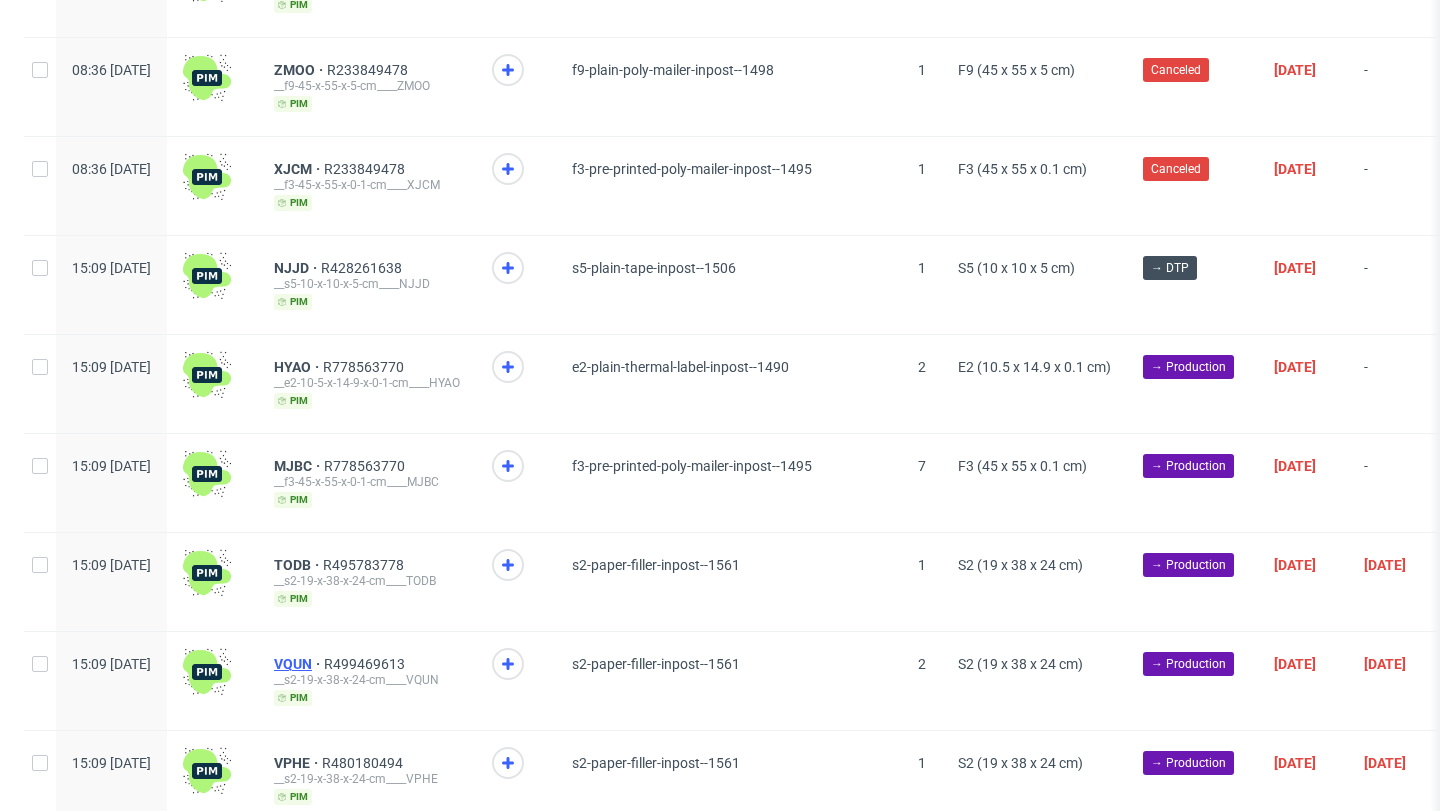 click on "VQUN" at bounding box center (299, 664) 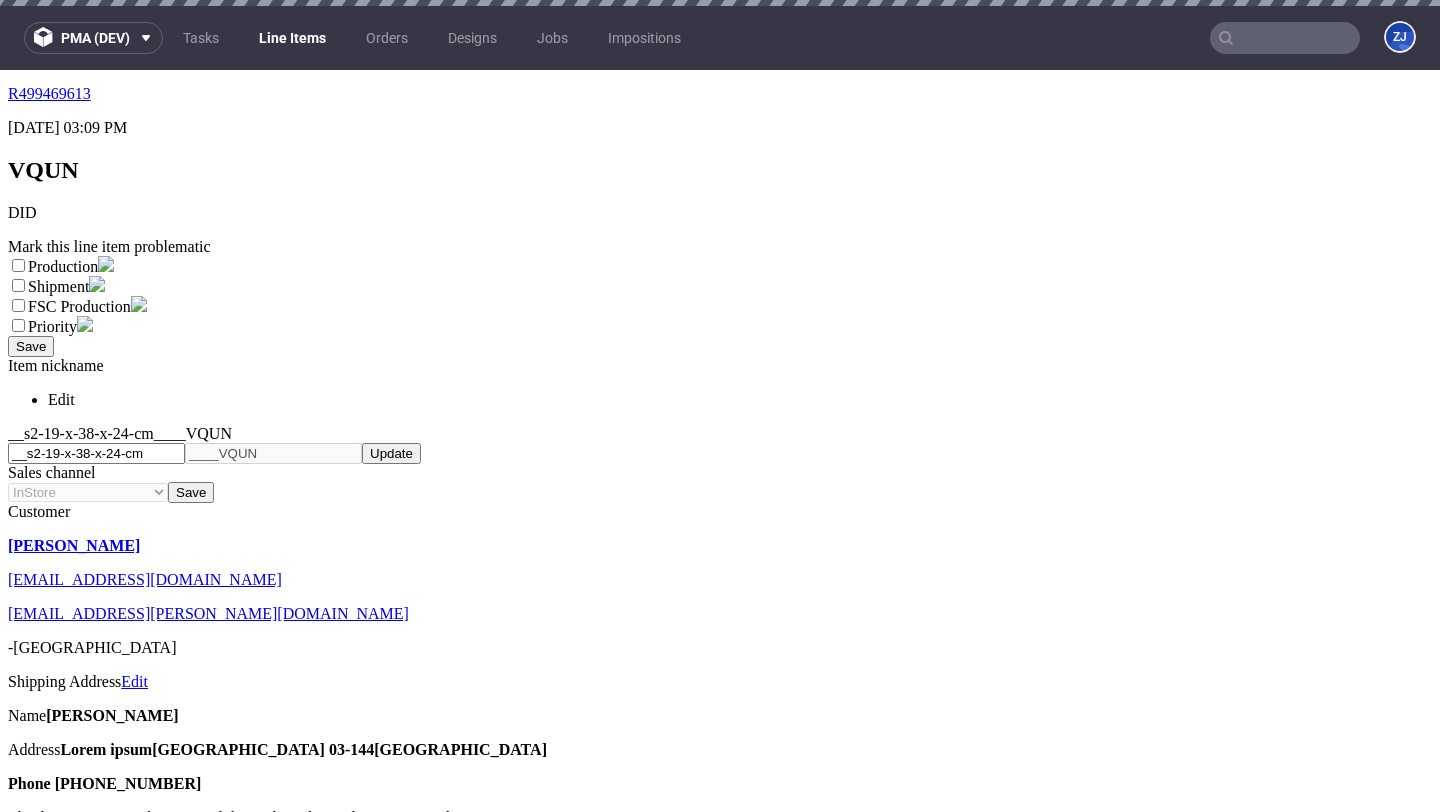 scroll, scrollTop: 0, scrollLeft: 0, axis: both 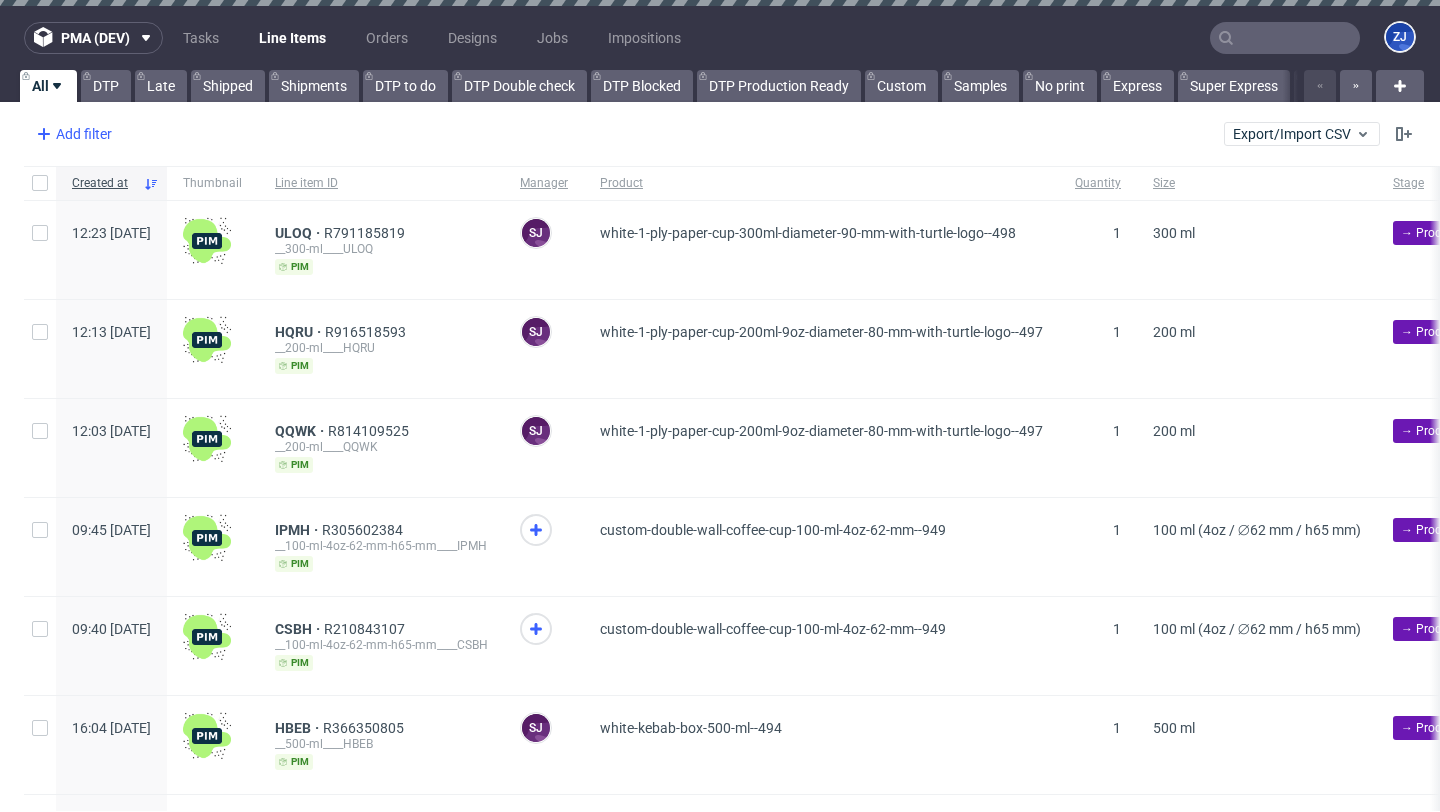 click on "Add filter" at bounding box center (72, 134) 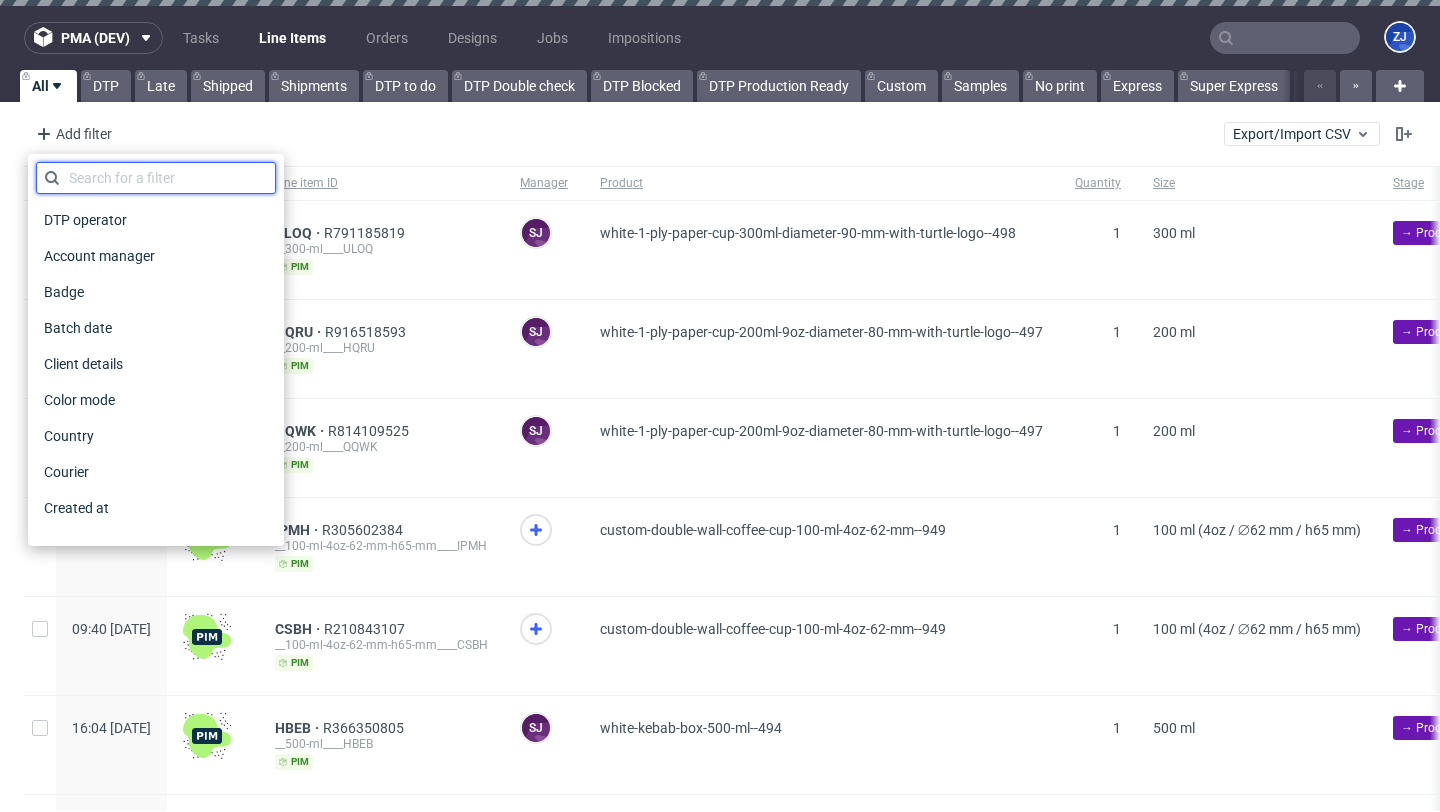 click at bounding box center (156, 178) 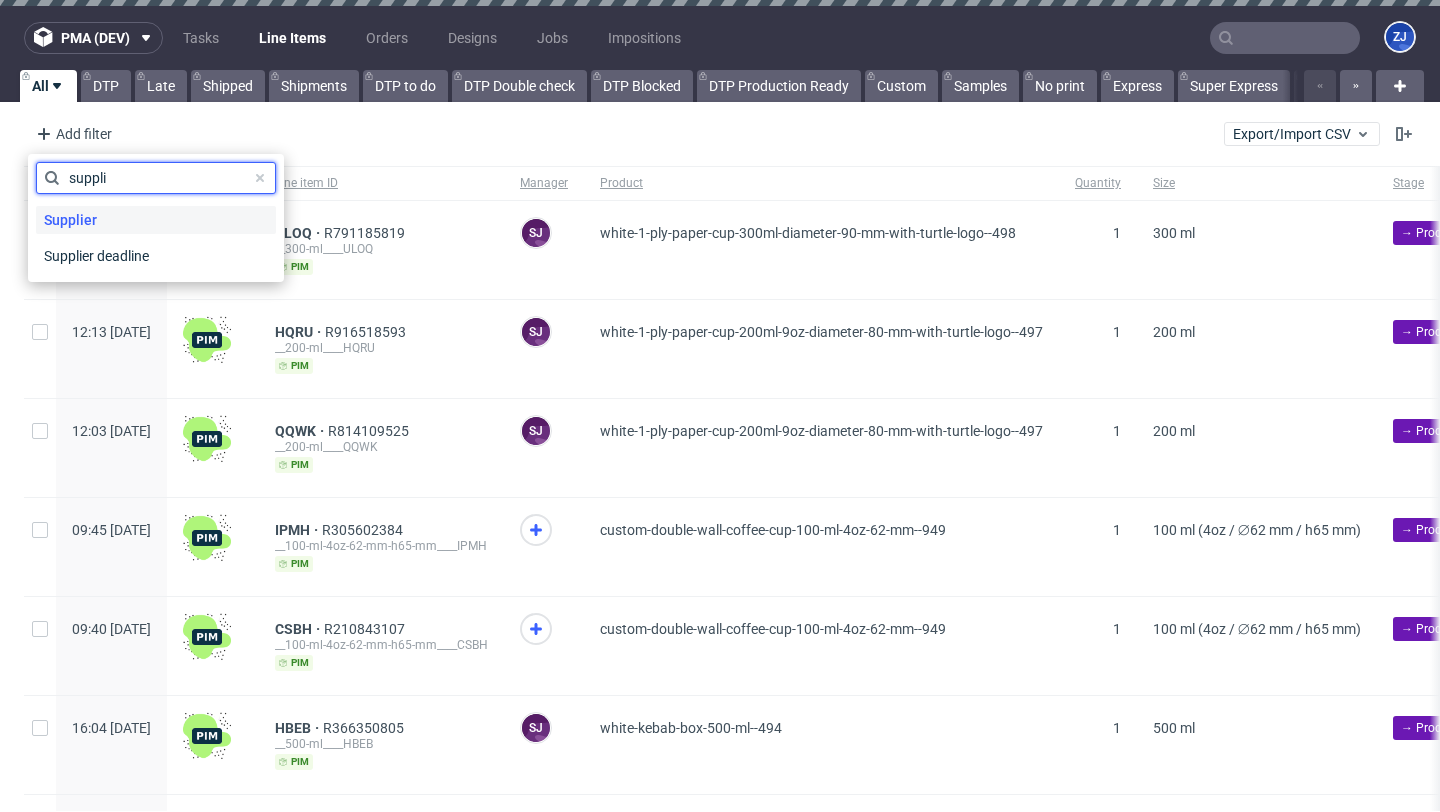 type on "suppli" 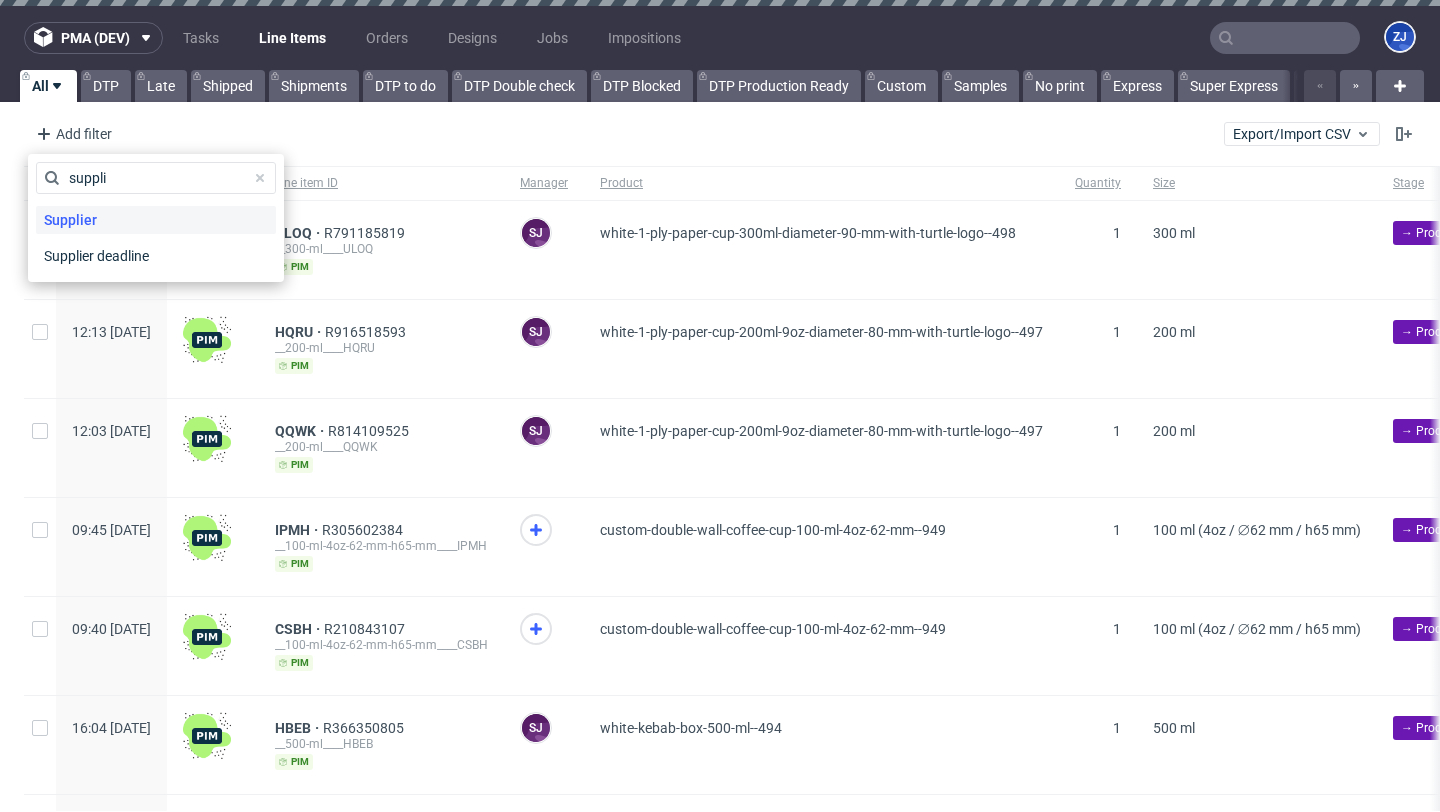 click on "Supplier" at bounding box center [70, 220] 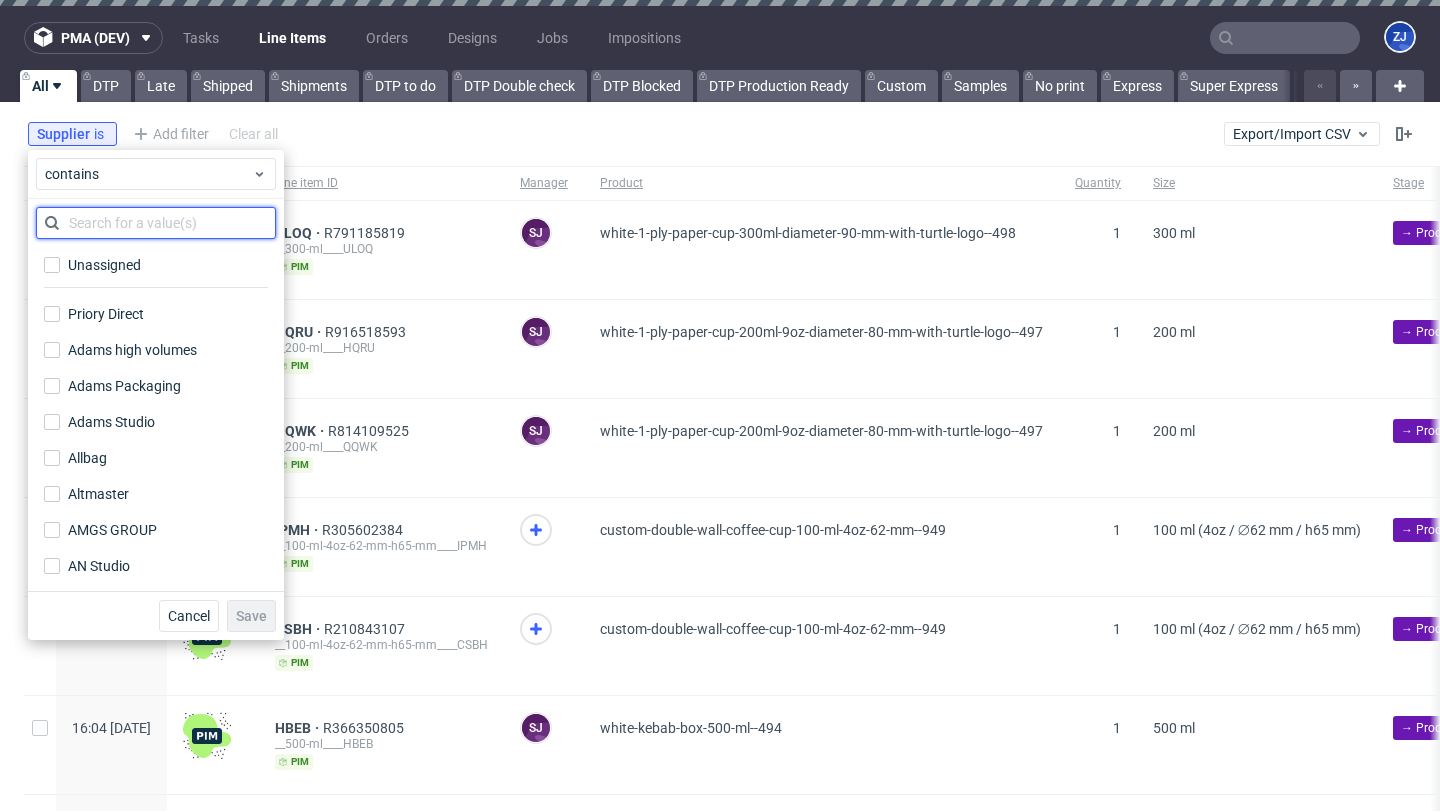 click at bounding box center (156, 223) 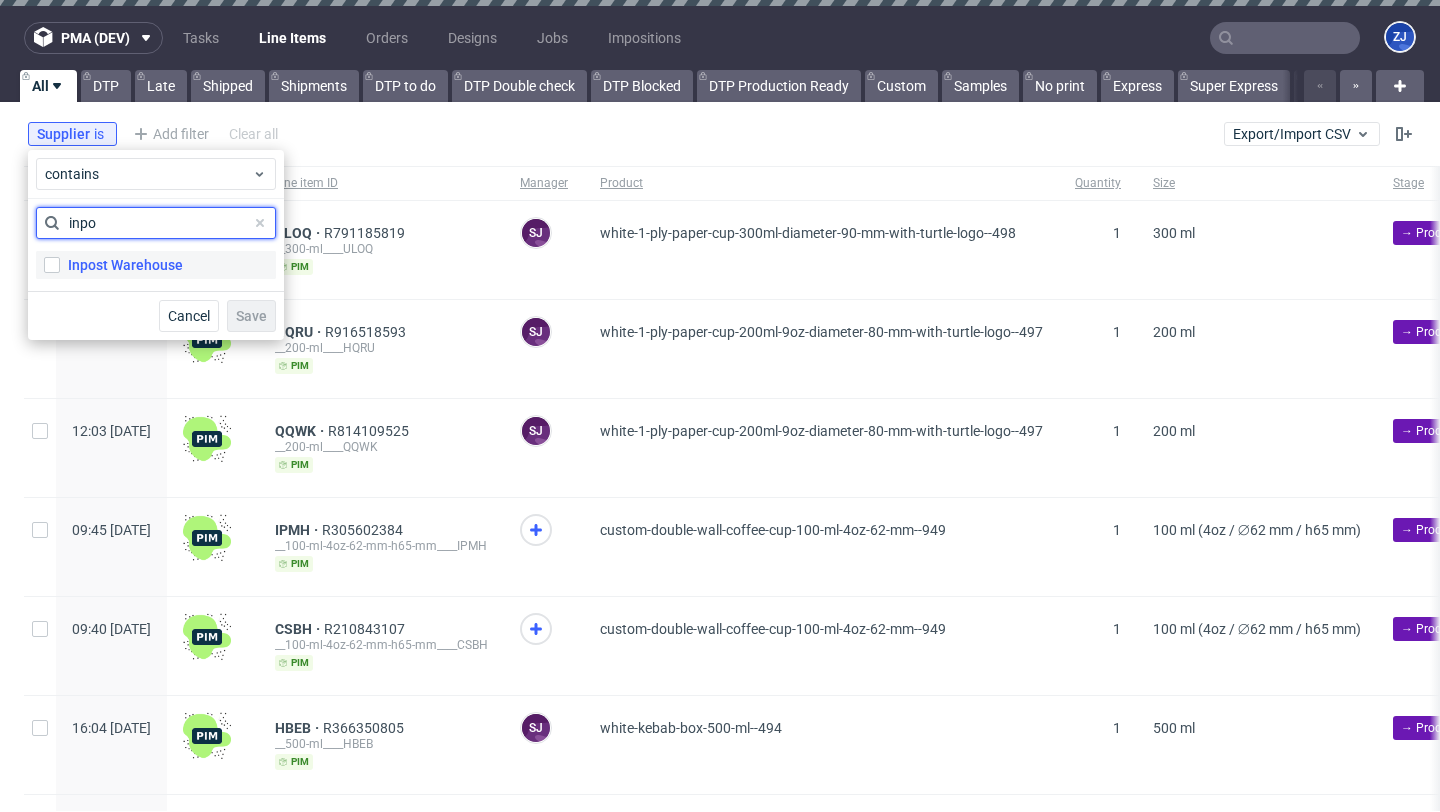 type on "inpo" 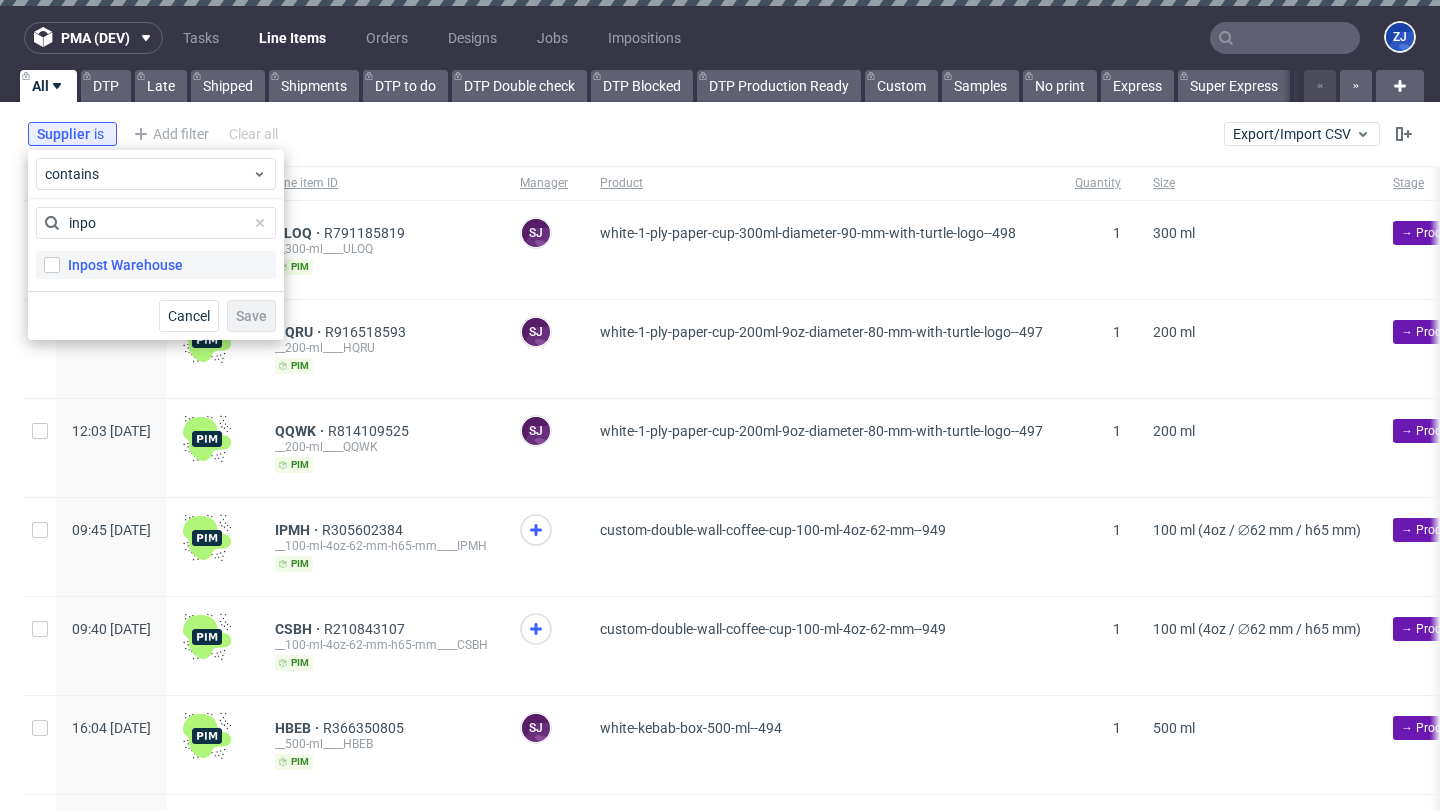 click on "Inpost Warehouse" at bounding box center [125, 265] 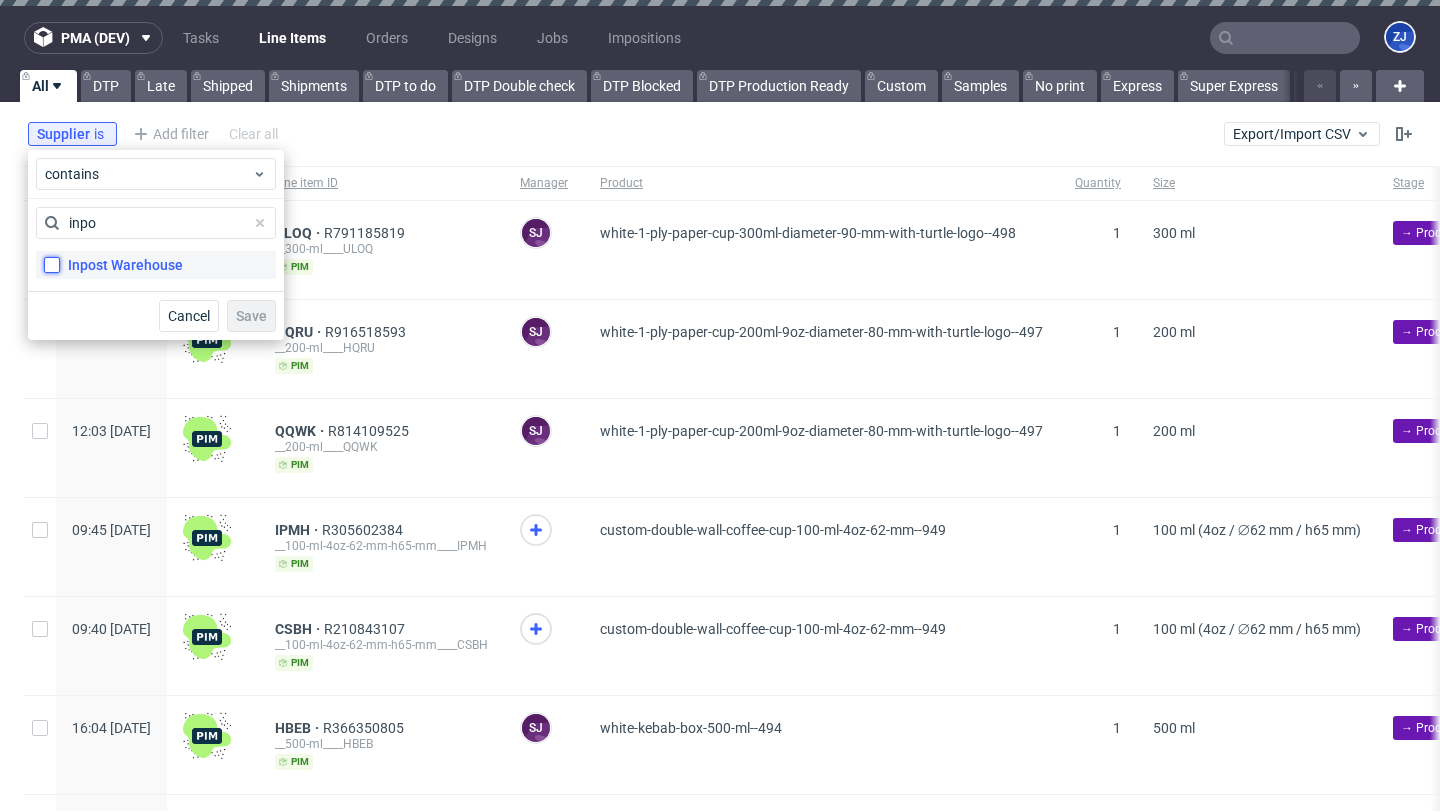 click on "Inpost Warehouse" at bounding box center (52, 265) 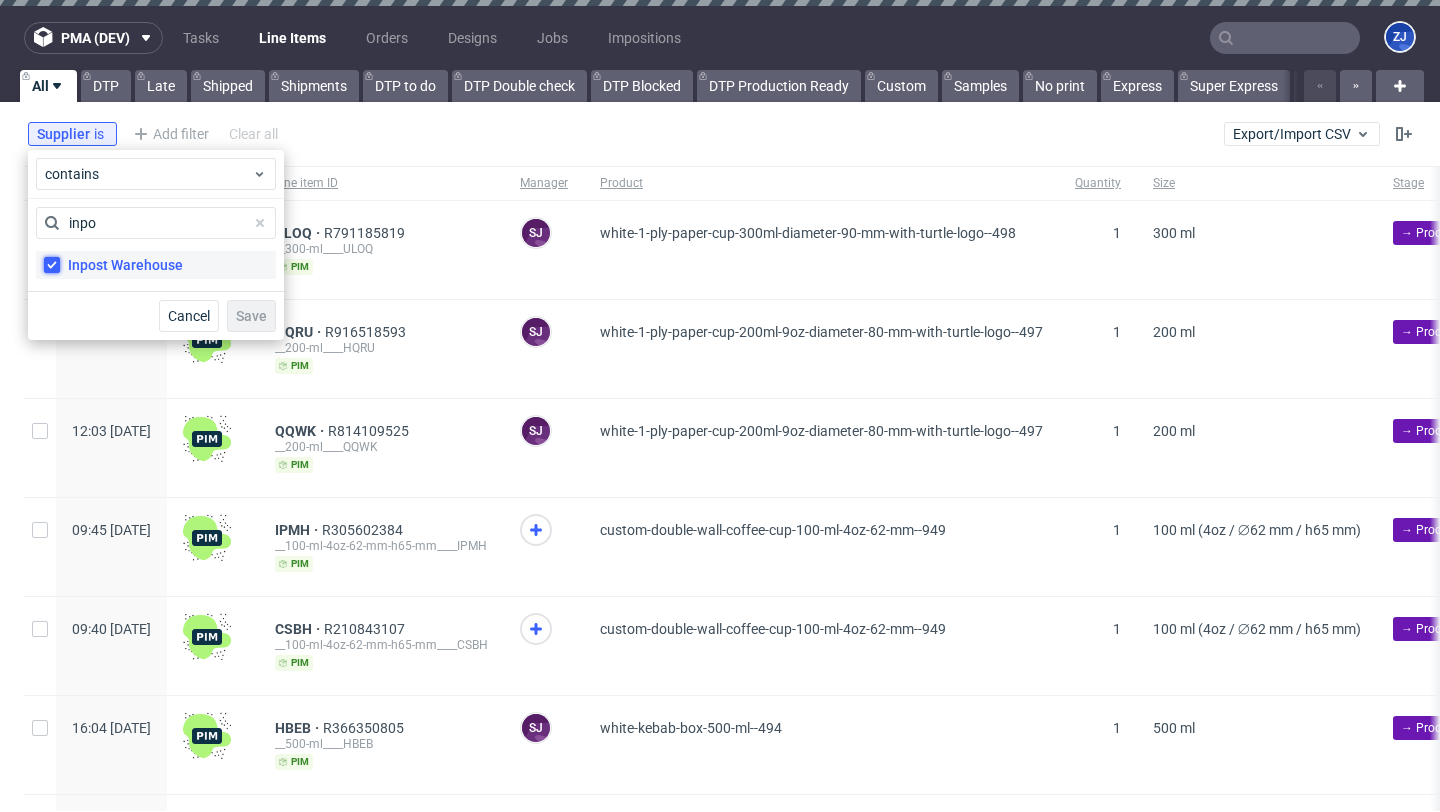 checkbox on "true" 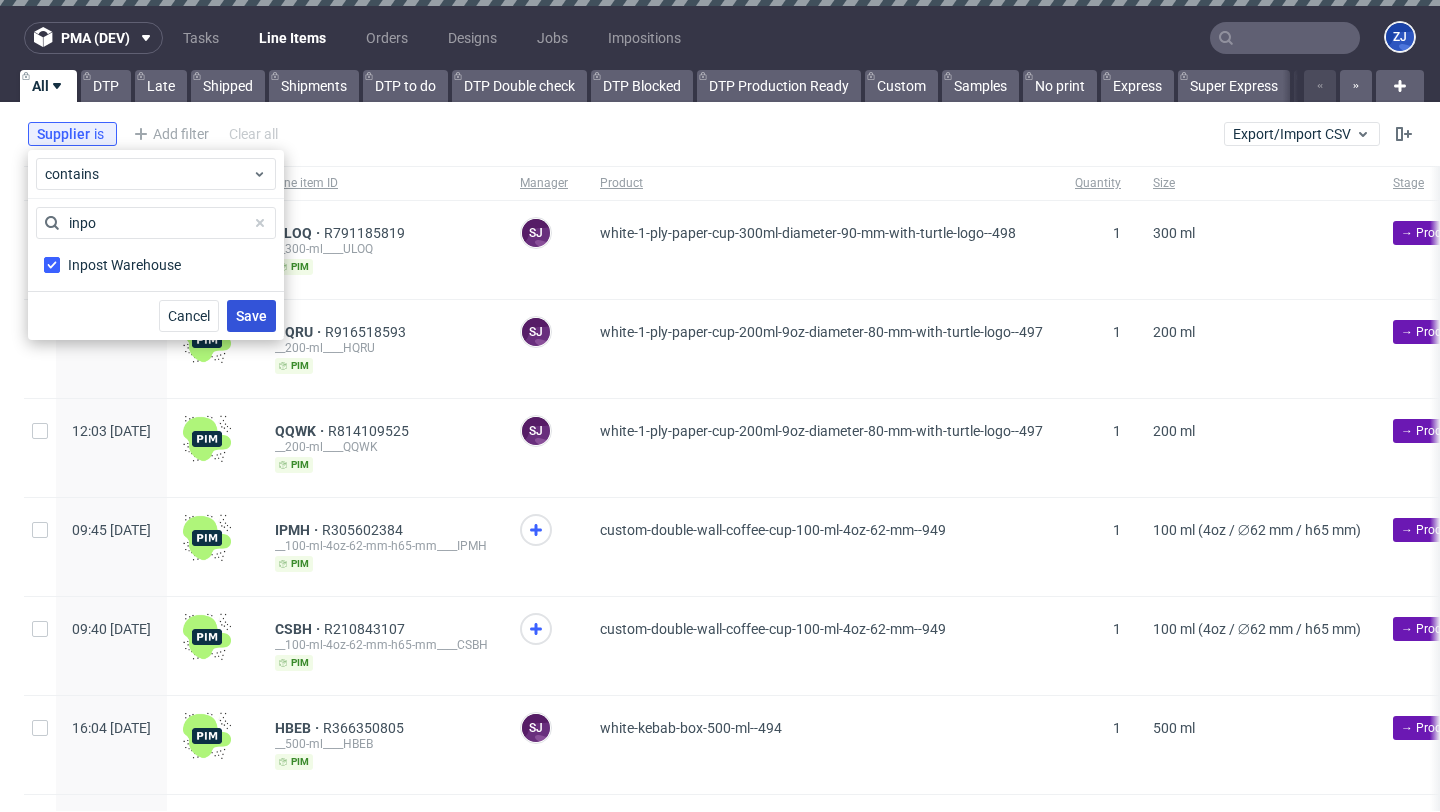 click on "Save" at bounding box center [251, 316] 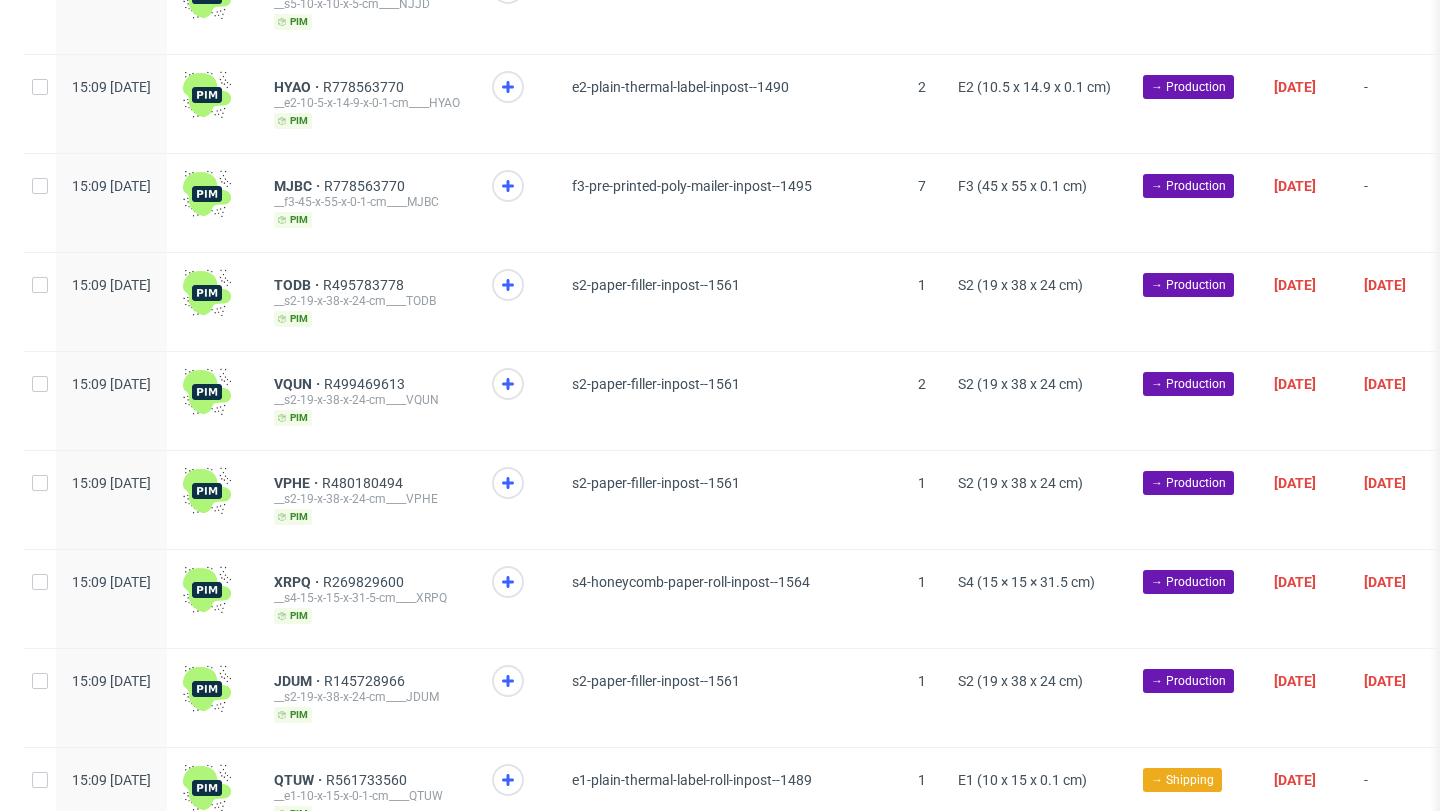 scroll, scrollTop: 599, scrollLeft: 0, axis: vertical 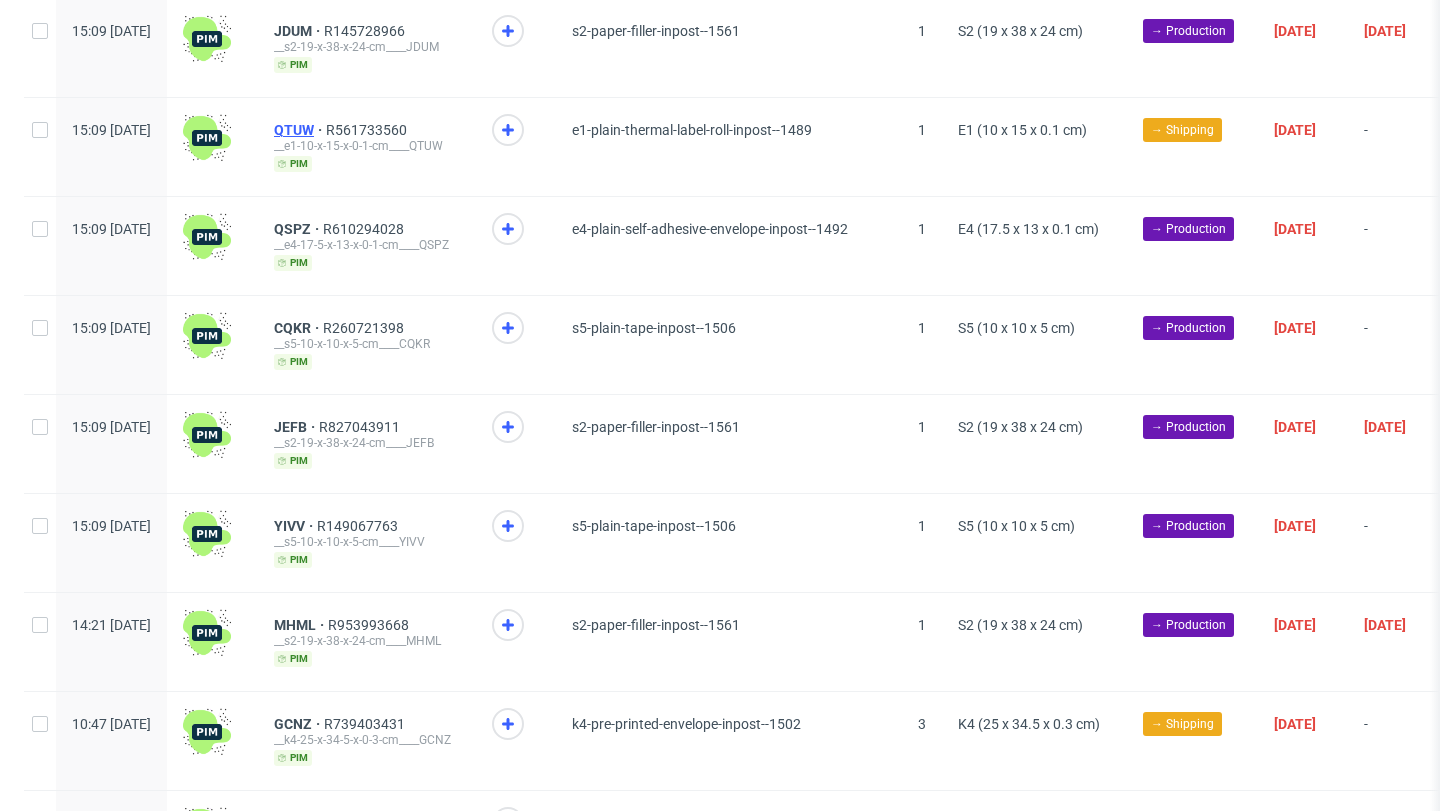 click on "QTUW" at bounding box center (300, 130) 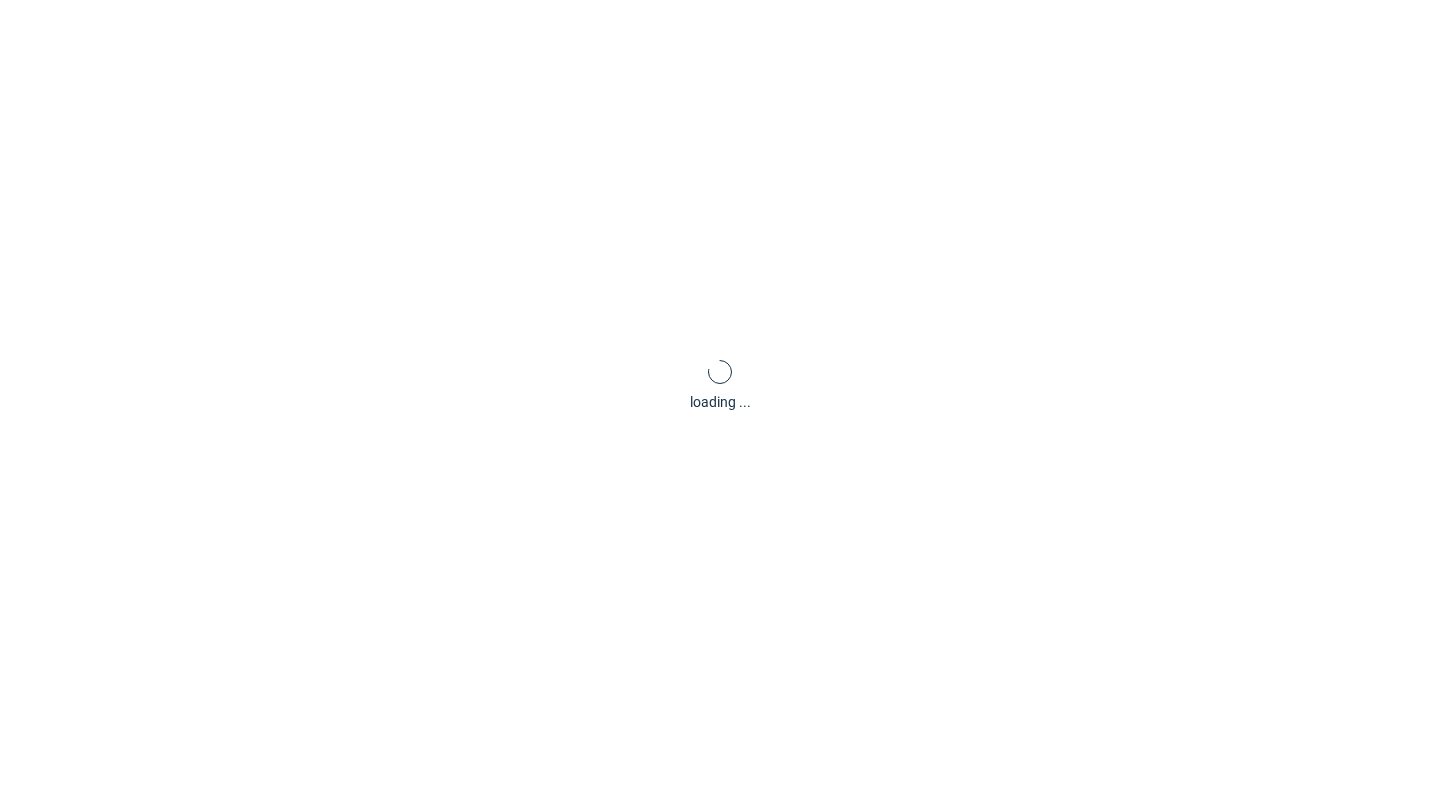 scroll, scrollTop: 0, scrollLeft: 0, axis: both 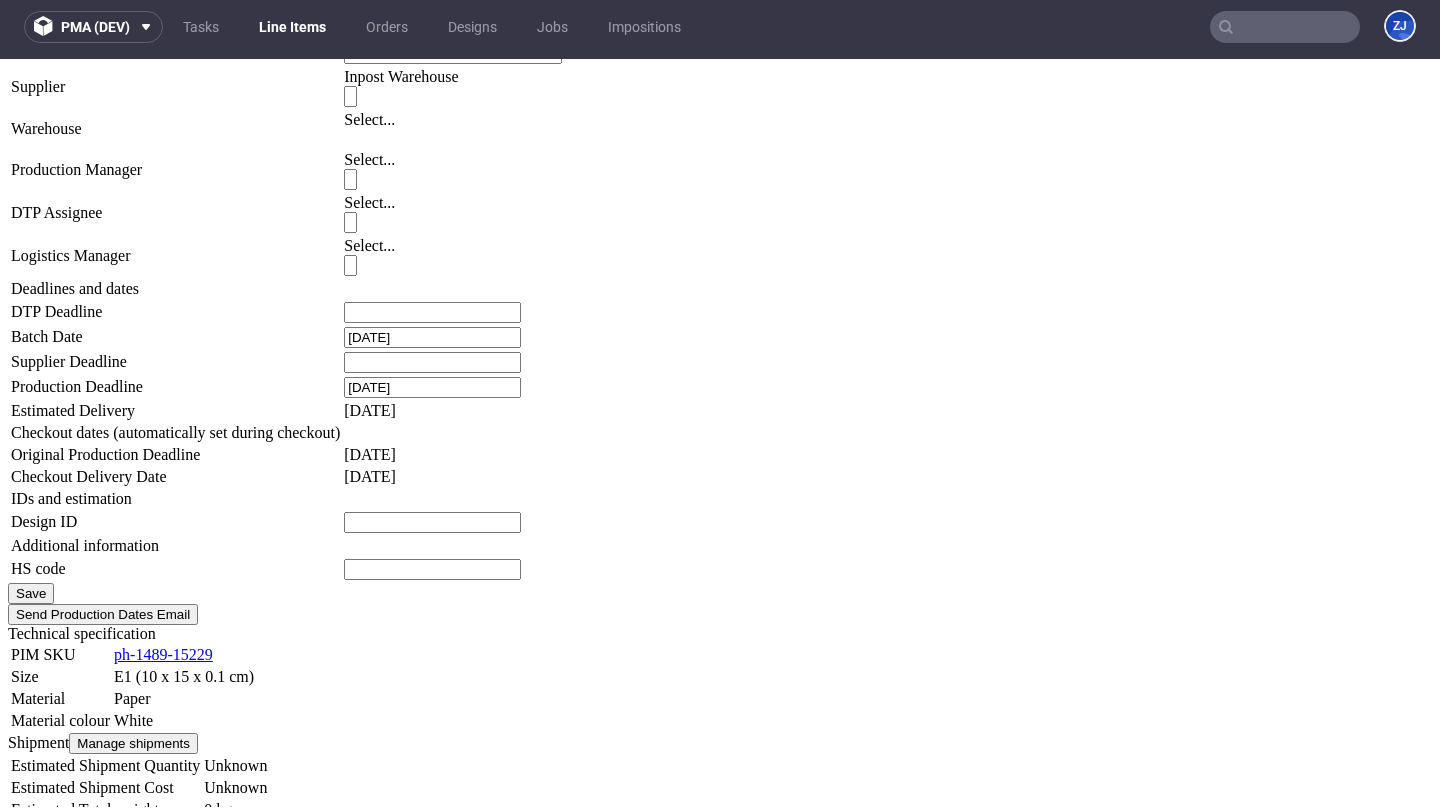 click on "Show  details" at bounding box center [52, 983] 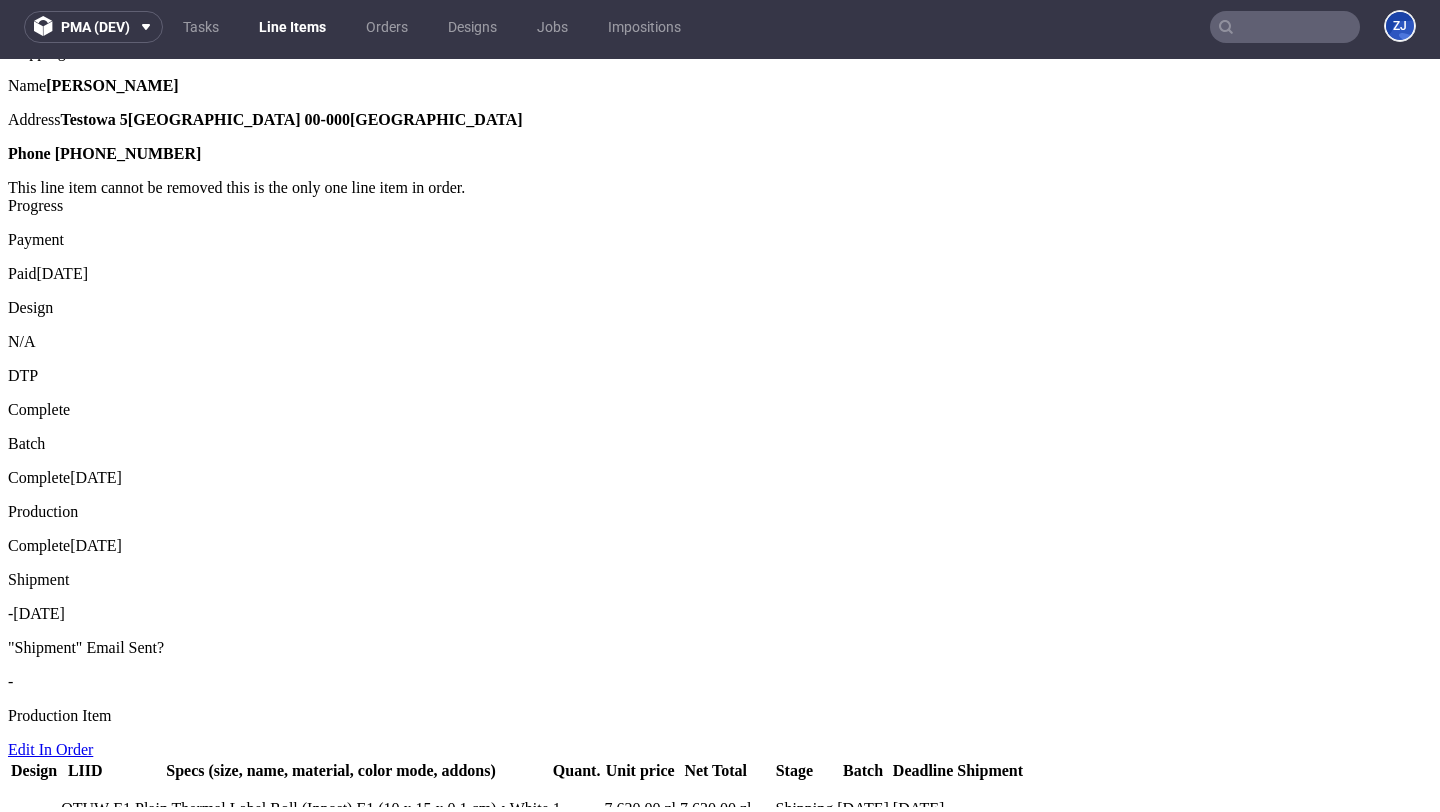 scroll, scrollTop: 1035, scrollLeft: 0, axis: vertical 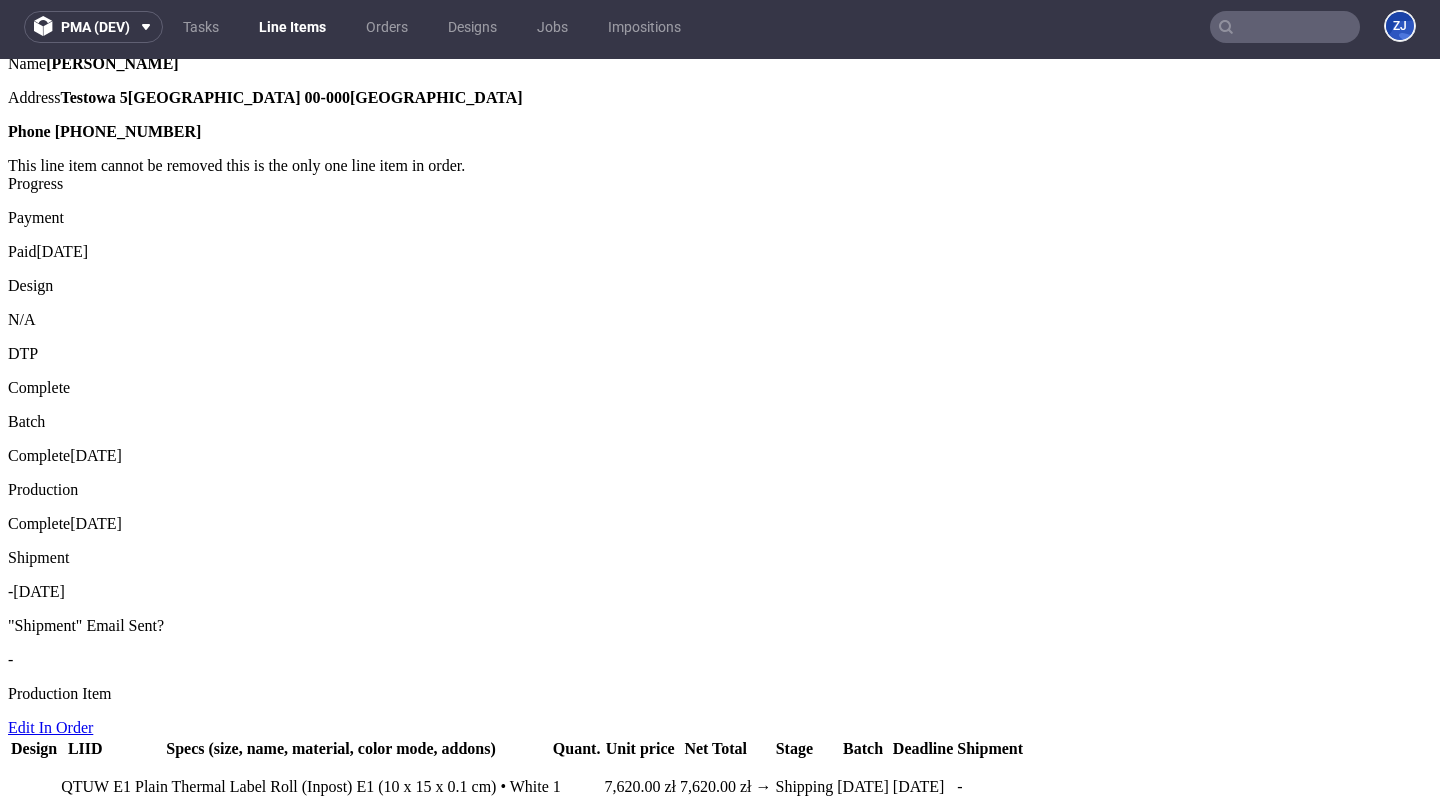 click on "ph-1489-15229" at bounding box center [163, 1445] 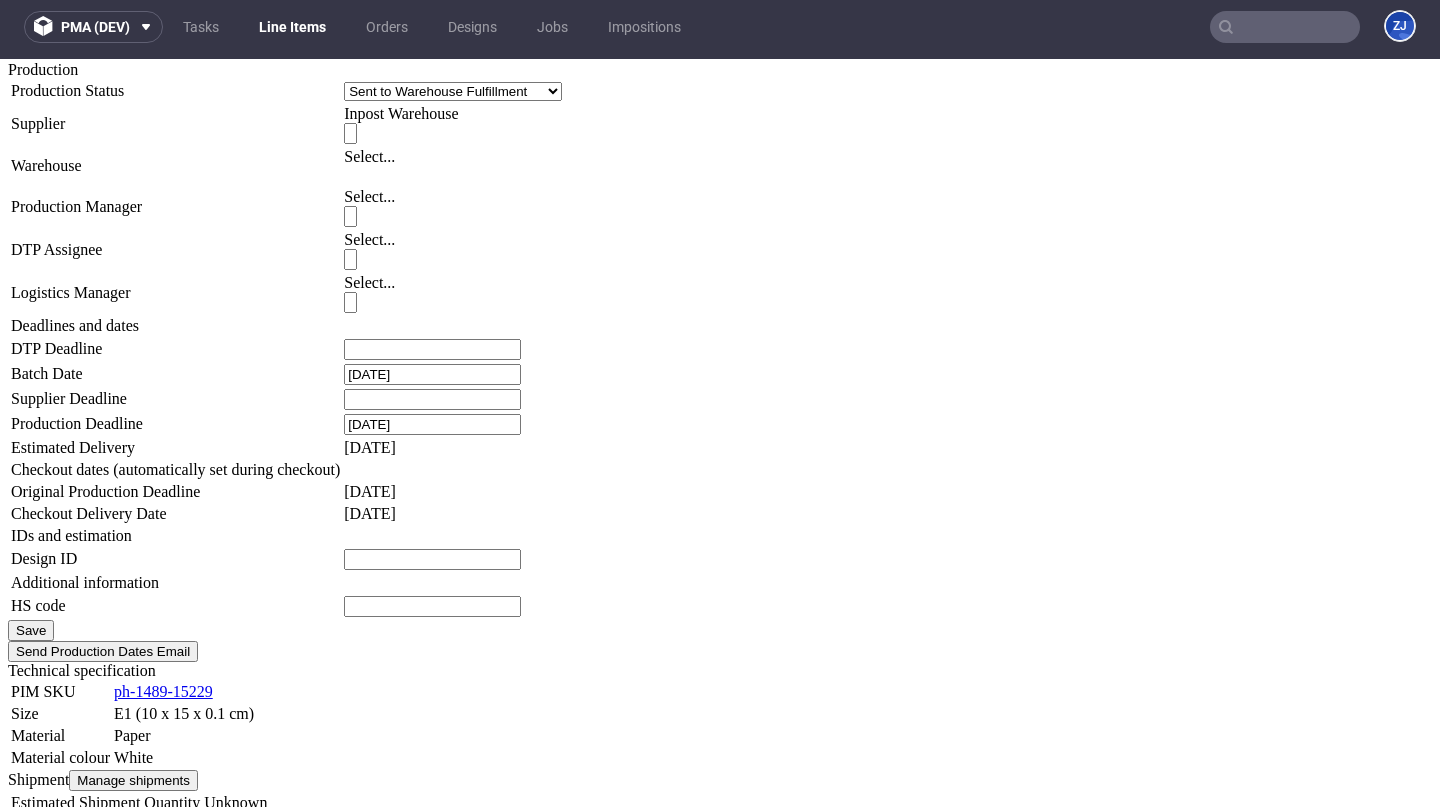 click on "Reset and retry" at bounding box center (61, 999) 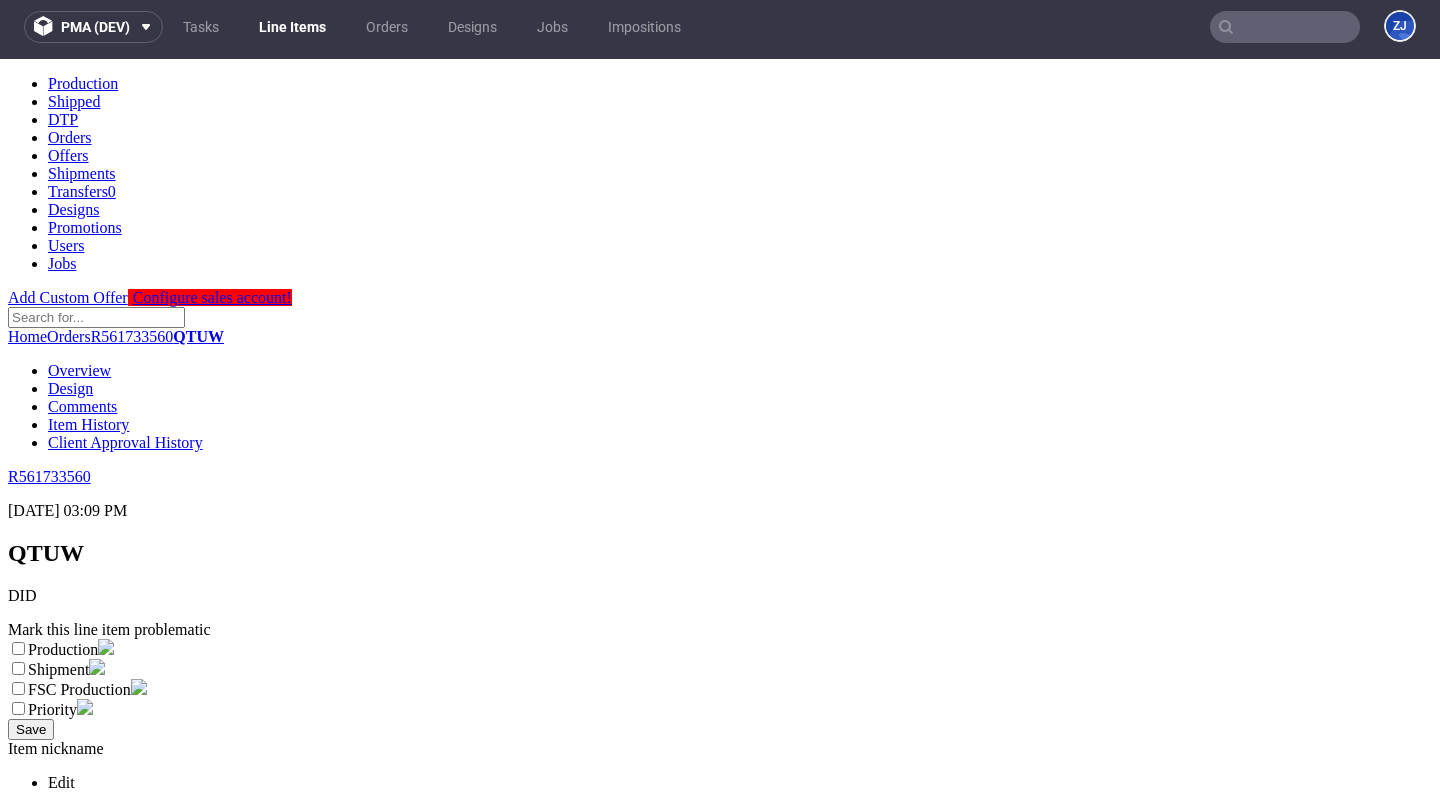 scroll, scrollTop: 1789, scrollLeft: 0, axis: vertical 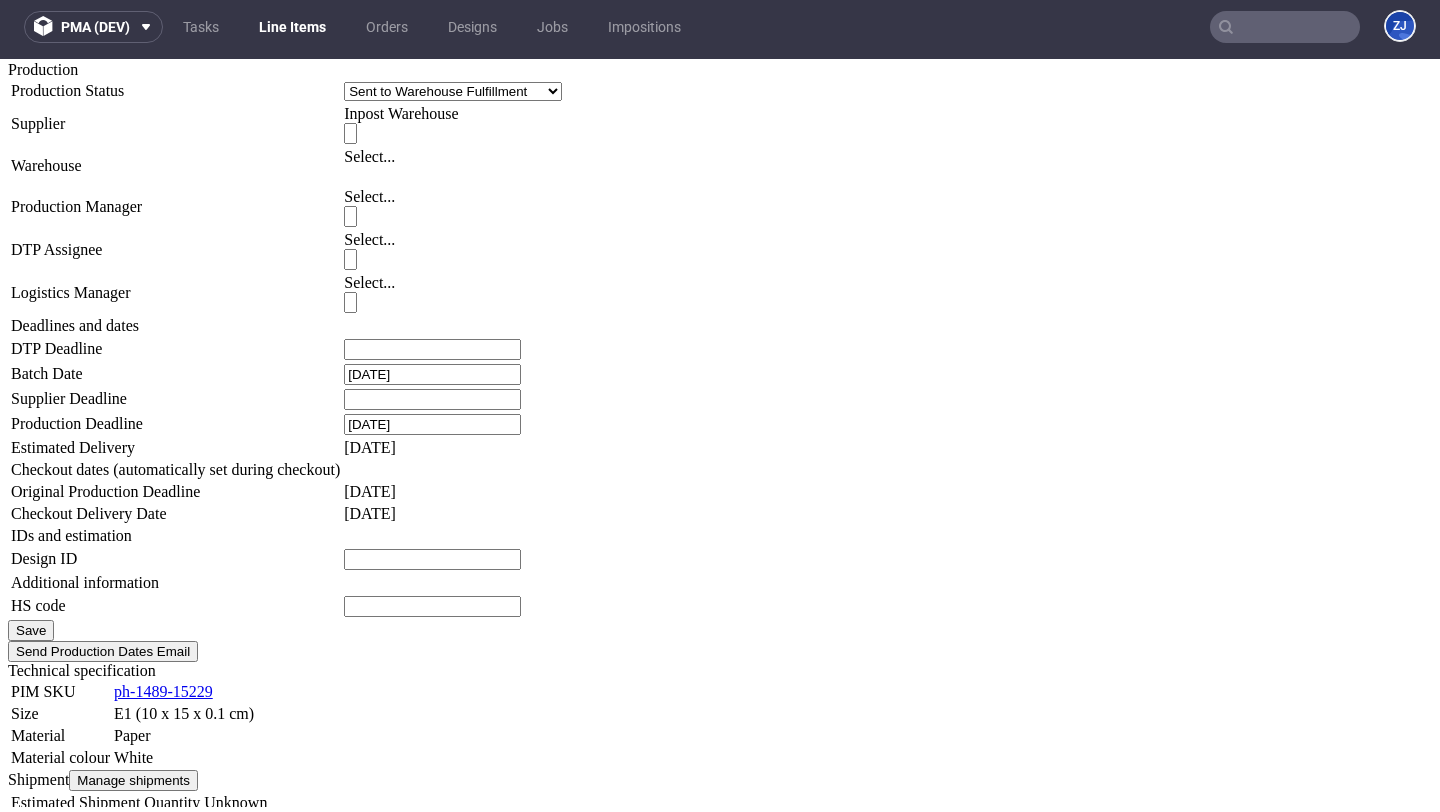 click on "Issue occurred with provider:  inpost . Reset and retry" at bounding box center (720, 990) 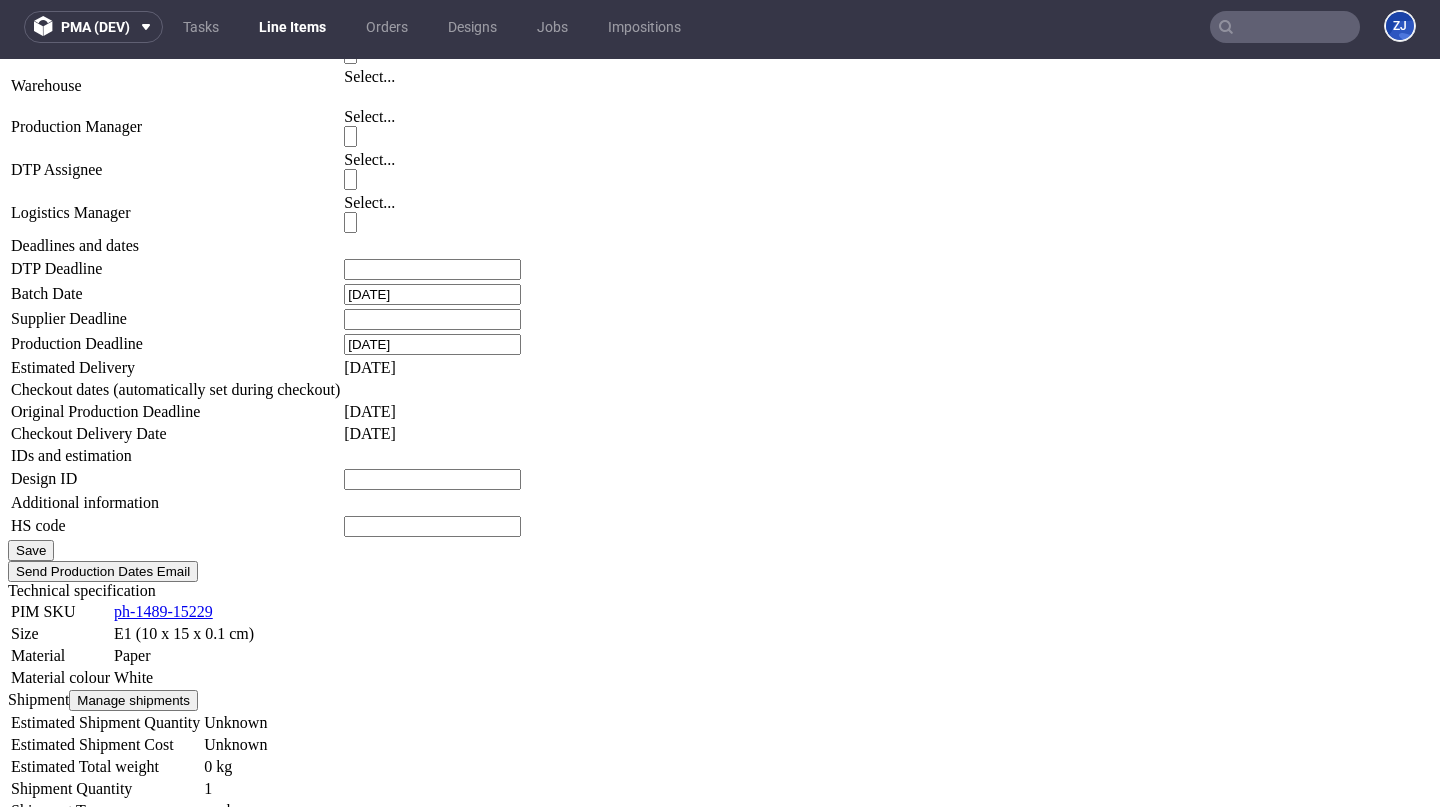 scroll, scrollTop: 1724, scrollLeft: 0, axis: vertical 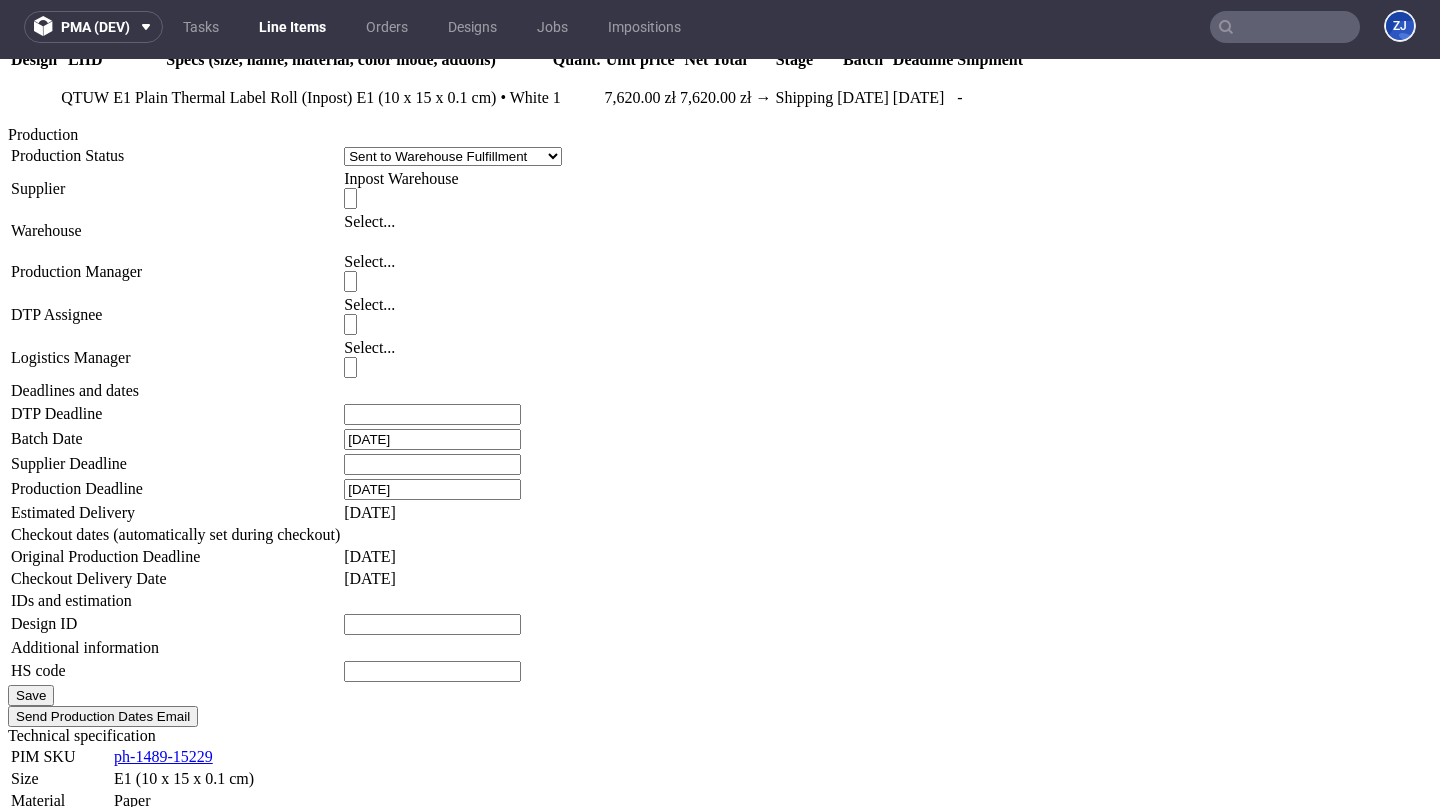 click on "Reset and retry" at bounding box center [61, 1064] 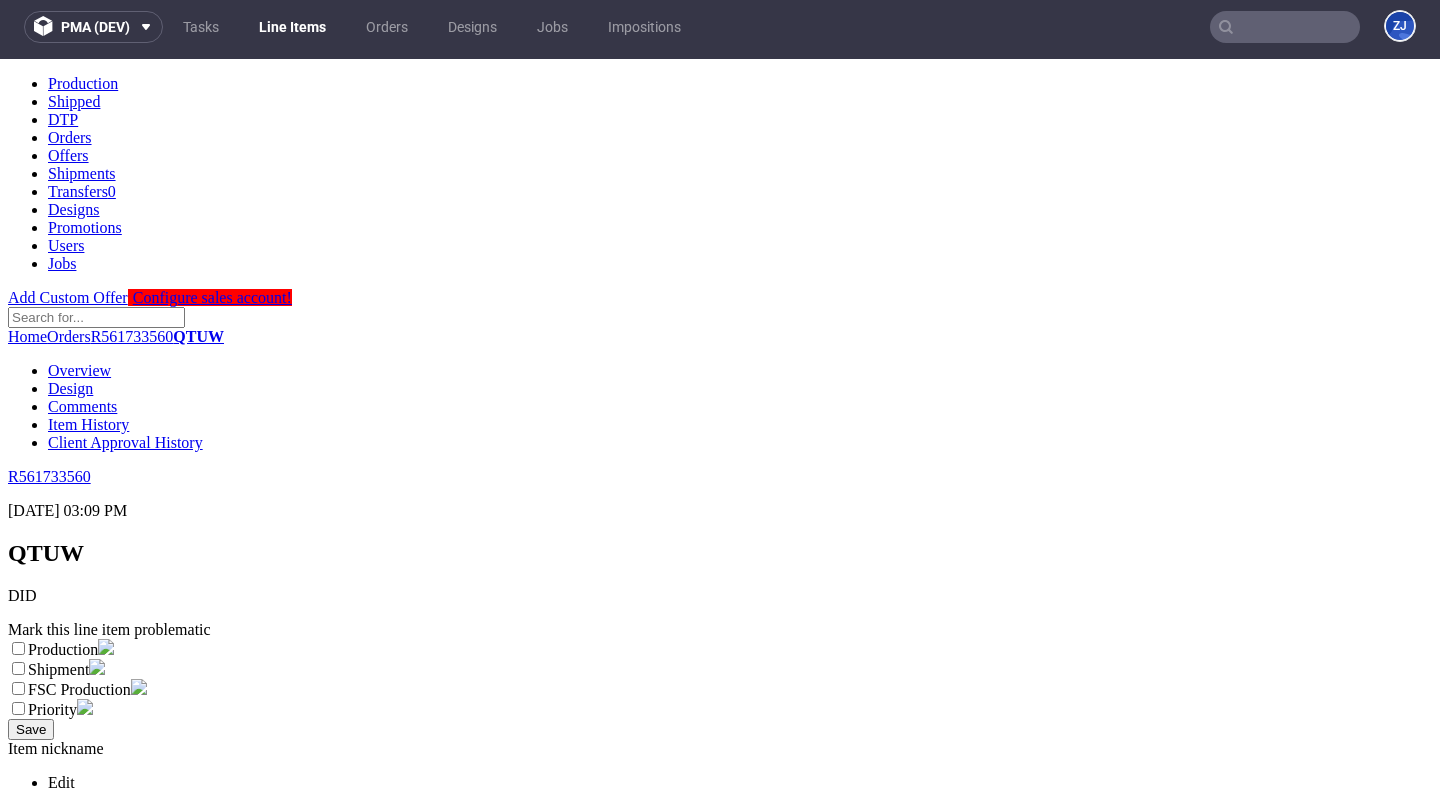 scroll, scrollTop: 1724, scrollLeft: 0, axis: vertical 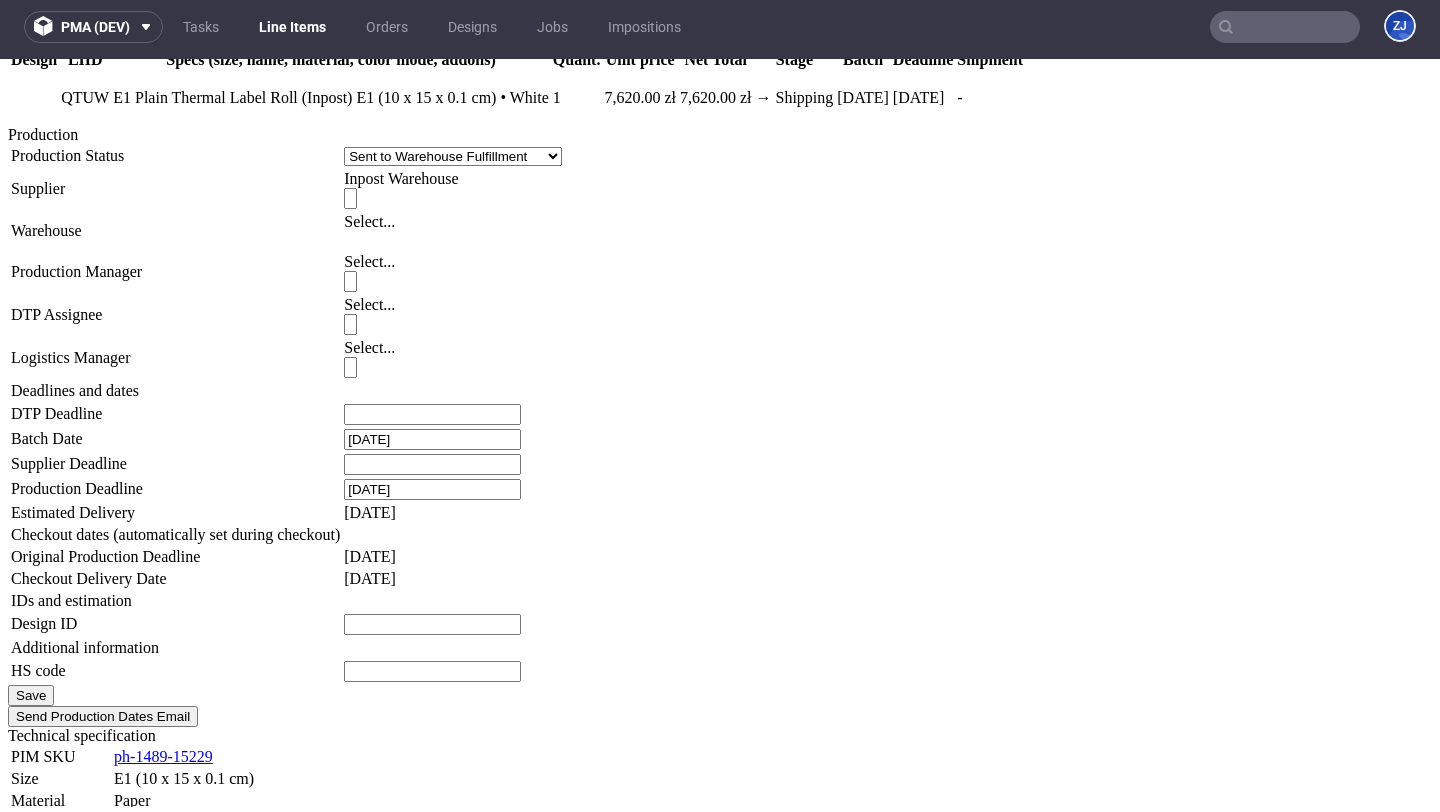 click on "Show  details" at bounding box center (52, 1085) 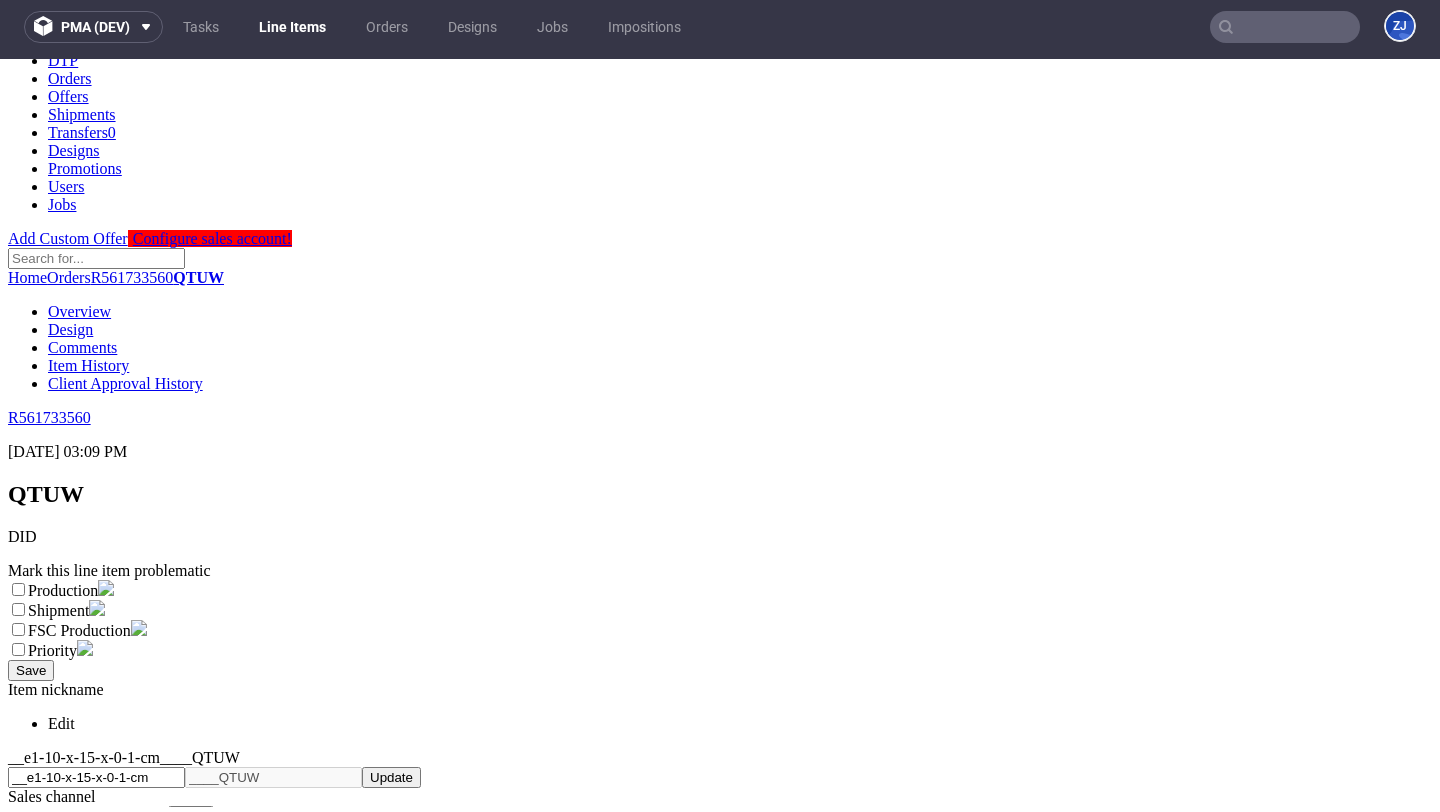 scroll, scrollTop: 0, scrollLeft: 0, axis: both 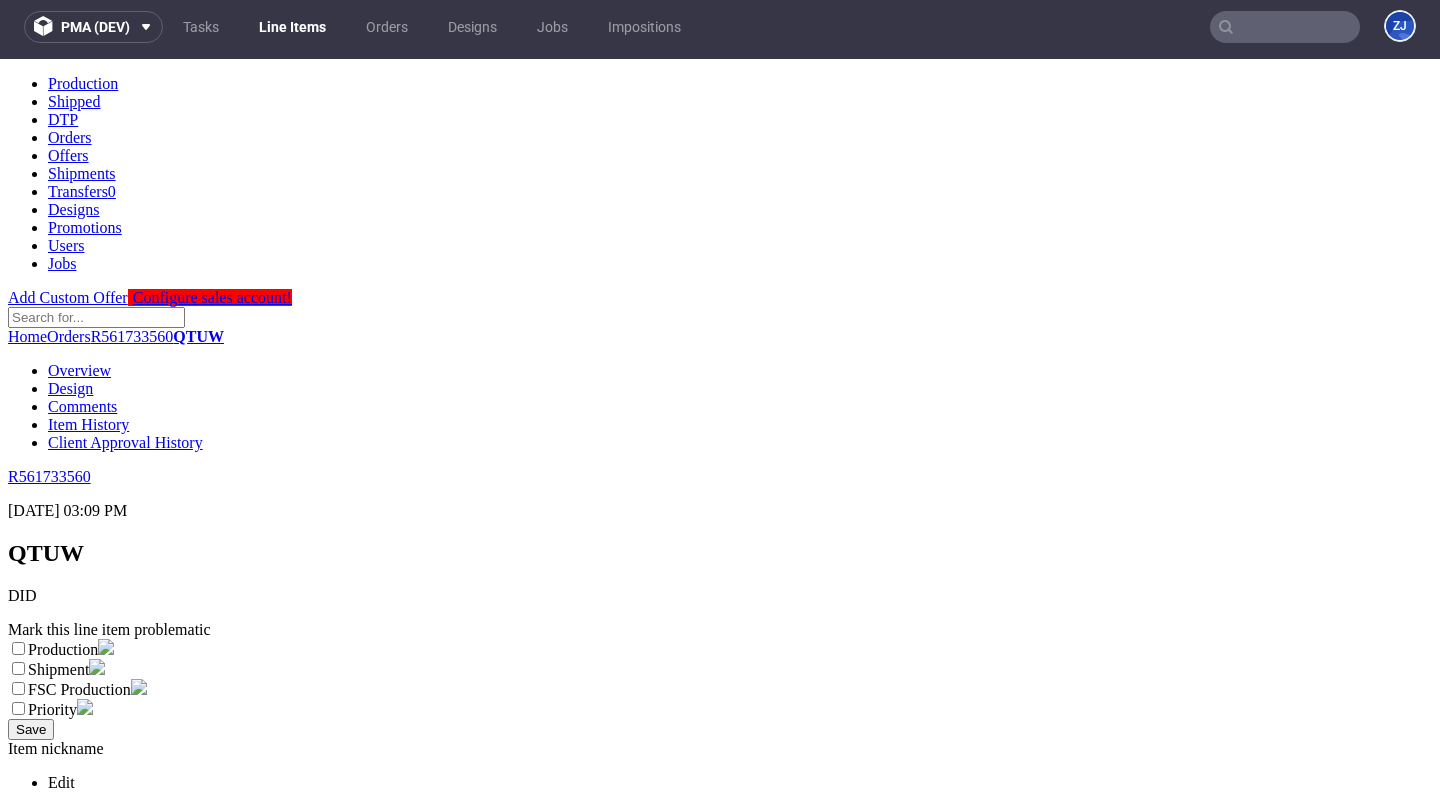type 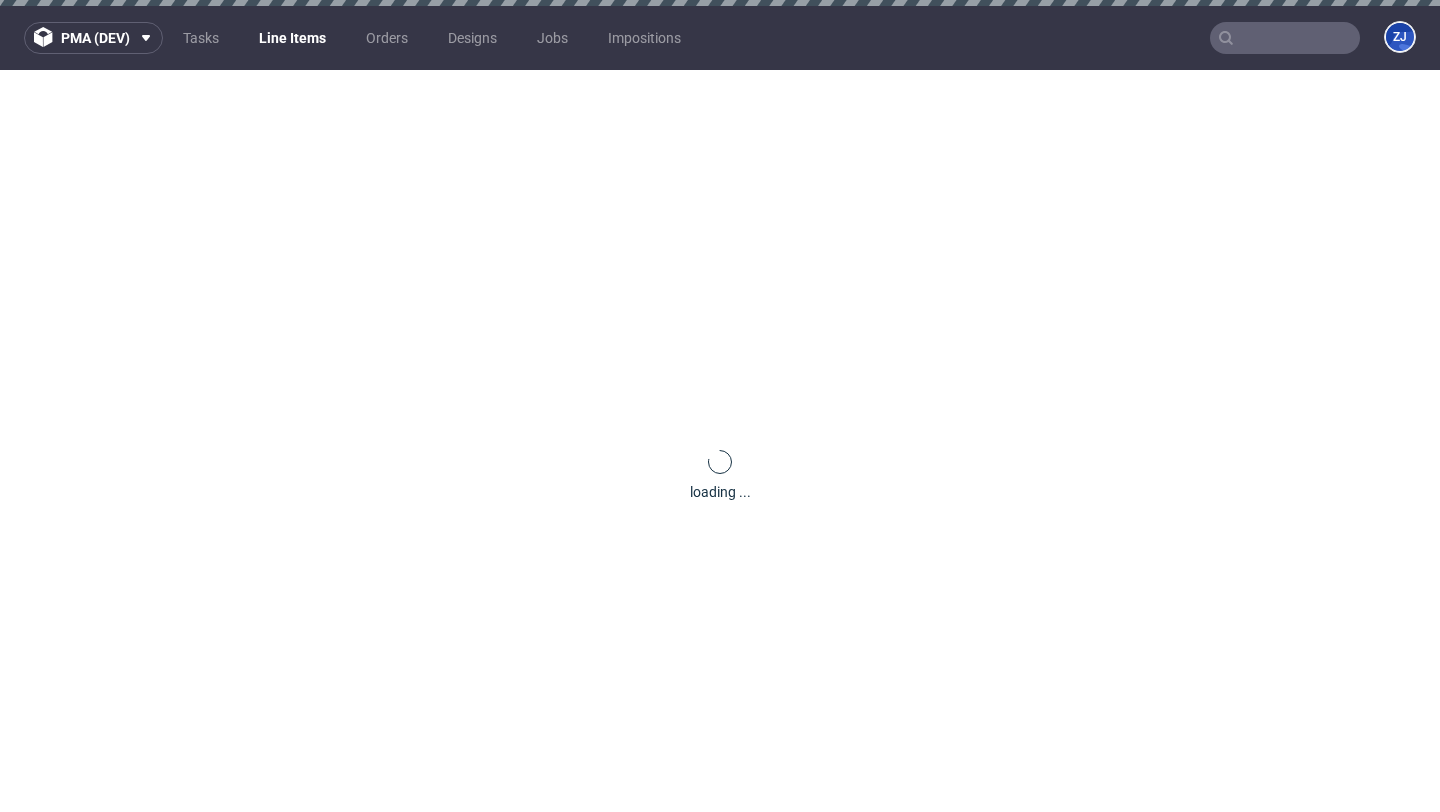 scroll, scrollTop: 0, scrollLeft: 0, axis: both 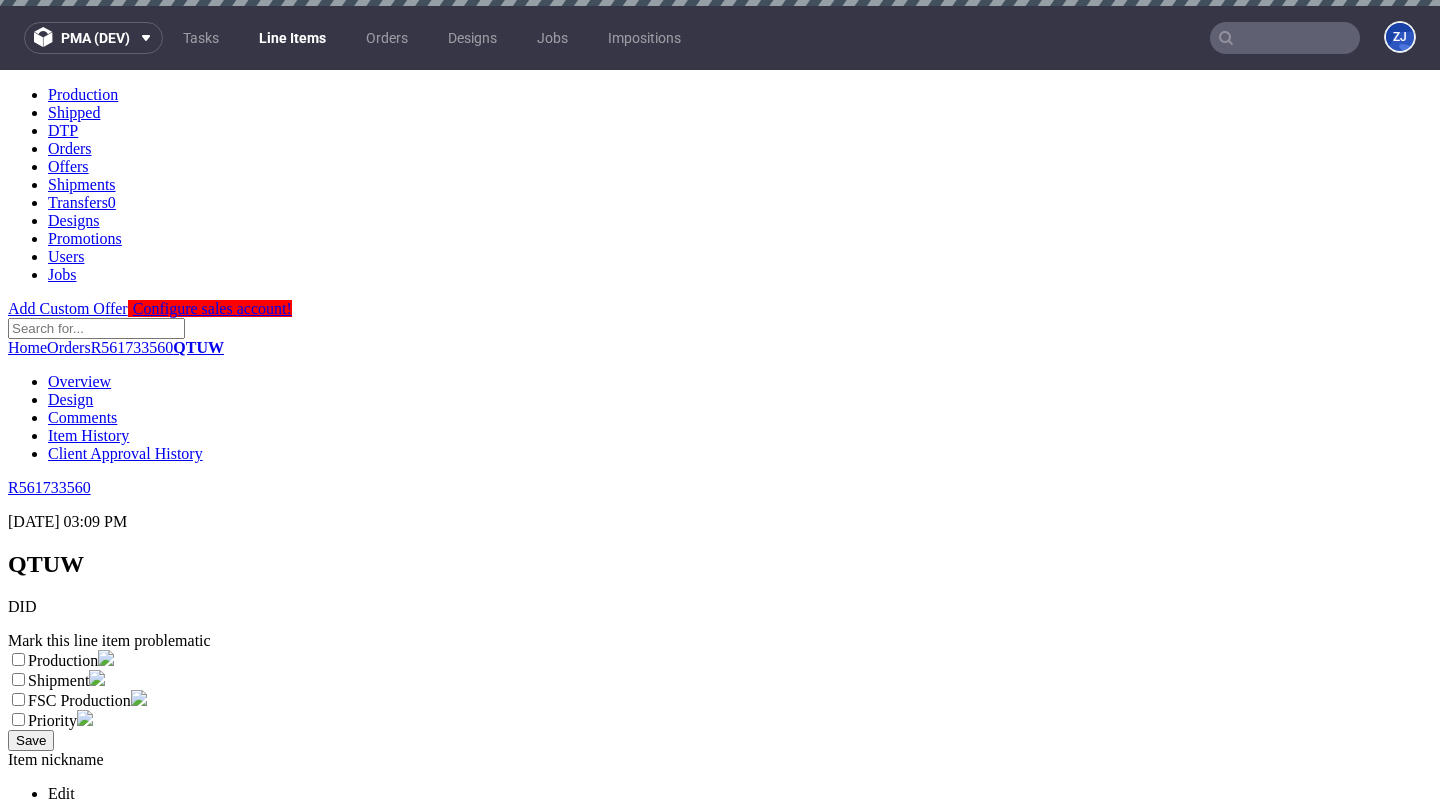 click on "QTUW" at bounding box center (46, 564) 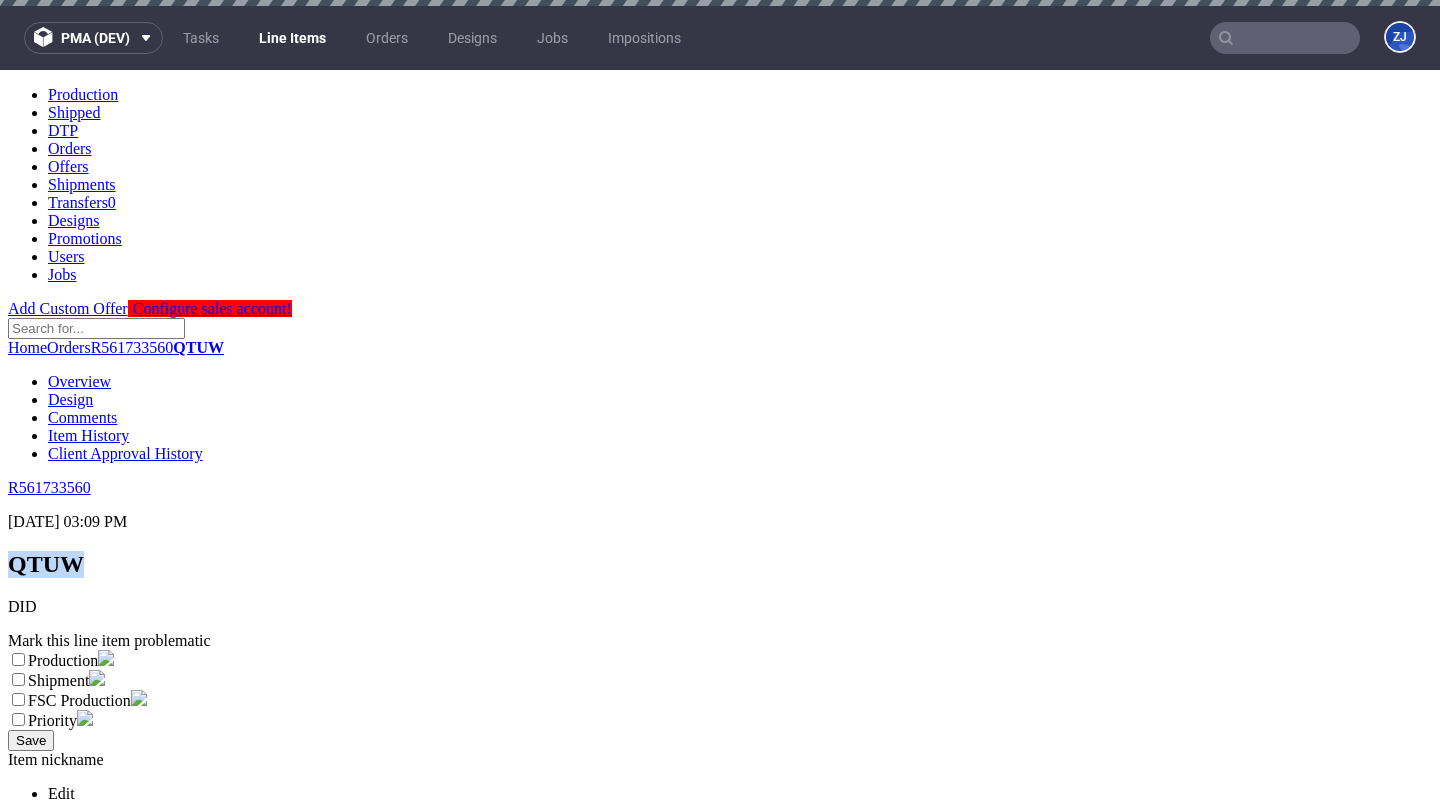 click on "QTUW" at bounding box center [46, 564] 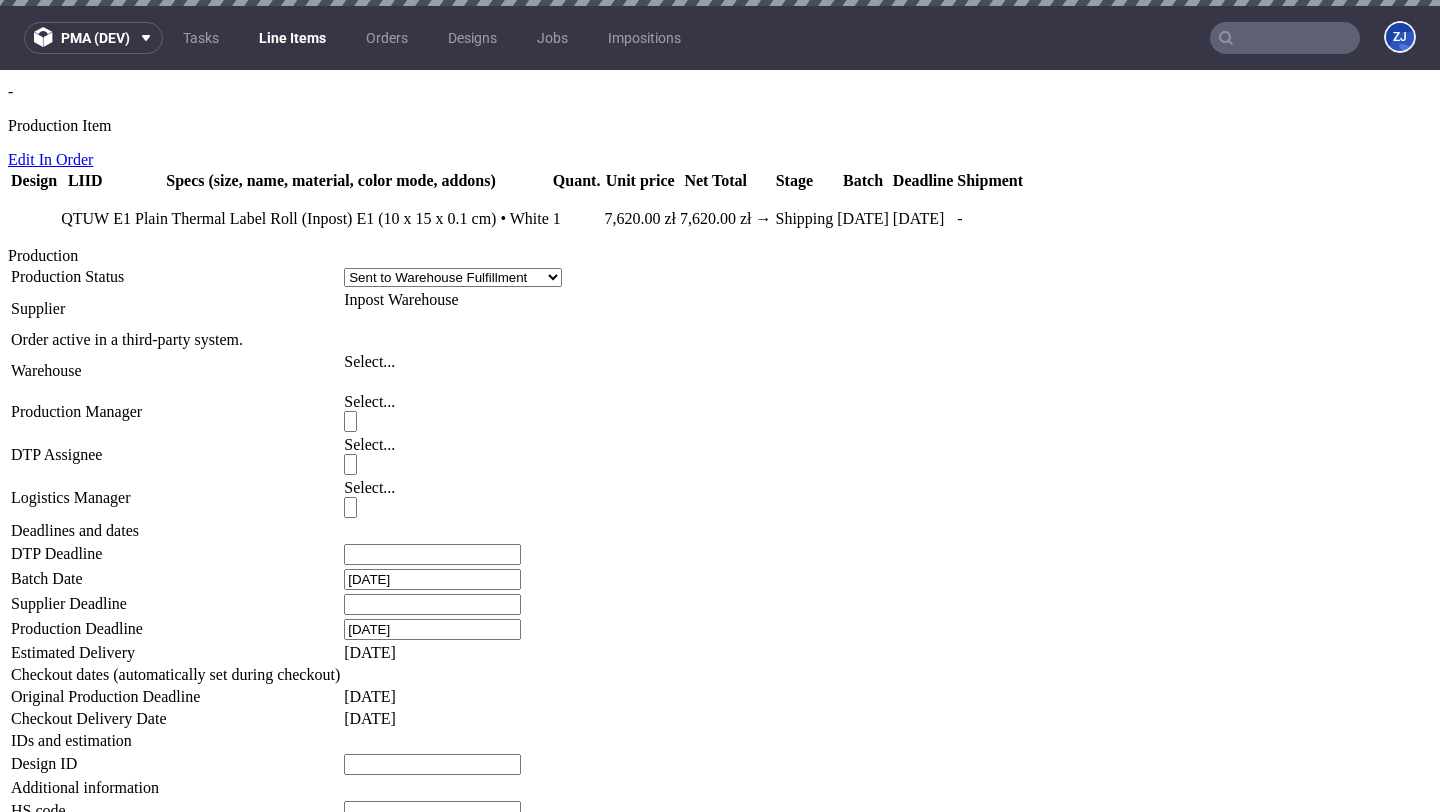 scroll, scrollTop: 1639, scrollLeft: 0, axis: vertical 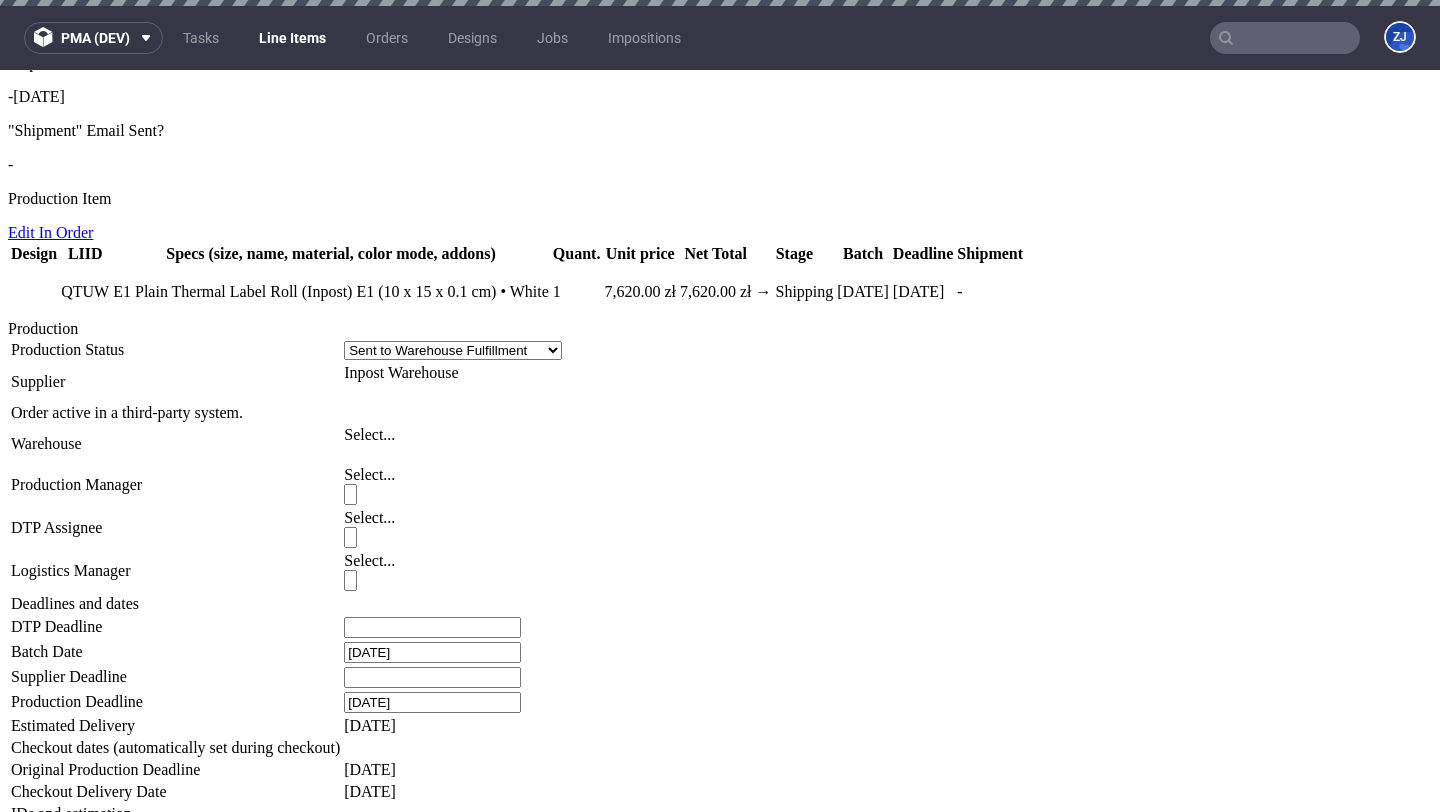 click on "Show  details" at bounding box center (52, 1259) 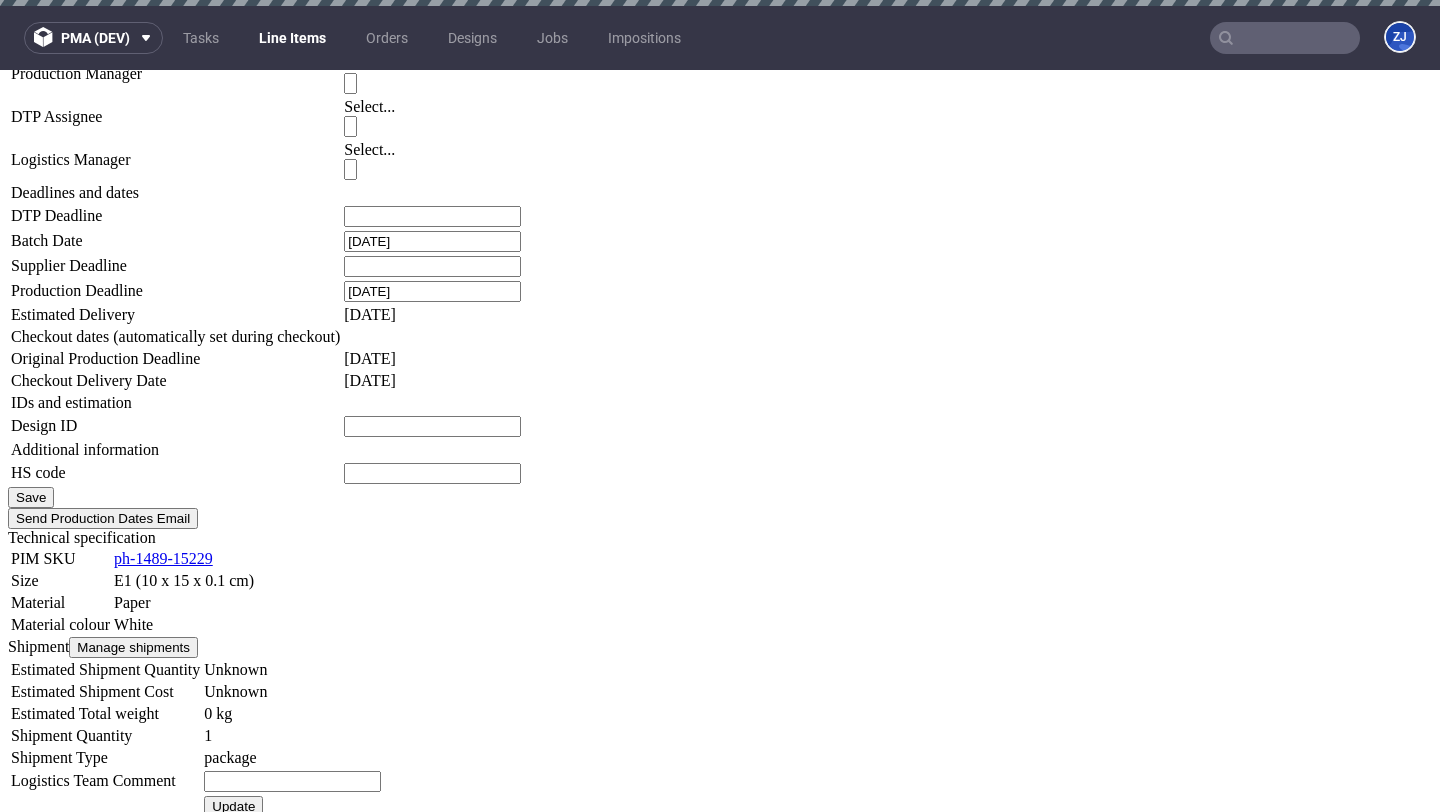 scroll, scrollTop: 1995, scrollLeft: 0, axis: vertical 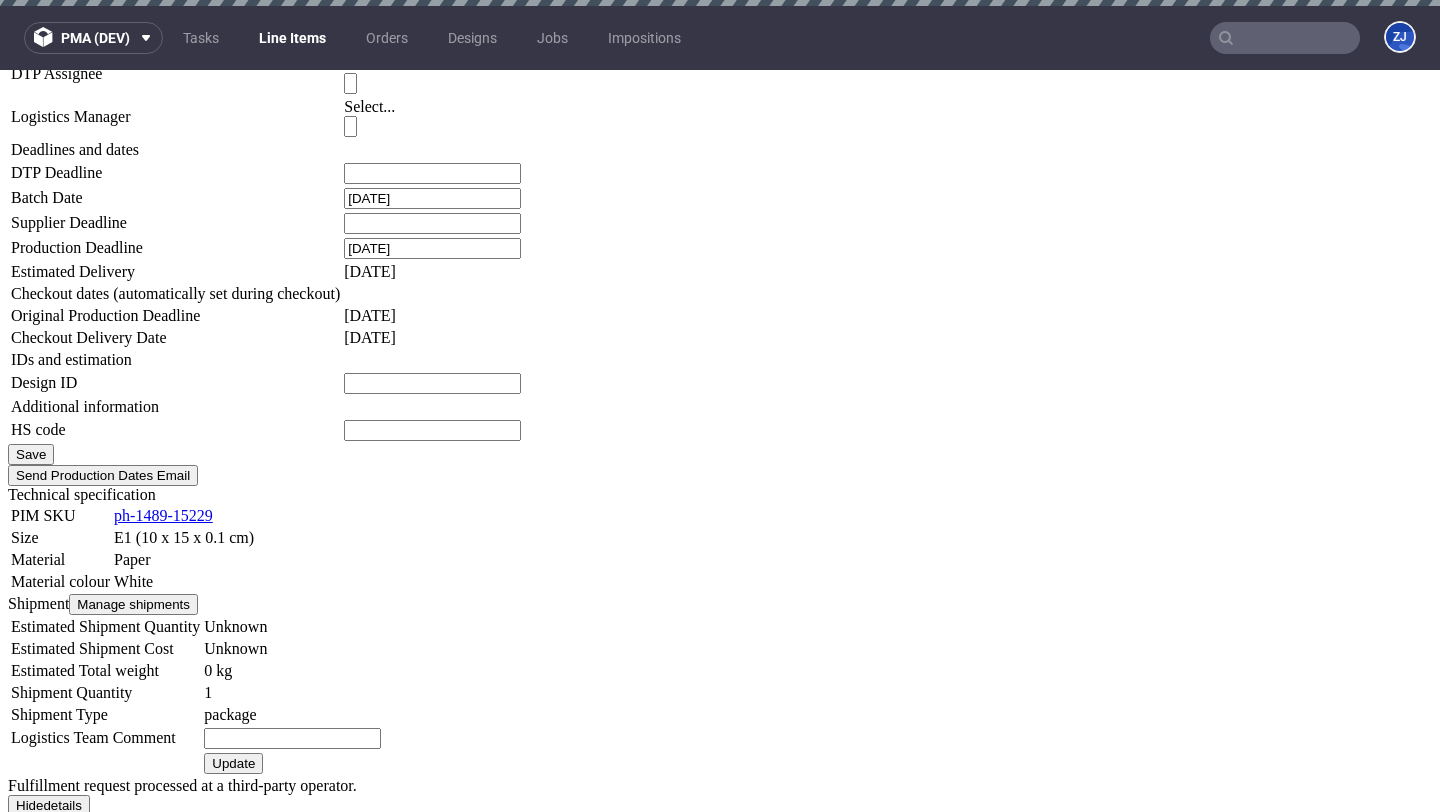 type 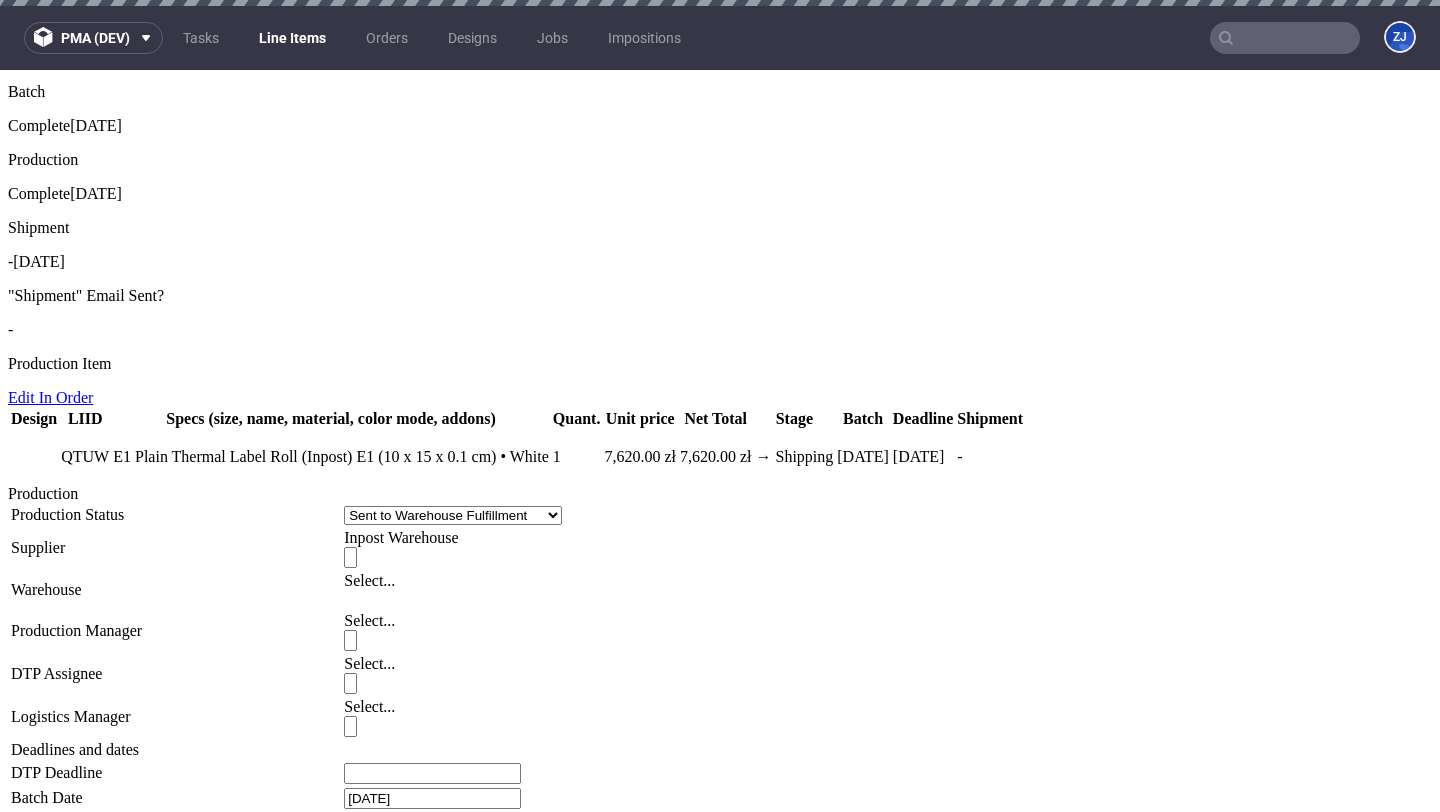 scroll, scrollTop: 1775, scrollLeft: 0, axis: vertical 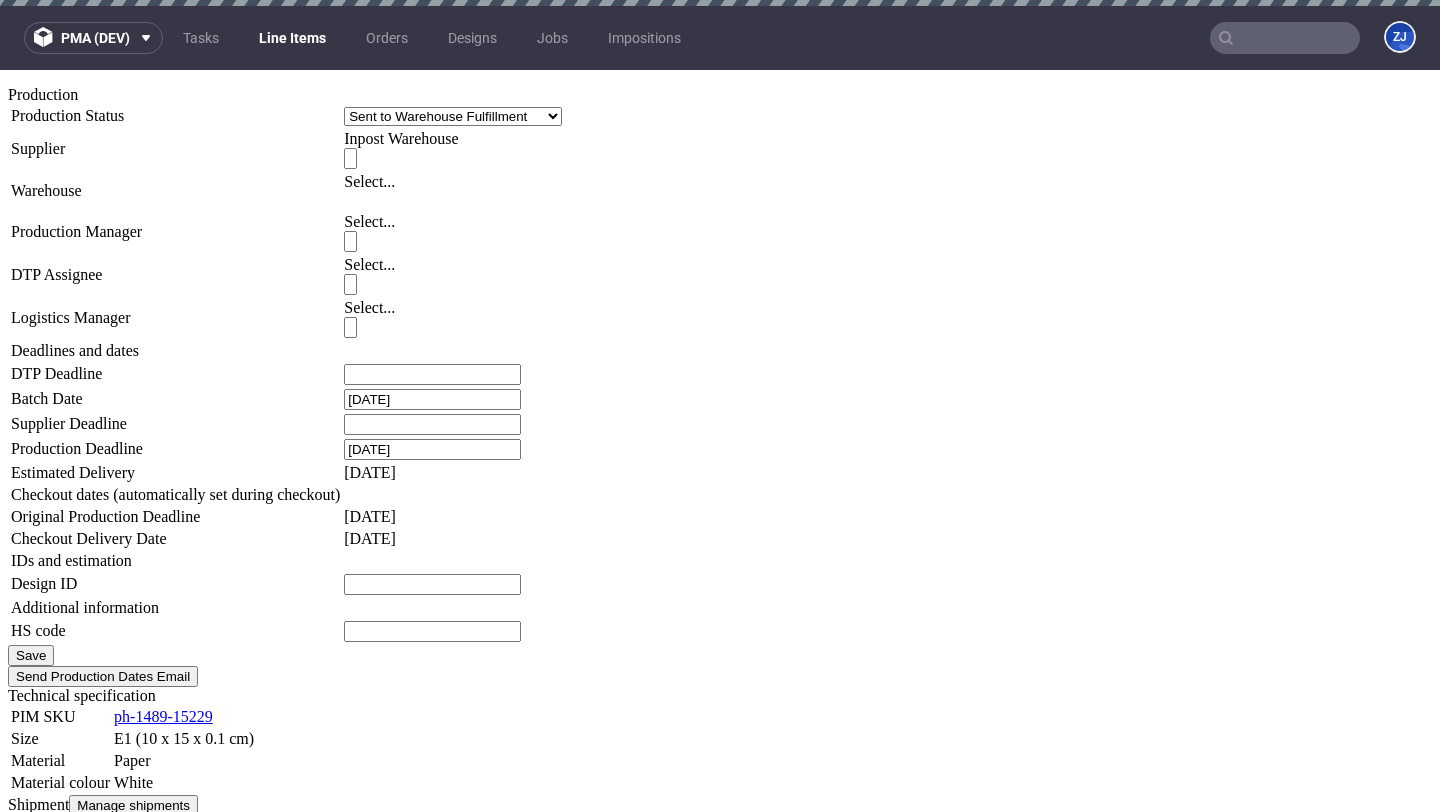 click on "Reset and retry" at bounding box center [61, 1024] 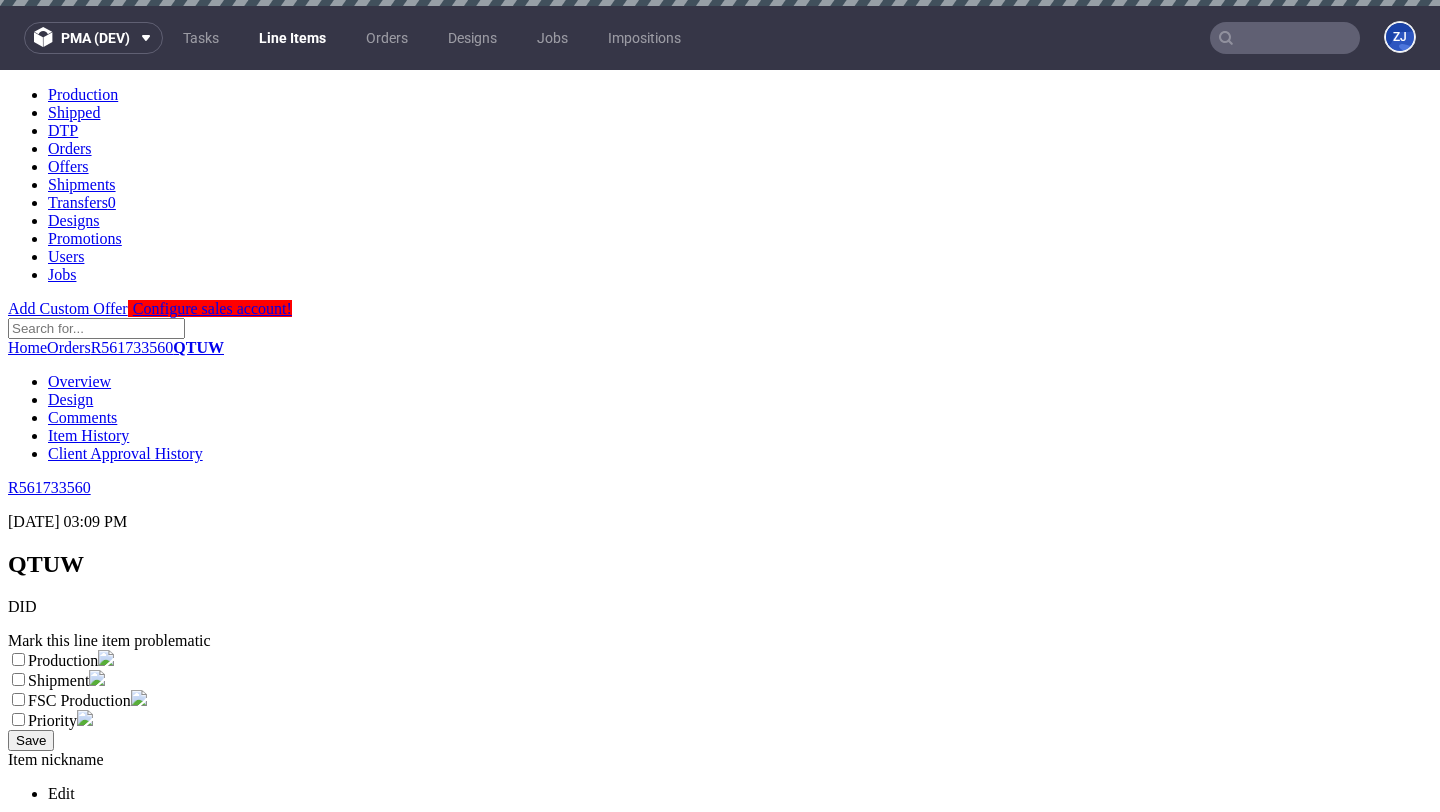 scroll, scrollTop: 1775, scrollLeft: 0, axis: vertical 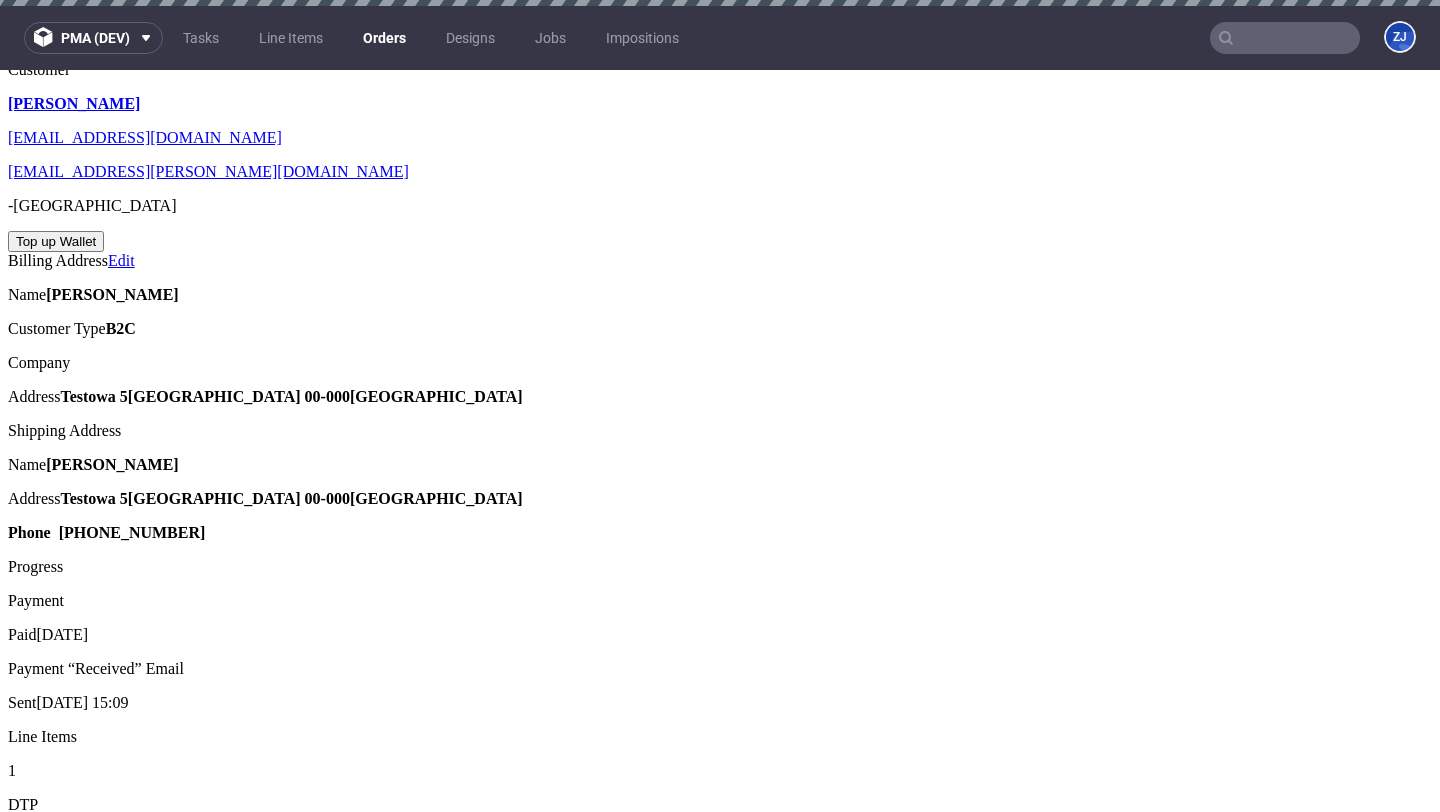 click on "To Do Issue when processing shipment for QTUW" at bounding box center [720, 2305] 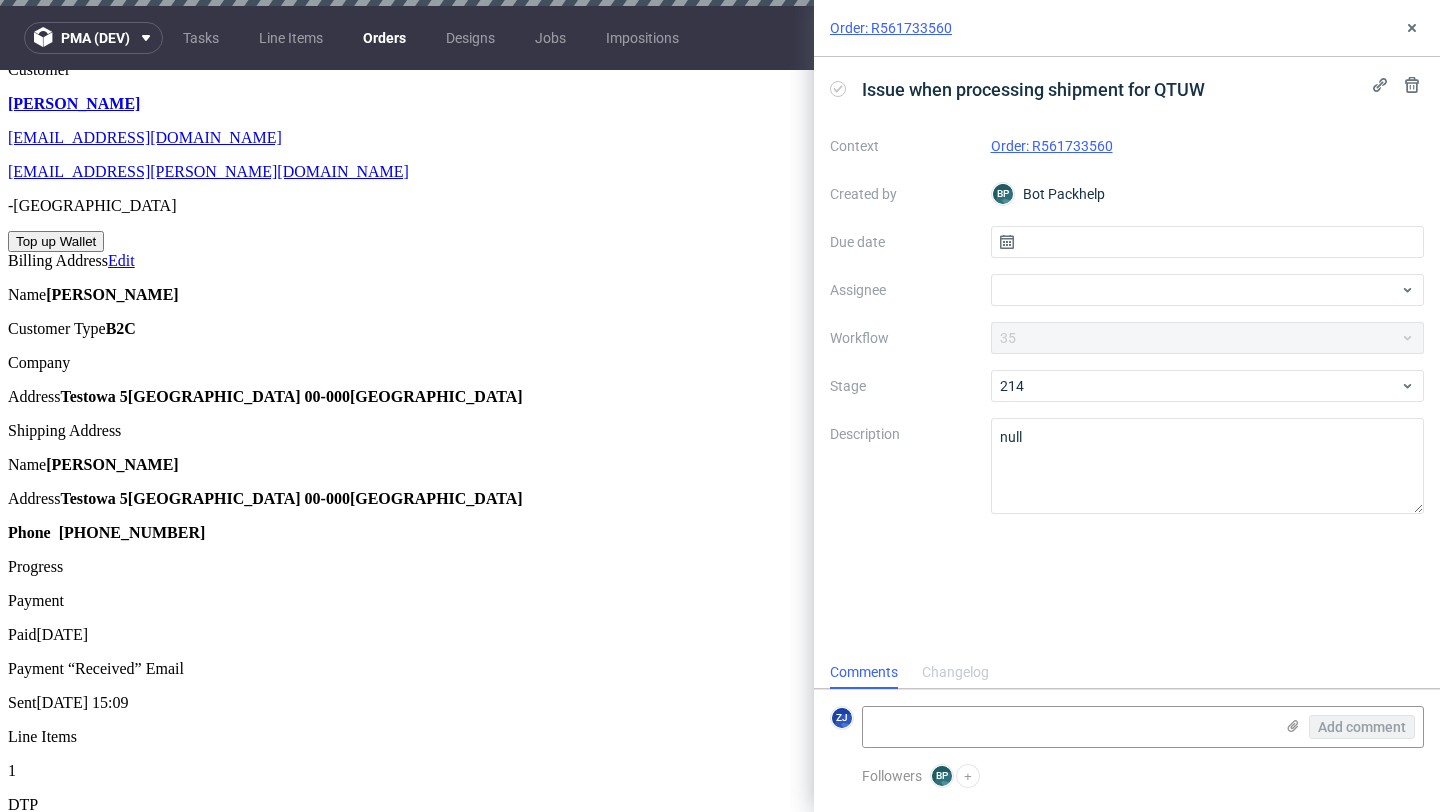 scroll, scrollTop: 16, scrollLeft: 0, axis: vertical 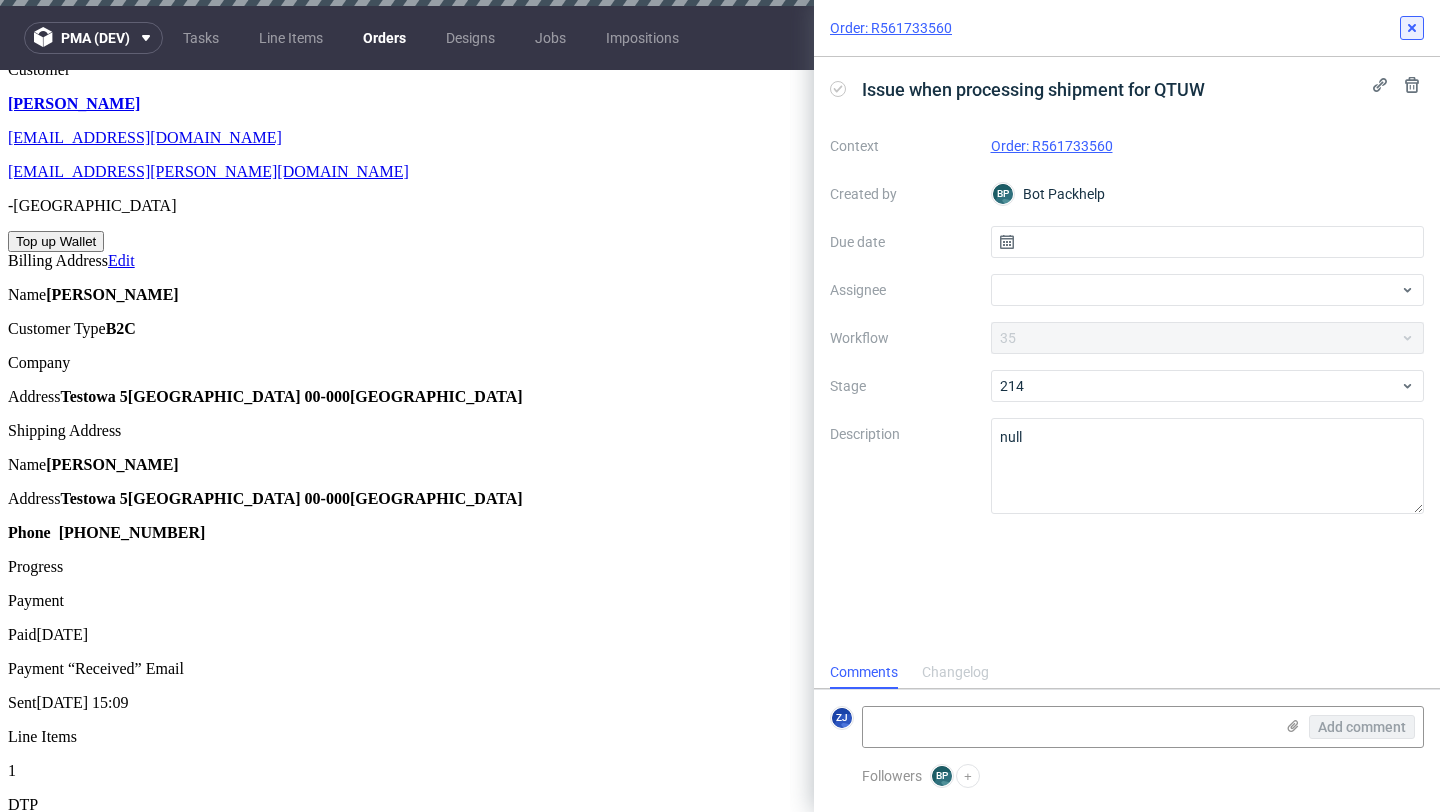 click 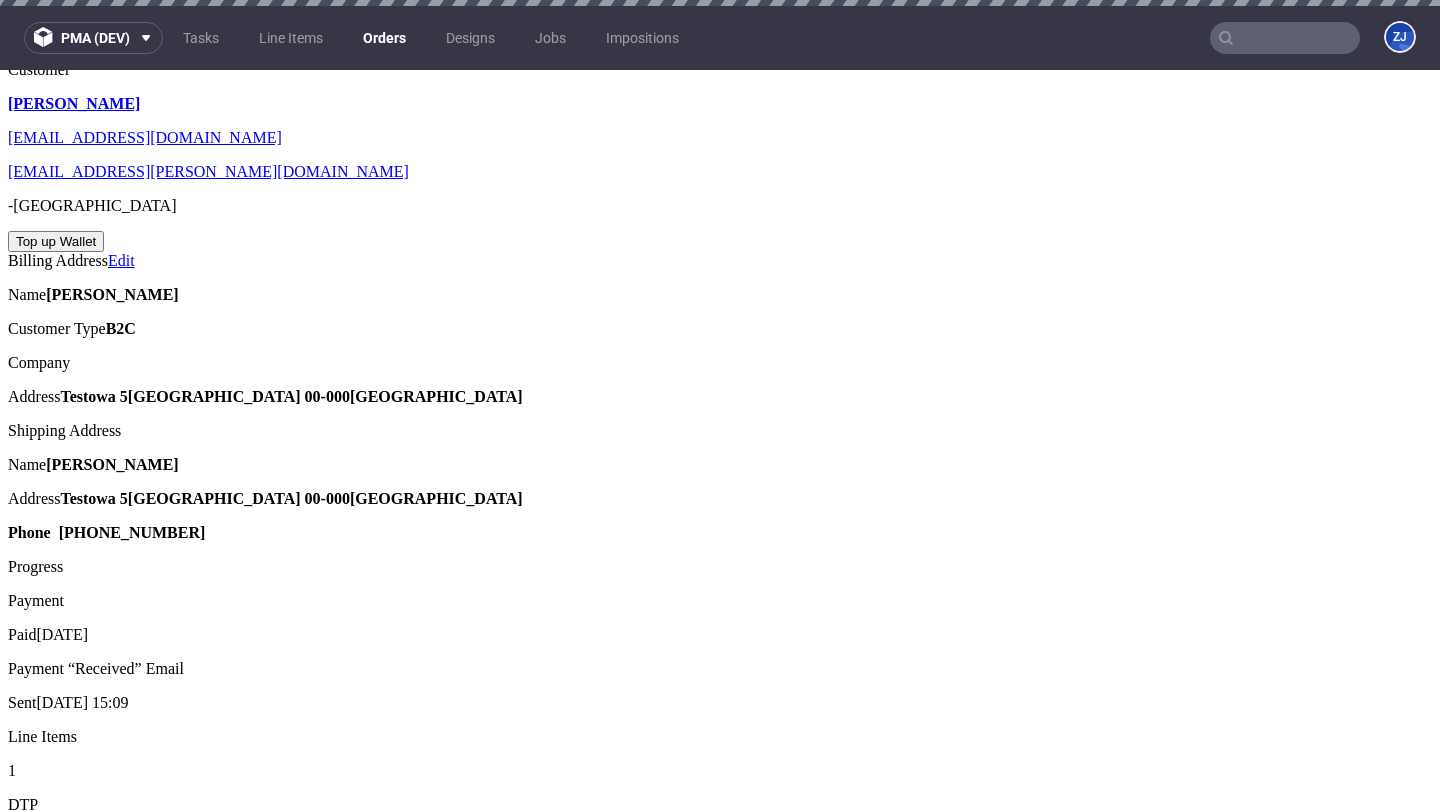 click on "To Do Issue when processing shipment for QTUW" at bounding box center [720, 2215] 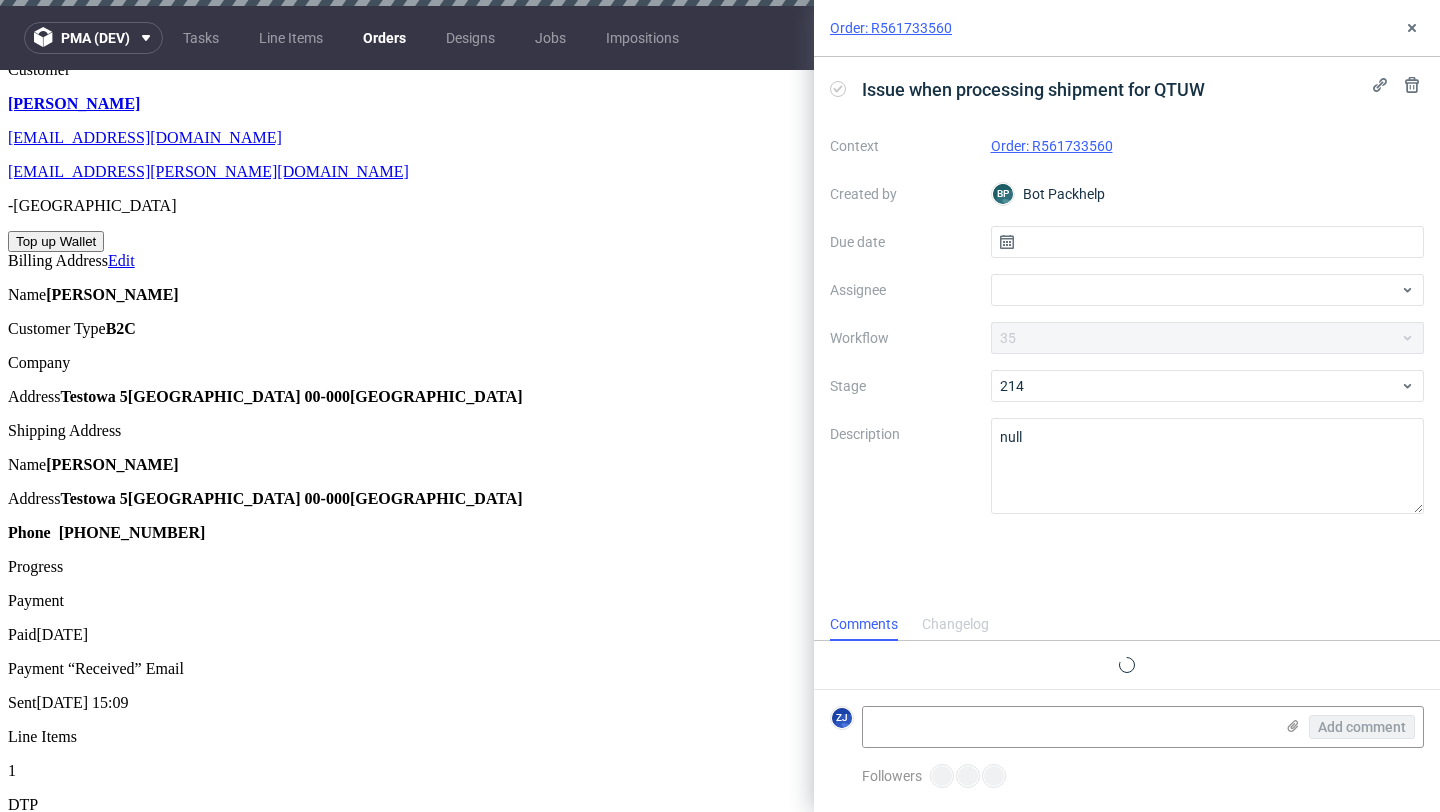 scroll, scrollTop: 16, scrollLeft: 0, axis: vertical 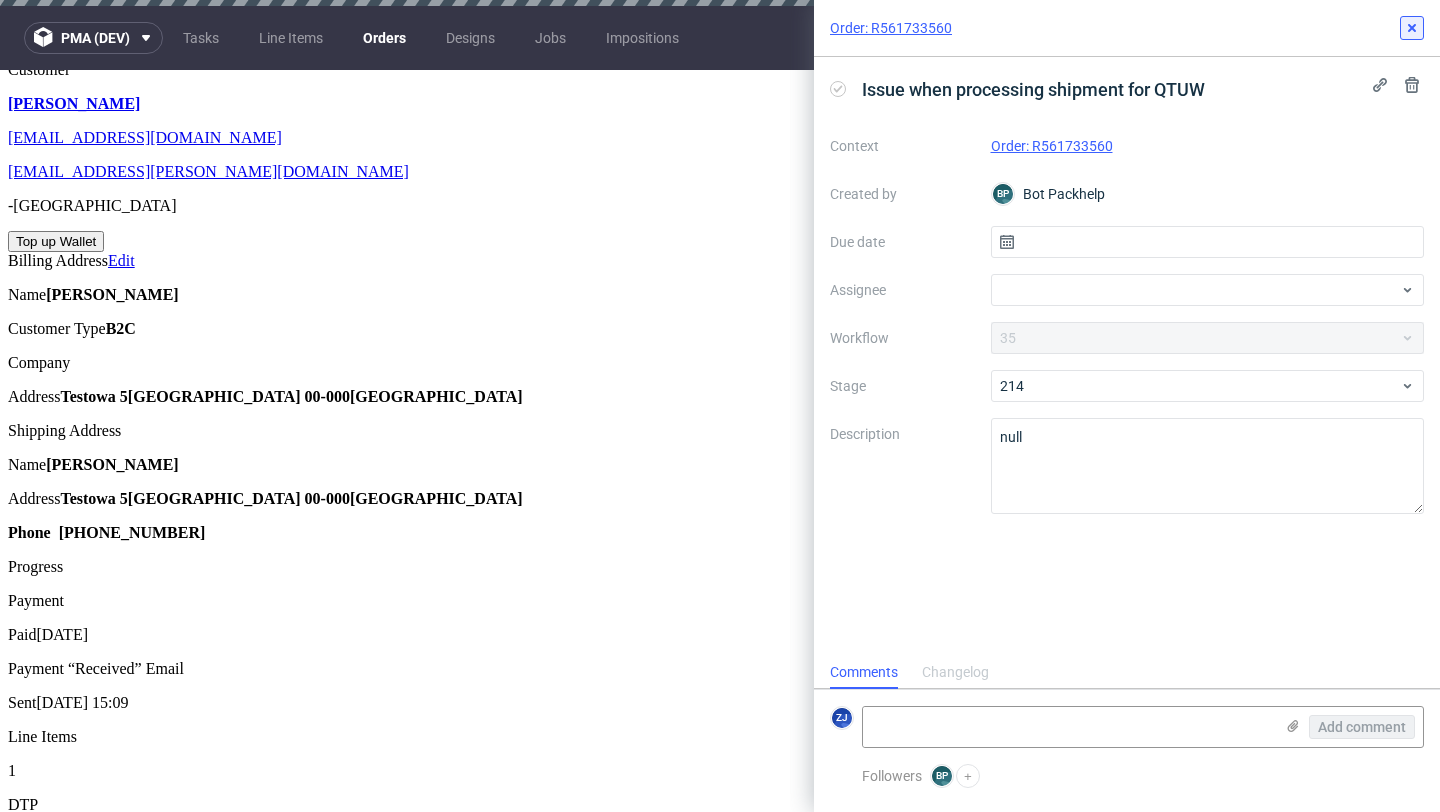 click at bounding box center [1412, 28] 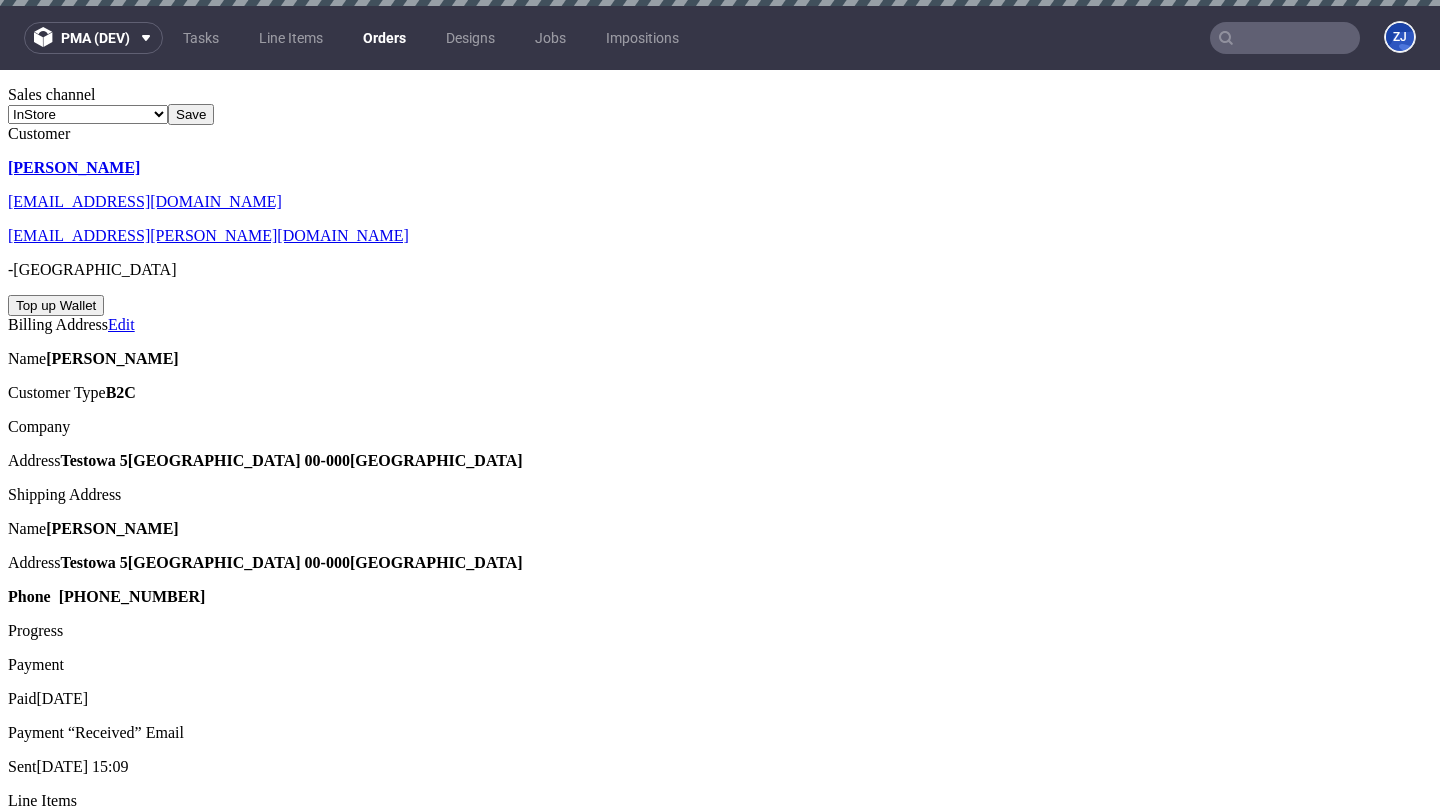 scroll, scrollTop: 694, scrollLeft: 0, axis: vertical 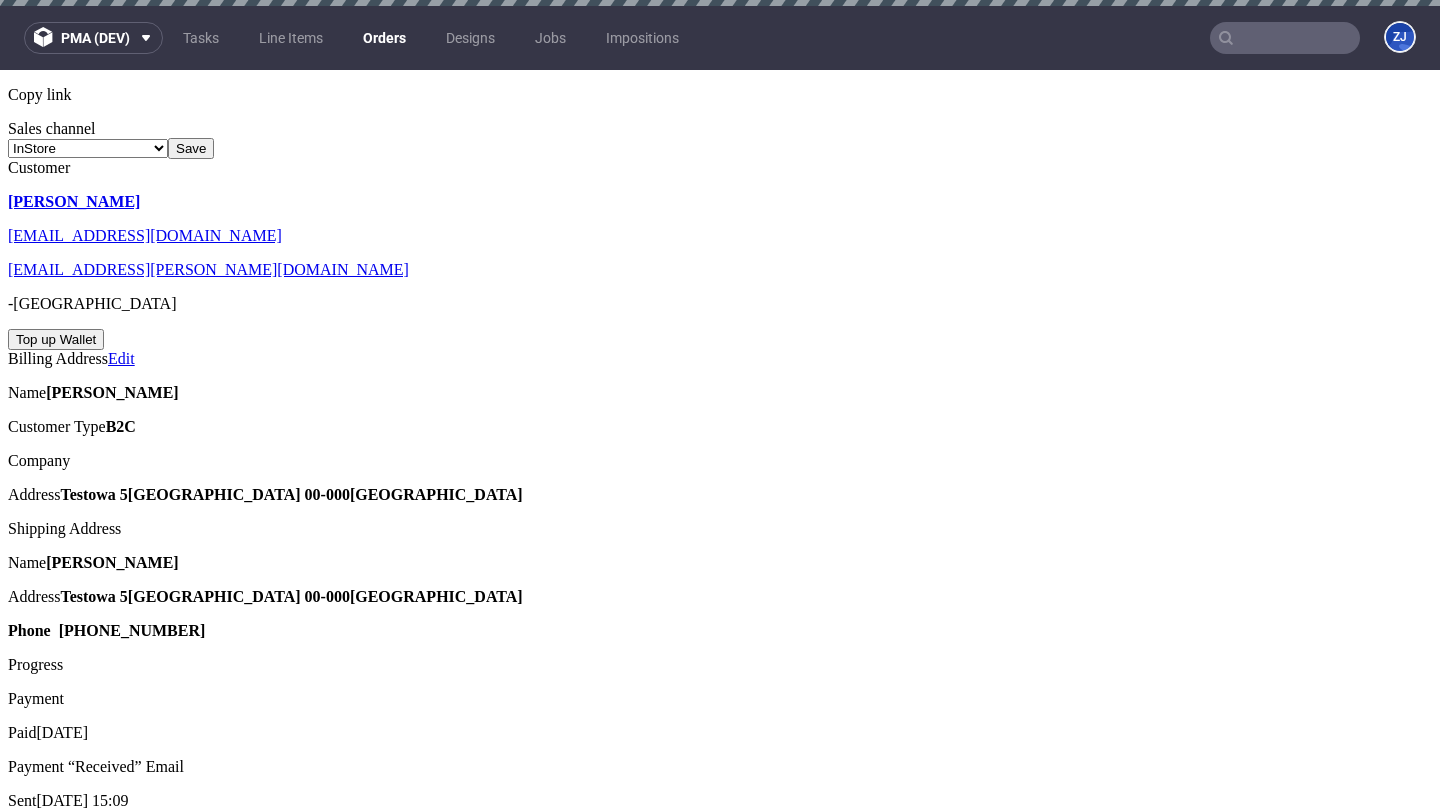 click on "To Do" at bounding box center [720, 2214] 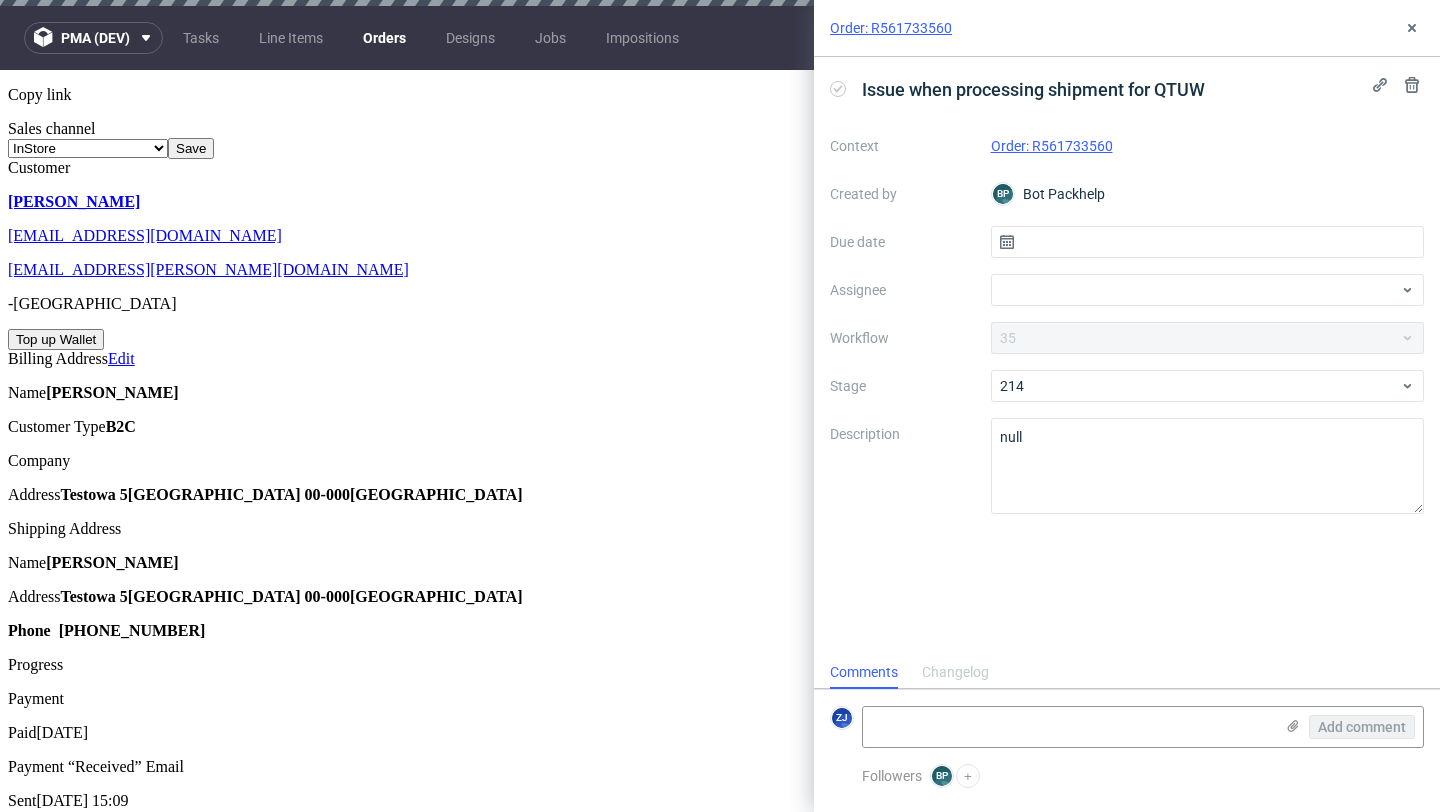 scroll, scrollTop: 16, scrollLeft: 0, axis: vertical 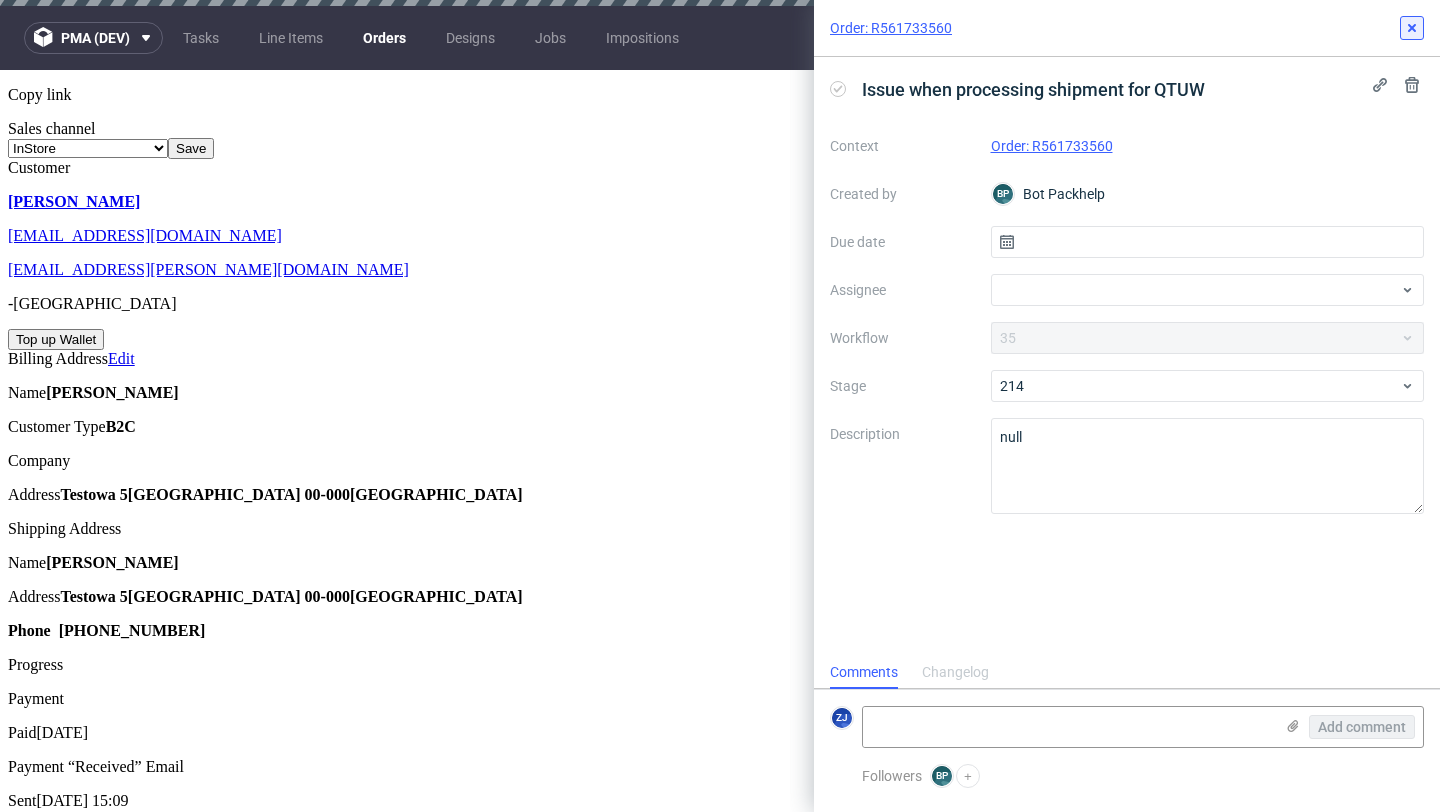 click 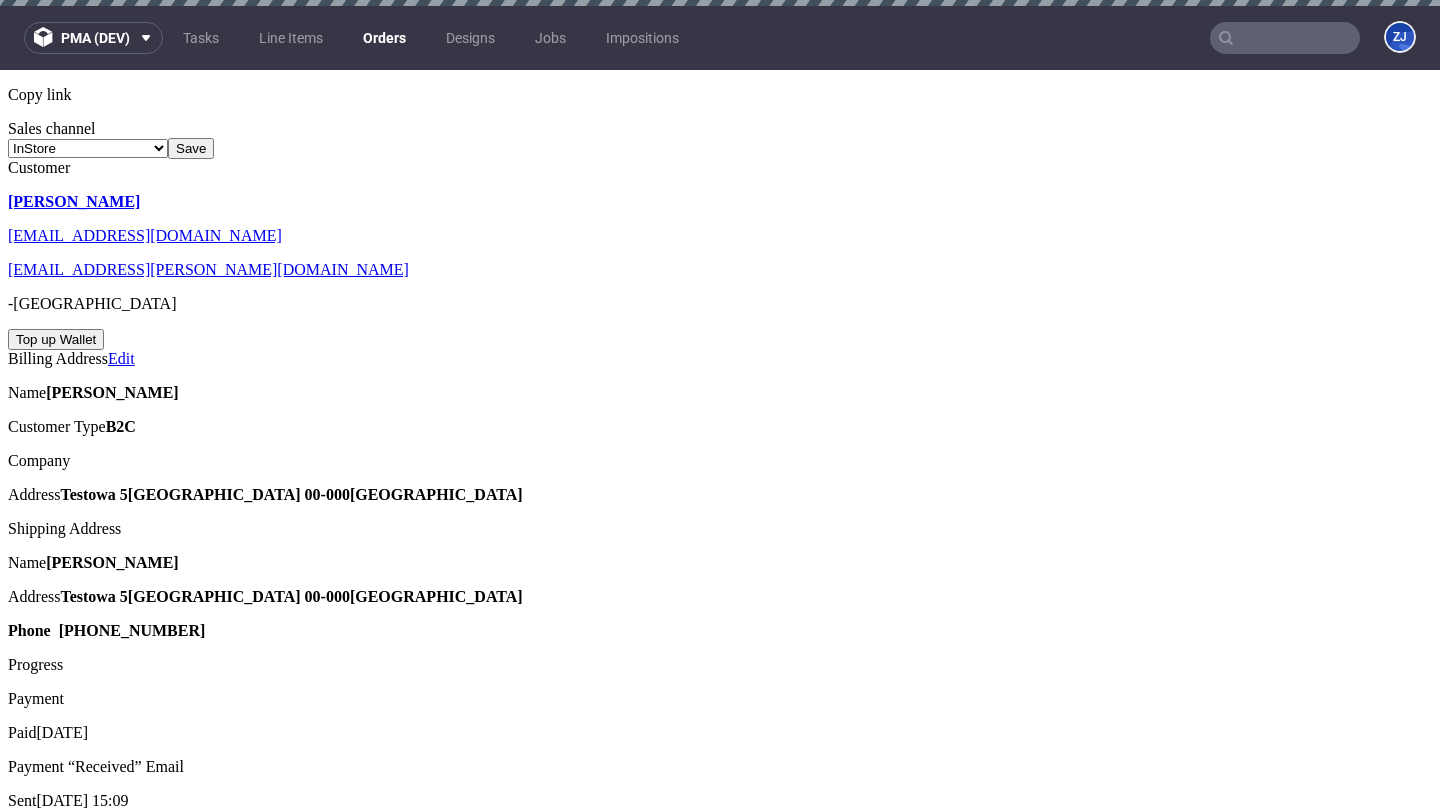 scroll, scrollTop: 0, scrollLeft: 0, axis: both 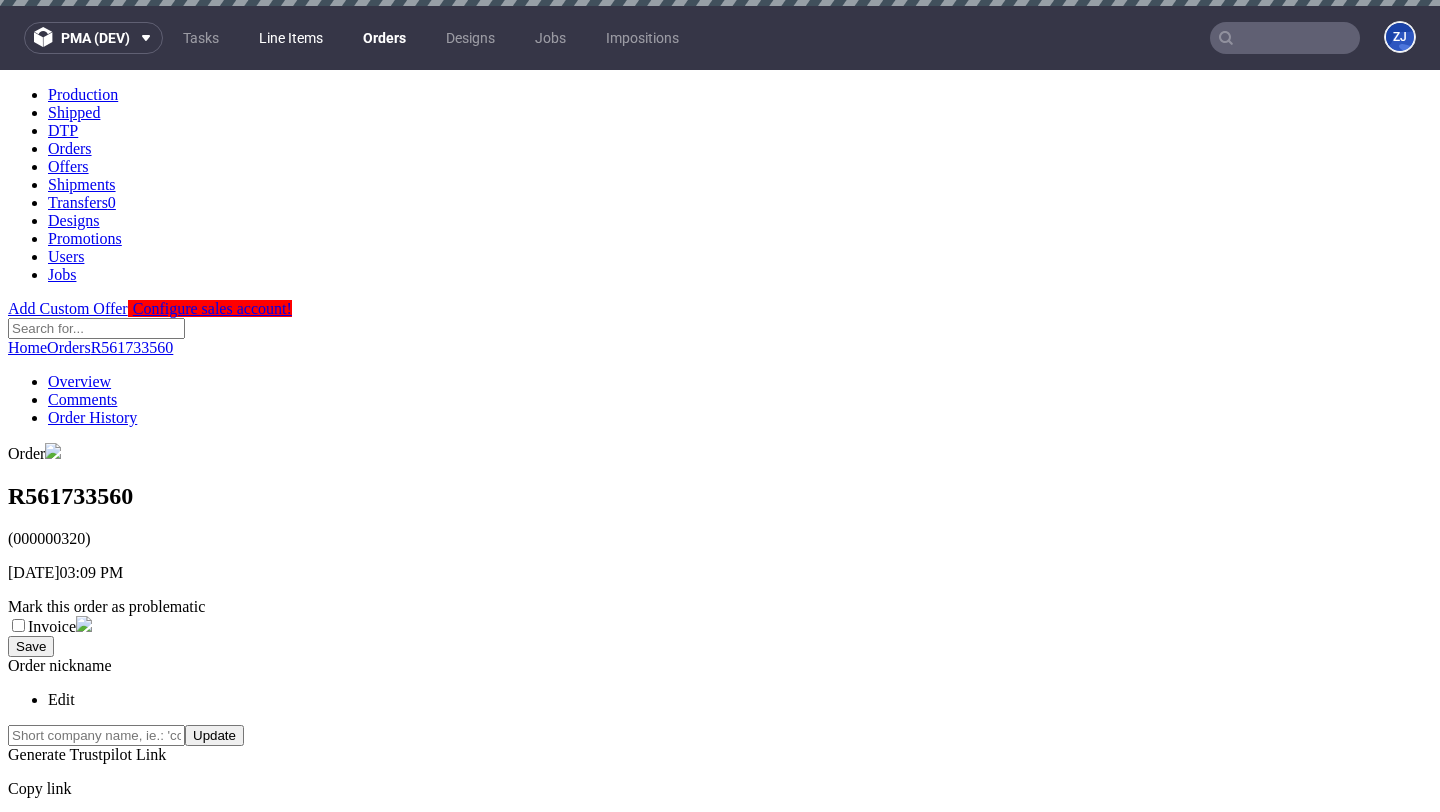 click on "Line Items" at bounding box center (291, 38) 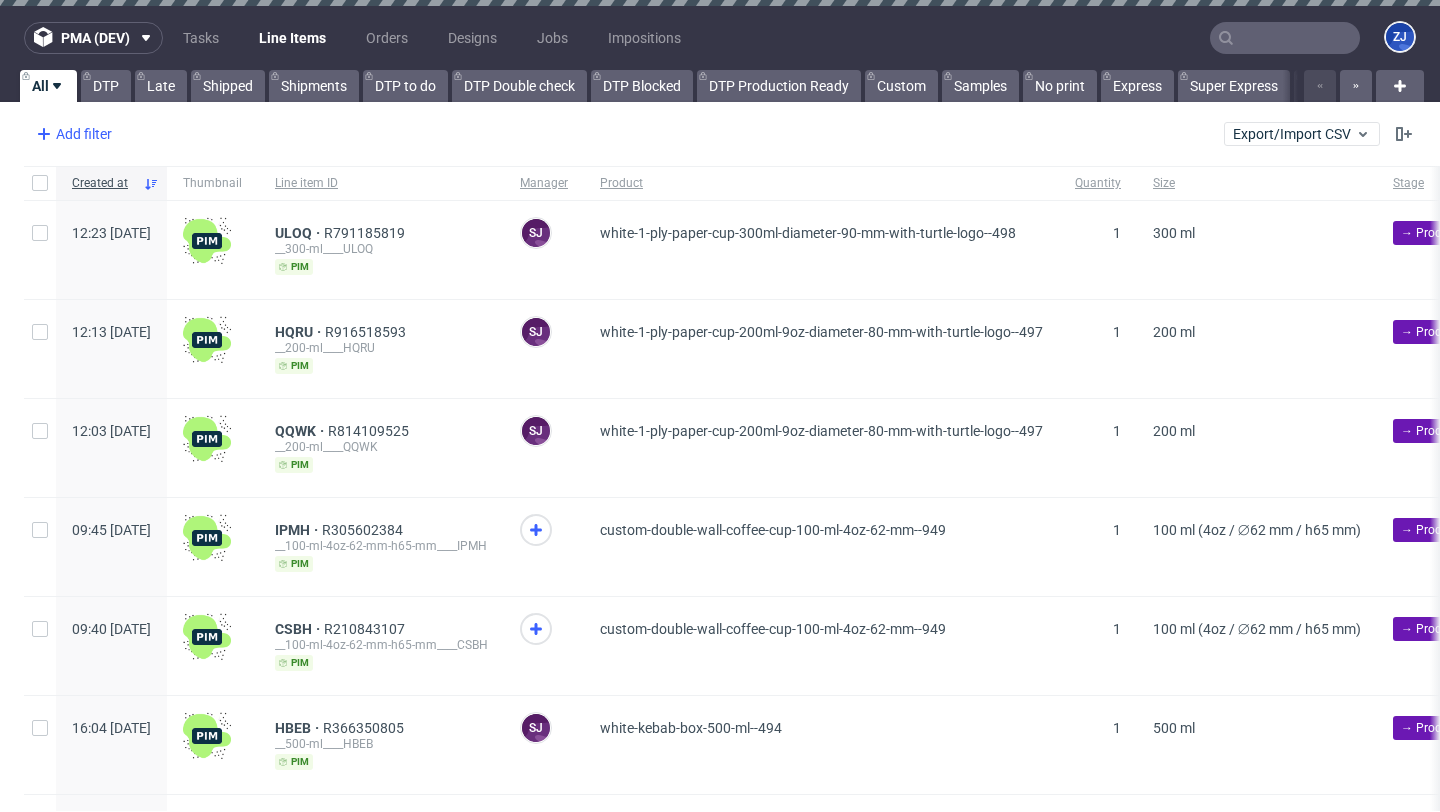 click on "Add filter" at bounding box center [72, 134] 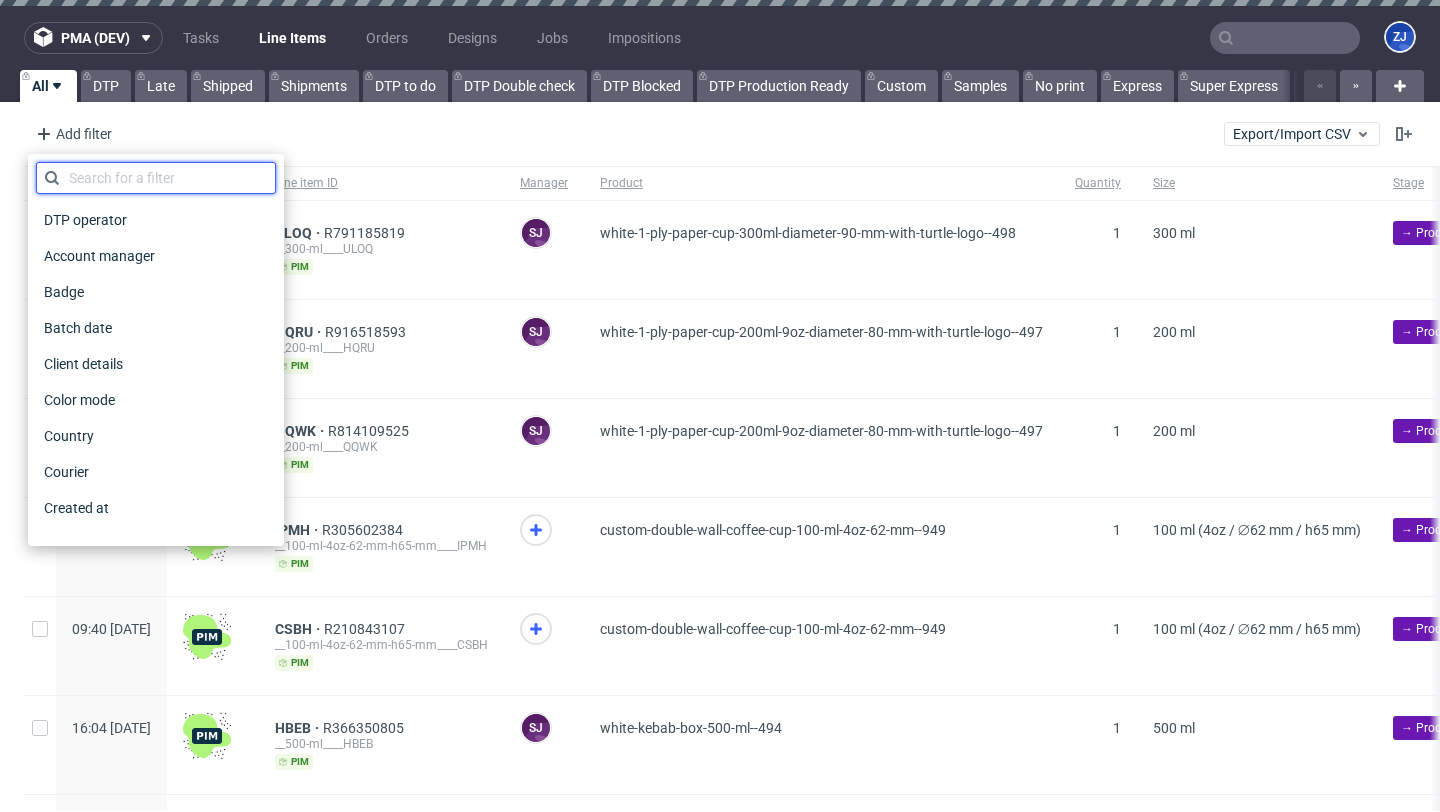 click at bounding box center (156, 178) 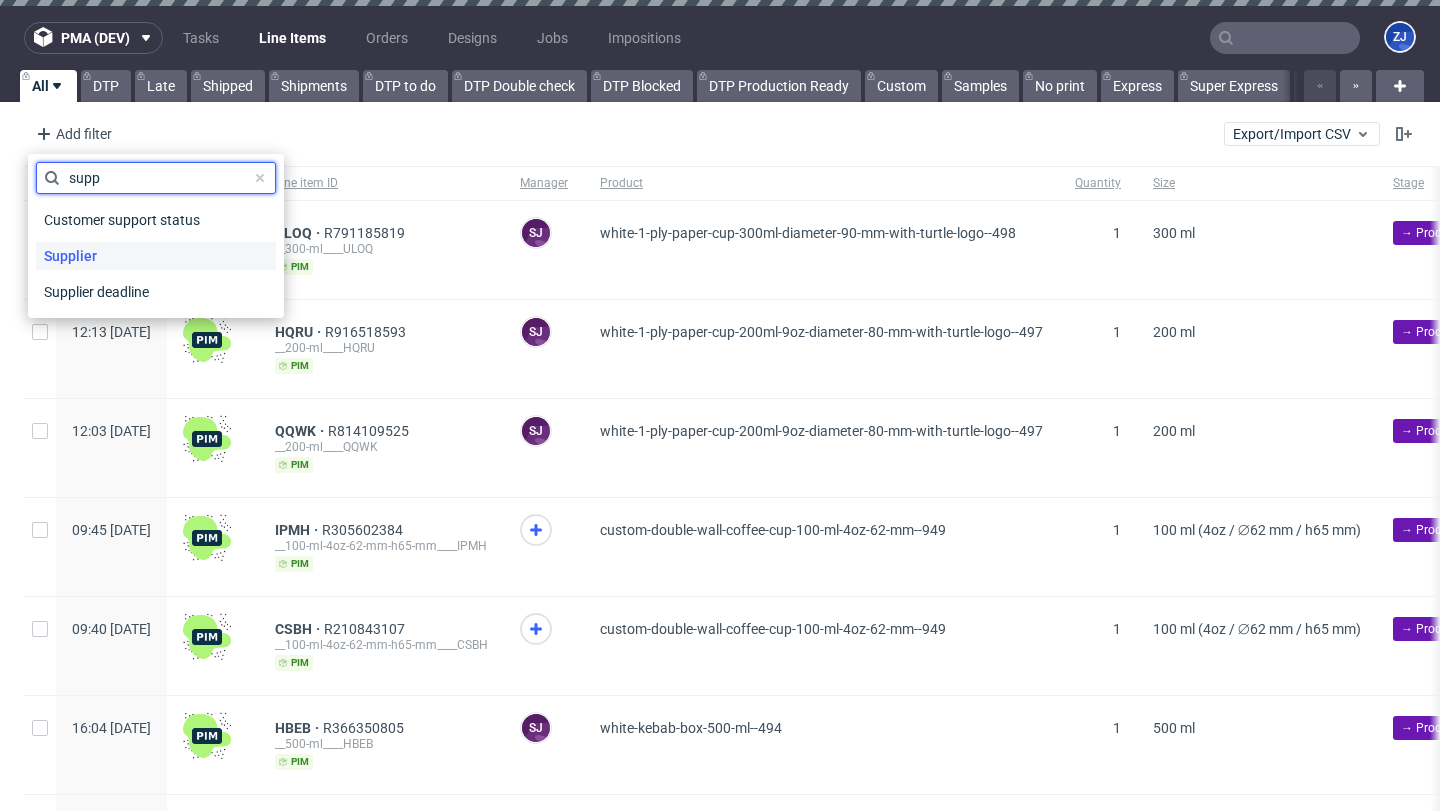 type on "supp" 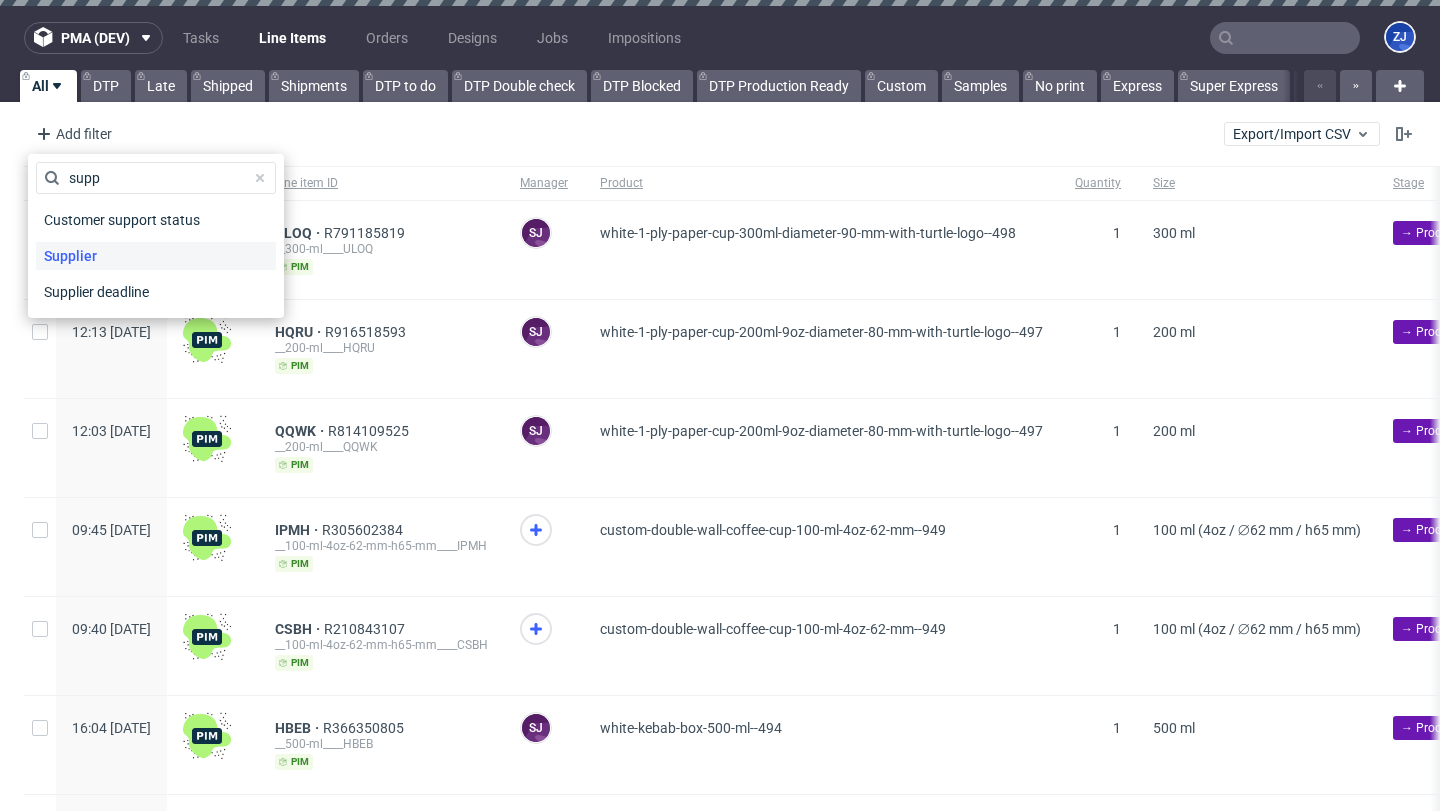 click on "Supplier" at bounding box center (156, 256) 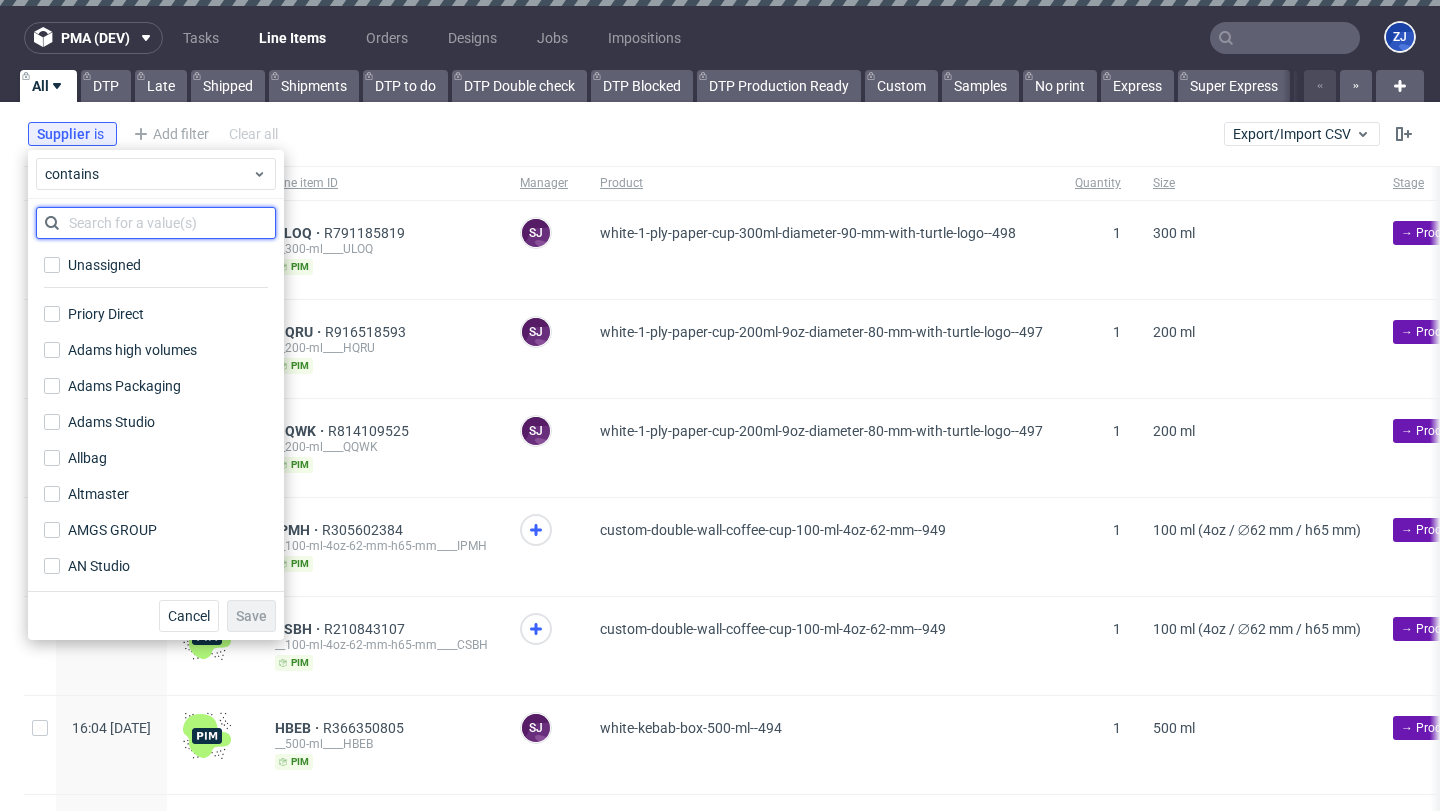 click at bounding box center [156, 223] 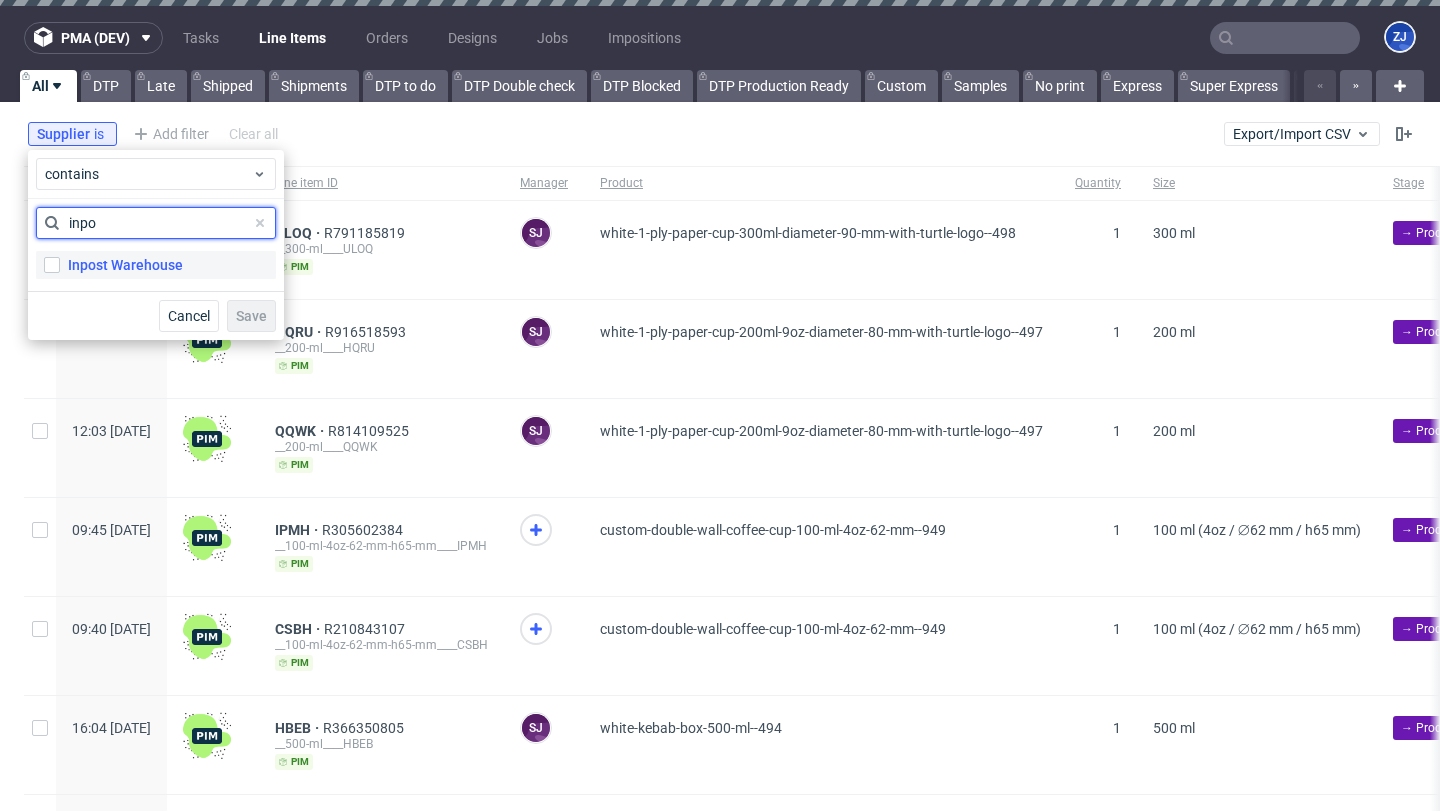 type on "inpo" 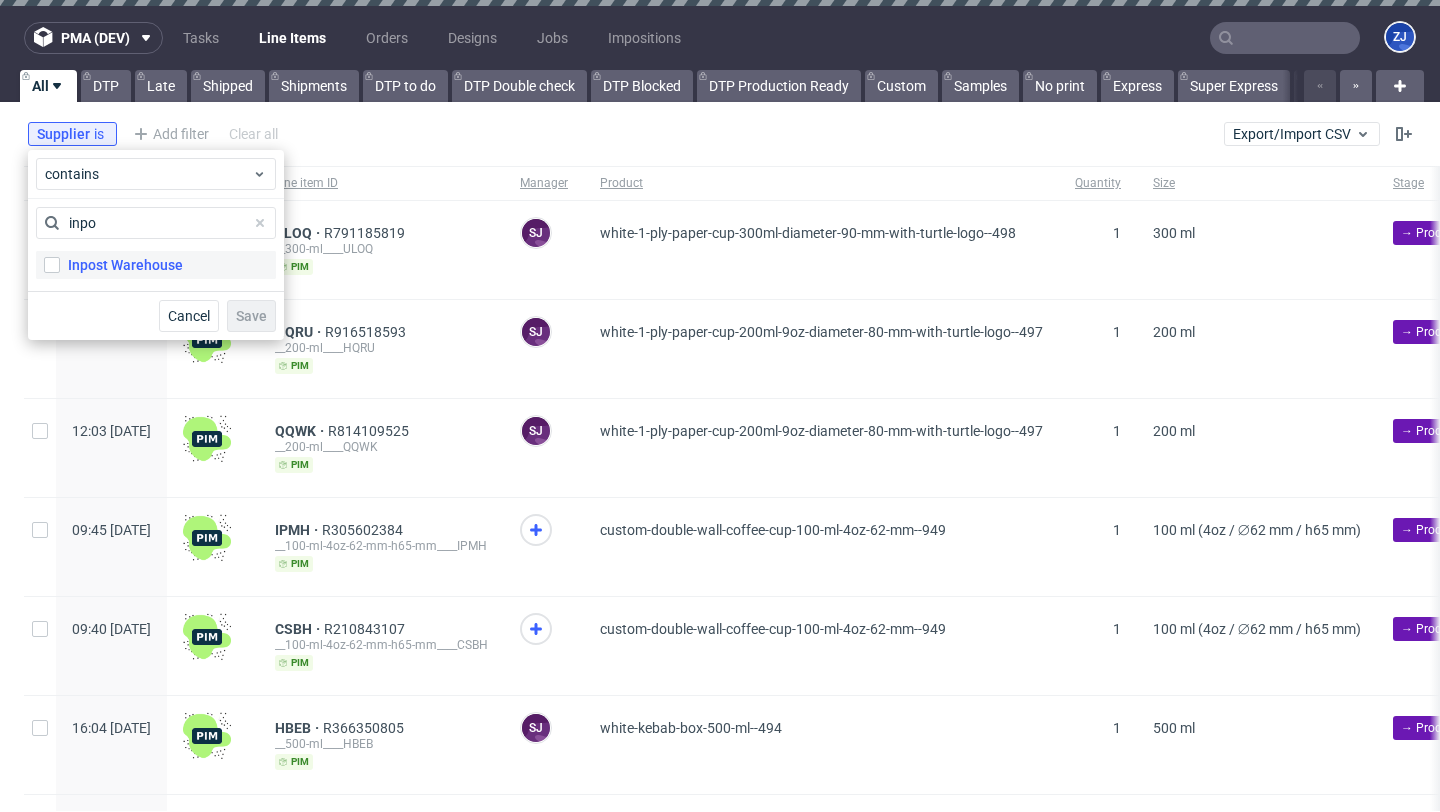 click on "Inpost Warehouse" at bounding box center (125, 265) 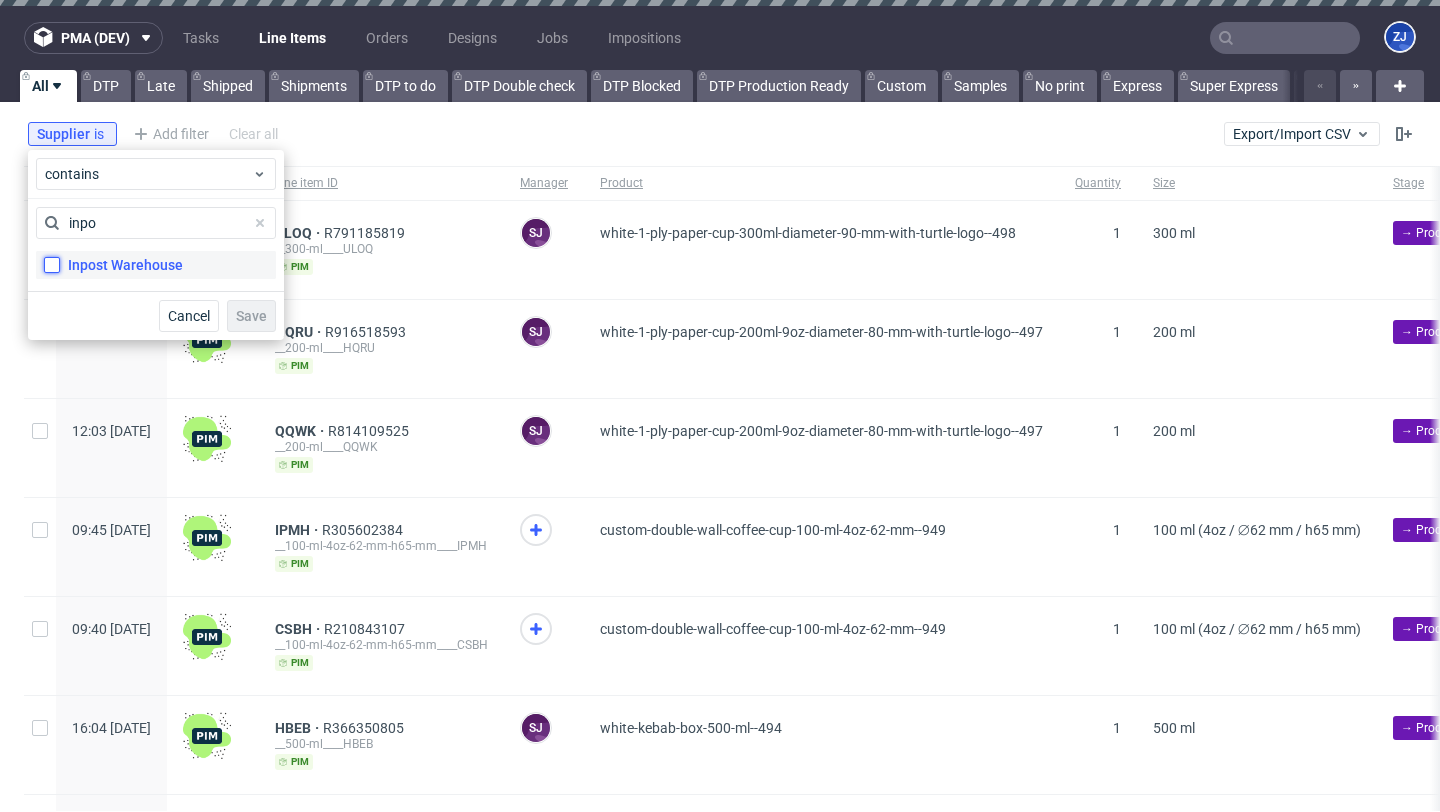 click on "Inpost Warehouse" at bounding box center [52, 265] 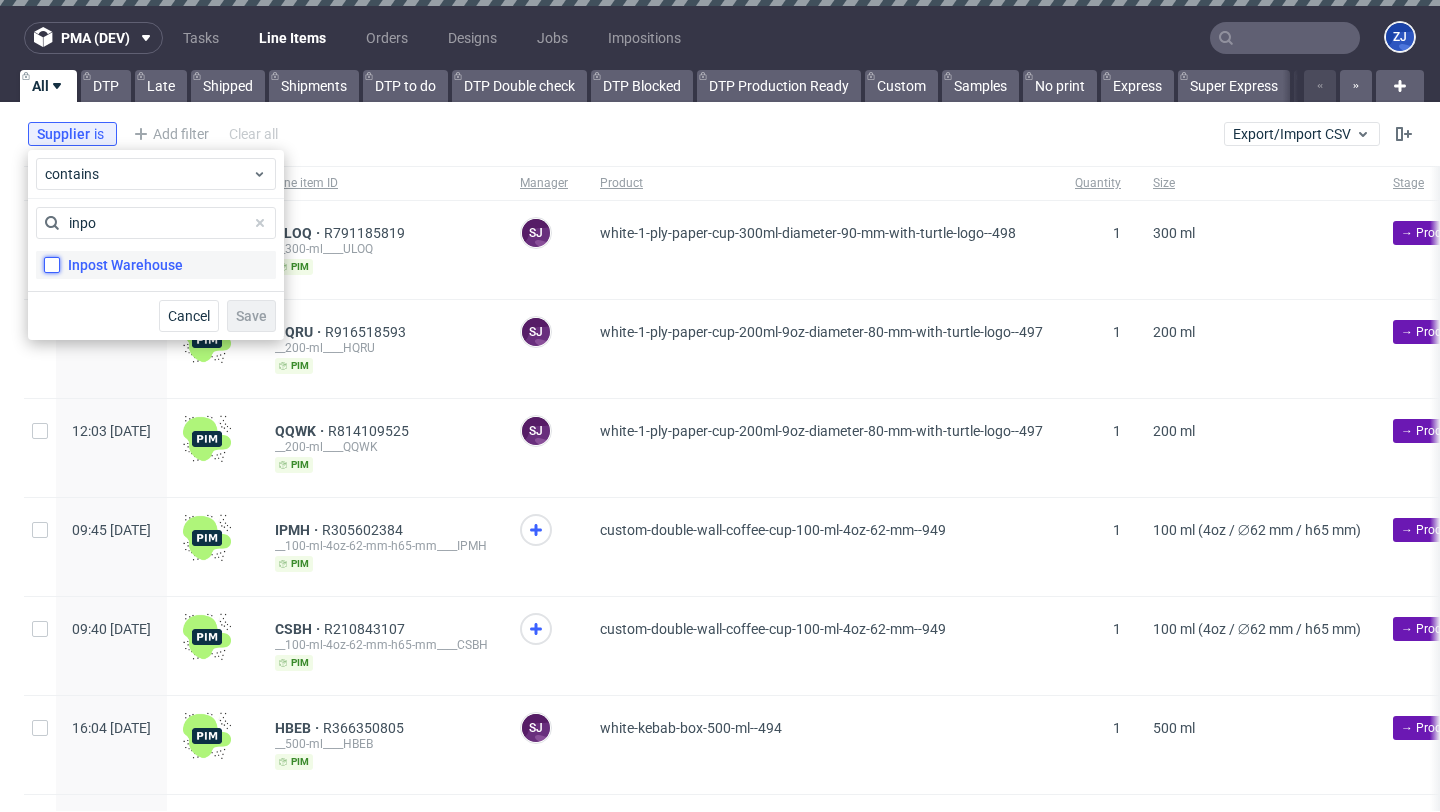 checkbox on "true" 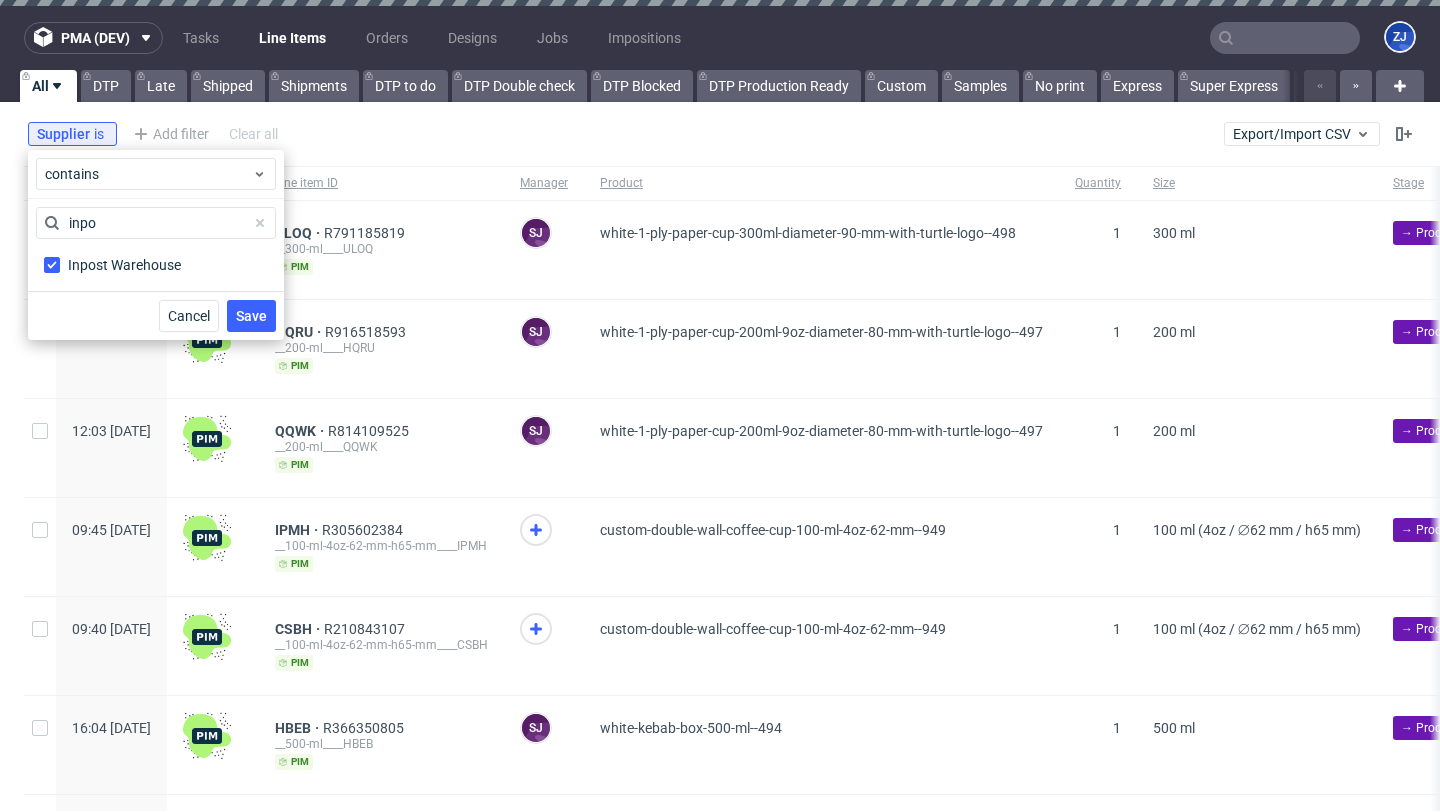 click on "Save" at bounding box center (251, 316) 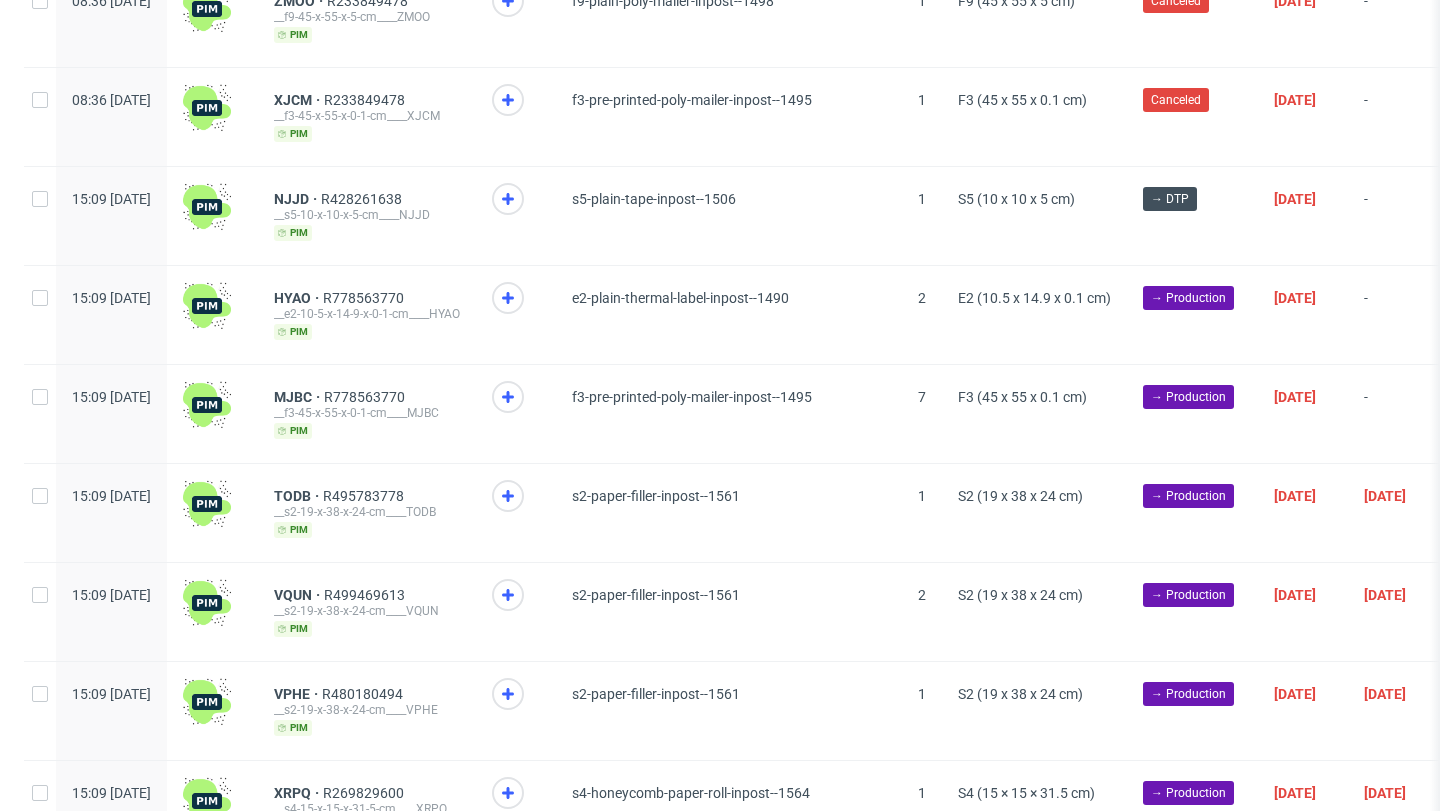 scroll, scrollTop: 390, scrollLeft: 0, axis: vertical 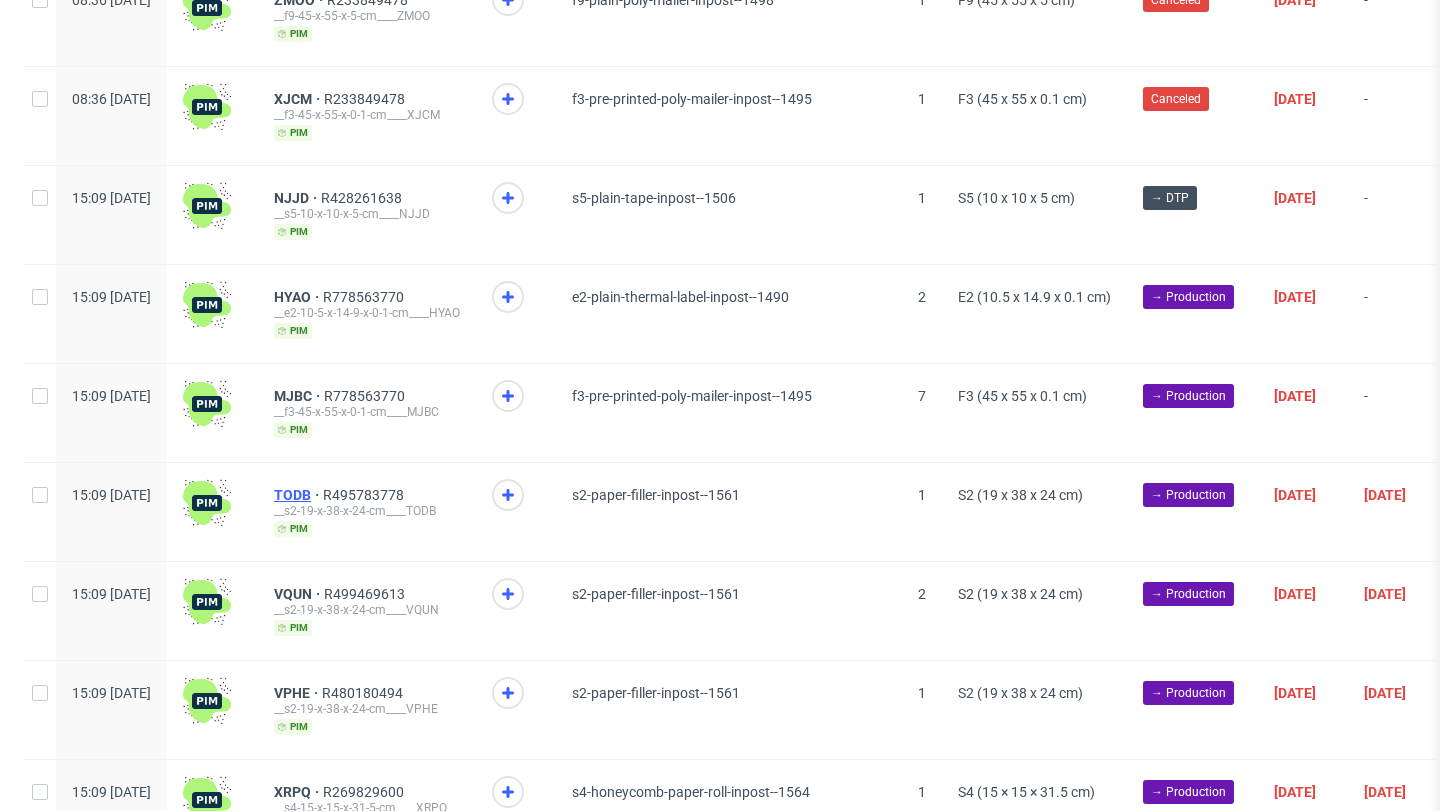click on "TODB" at bounding box center (298, 495) 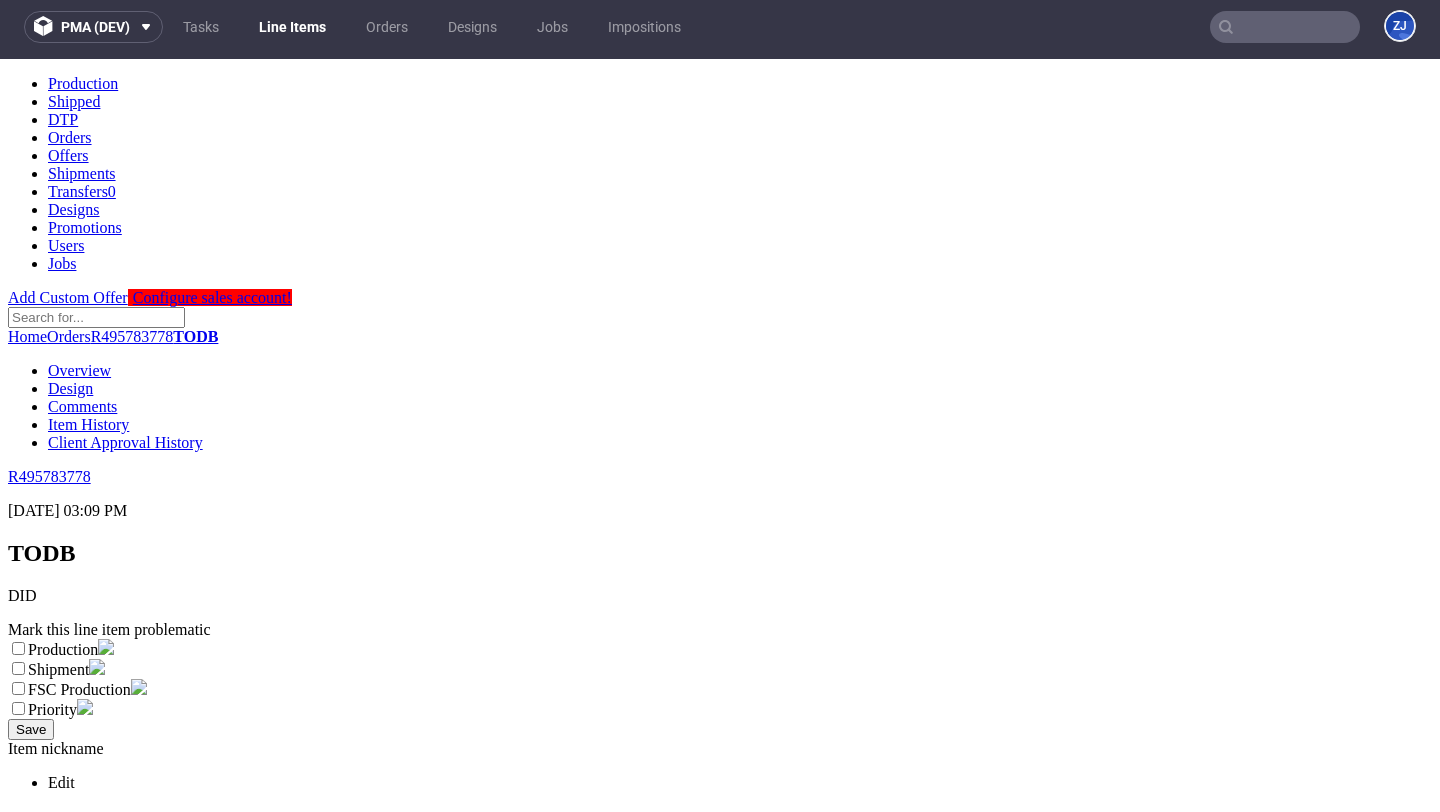 scroll, scrollTop: 11, scrollLeft: 0, axis: vertical 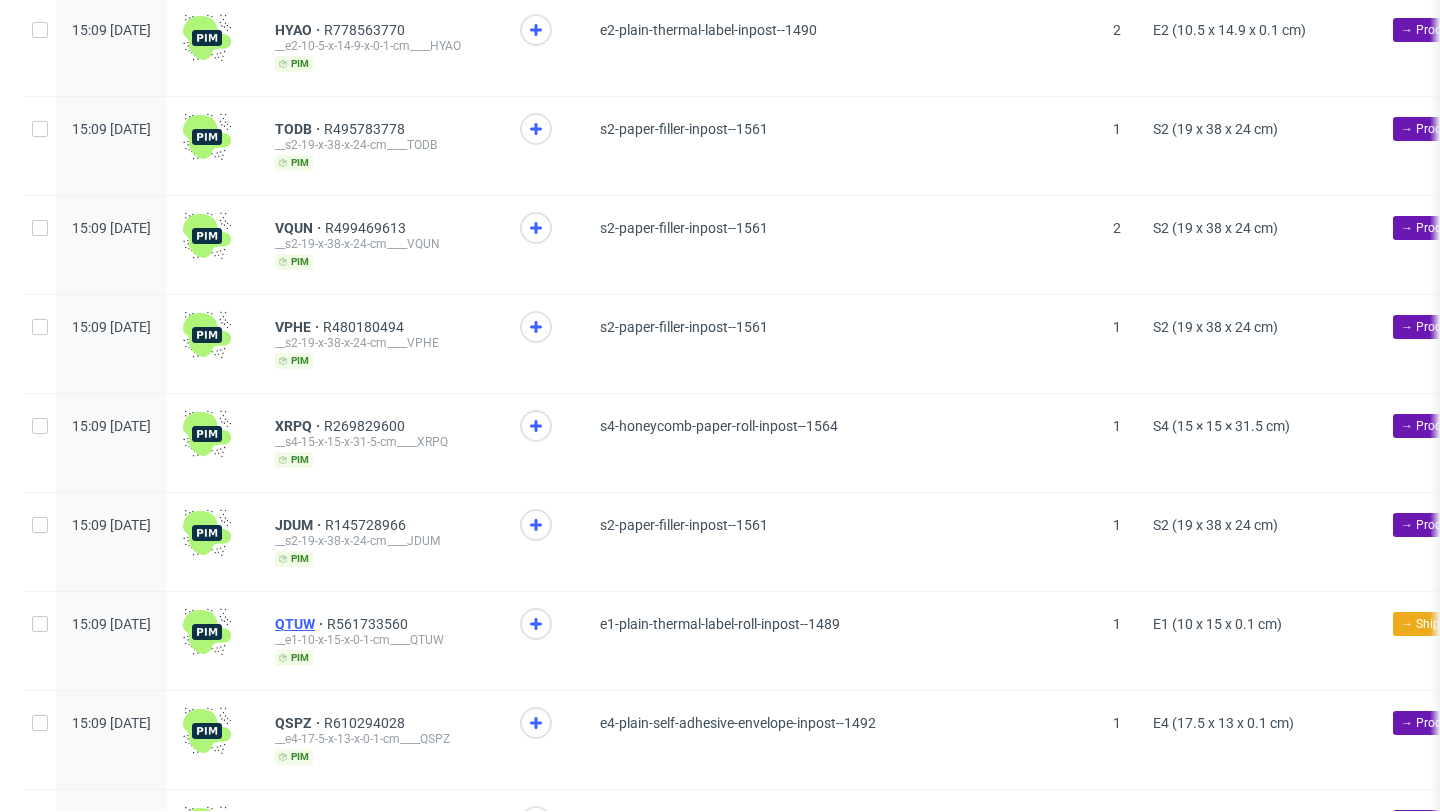 click on "QTUW" at bounding box center [301, 624] 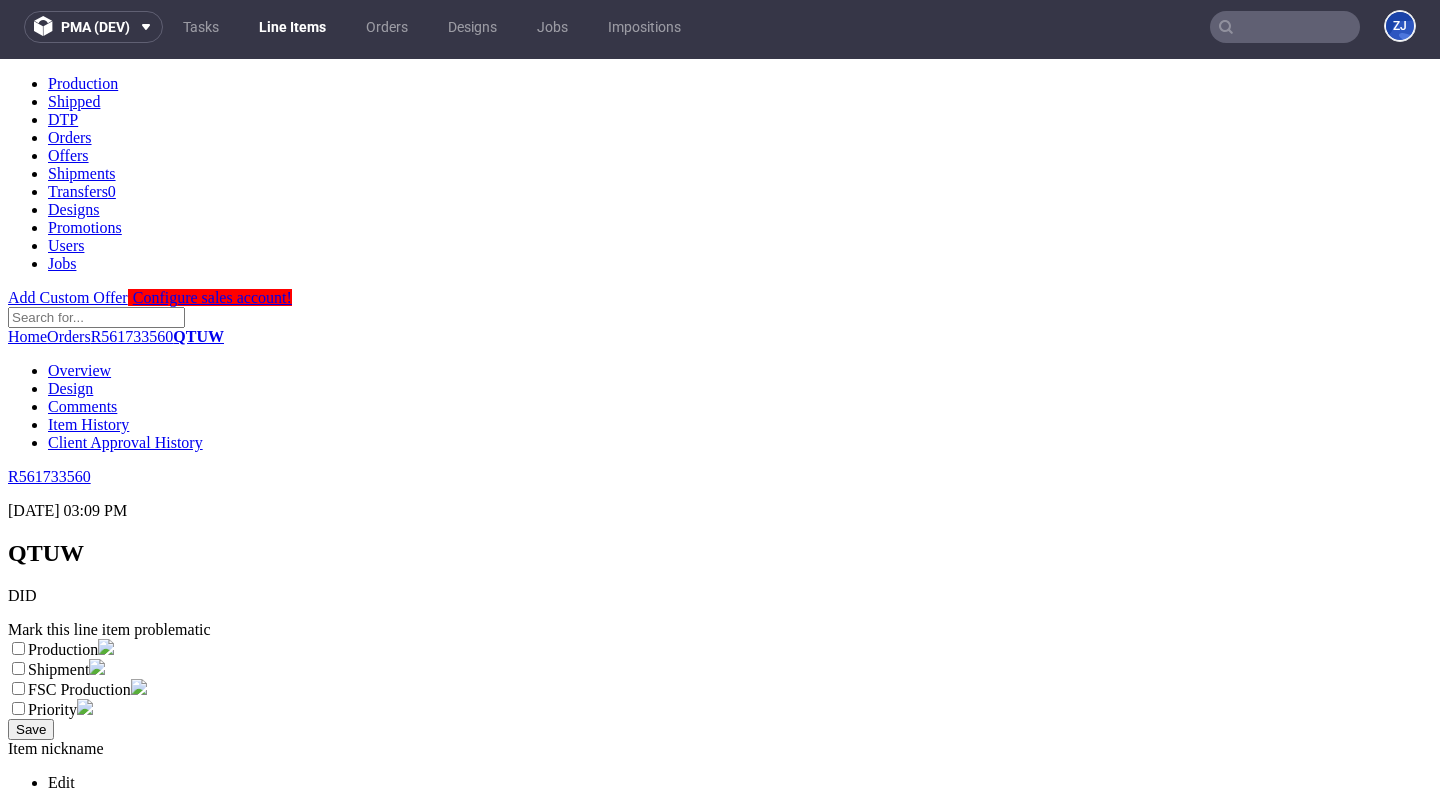 scroll, scrollTop: 0, scrollLeft: 0, axis: both 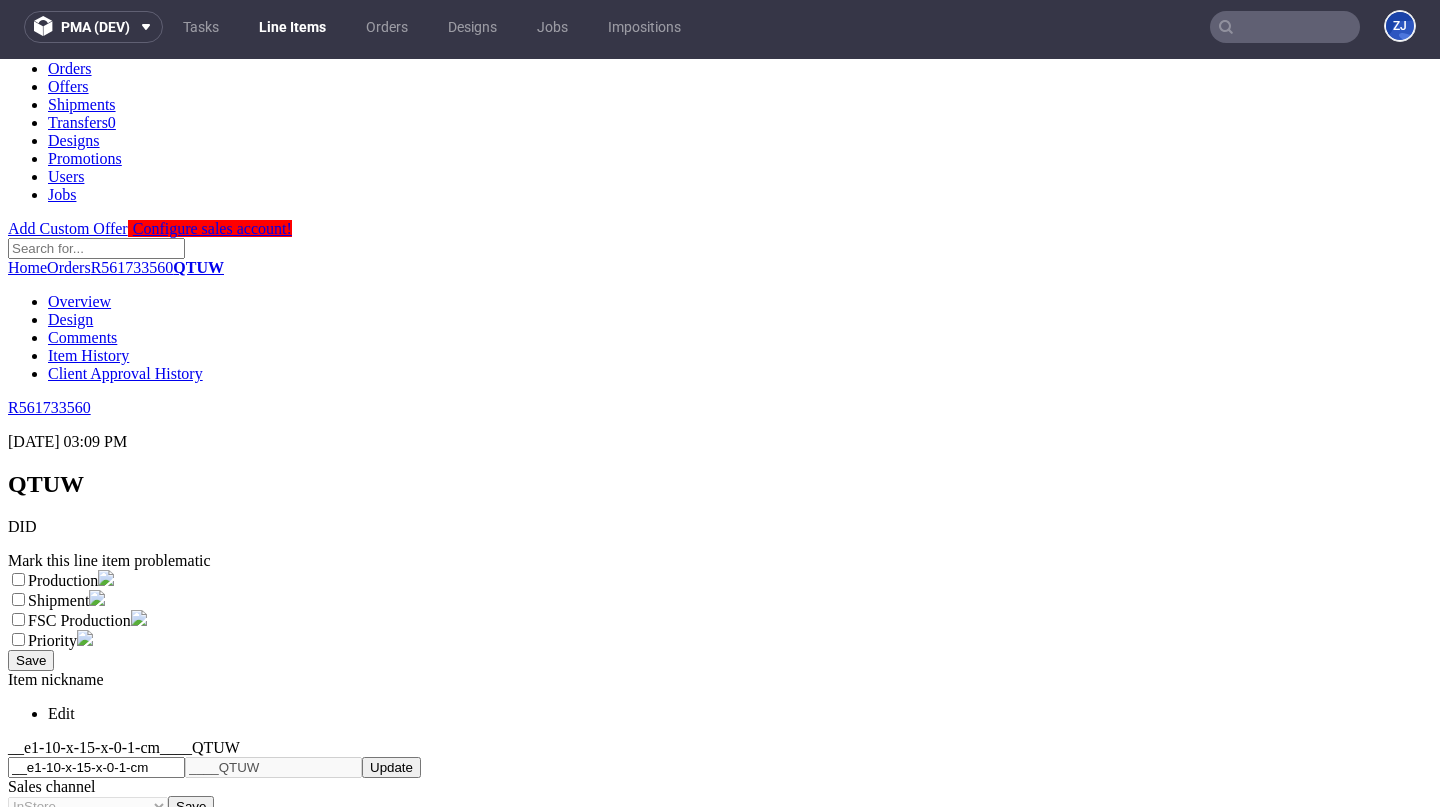 click on "QTUW" at bounding box center [46, 484] 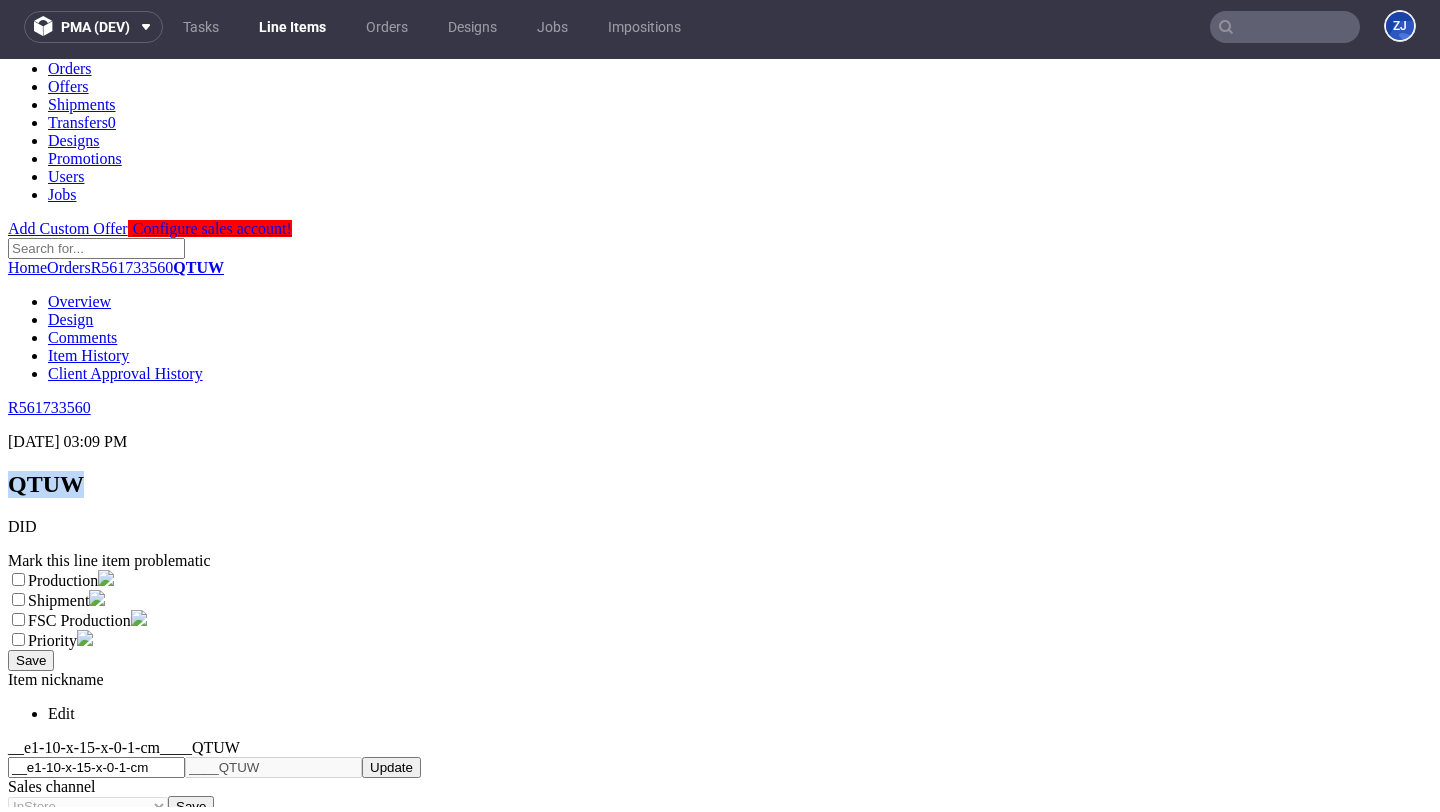 click on "QTUW" at bounding box center [46, 484] 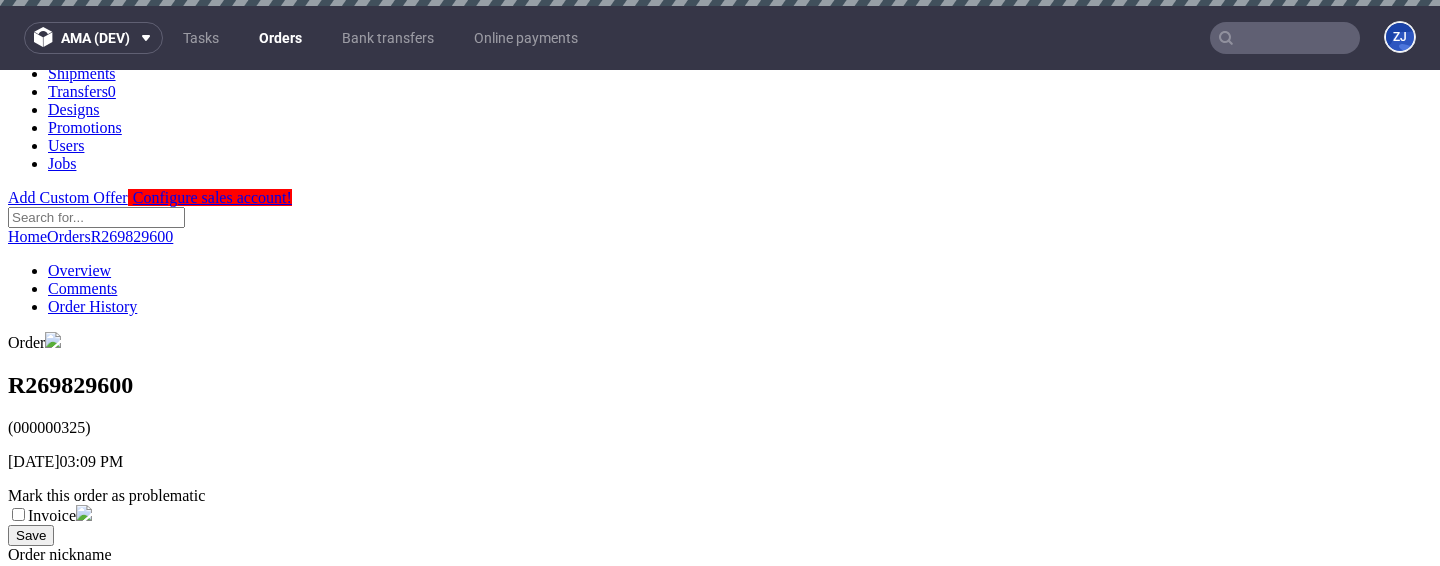 scroll, scrollTop: 0, scrollLeft: 0, axis: both 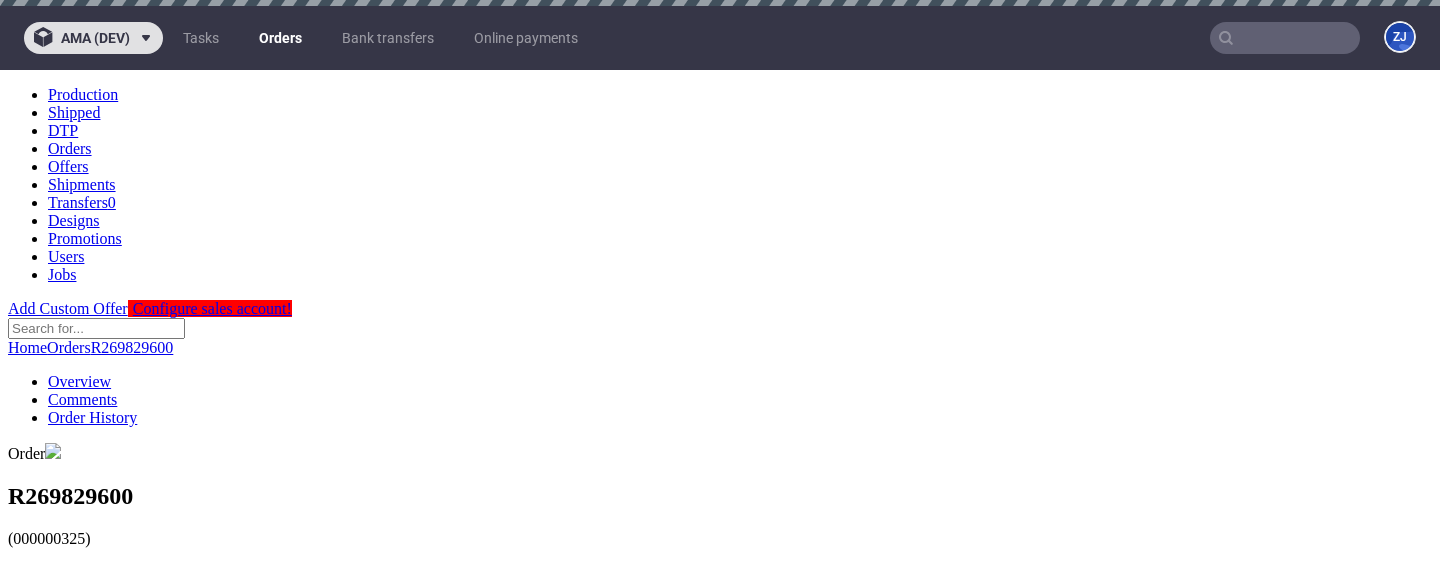 click on "ama (dev)" at bounding box center (93, 38) 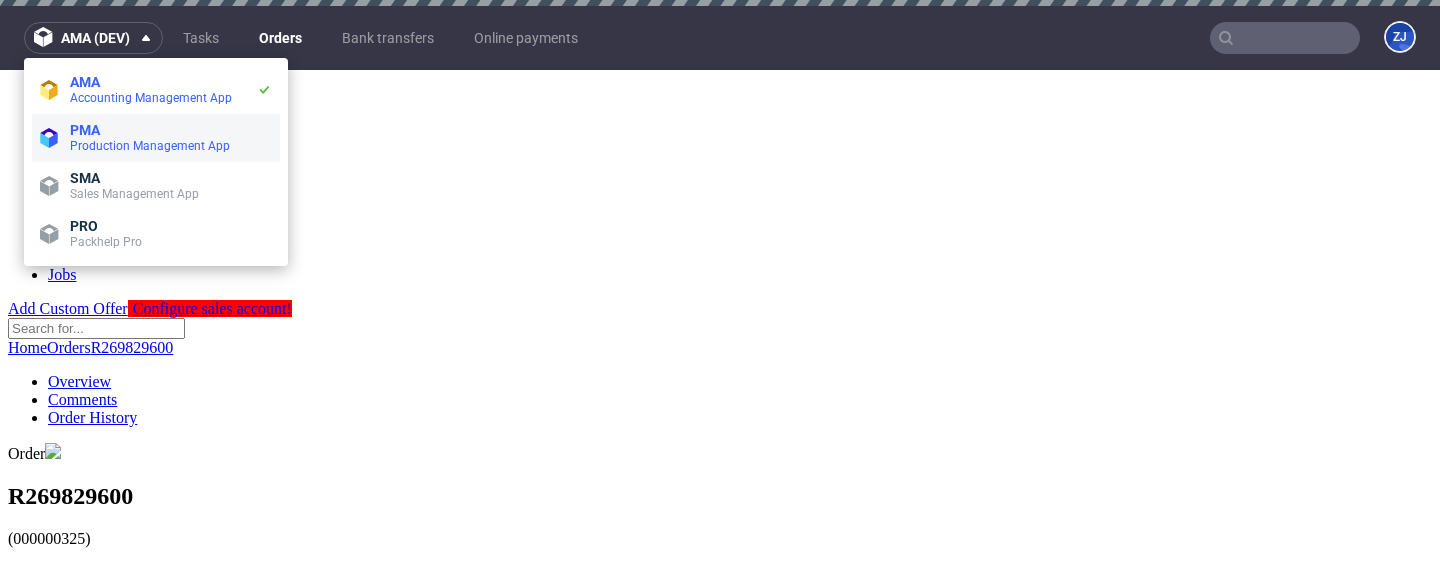 click on "Production Management App" at bounding box center [150, 146] 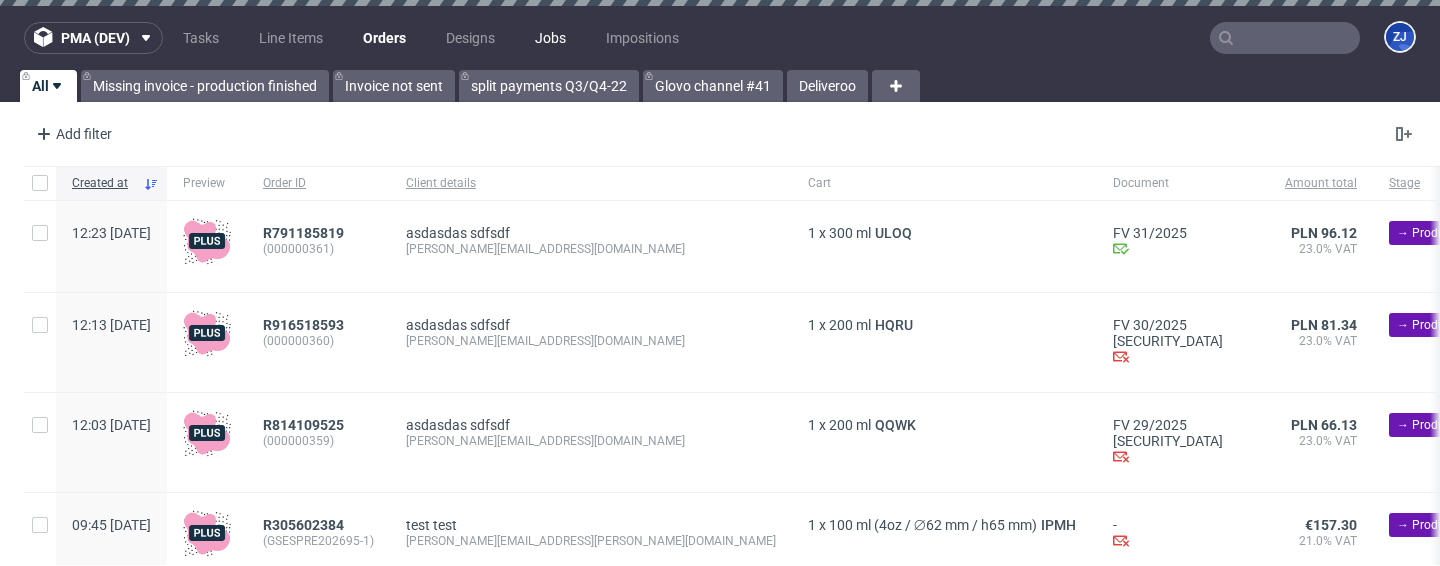 click on "Jobs" at bounding box center [550, 38] 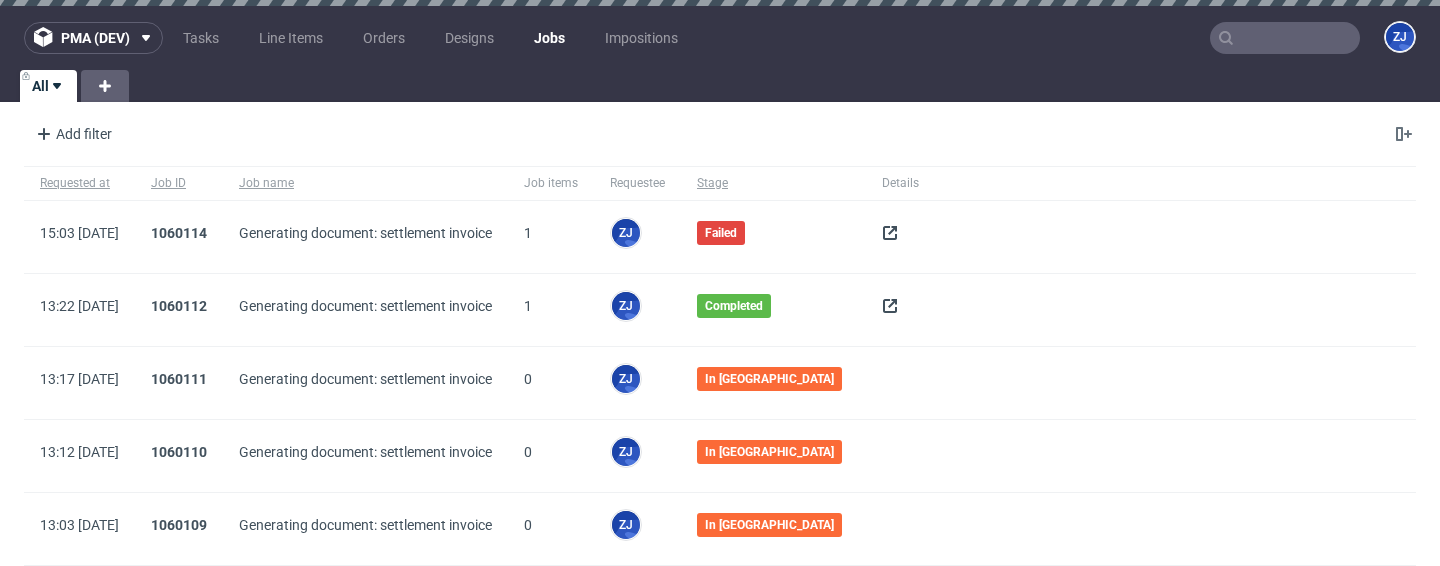 click 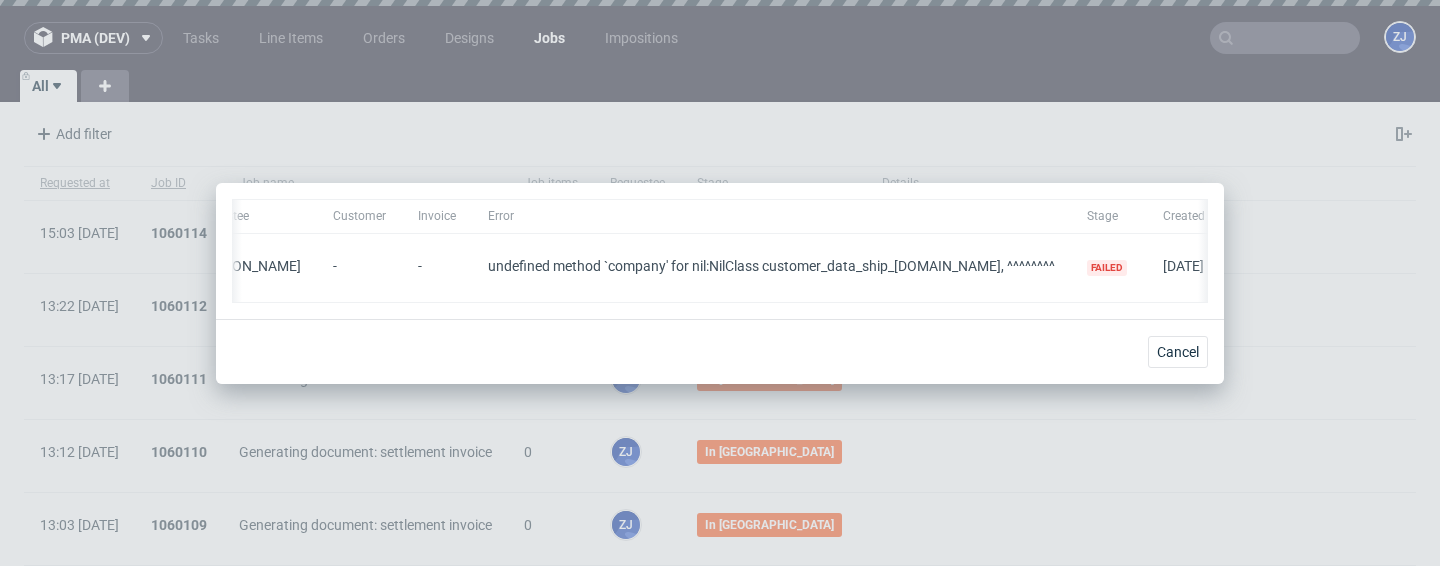 scroll, scrollTop: 0, scrollLeft: 208, axis: horizontal 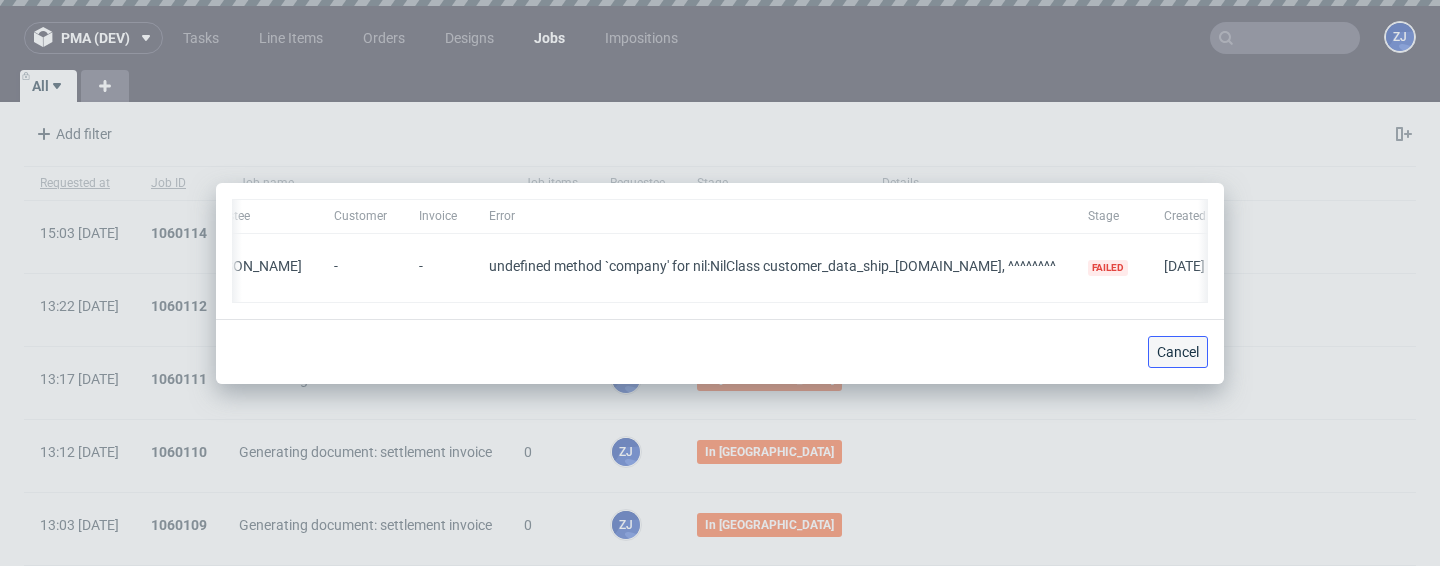 click on "Cancel" at bounding box center [1178, 352] 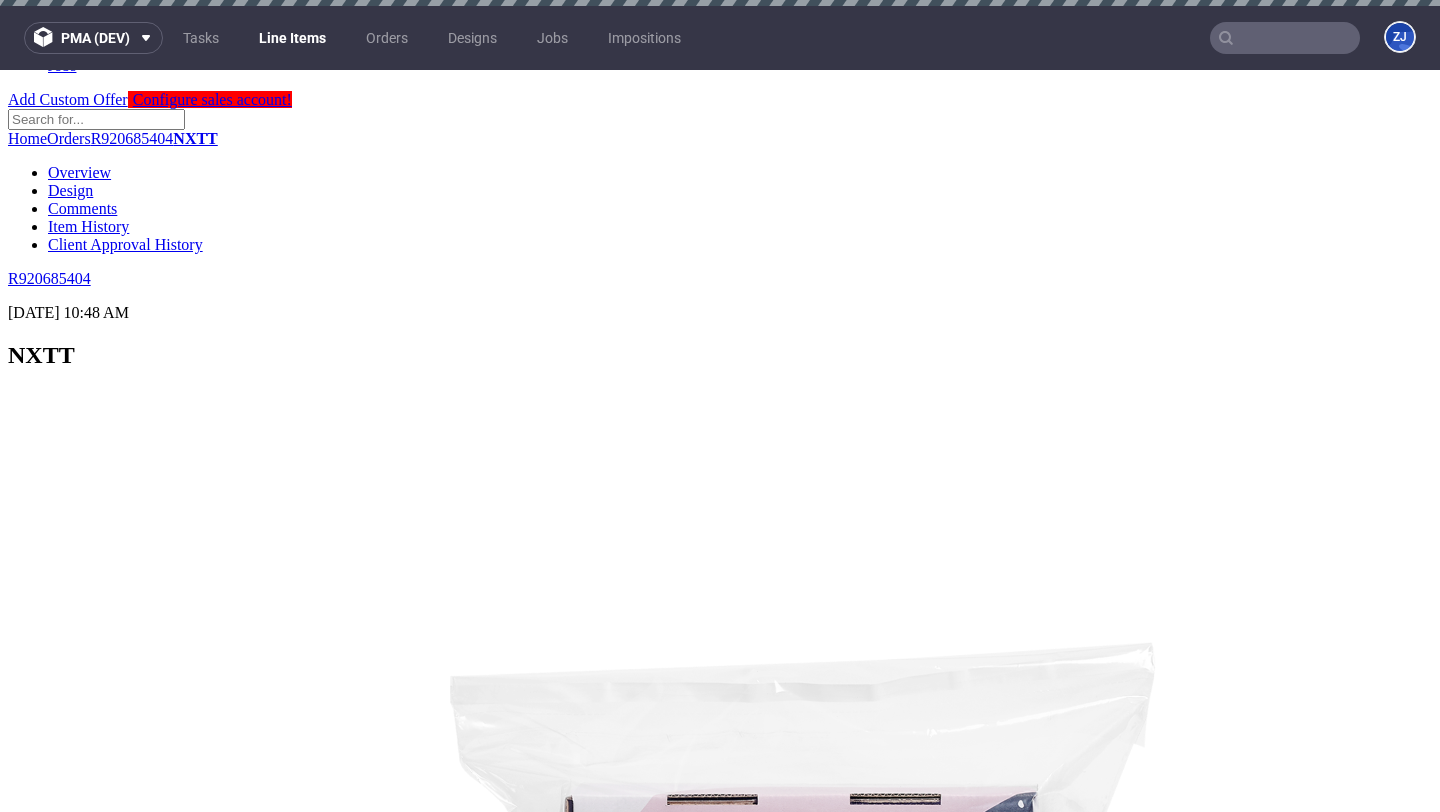 scroll, scrollTop: 0, scrollLeft: 0, axis: both 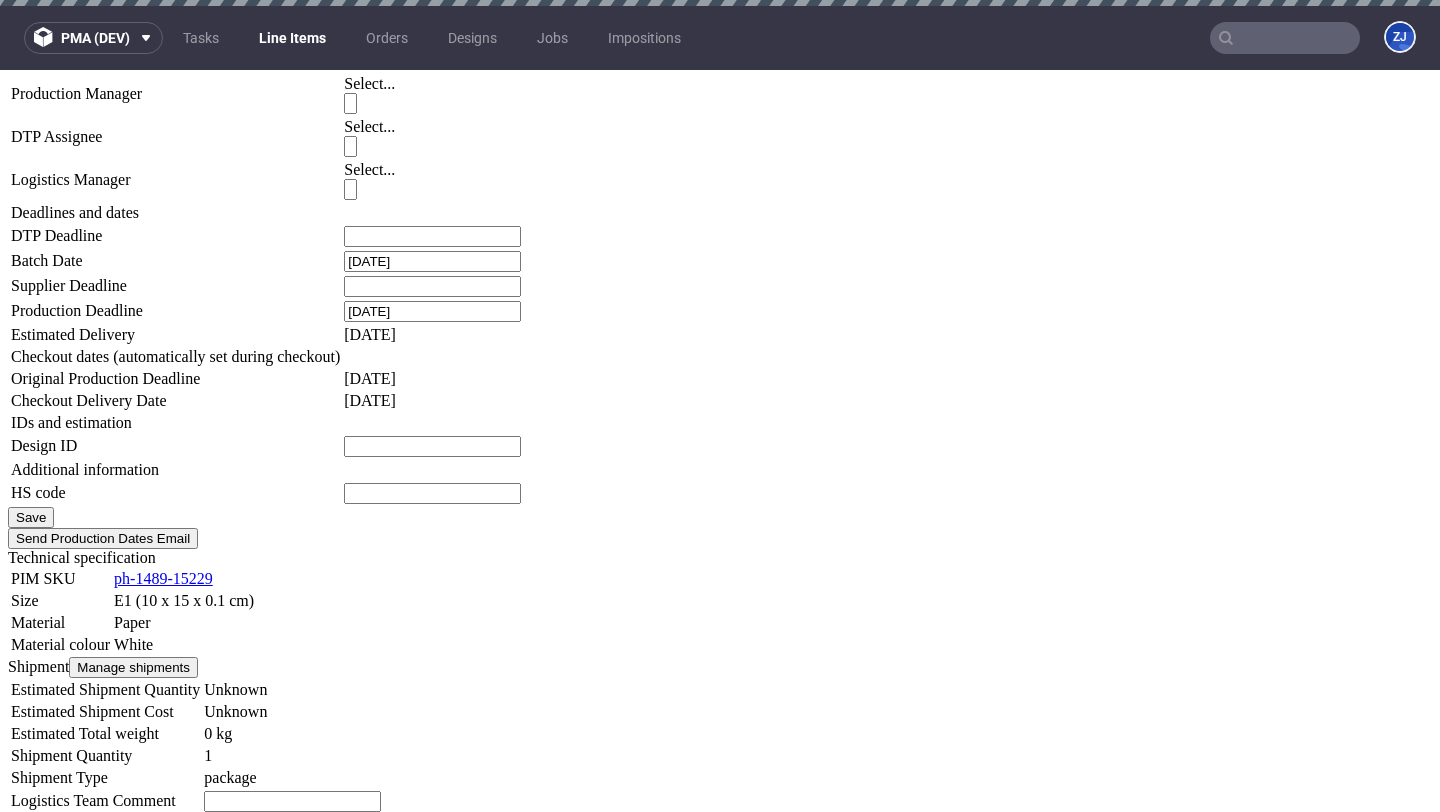 click on "Show  details" 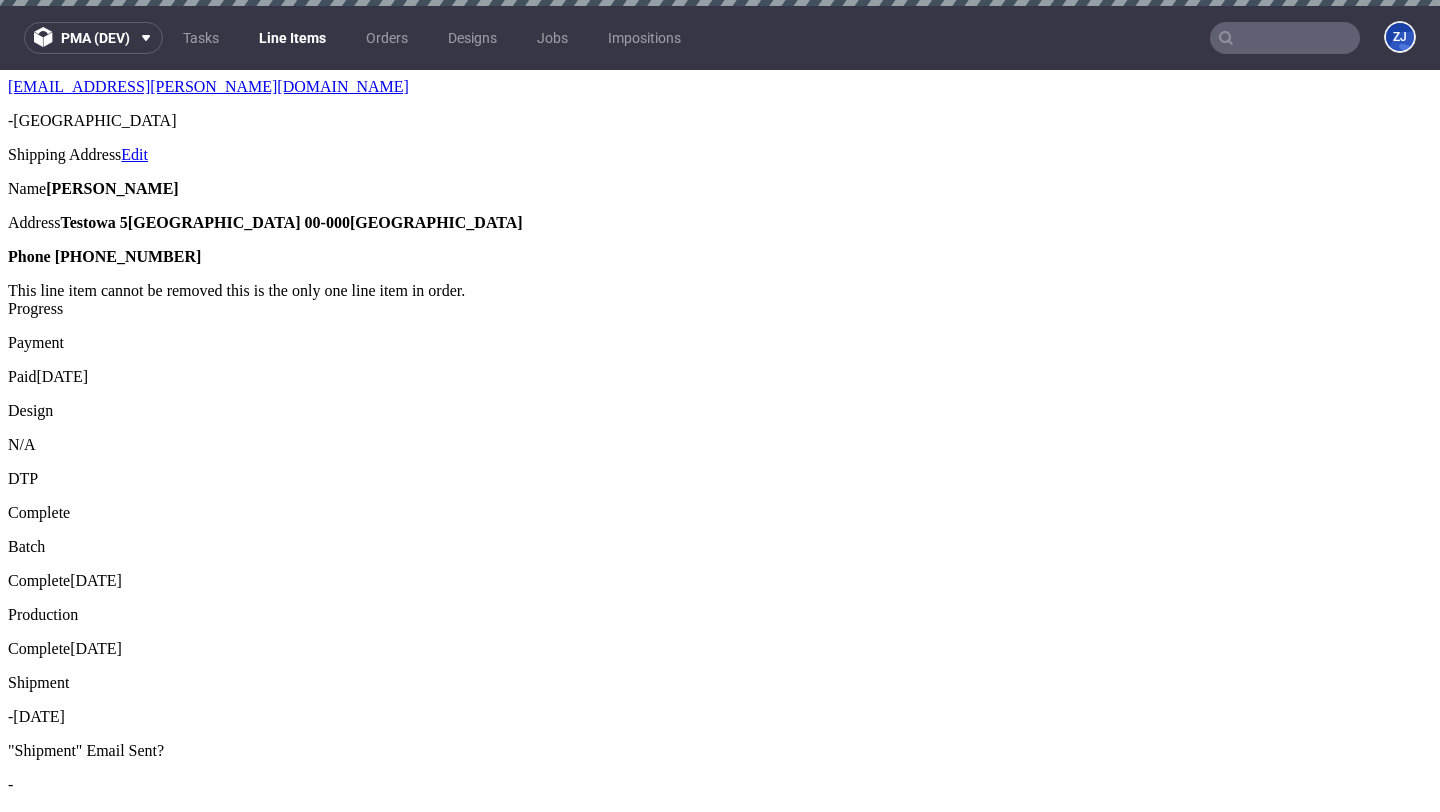 scroll, scrollTop: 0, scrollLeft: 0, axis: both 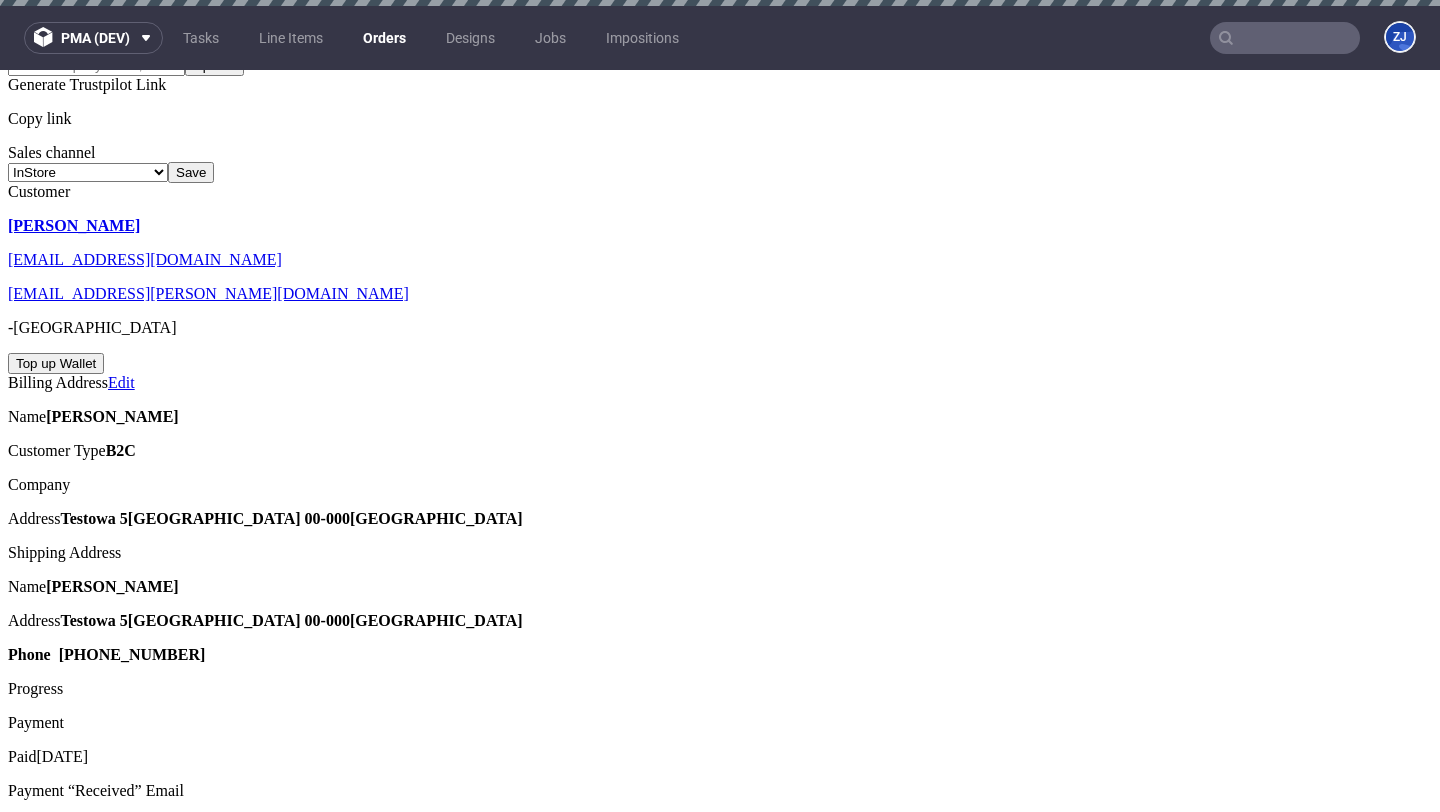 click on "To Do Issue when processing shipment for QTUW" at bounding box center [720, 2157] 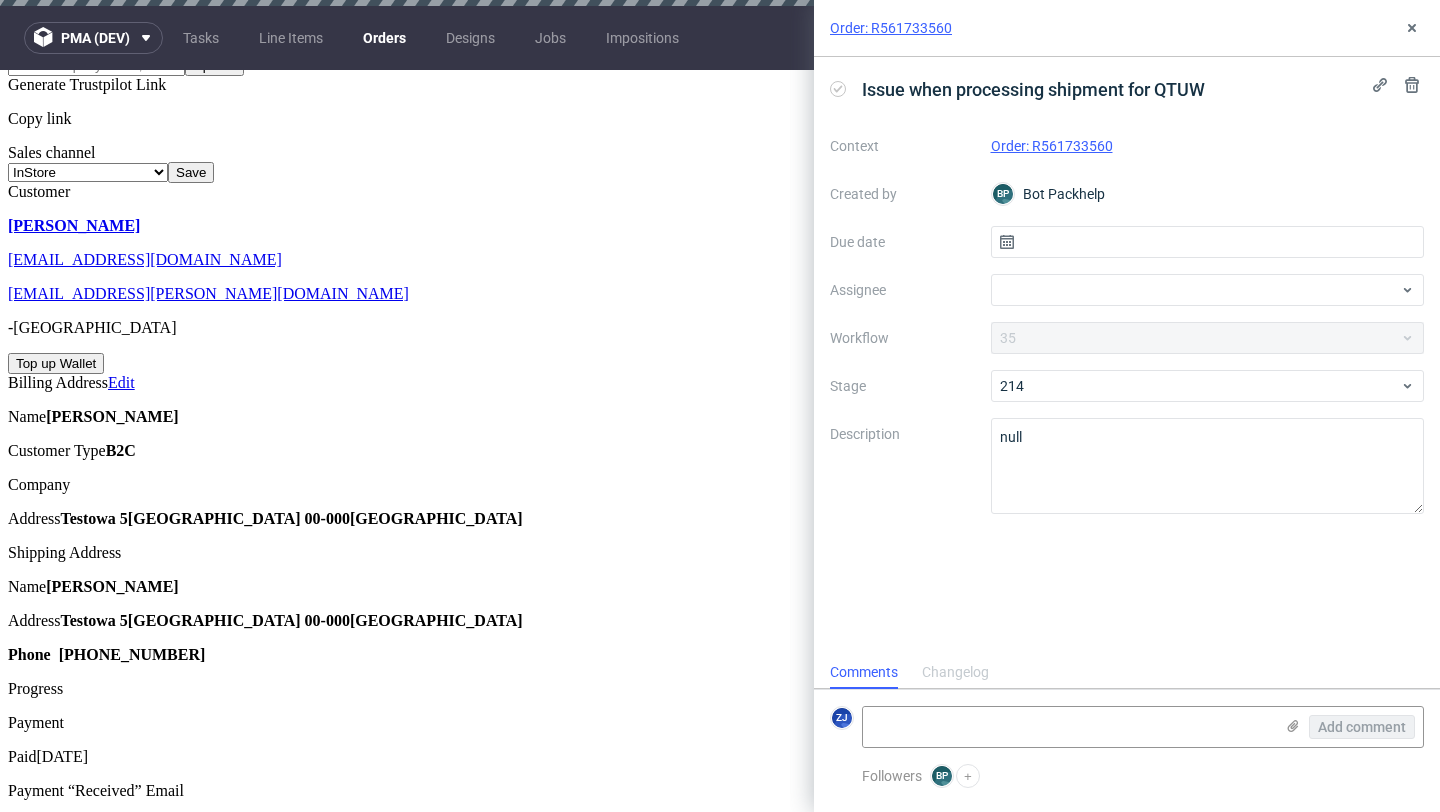 scroll, scrollTop: 16, scrollLeft: 0, axis: vertical 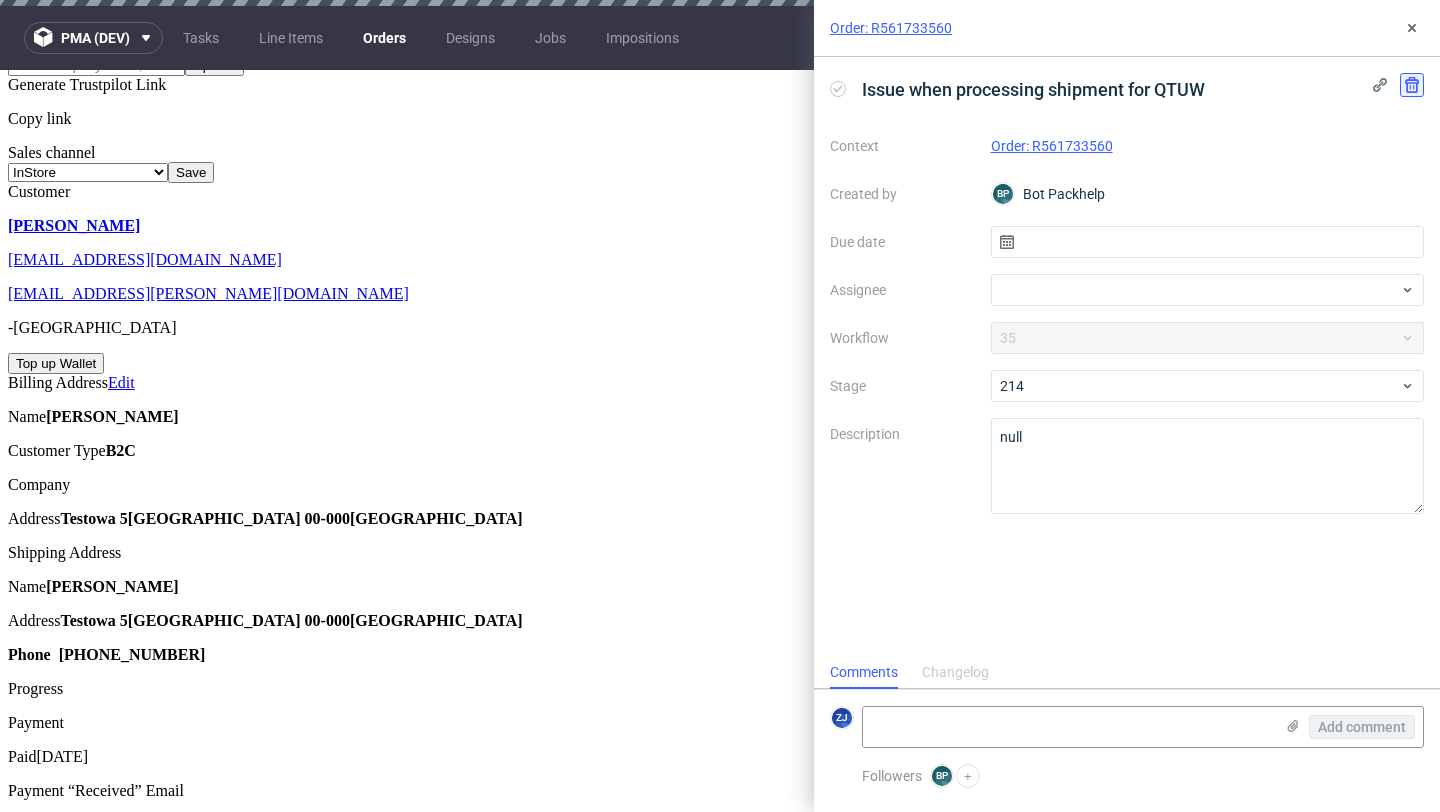 click 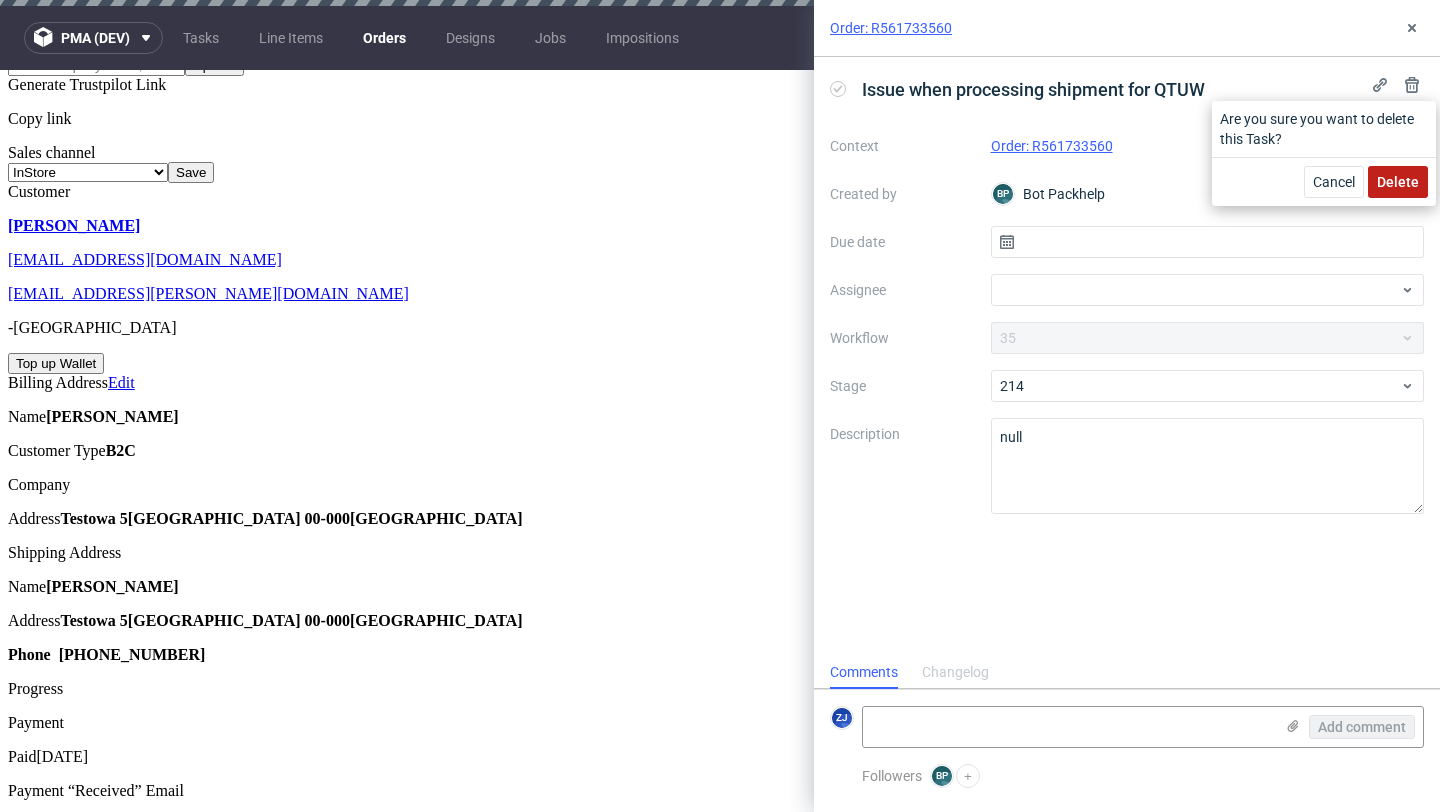 click on "Delete" at bounding box center [1398, 182] 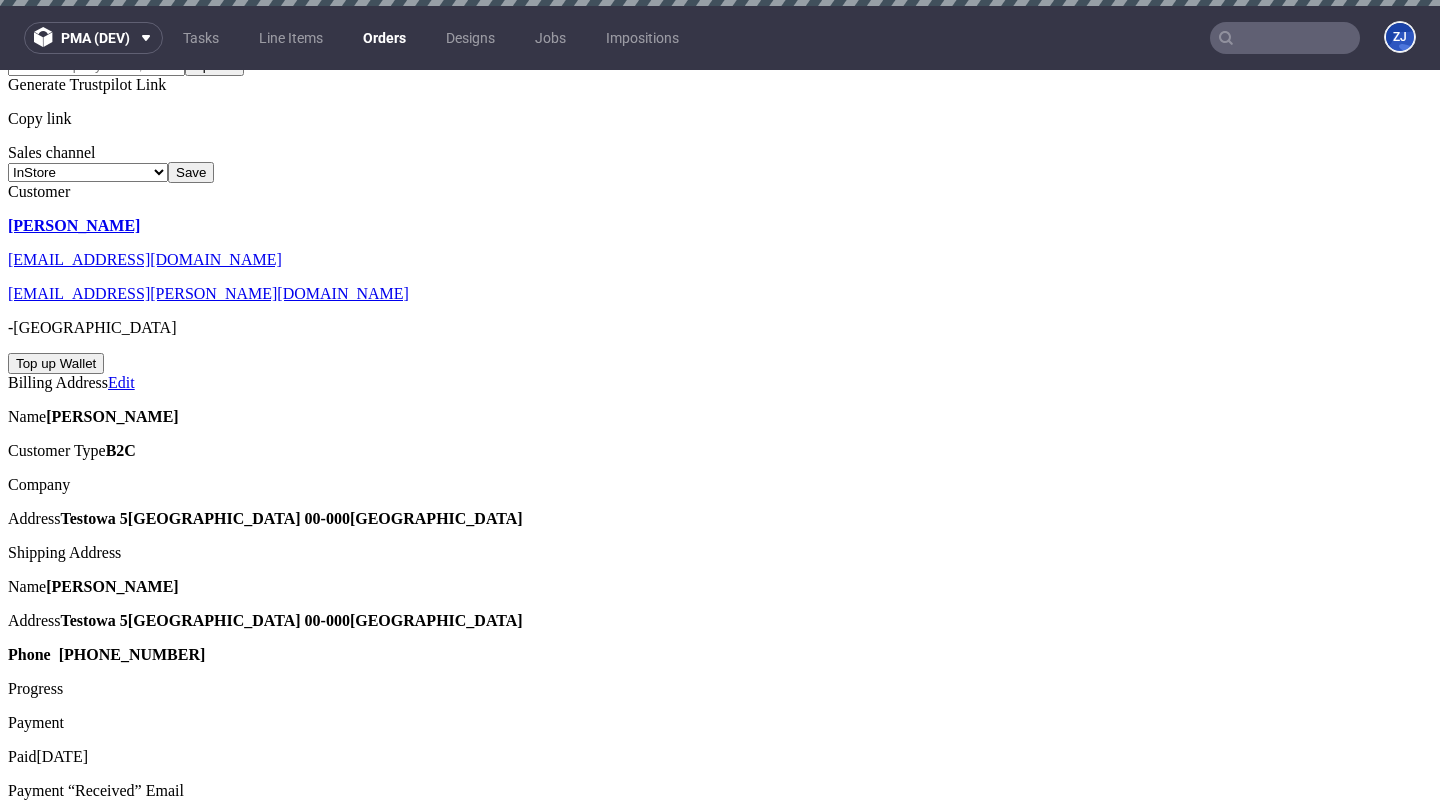 click at bounding box center (720, 2299) 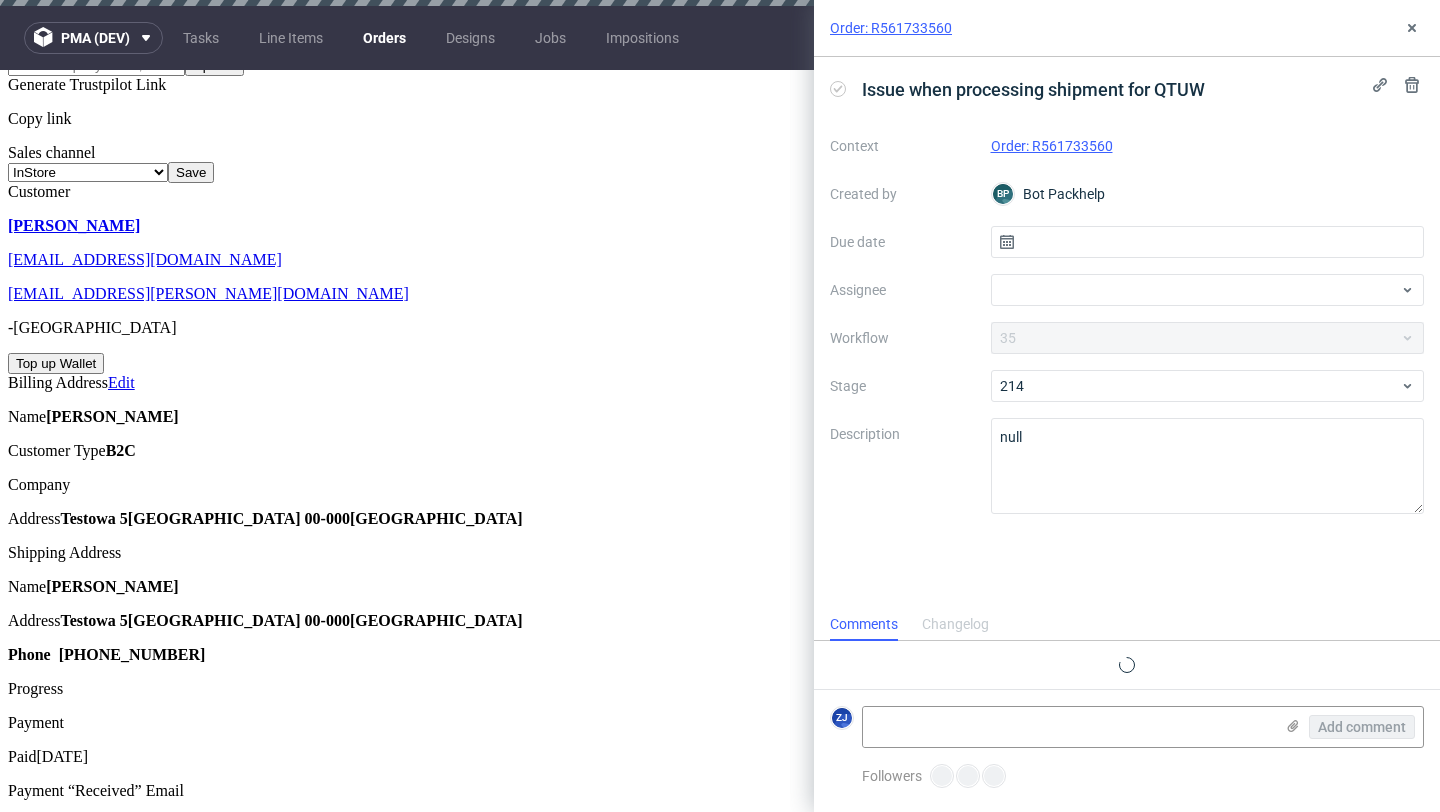 scroll, scrollTop: 16, scrollLeft: 0, axis: vertical 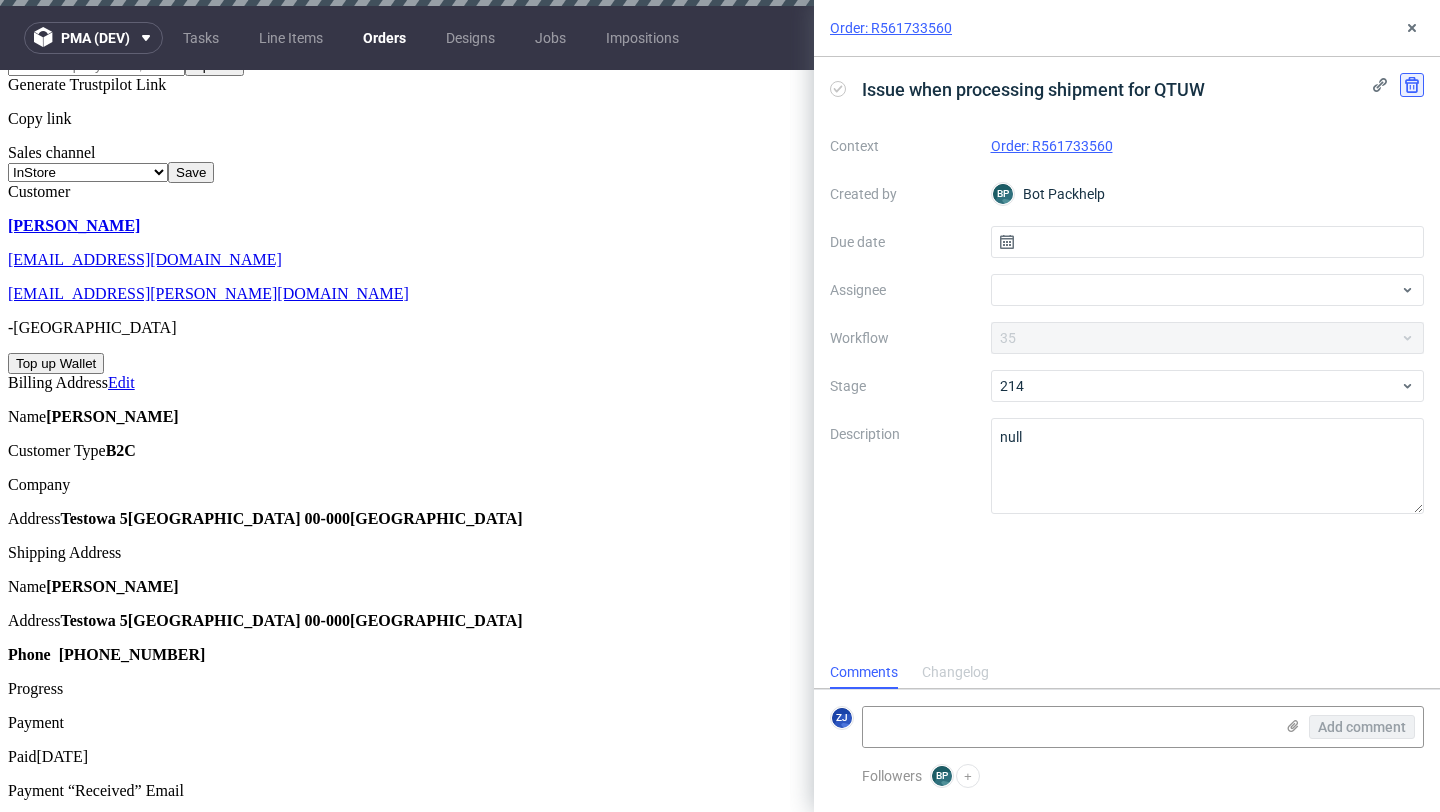 click 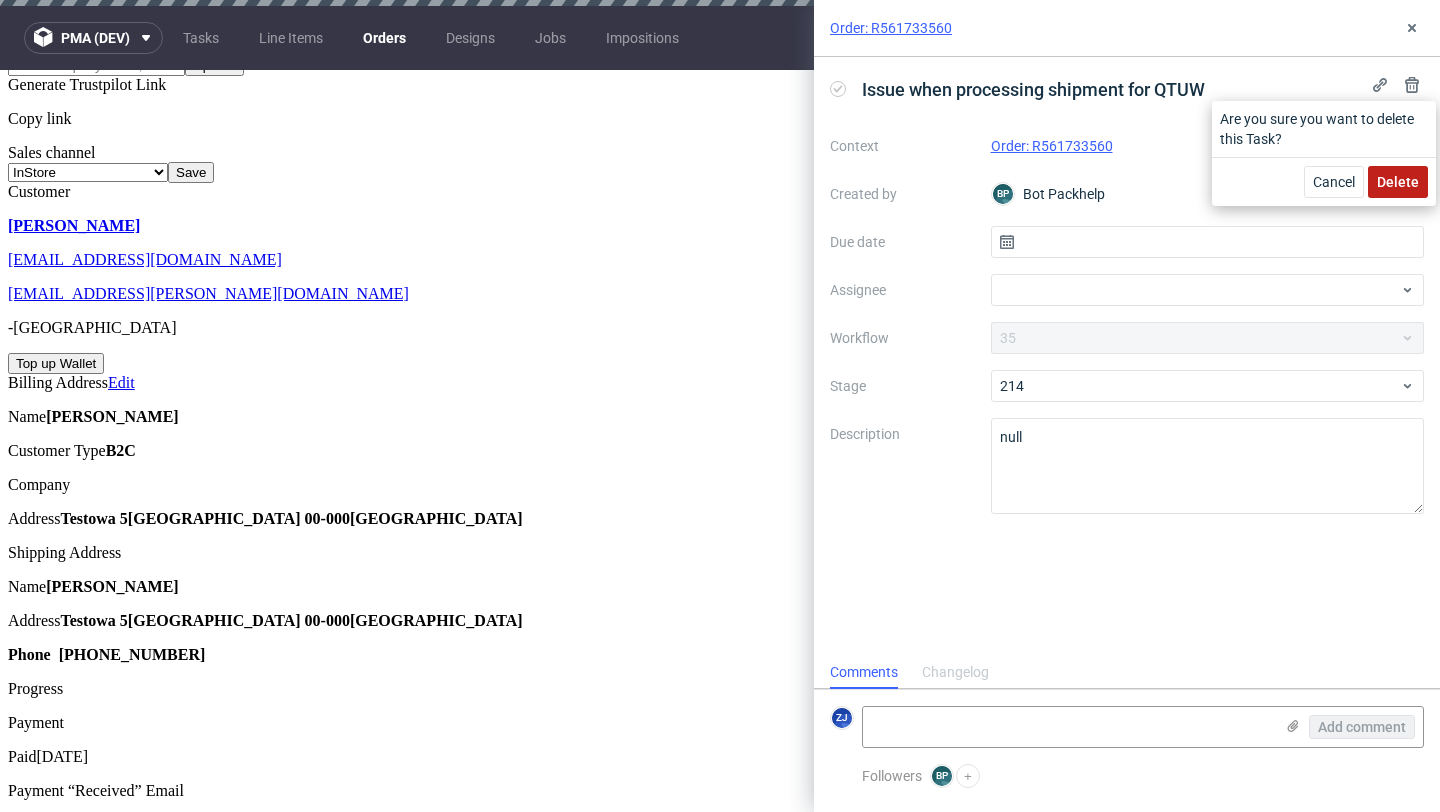 click on "Delete" at bounding box center (1398, 182) 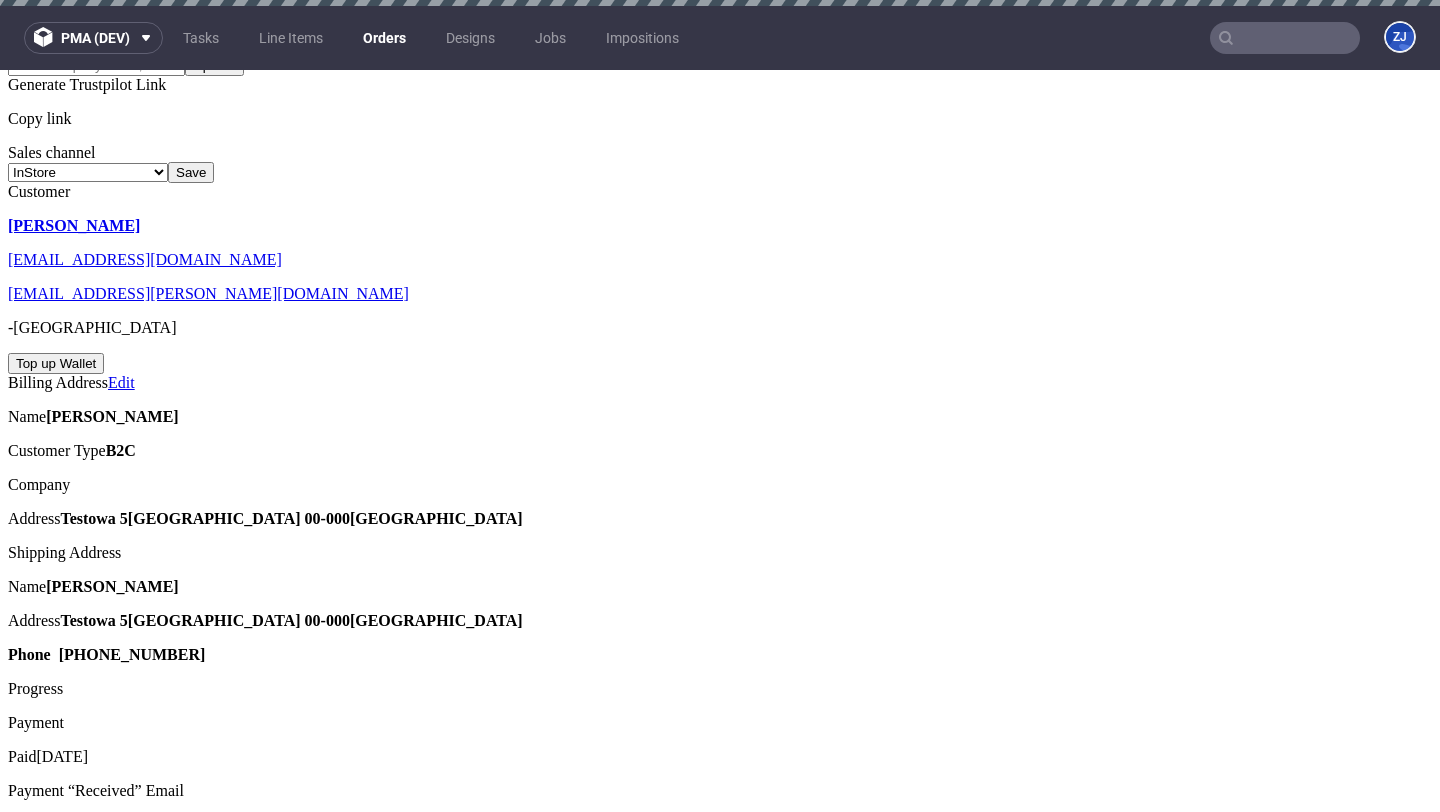 click on "To Do Issue when processing shipment for QTUW Set due date" at bounding box center (720, 2336) 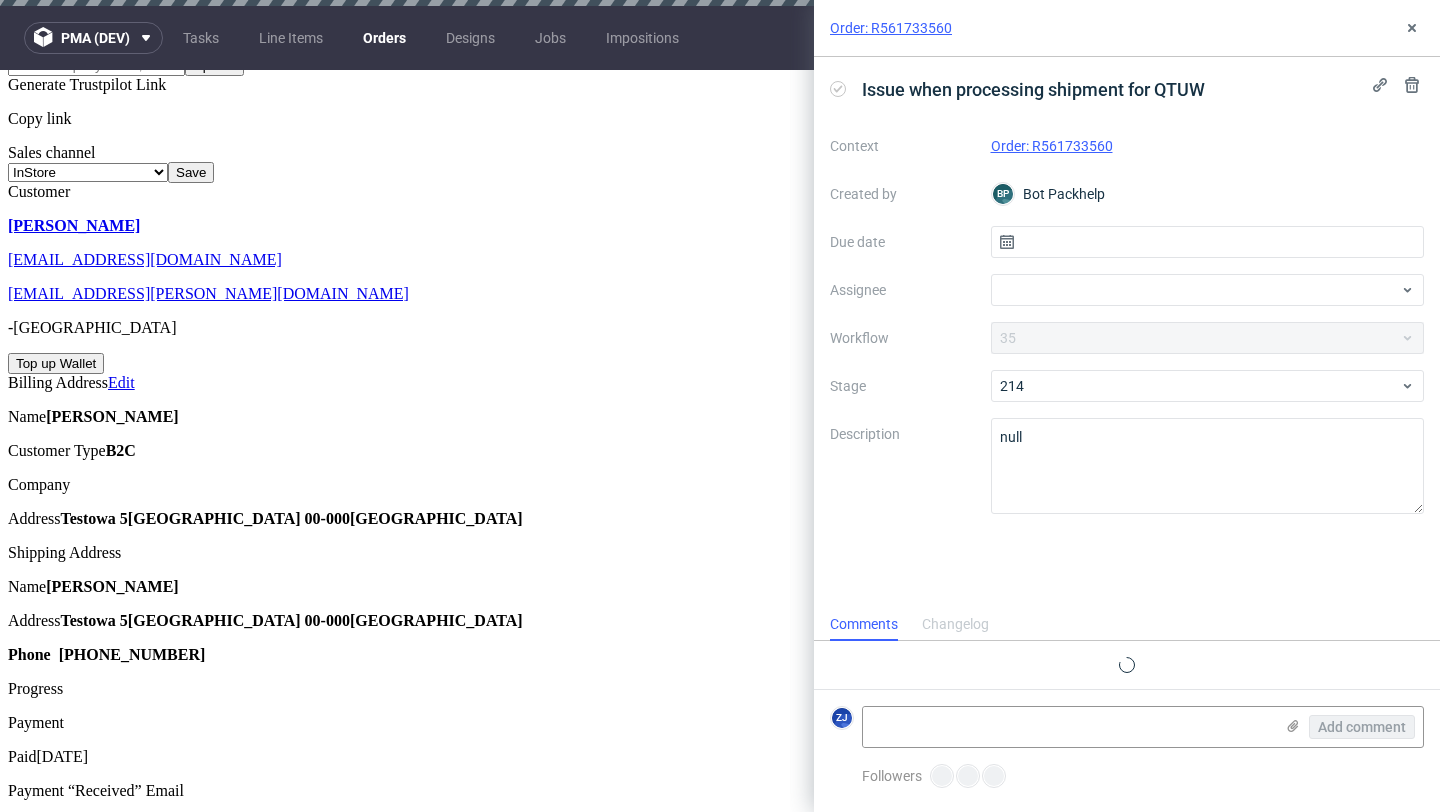 scroll, scrollTop: 16, scrollLeft: 0, axis: vertical 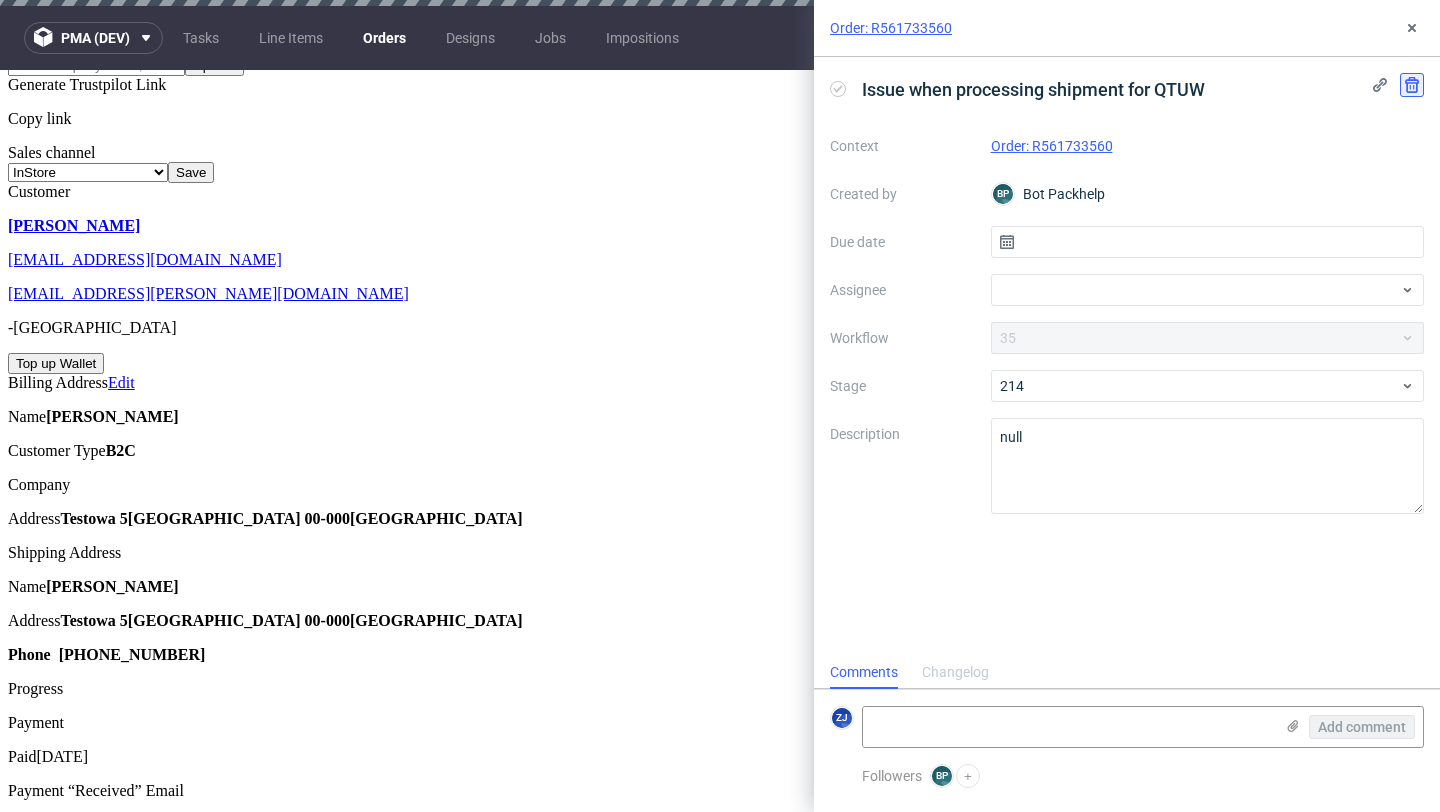 click at bounding box center [1412, 85] 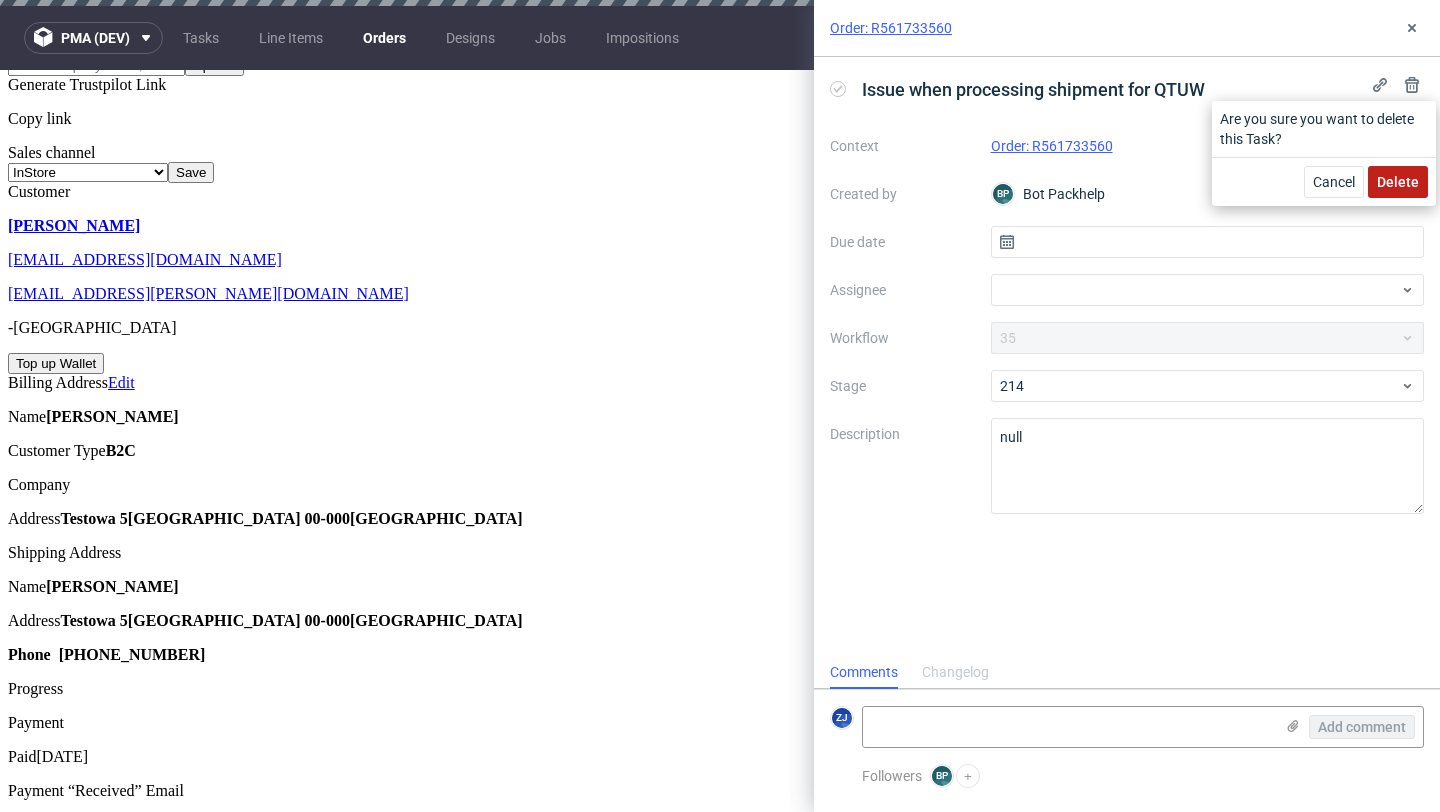 click on "Delete" at bounding box center [1398, 182] 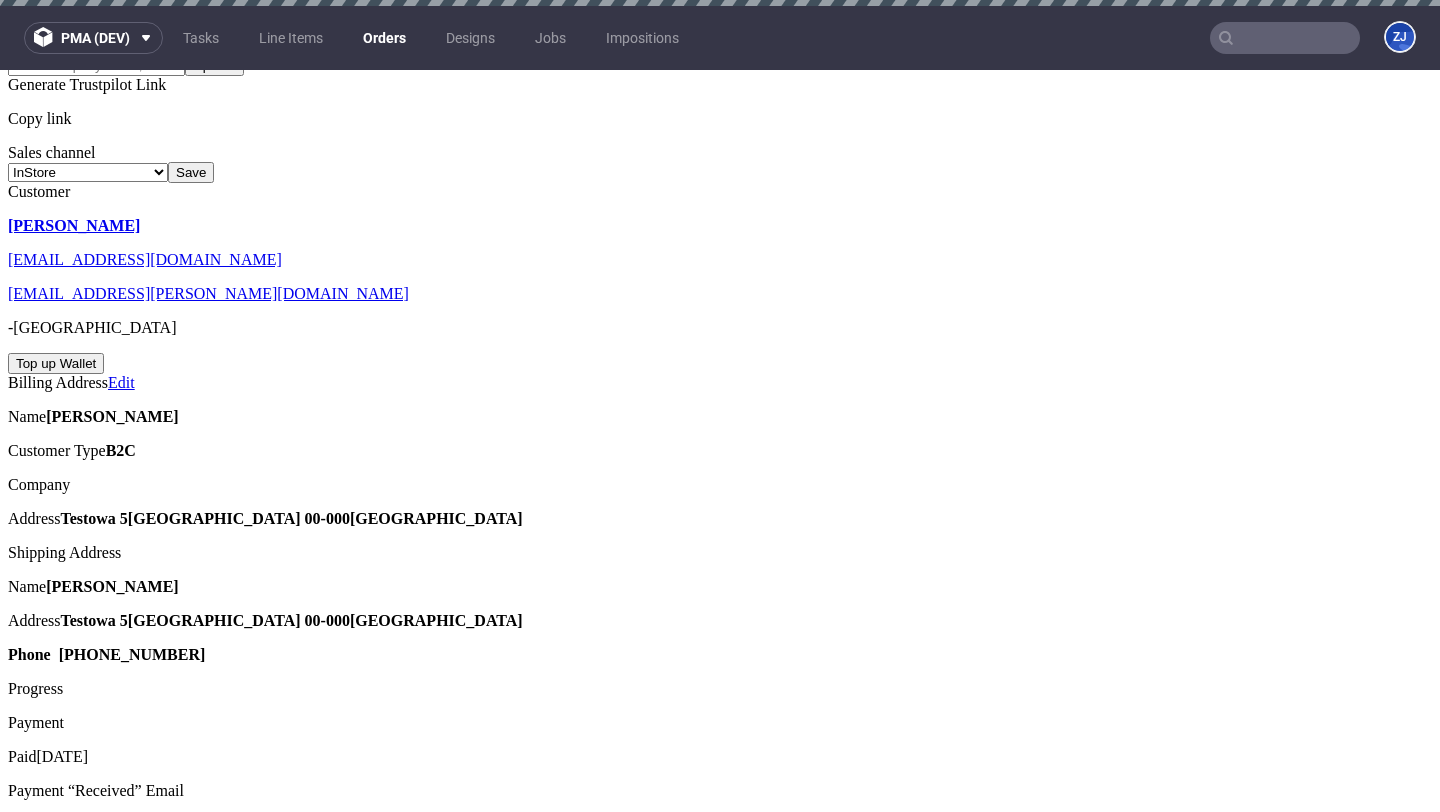 click on "To Do Issue when processing shipment for QTUW Set due date" at bounding box center [720, 2336] 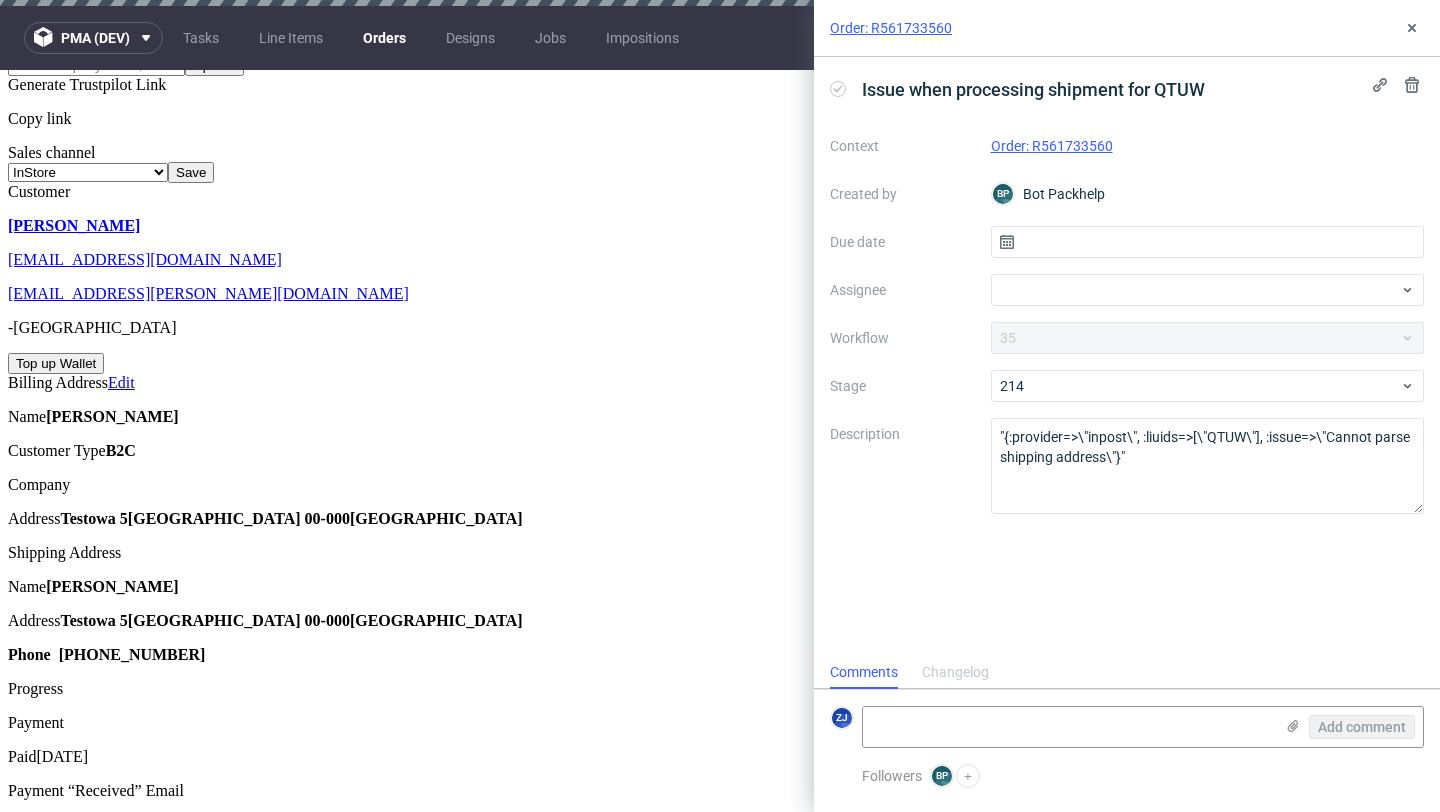 scroll, scrollTop: 16, scrollLeft: 0, axis: vertical 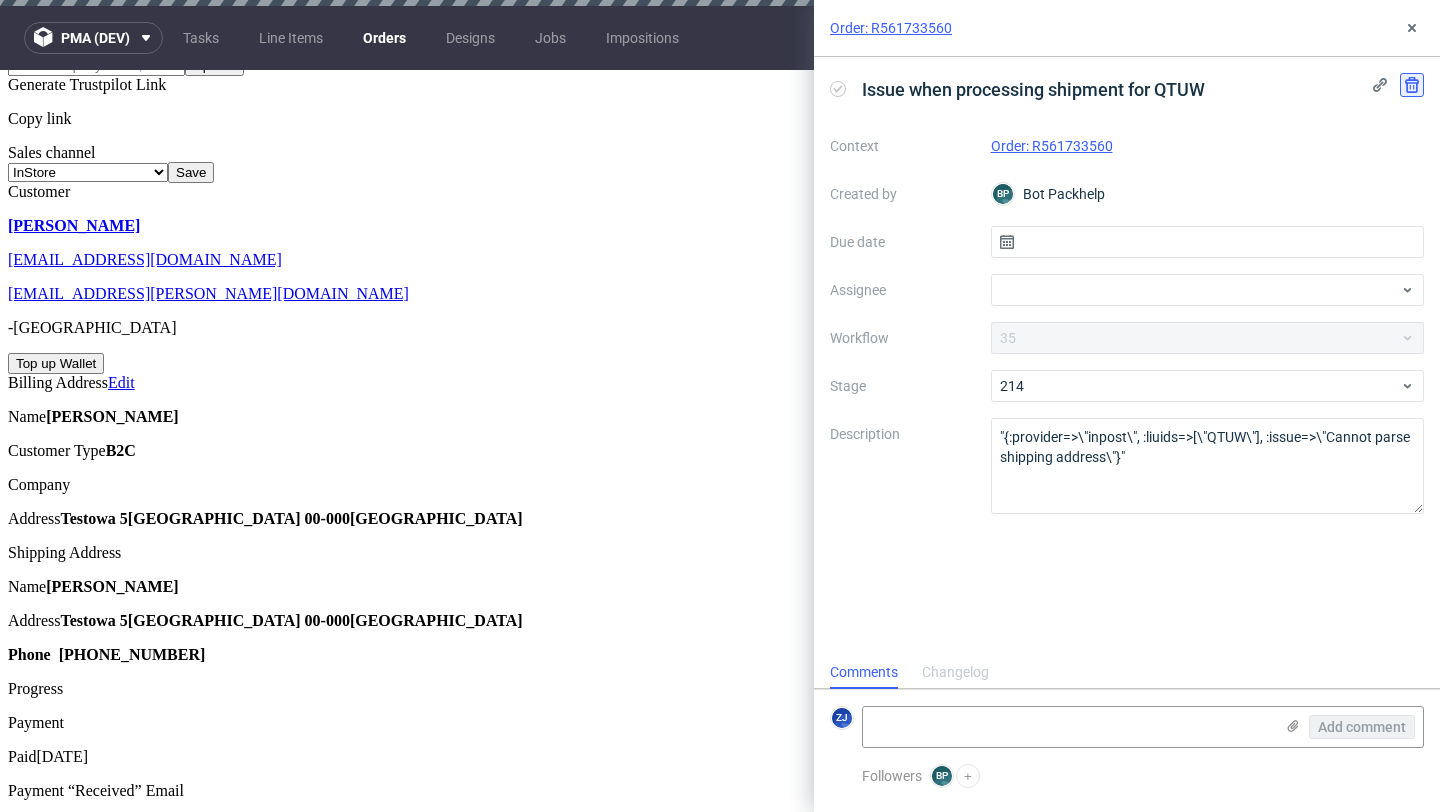 click 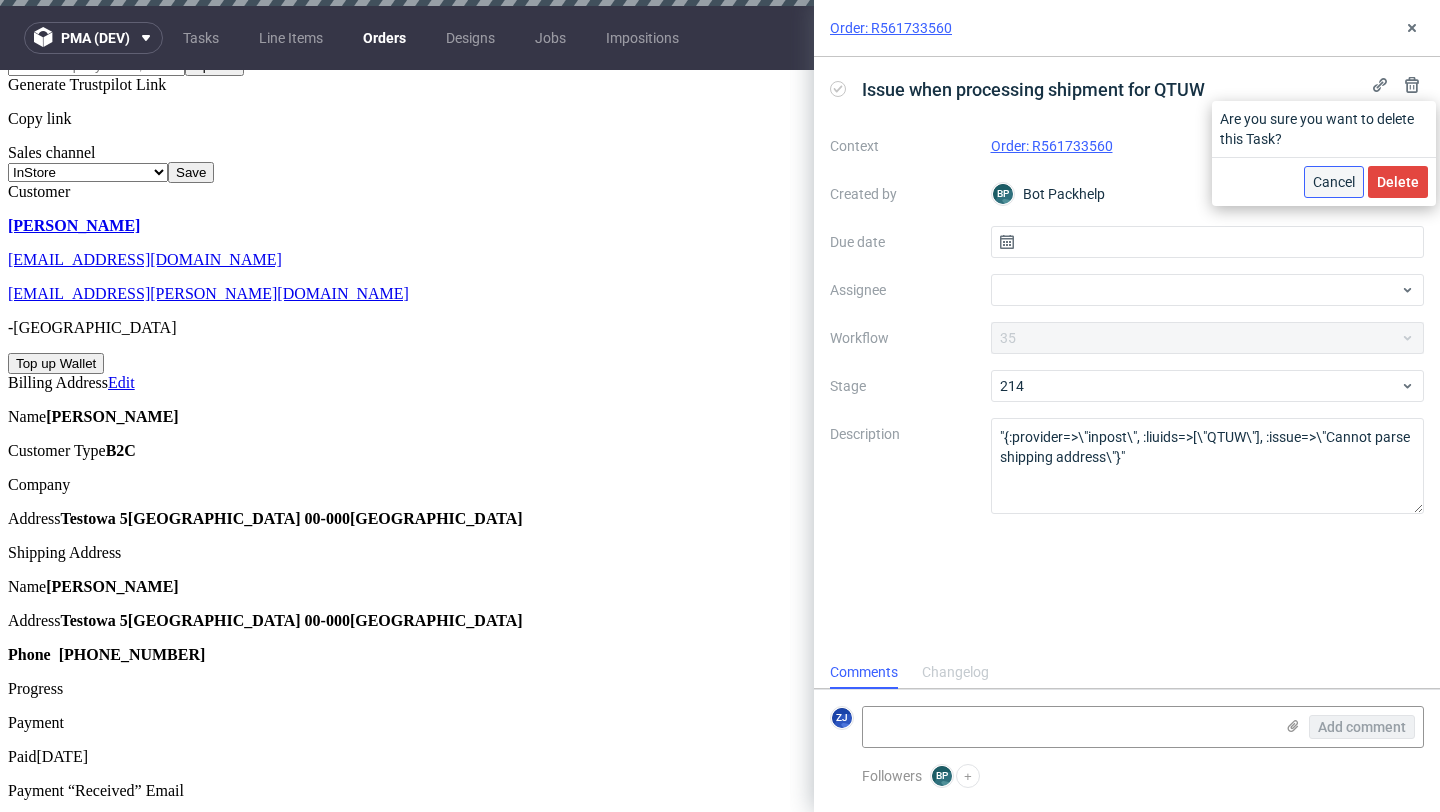 click on "Cancel" at bounding box center (1334, 182) 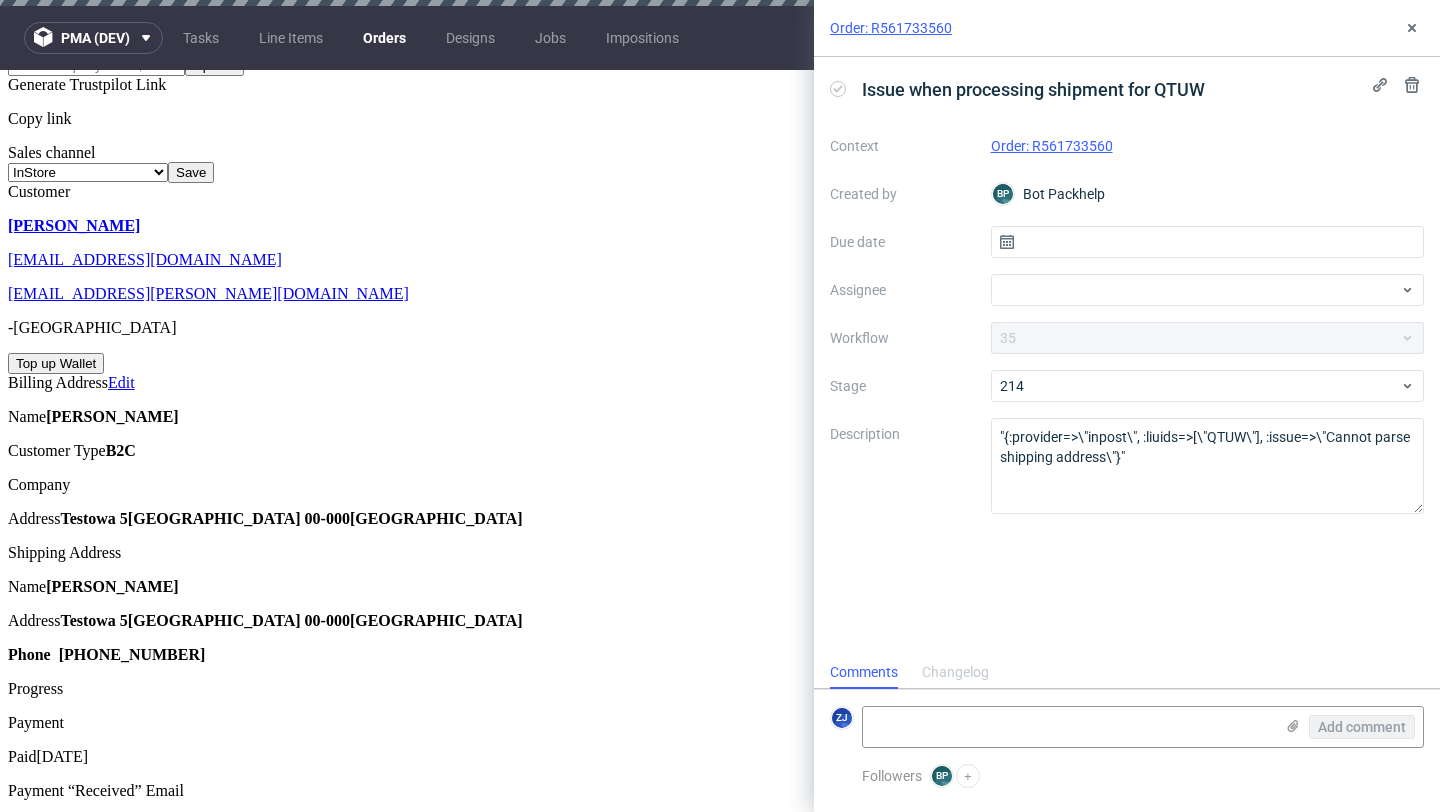 click on "Issue when processing shipment for QTUW" at bounding box center [1021, 89] 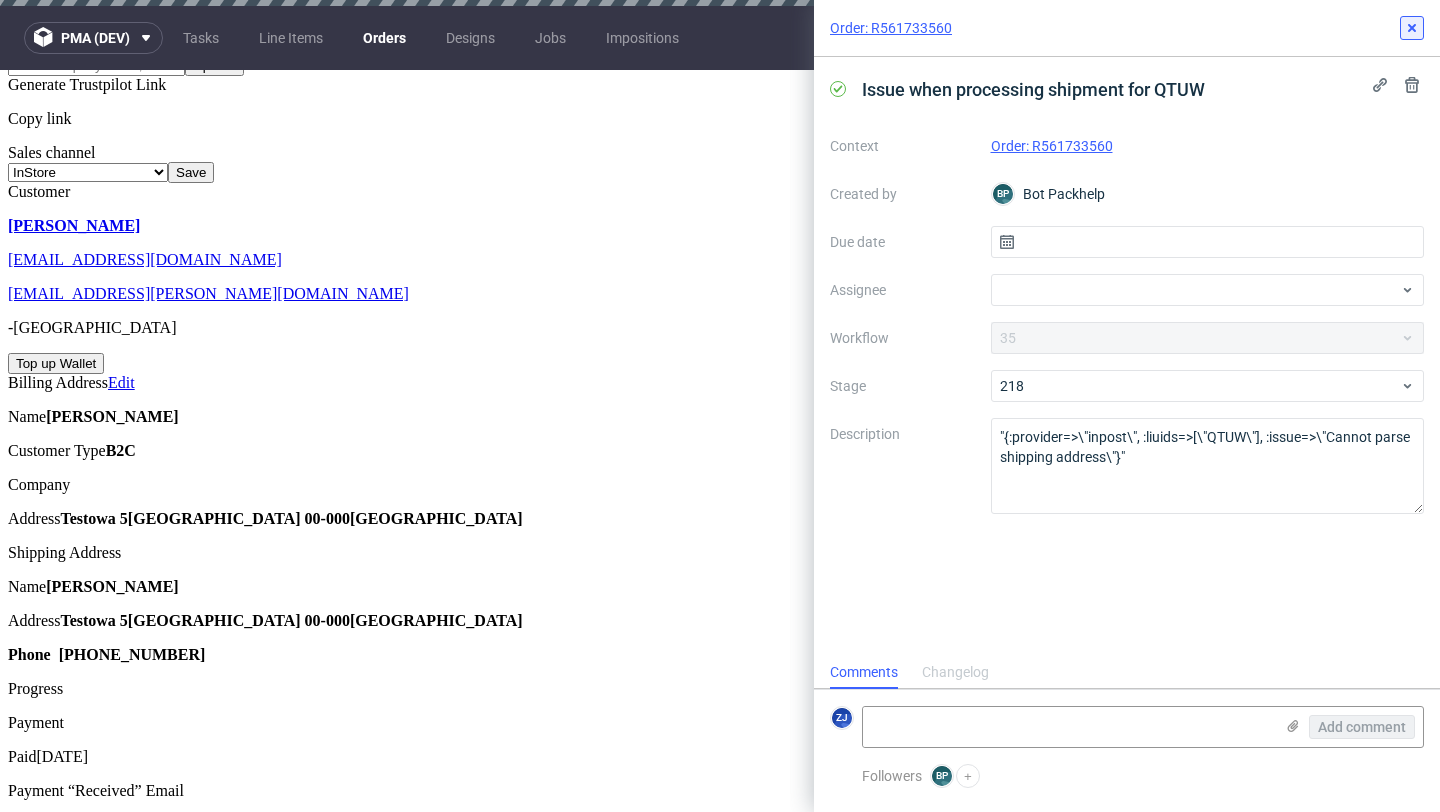 click 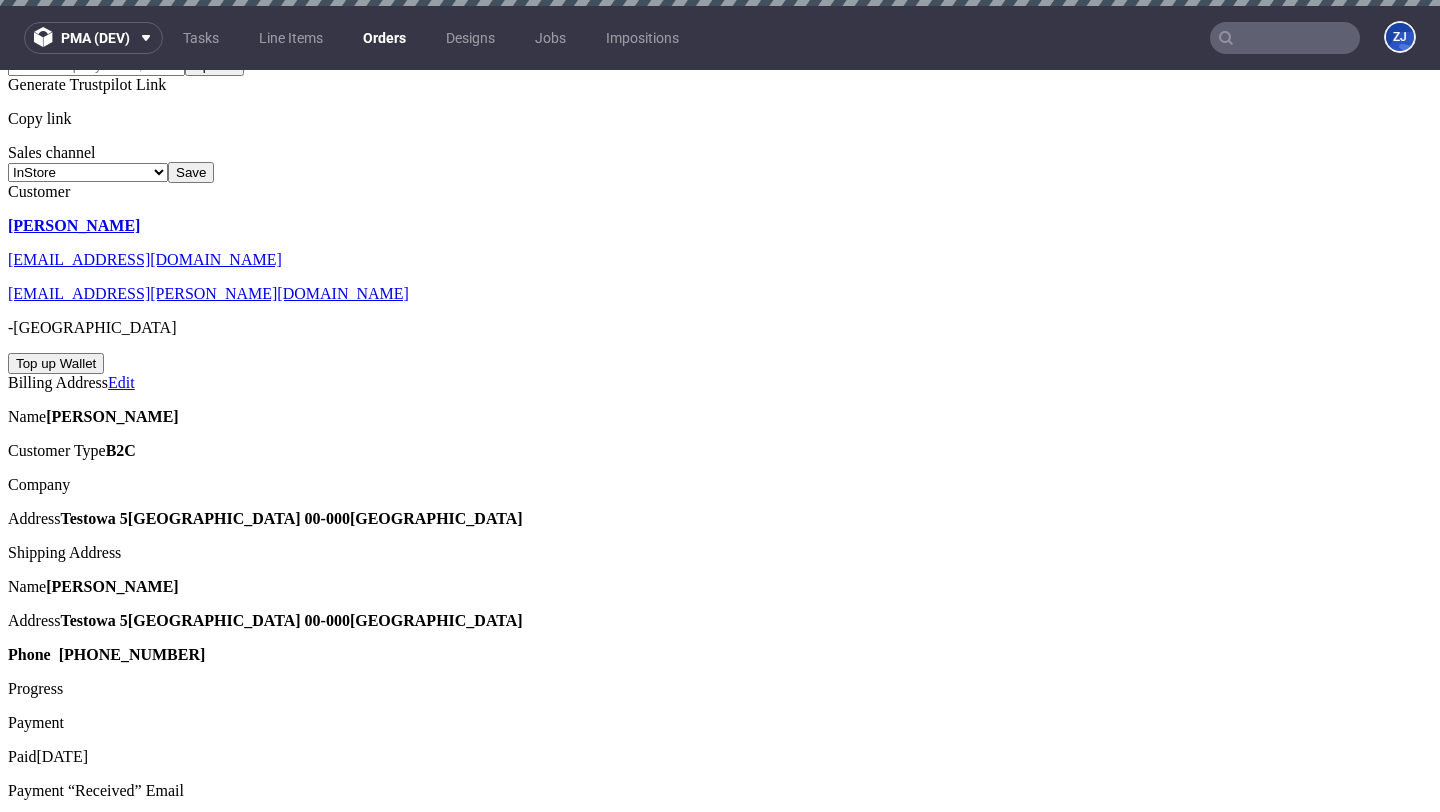 click on "To Do Issue when processing shipment for QTUW Set due date" at bounding box center (720, 2246) 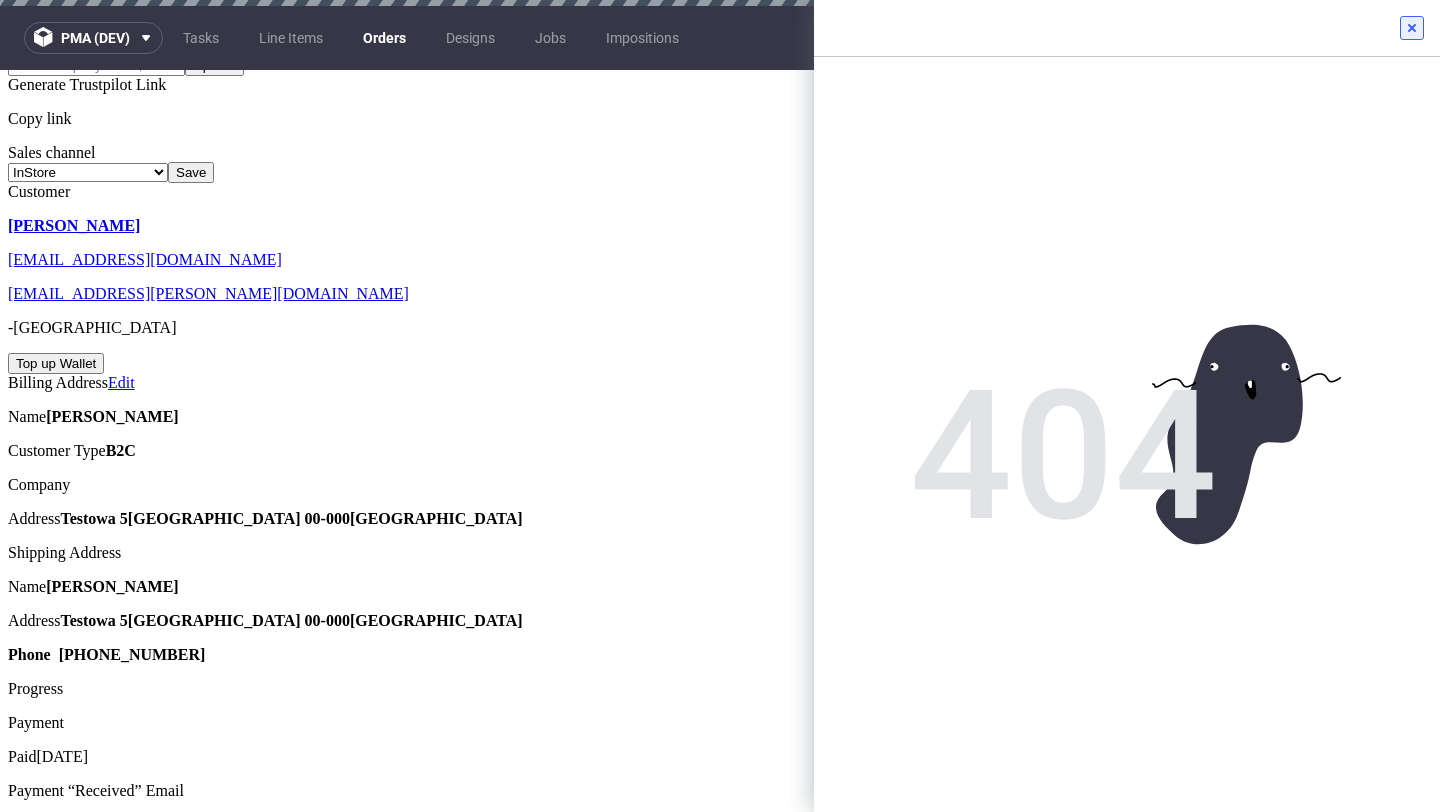 click 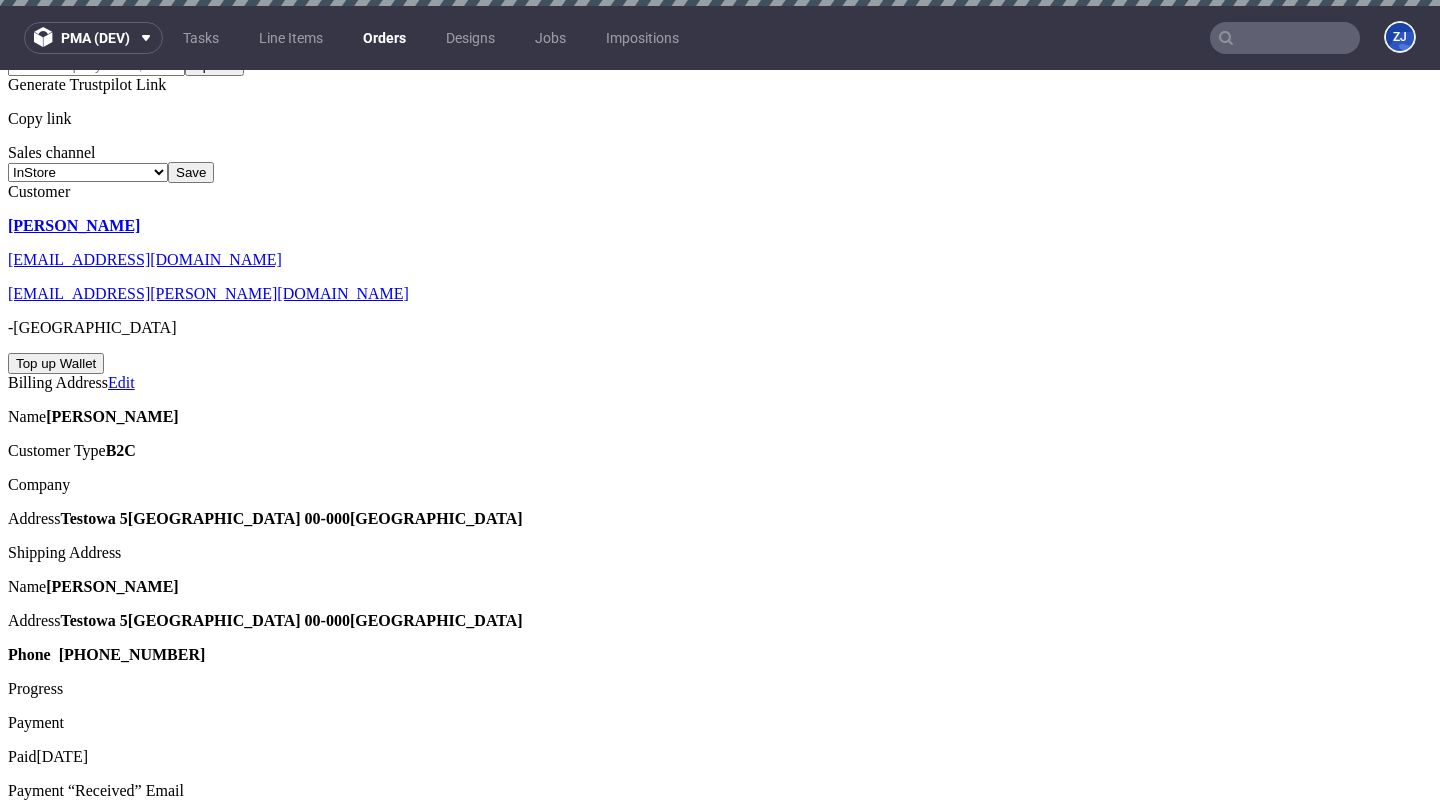 click on "To Do Issue when processing shipment for QTUW" at bounding box center (720, 2157) 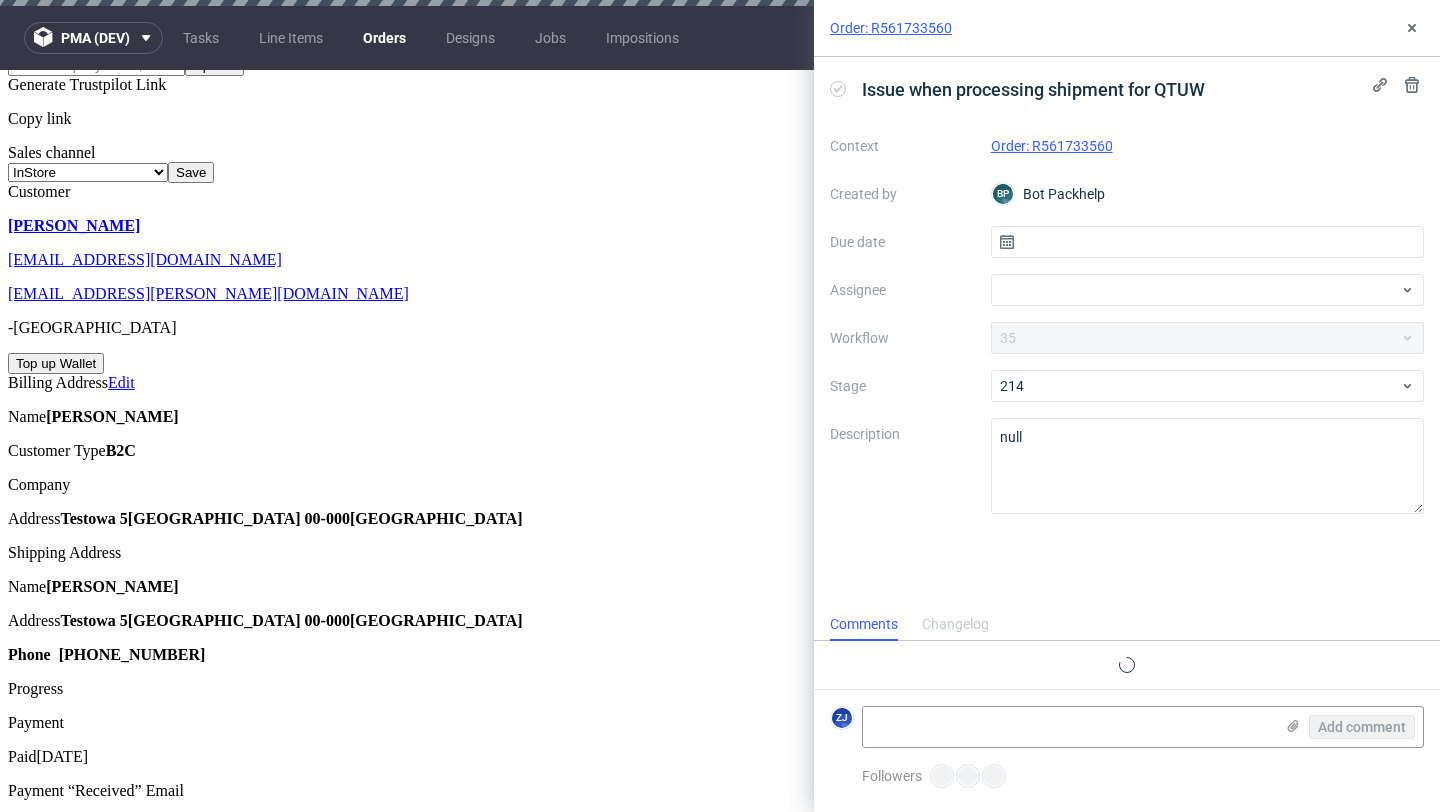 scroll, scrollTop: 16, scrollLeft: 0, axis: vertical 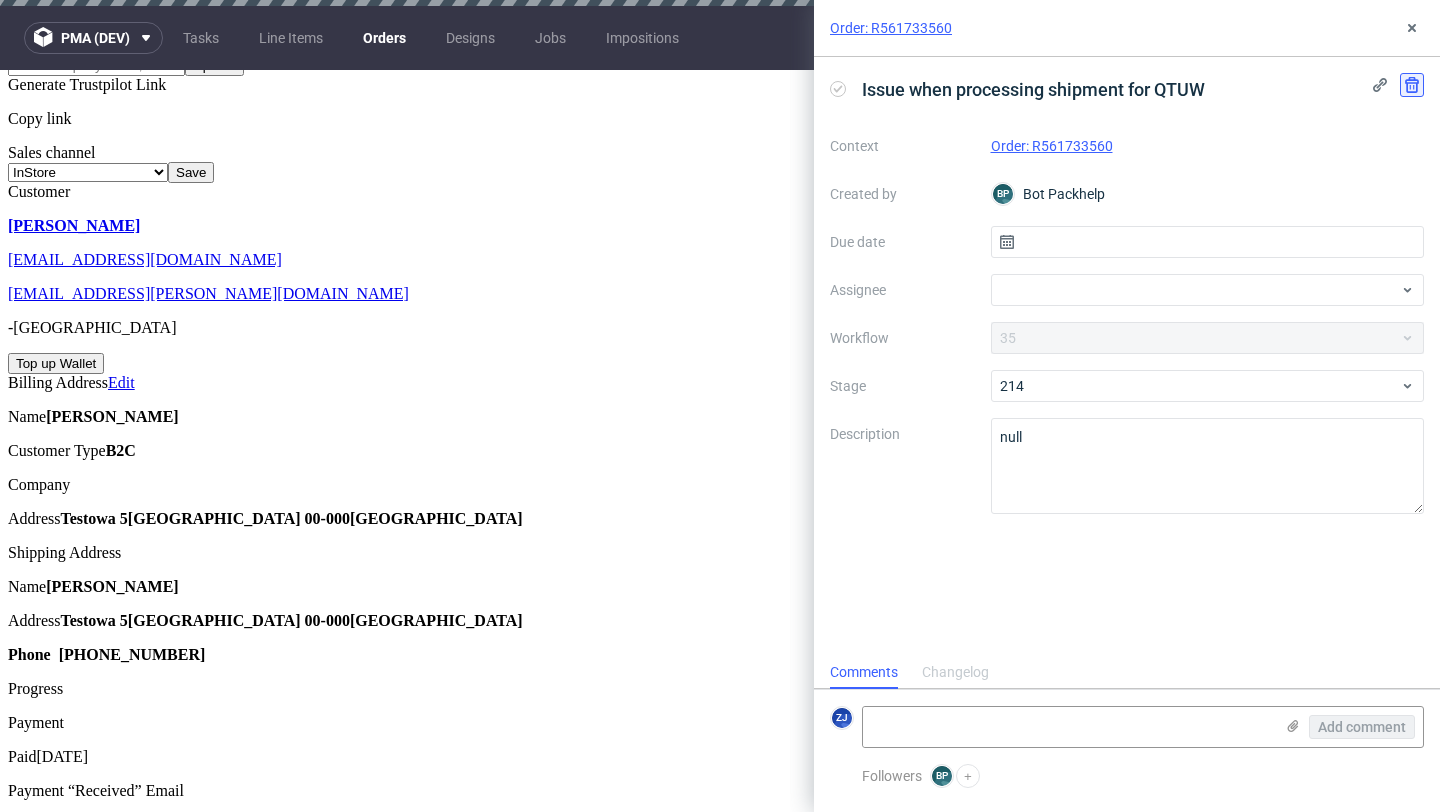click at bounding box center [1412, 85] 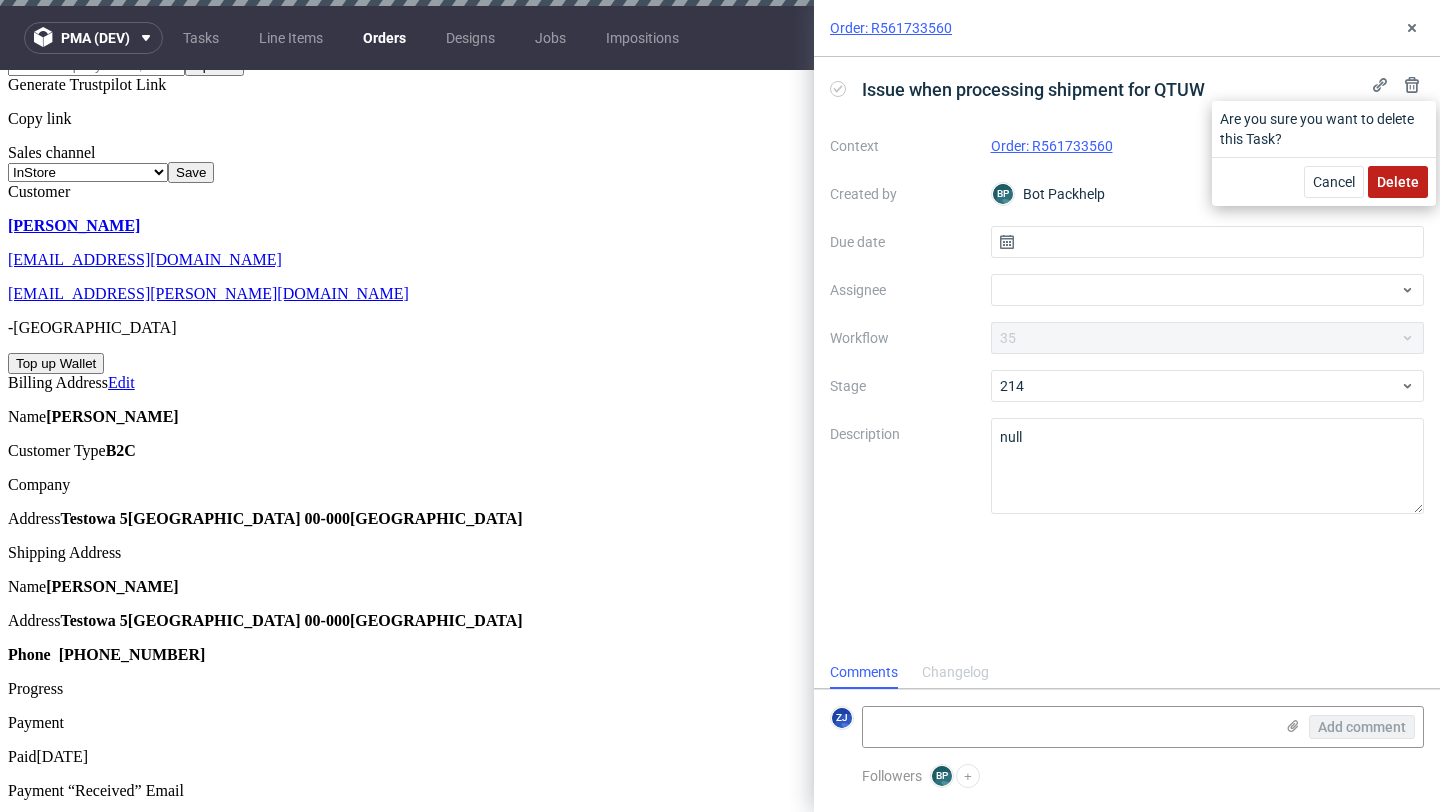 click on "Delete" at bounding box center [1398, 182] 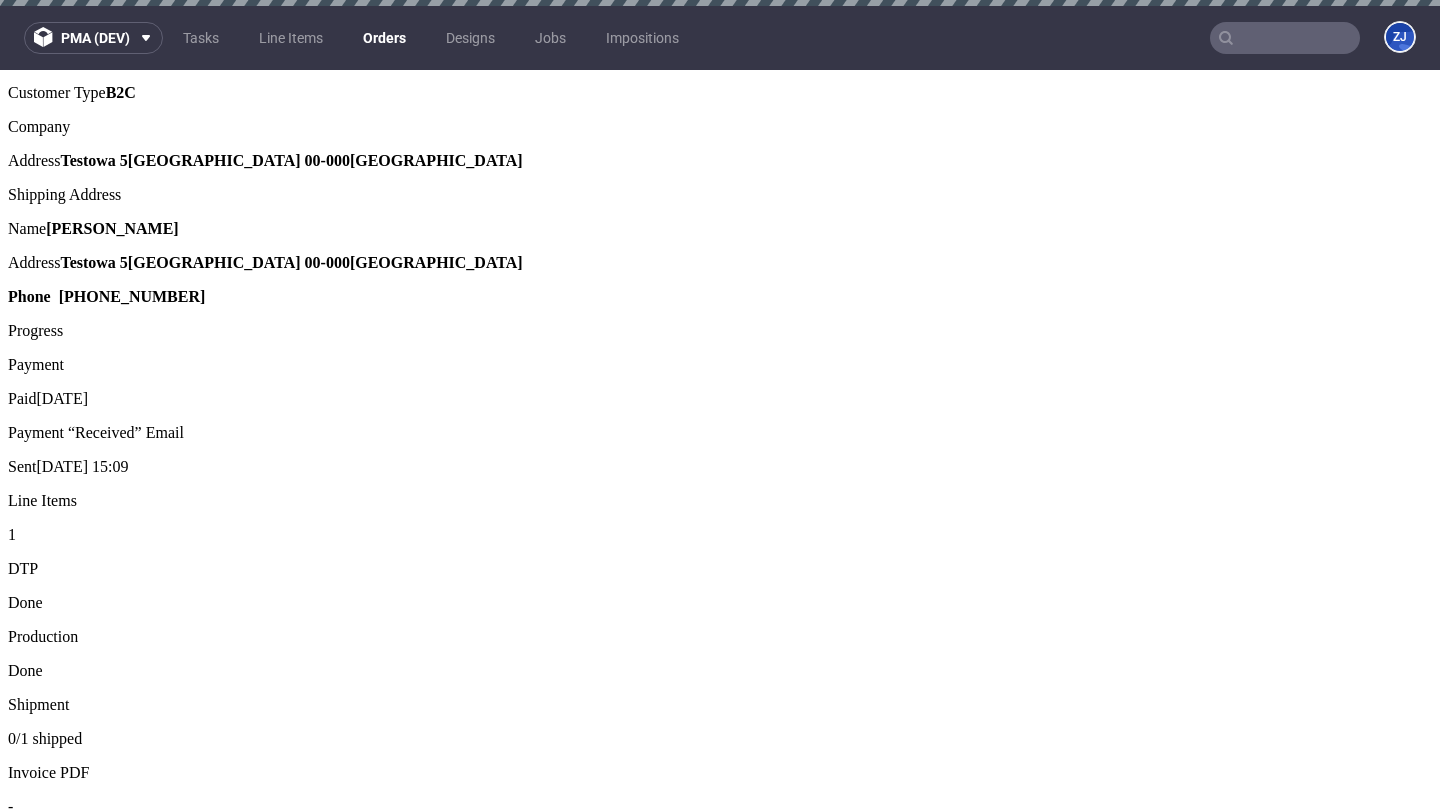 scroll, scrollTop: 1221, scrollLeft: 0, axis: vertical 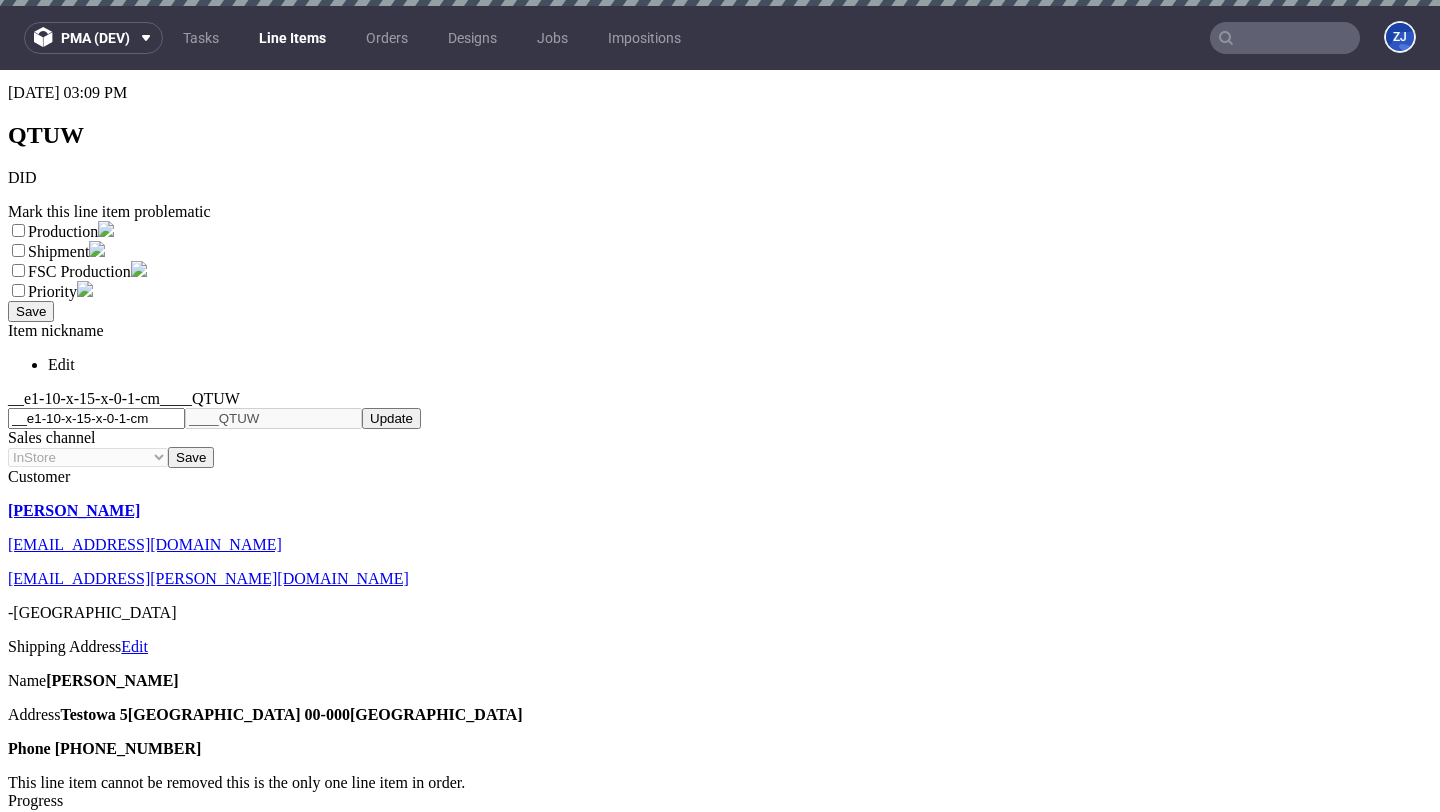 click on "Edit" at bounding box center (134, 646) 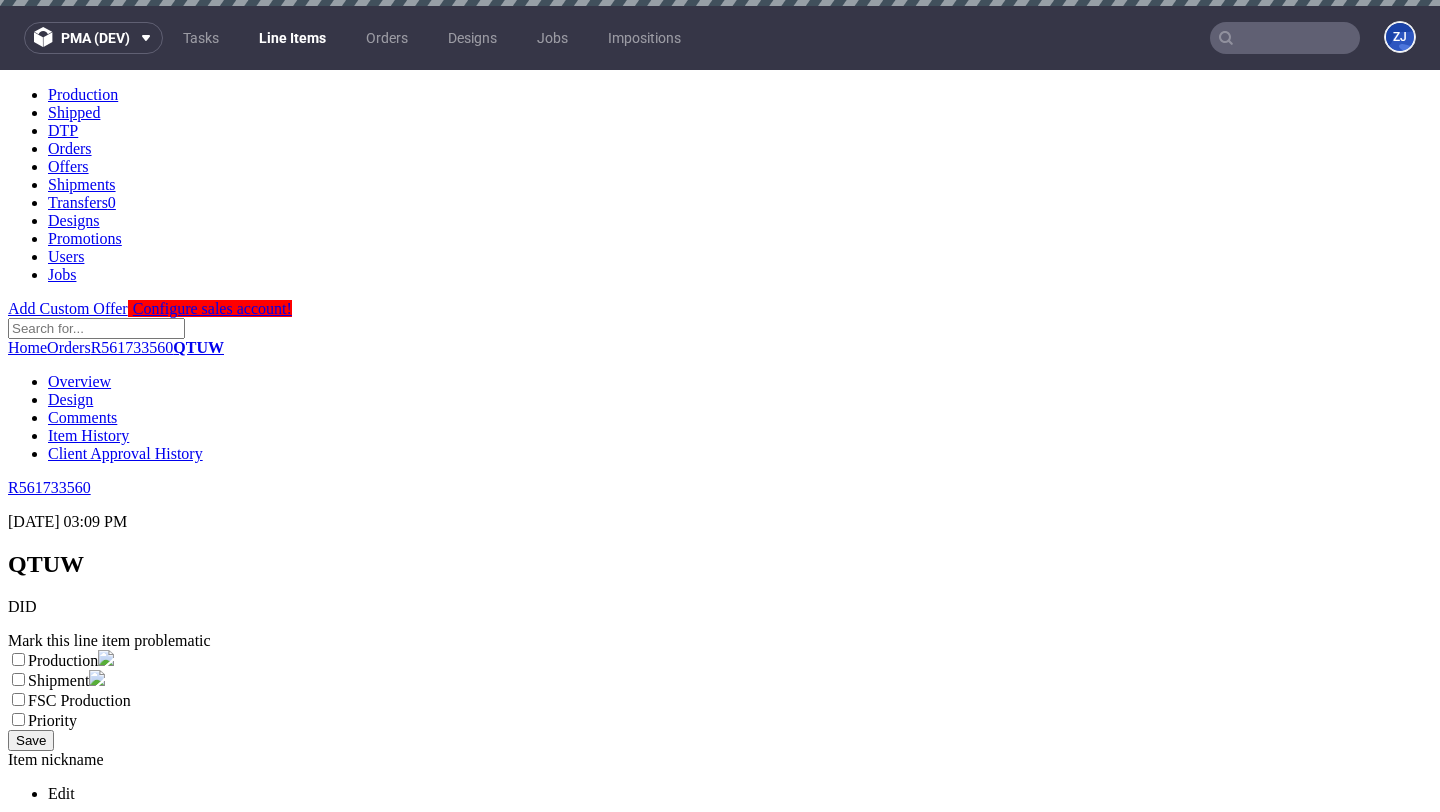 scroll, scrollTop: 429, scrollLeft: 0, axis: vertical 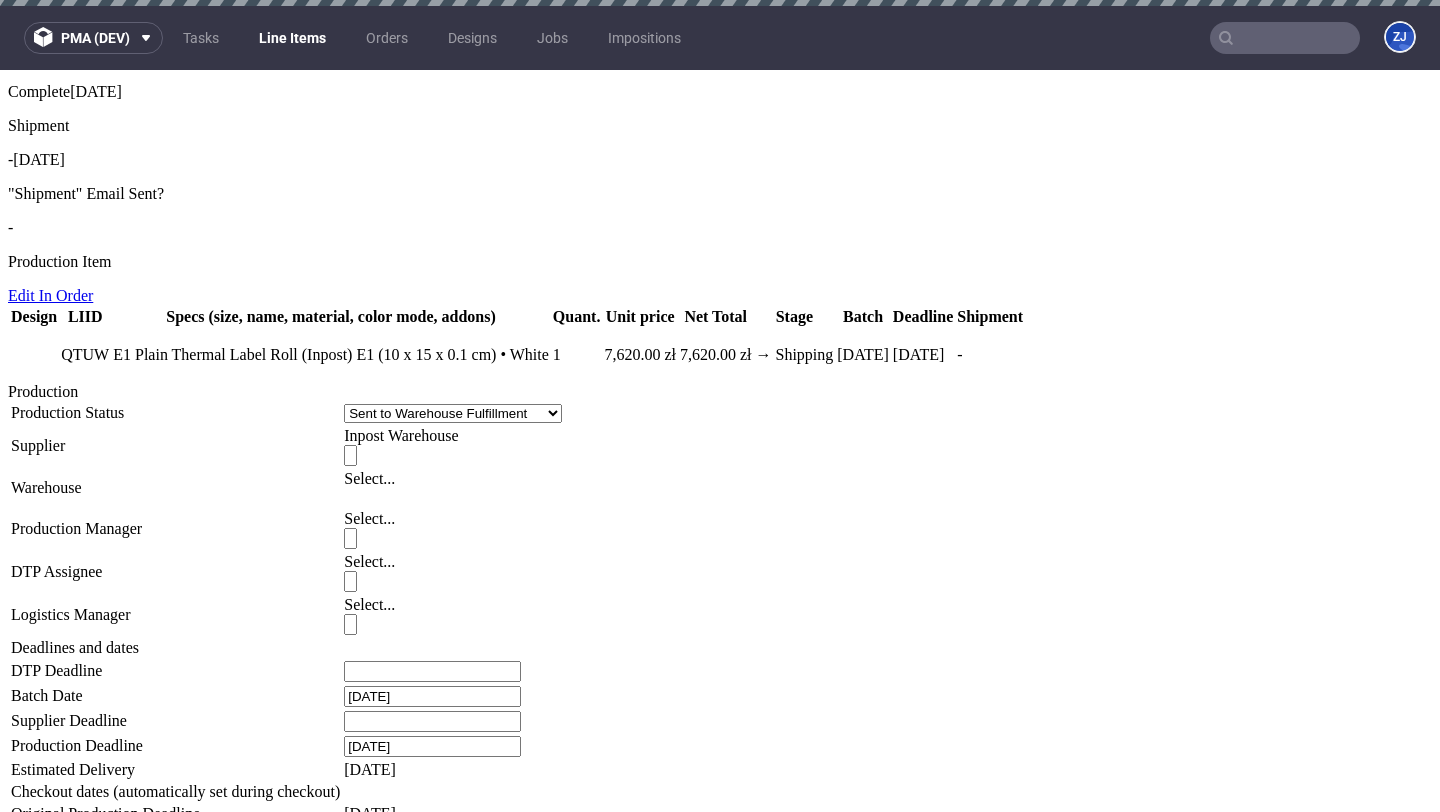 click on "Reset and retry" 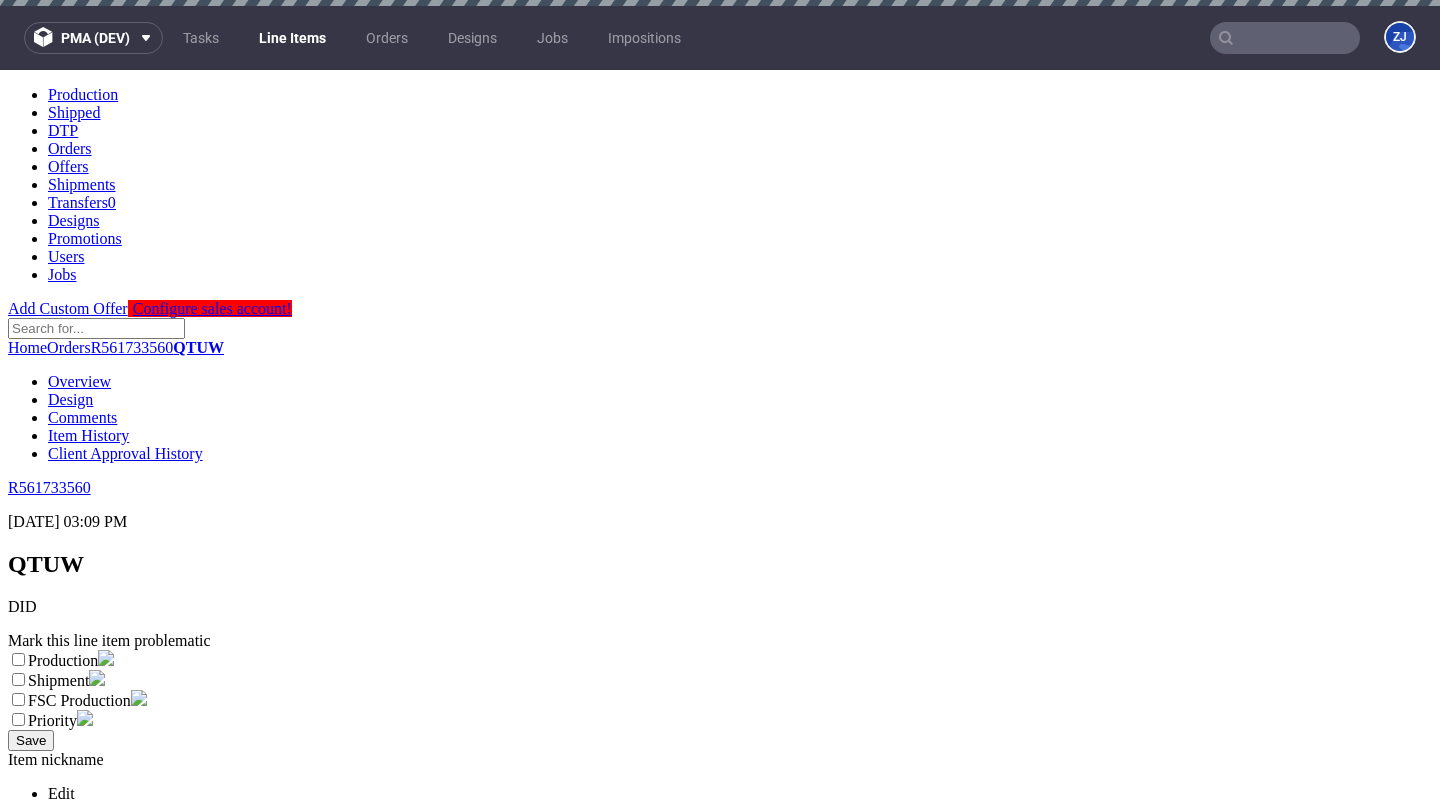 scroll, scrollTop: 1478, scrollLeft: 0, axis: vertical 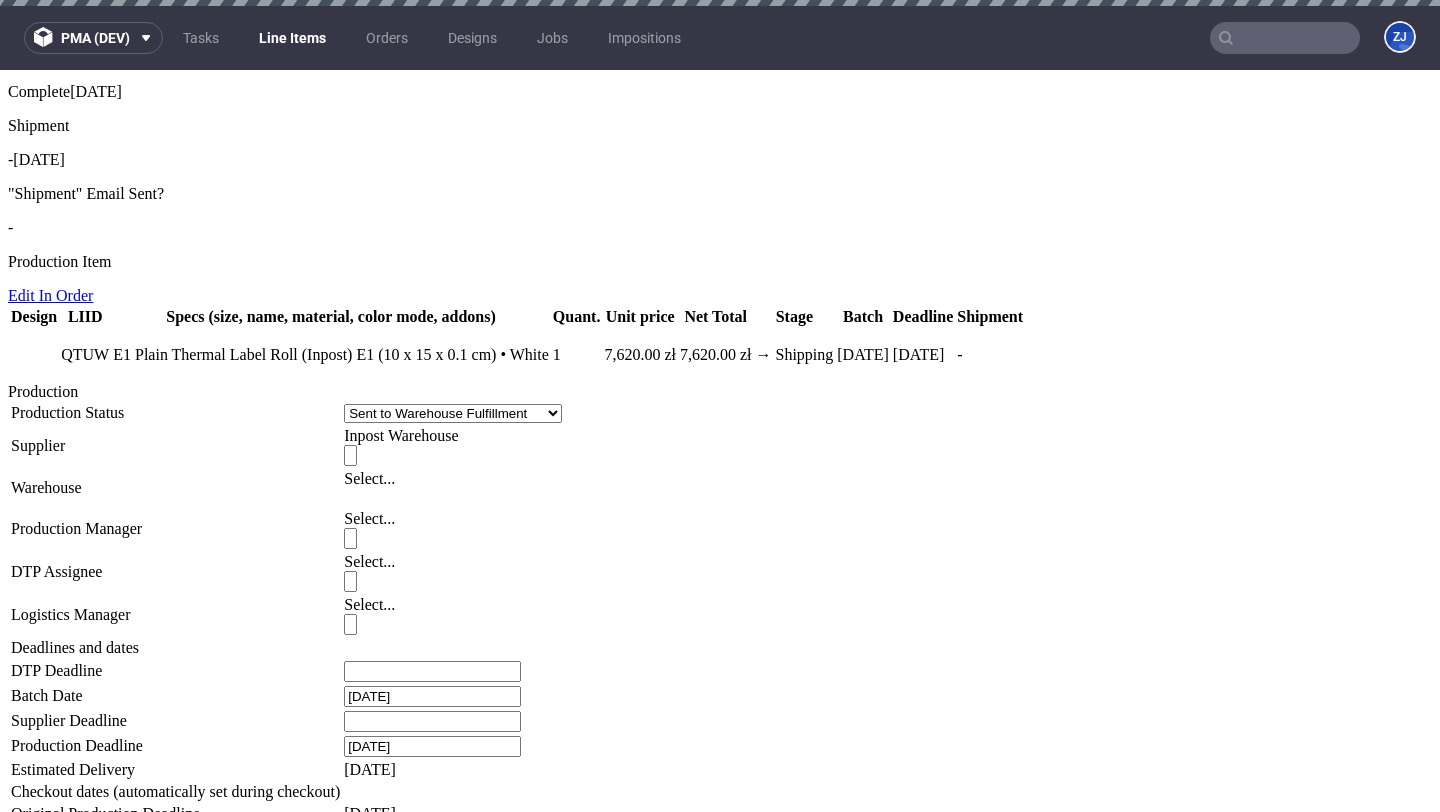 click on "Show  details" at bounding box center (282, 1301) 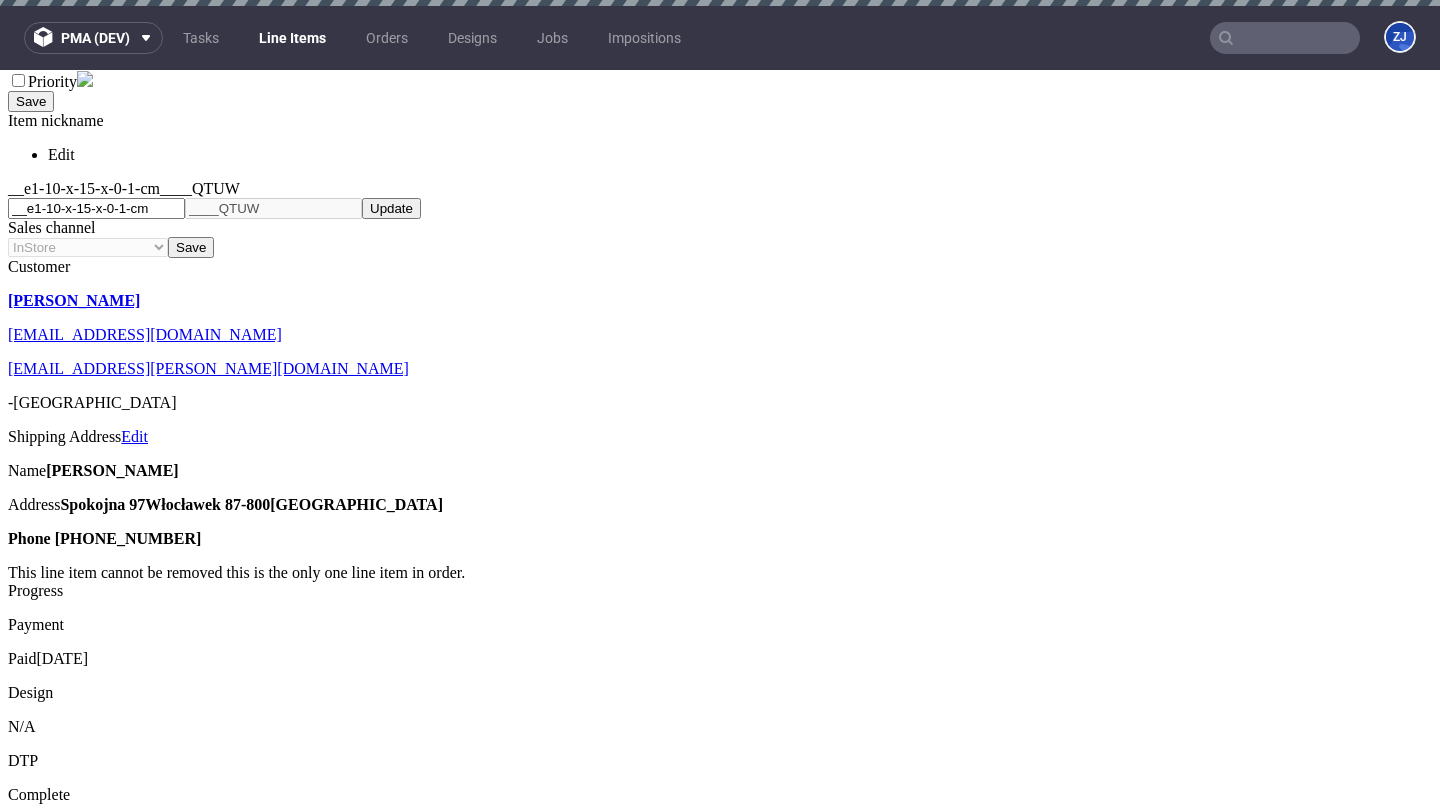scroll, scrollTop: 0, scrollLeft: 0, axis: both 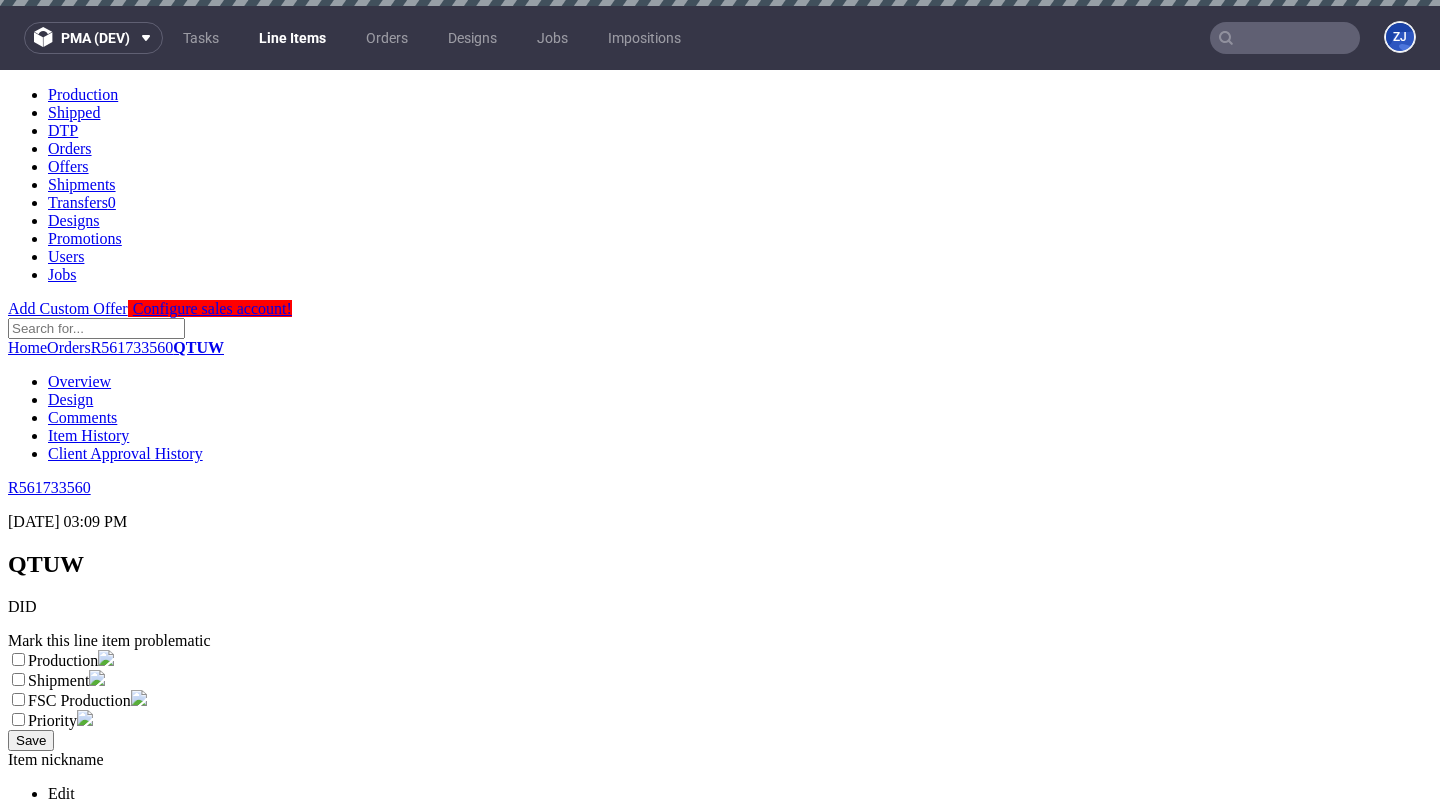 click on "Line Items" at bounding box center (292, 38) 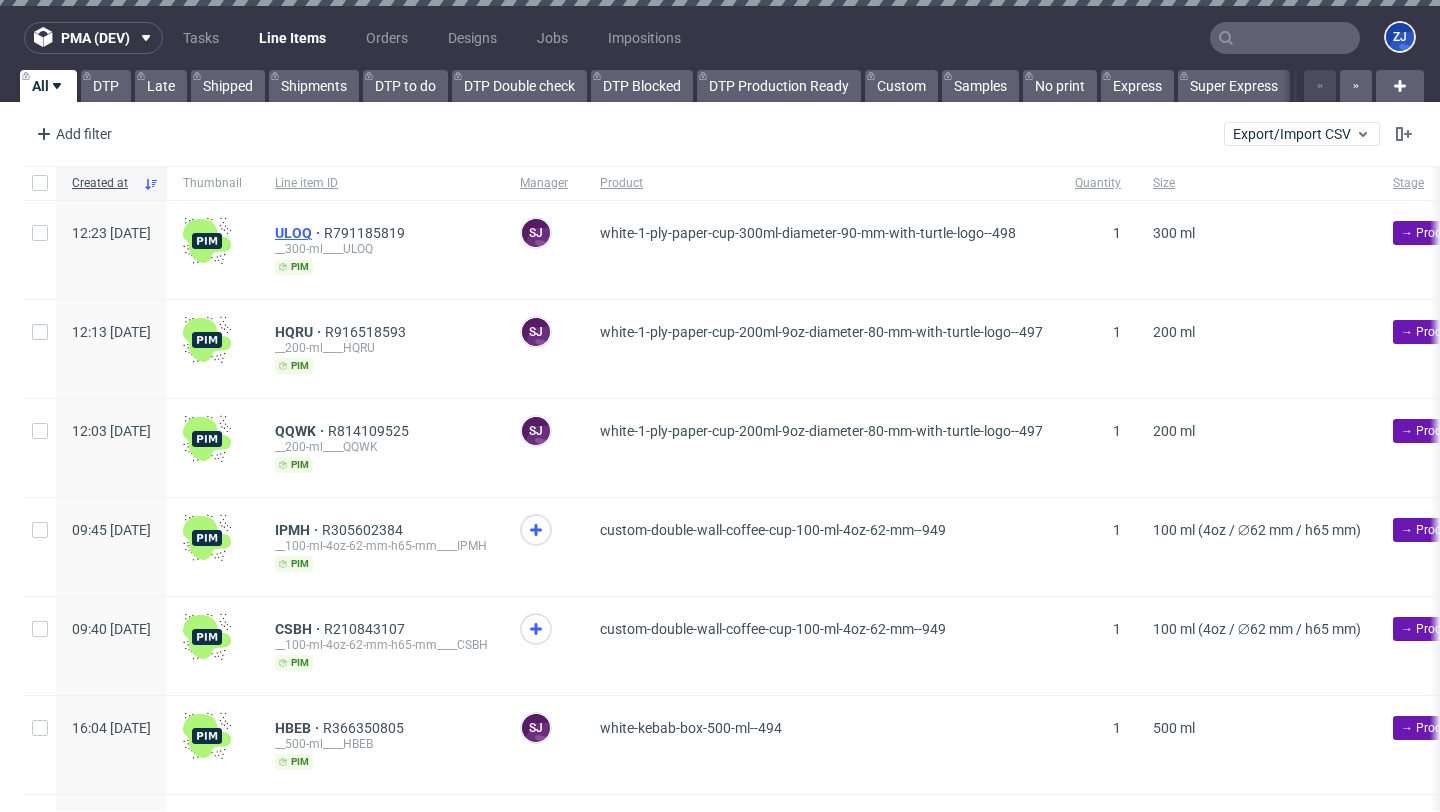 click on "ULOQ" at bounding box center (299, 233) 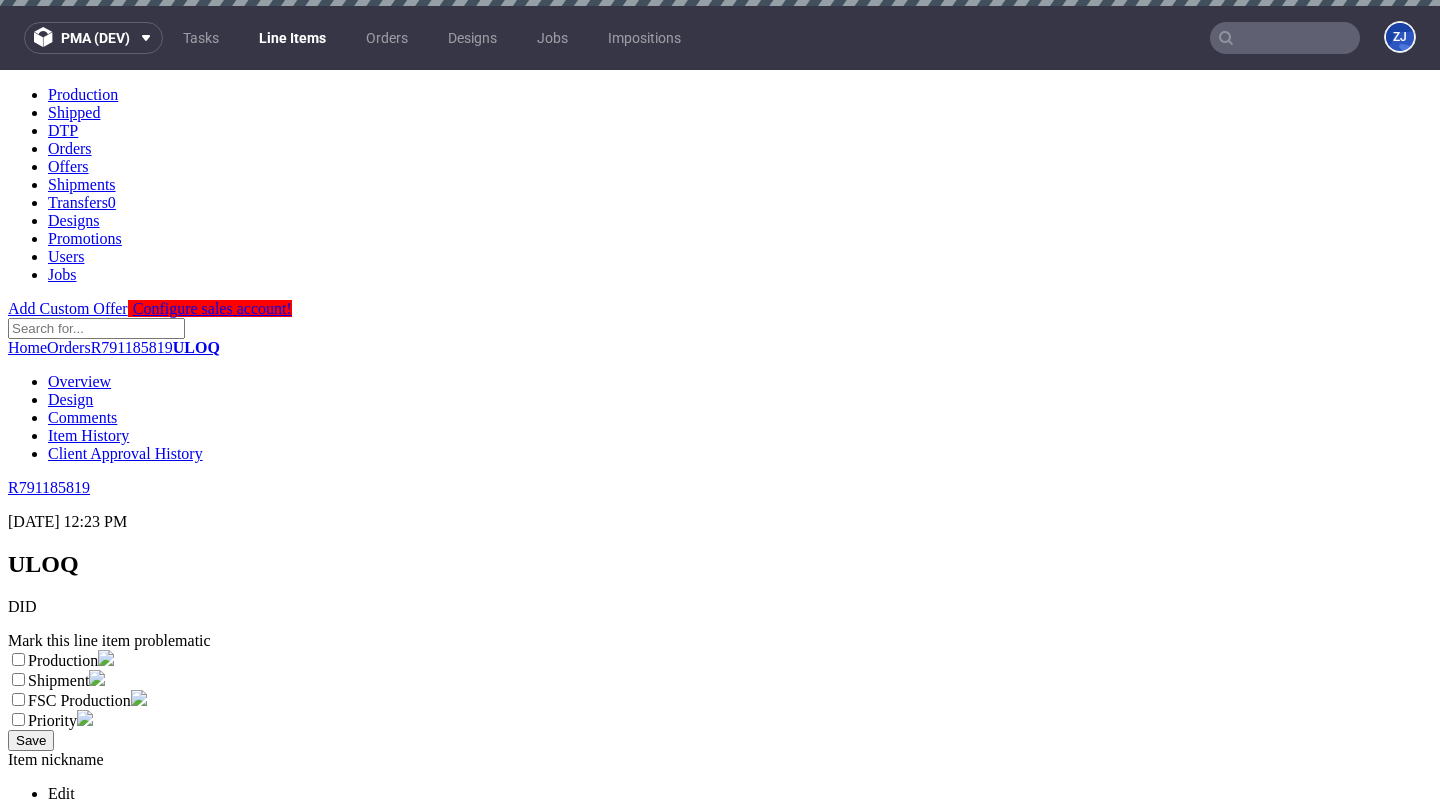scroll, scrollTop: 0, scrollLeft: 0, axis: both 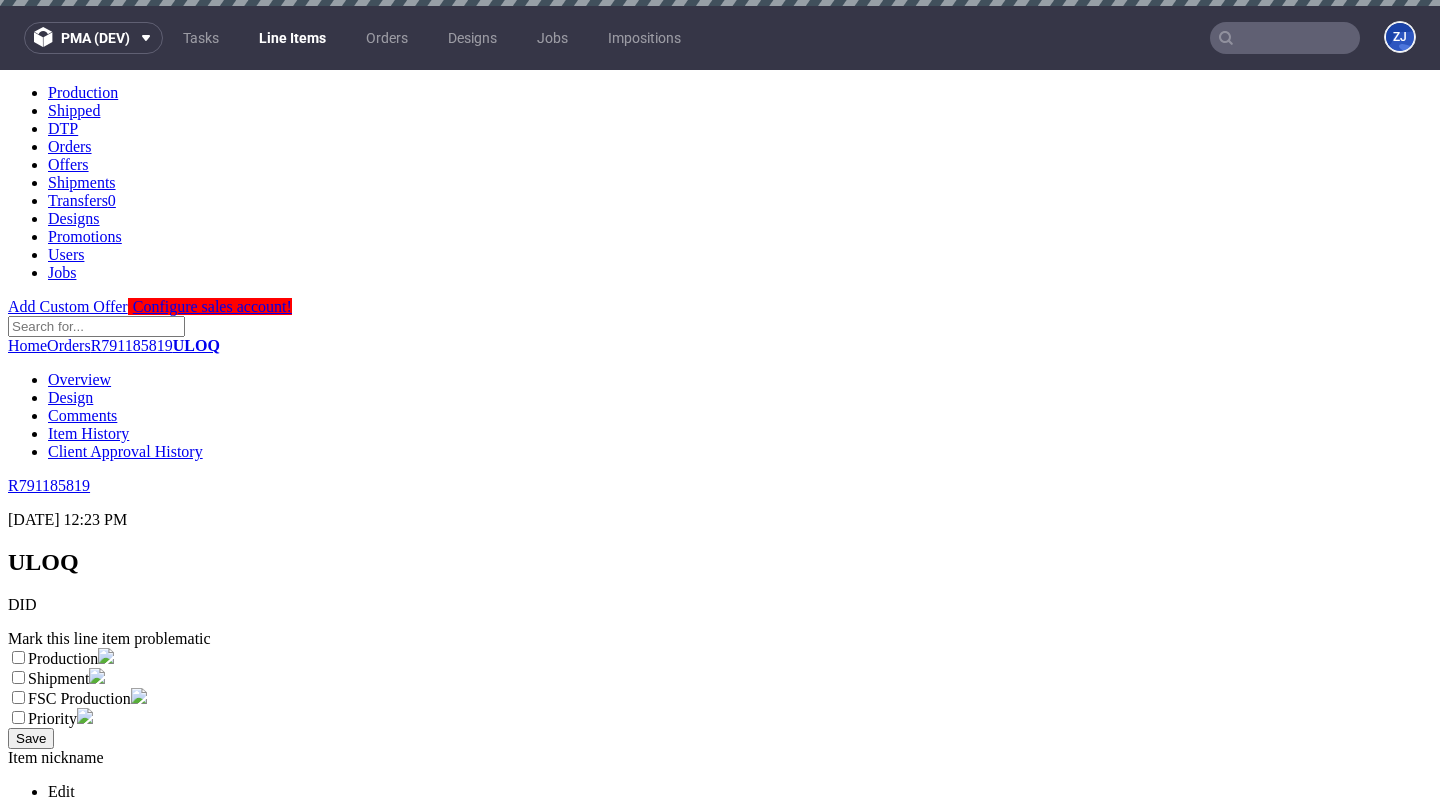 click on "Unipack" at bounding box center [472, 2014] 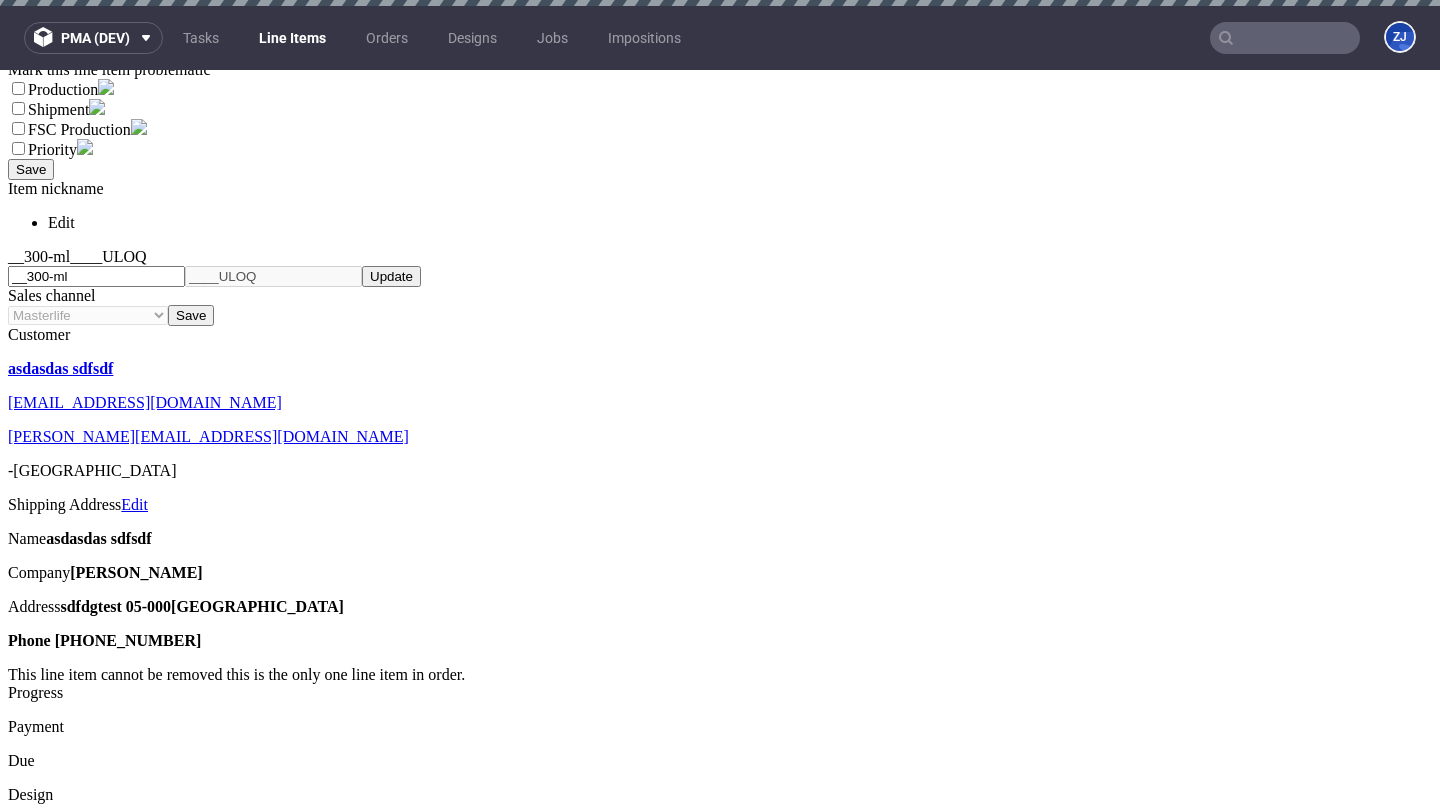 scroll, scrollTop: 759, scrollLeft: 0, axis: vertical 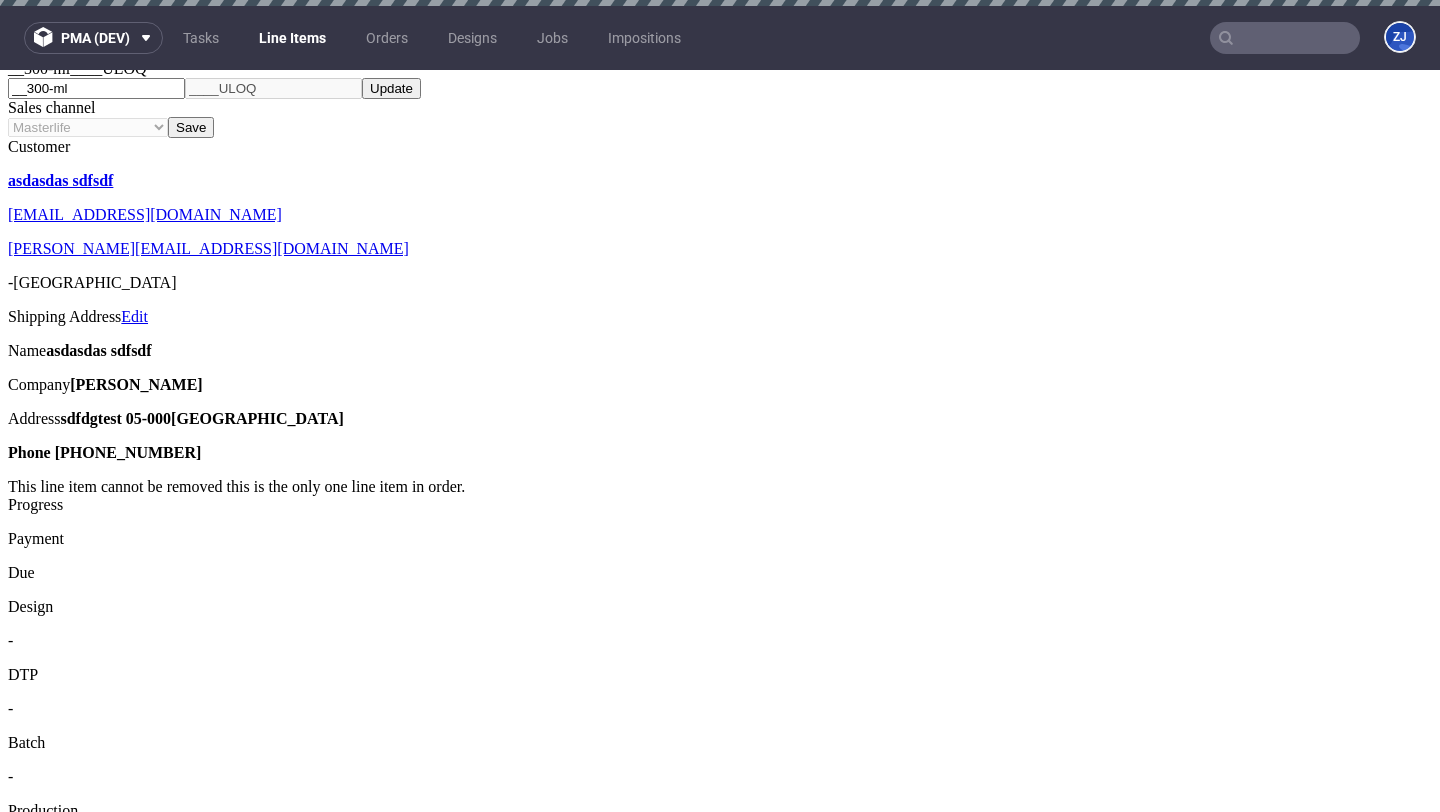 click on "Save" at bounding box center (31, 1773) 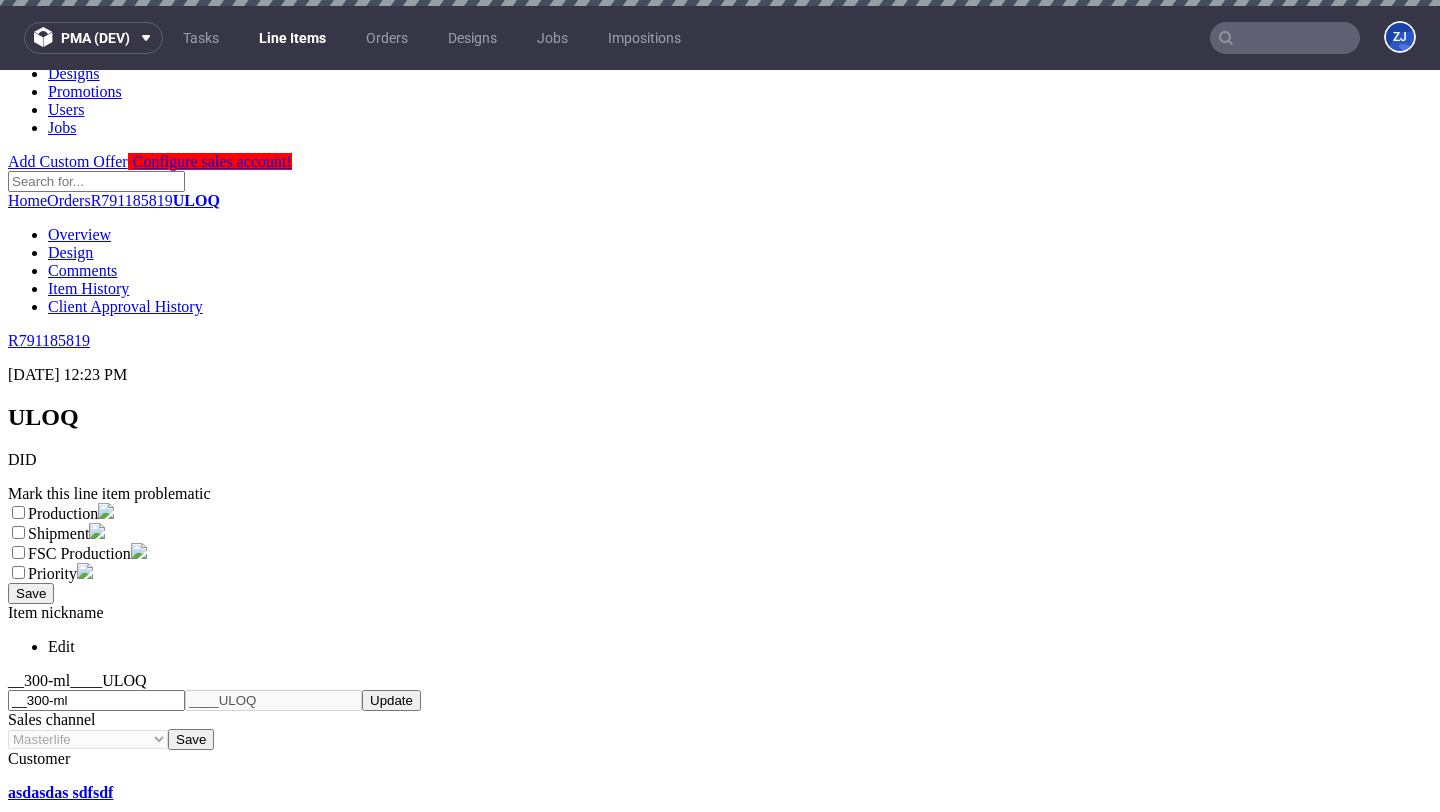 scroll, scrollTop: 20, scrollLeft: 0, axis: vertical 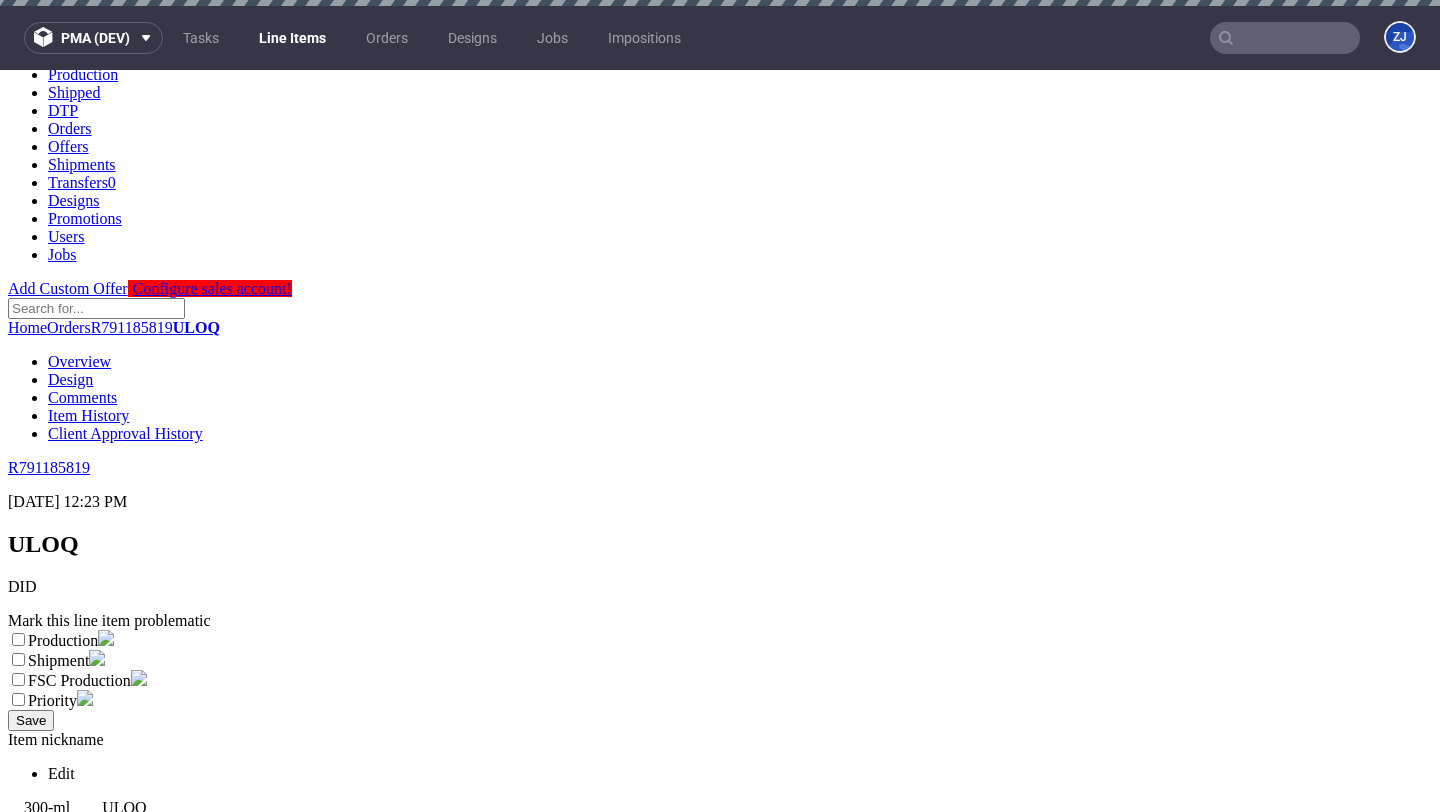 click on "ULOQ" at bounding box center (43, 544) 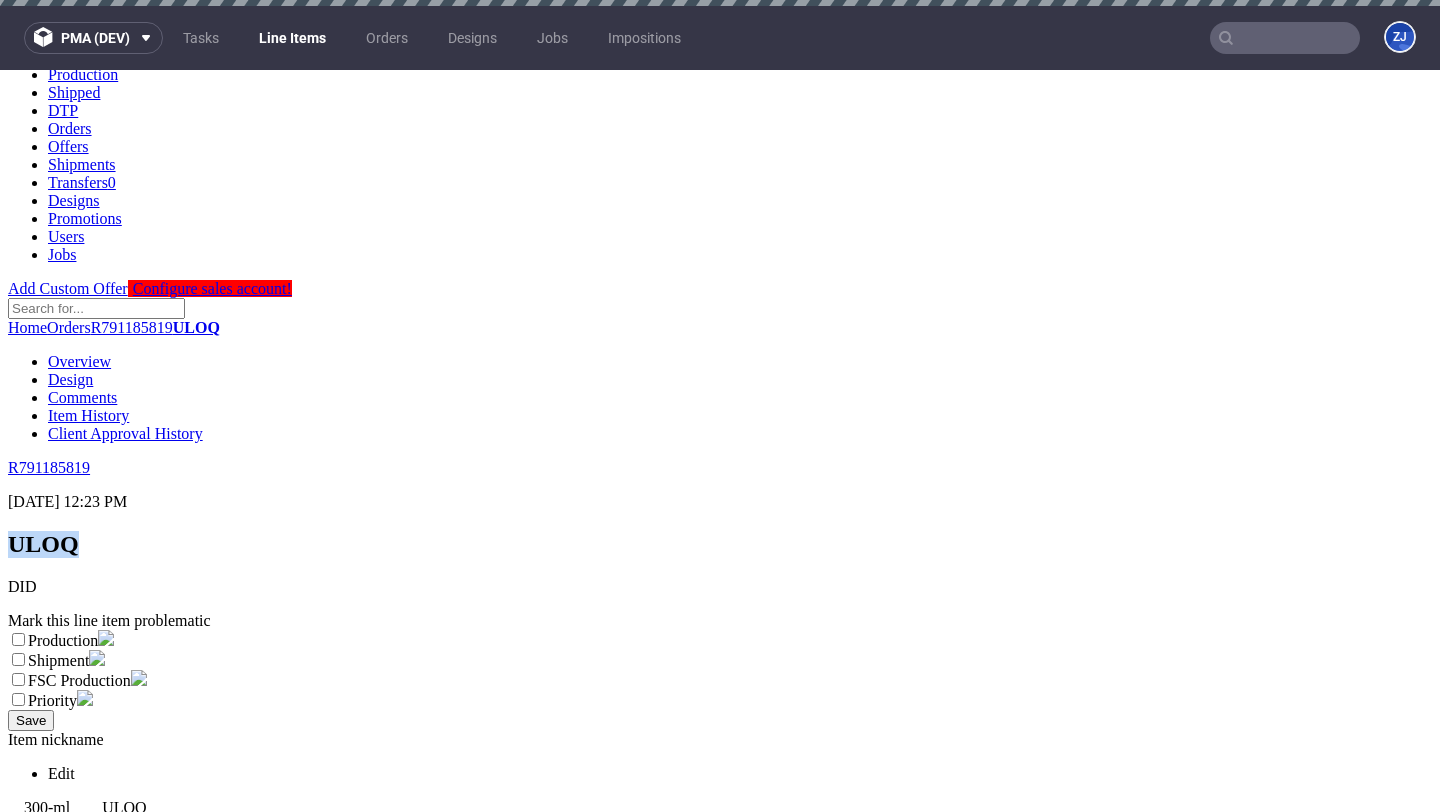 click on "ULOQ" at bounding box center [43, 544] 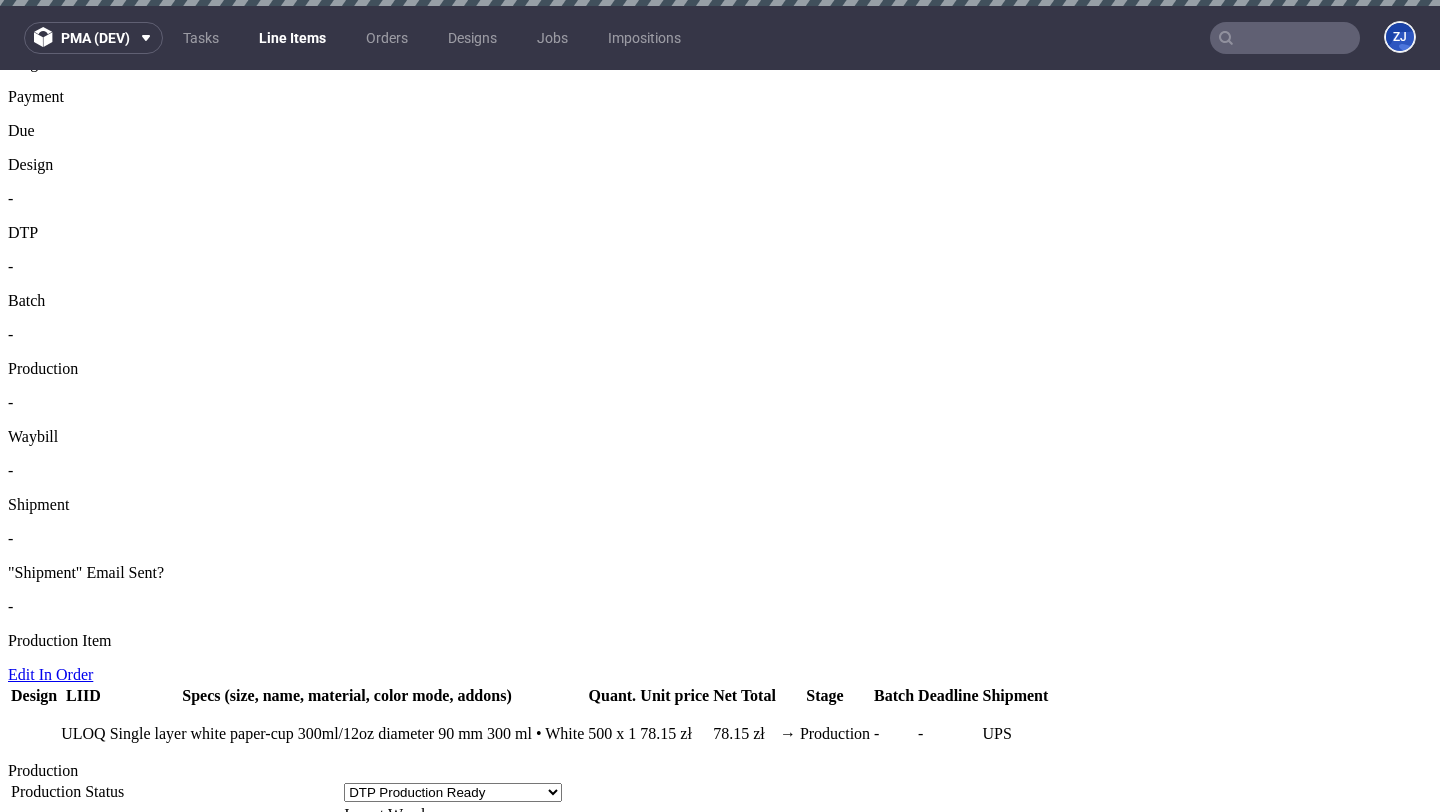 scroll, scrollTop: 1598, scrollLeft: 0, axis: vertical 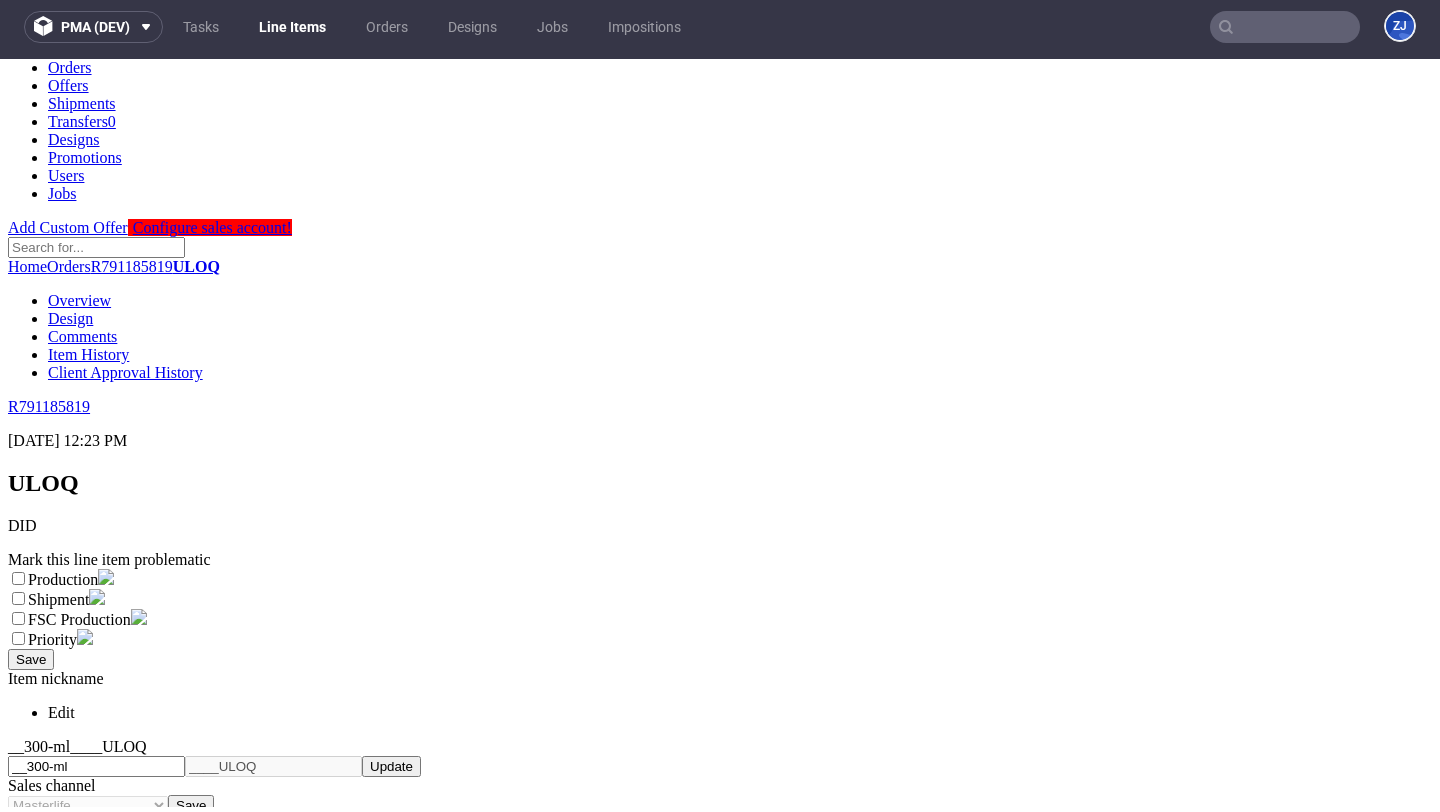click on "Inpost Warehouse" at bounding box center (401, 1934) 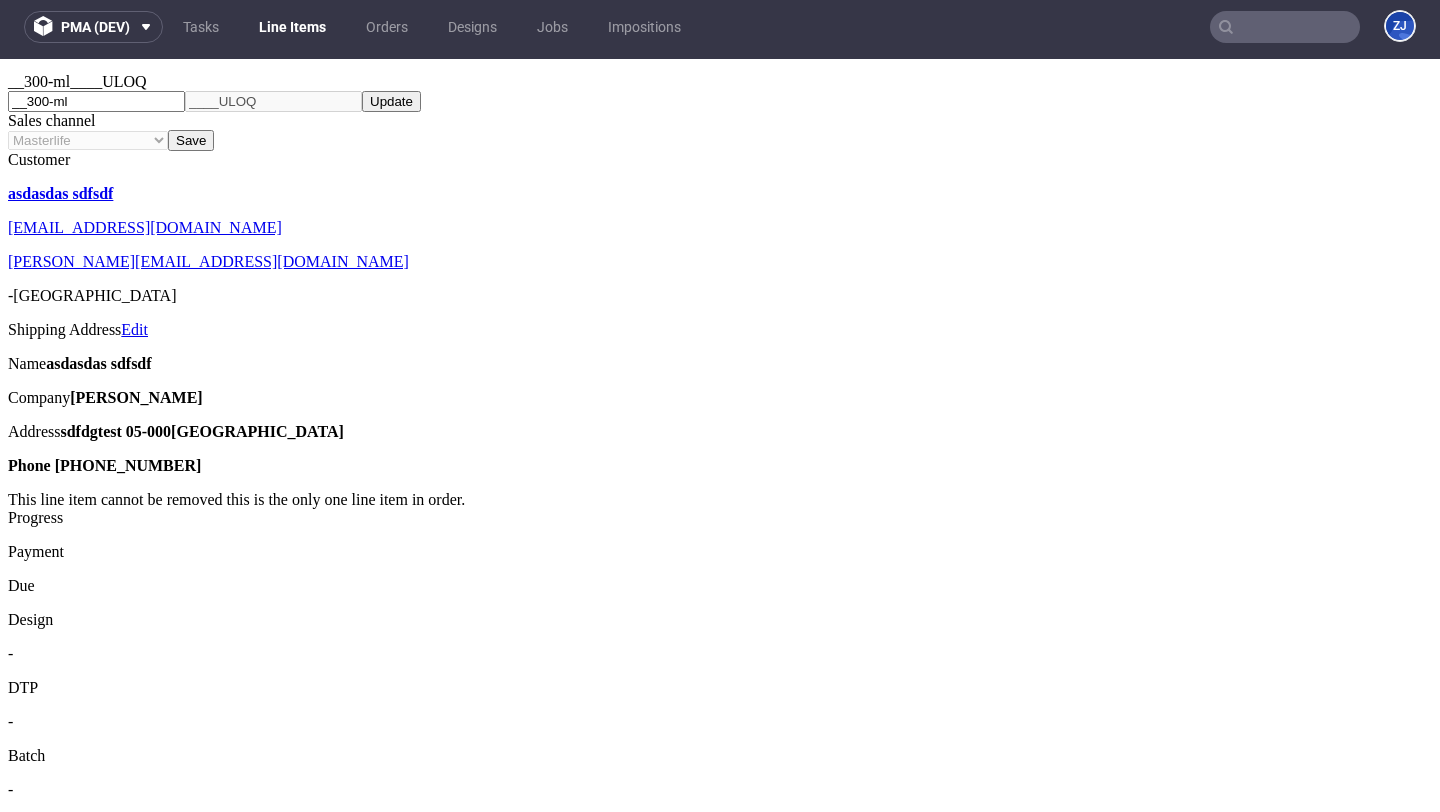click on "Save" at bounding box center [31, 1786] 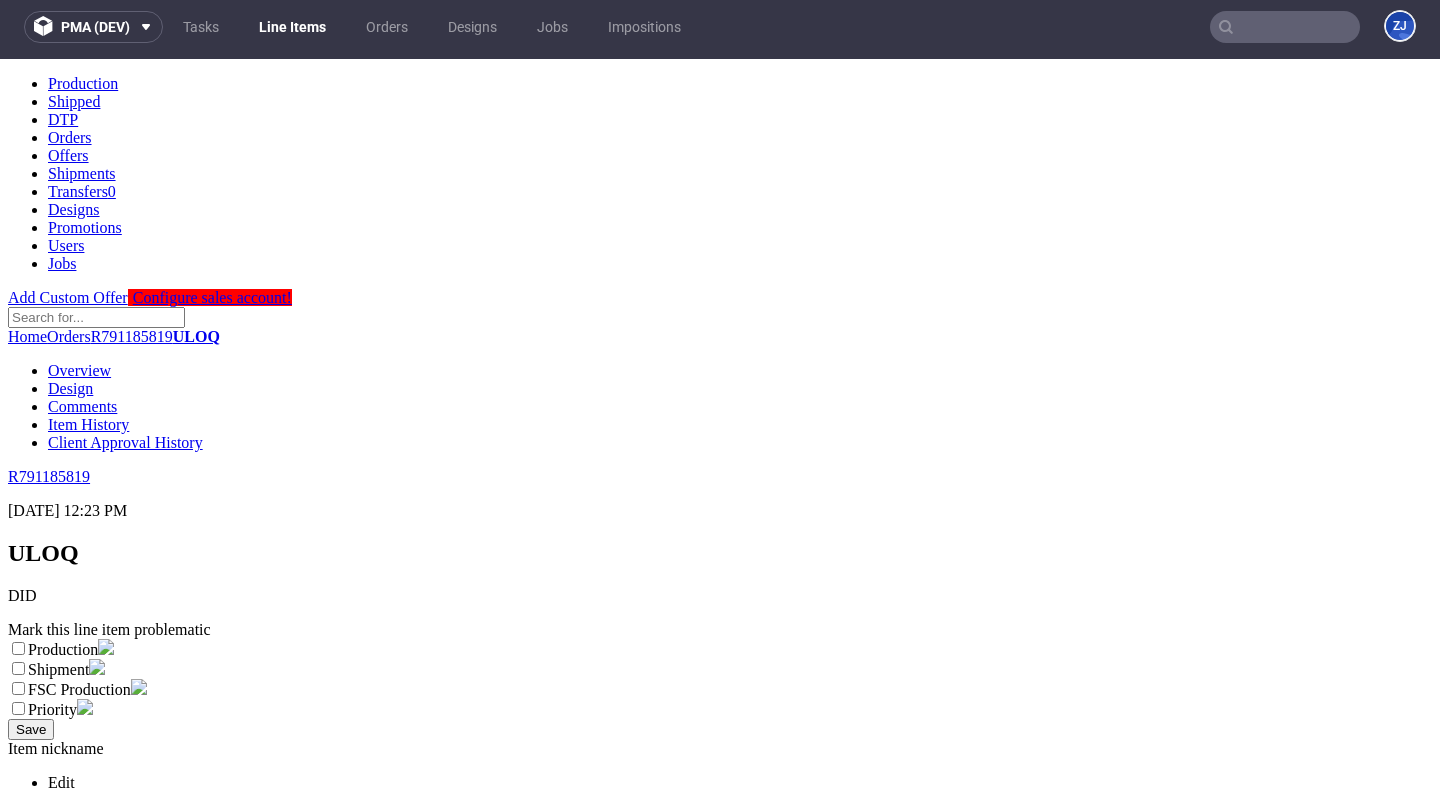 scroll, scrollTop: 0, scrollLeft: 0, axis: both 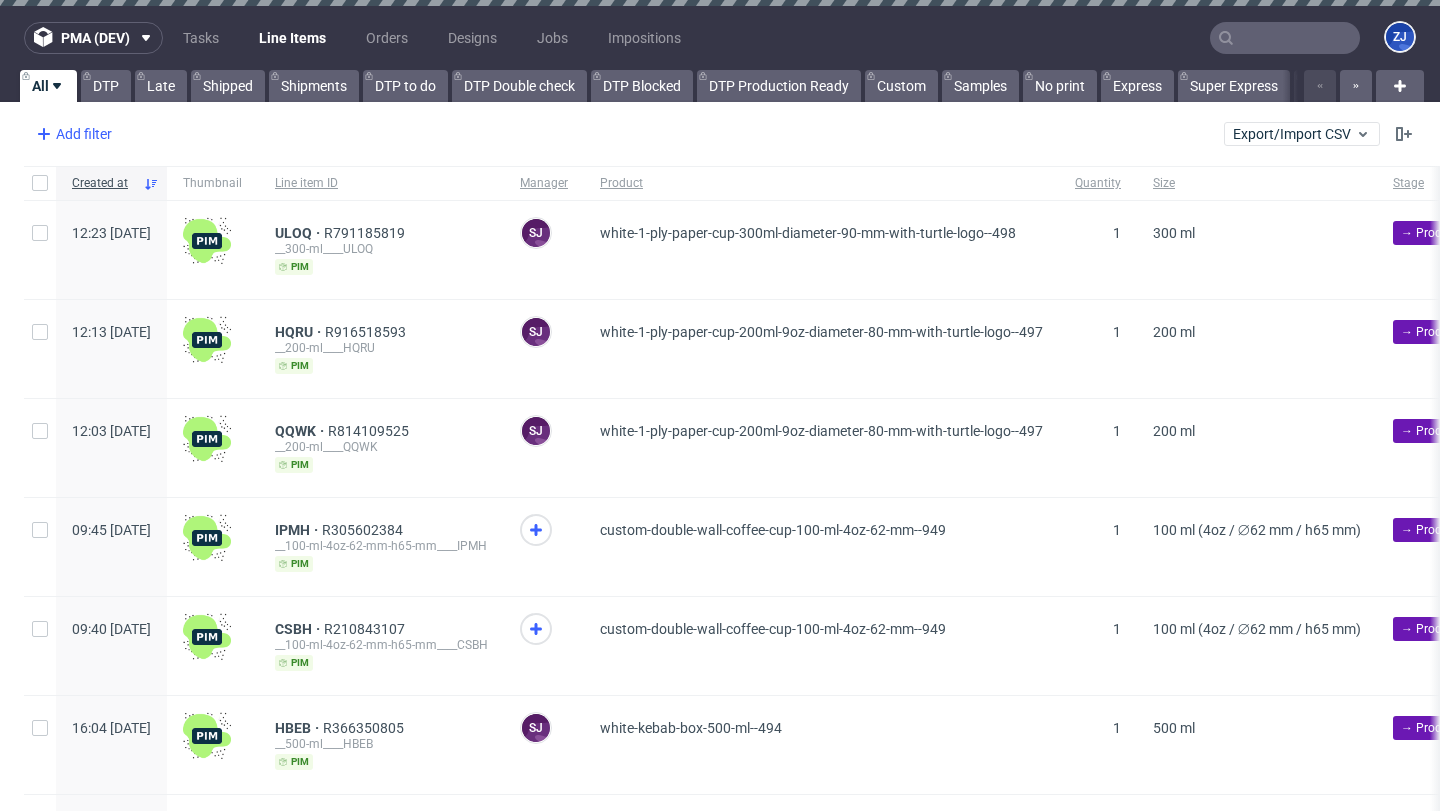 click on "Add filter" at bounding box center [72, 134] 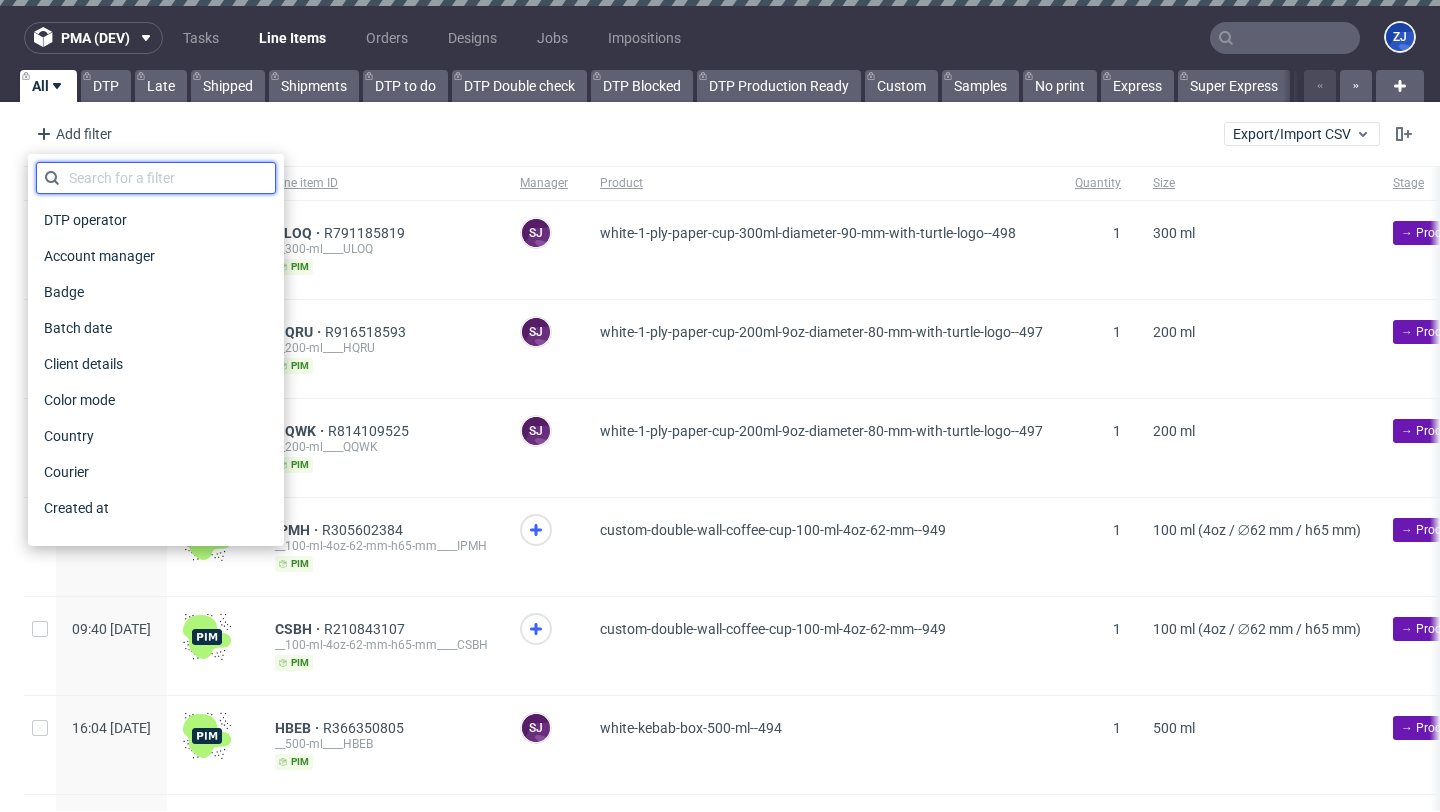 click at bounding box center [156, 178] 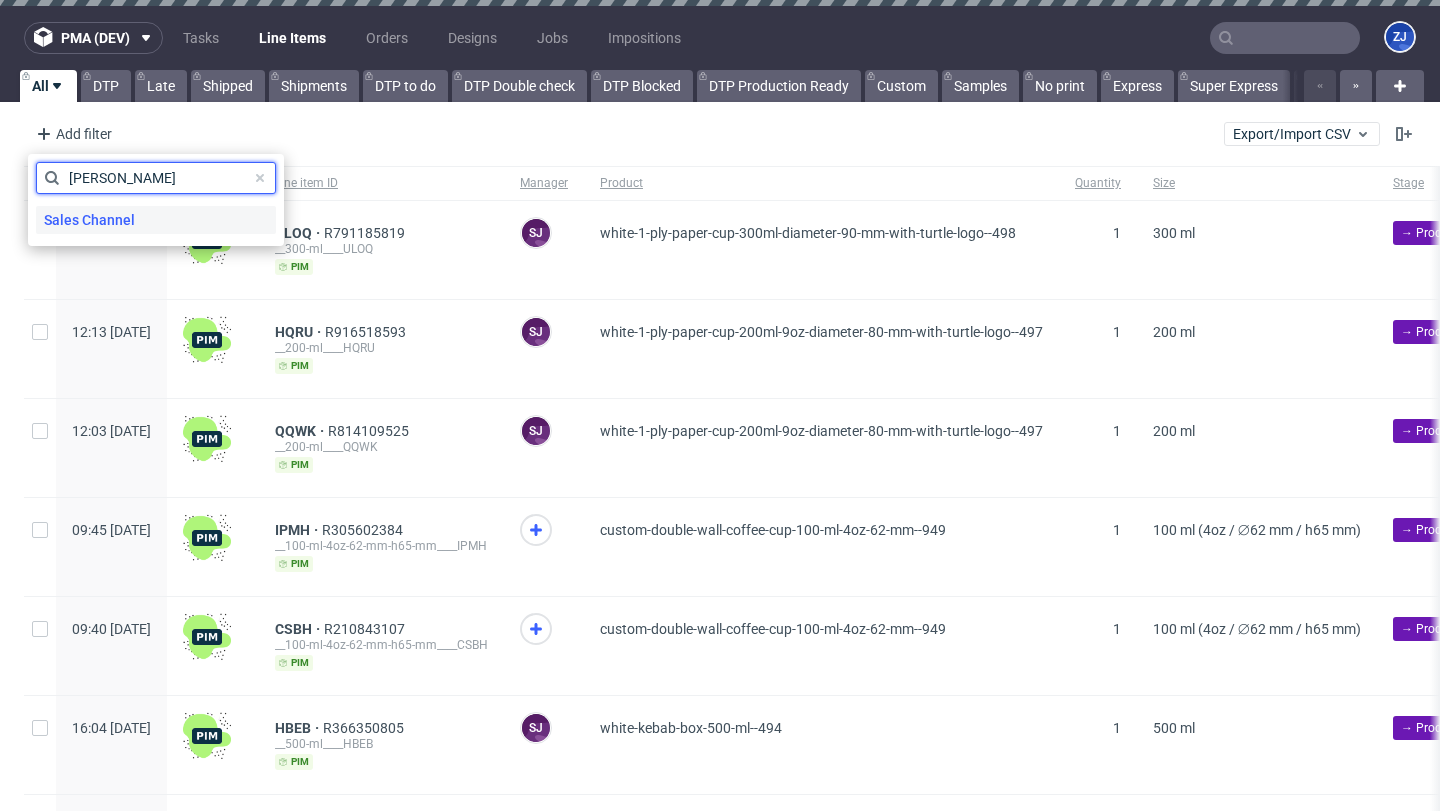 type on "[PERSON_NAME]" 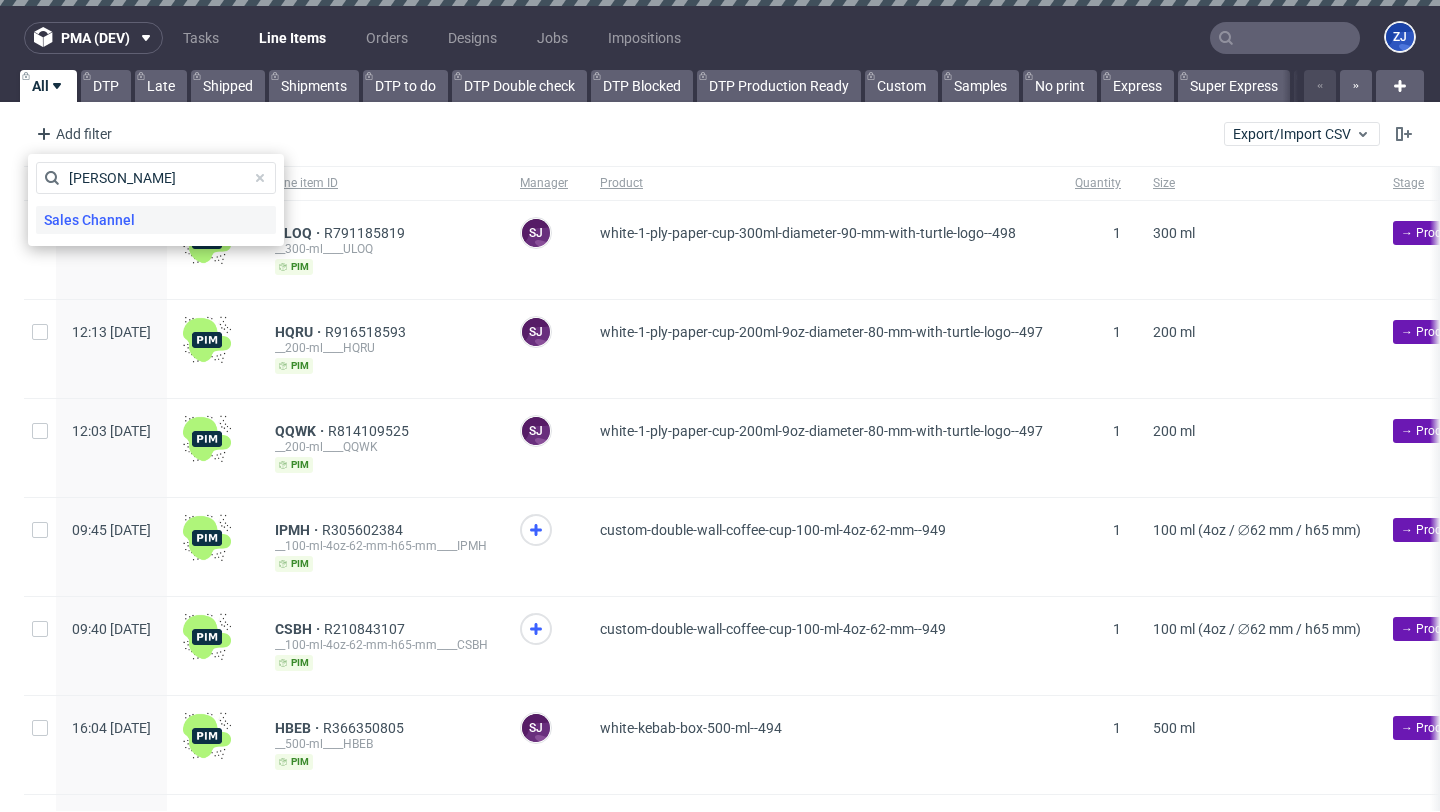 click on "Sales Channel" at bounding box center [89, 220] 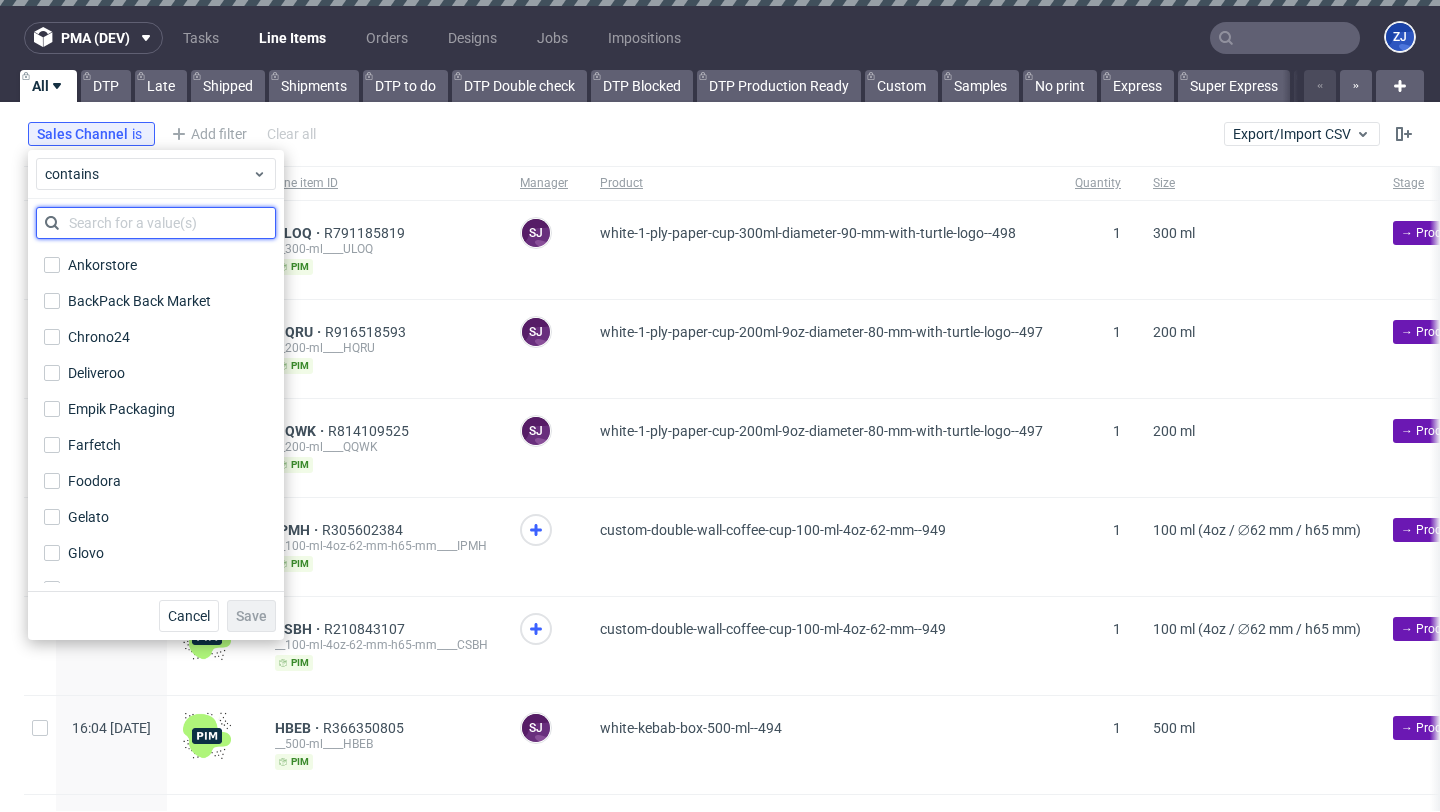 click at bounding box center (156, 223) 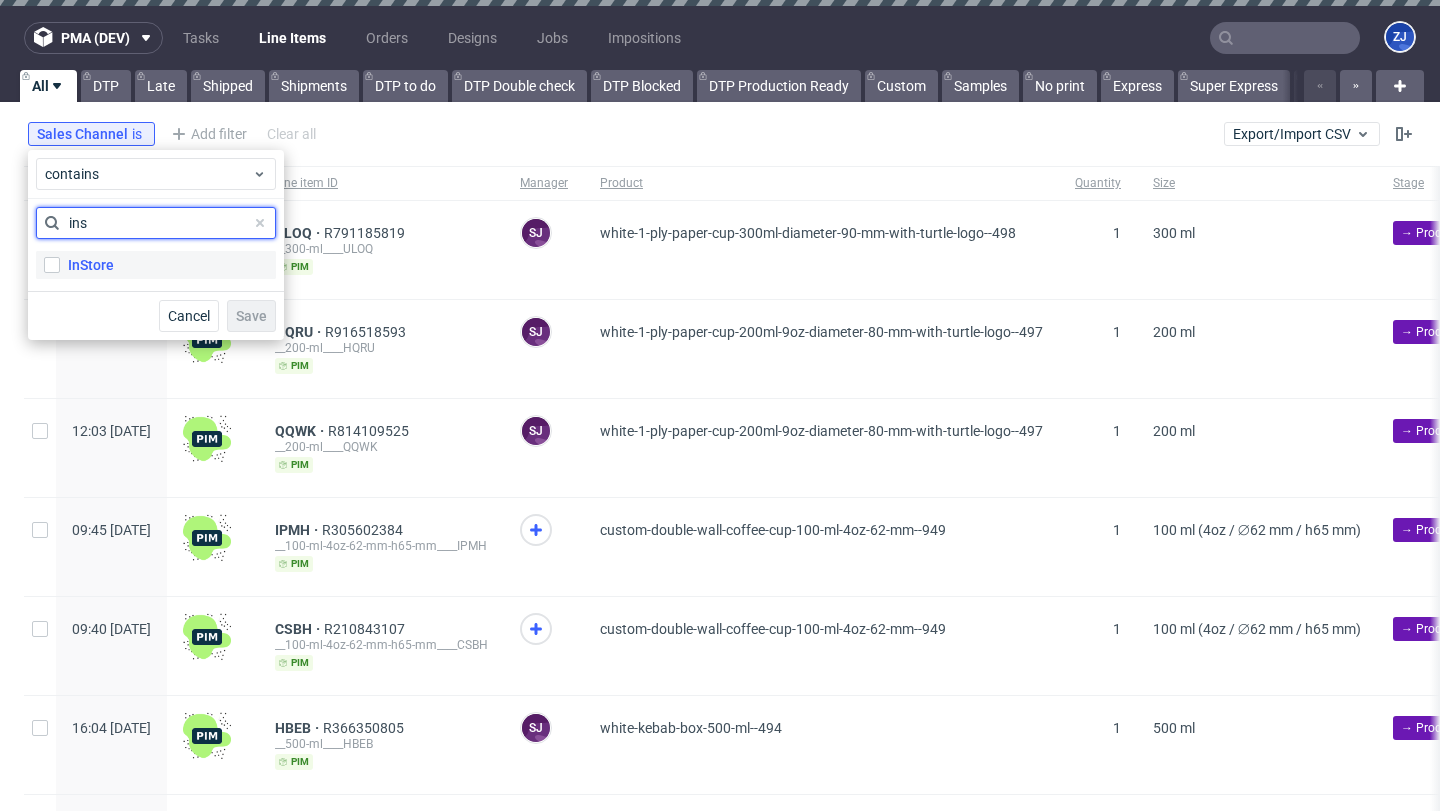 type on "ins" 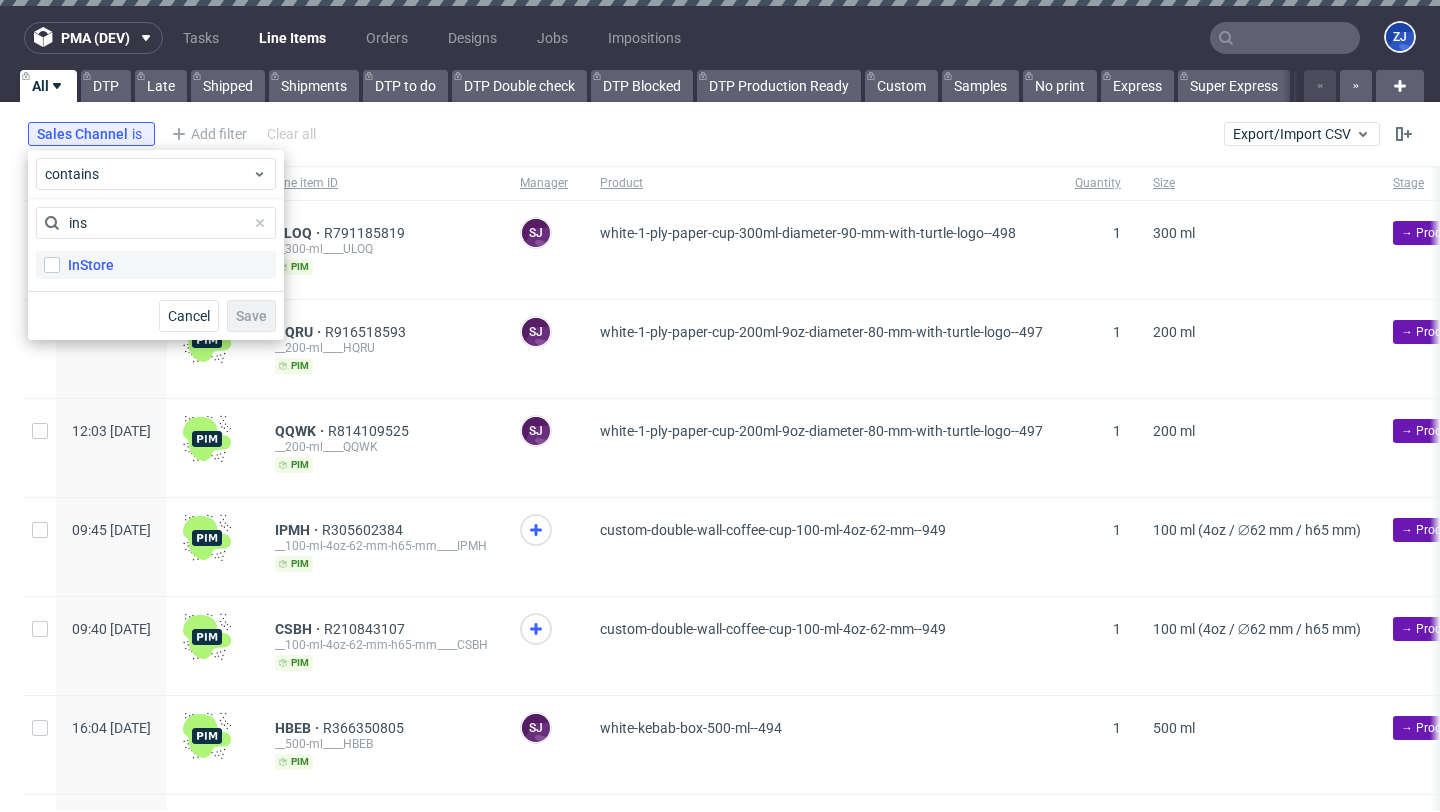 click on "InStore" at bounding box center (156, 265) 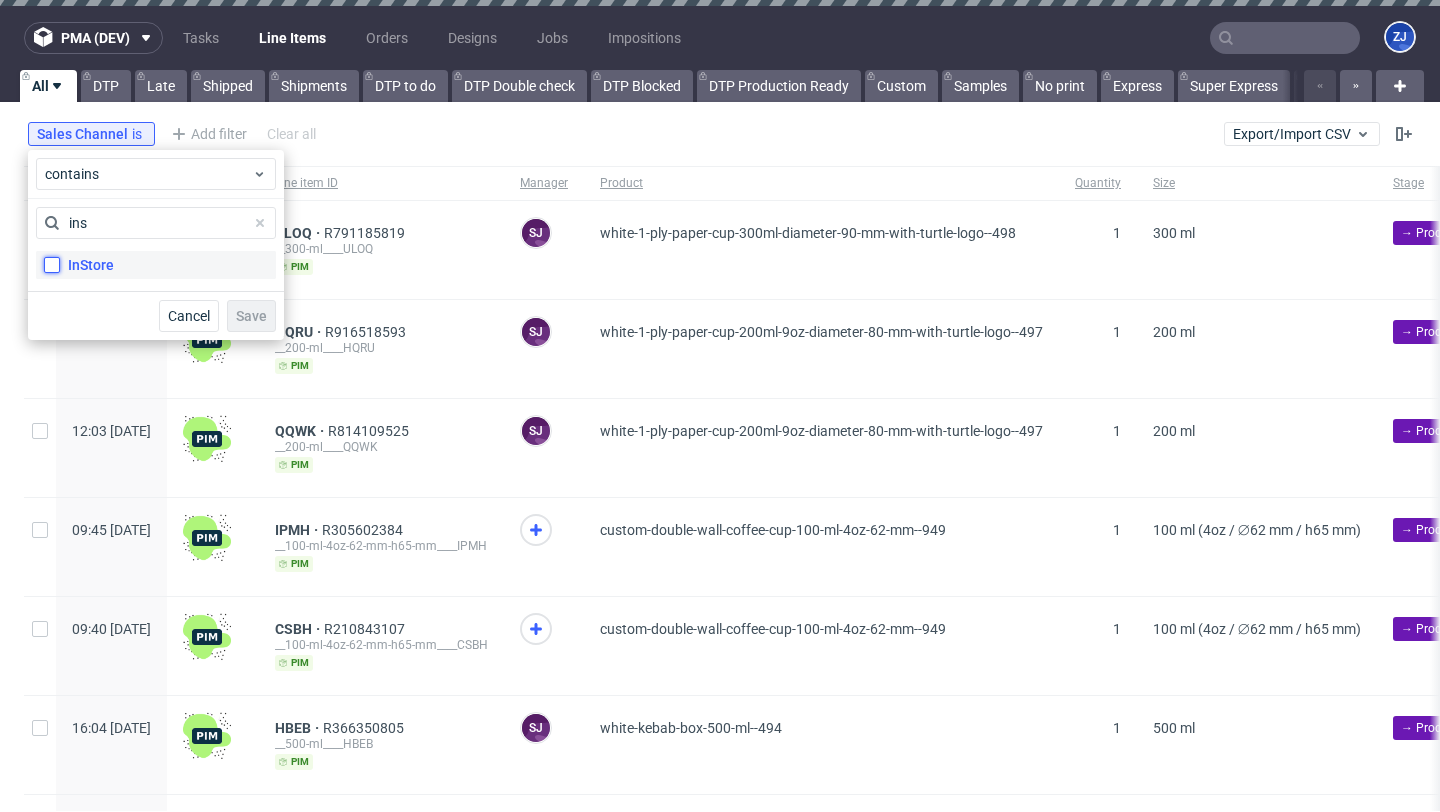 click on "InStore" at bounding box center [52, 265] 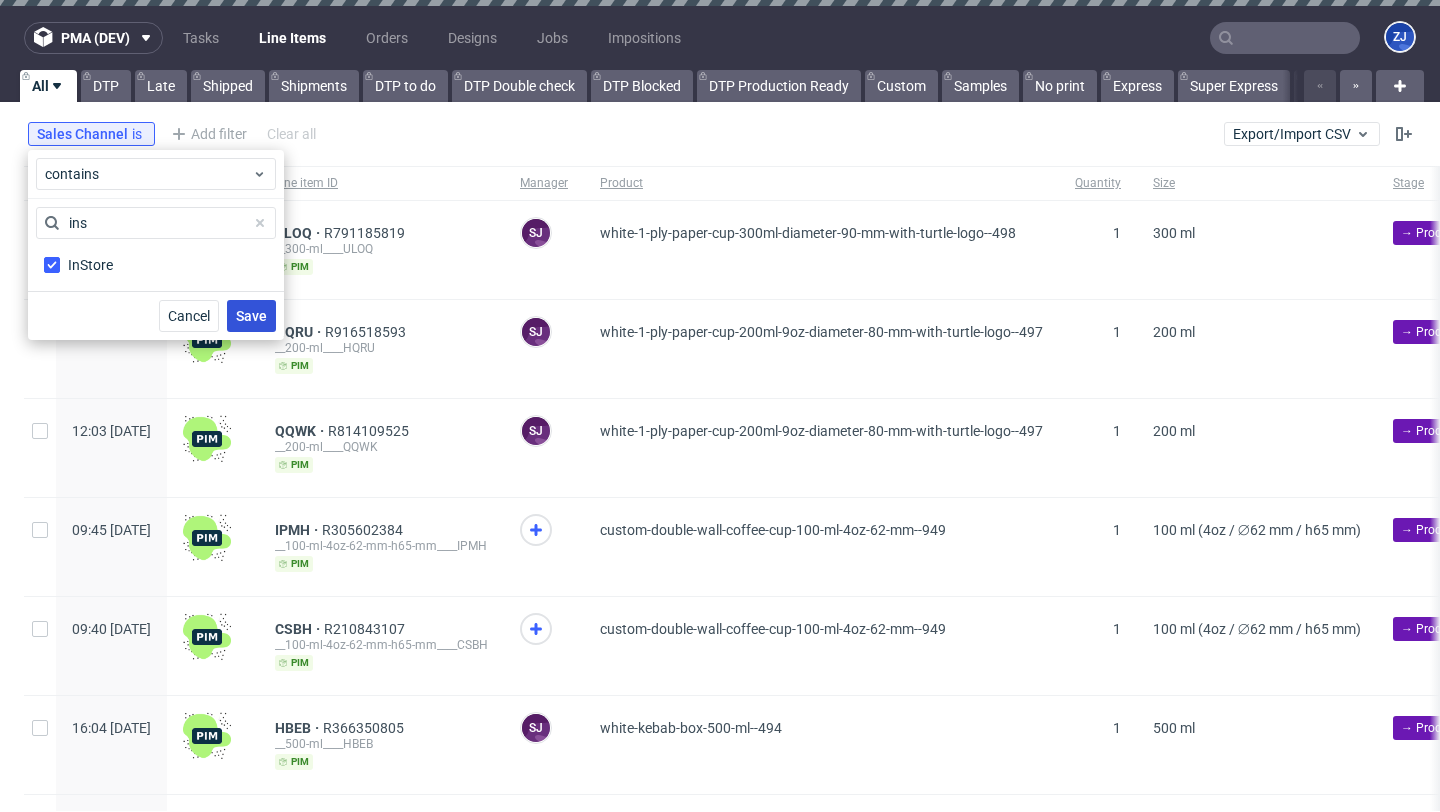 click on "Save" at bounding box center (251, 316) 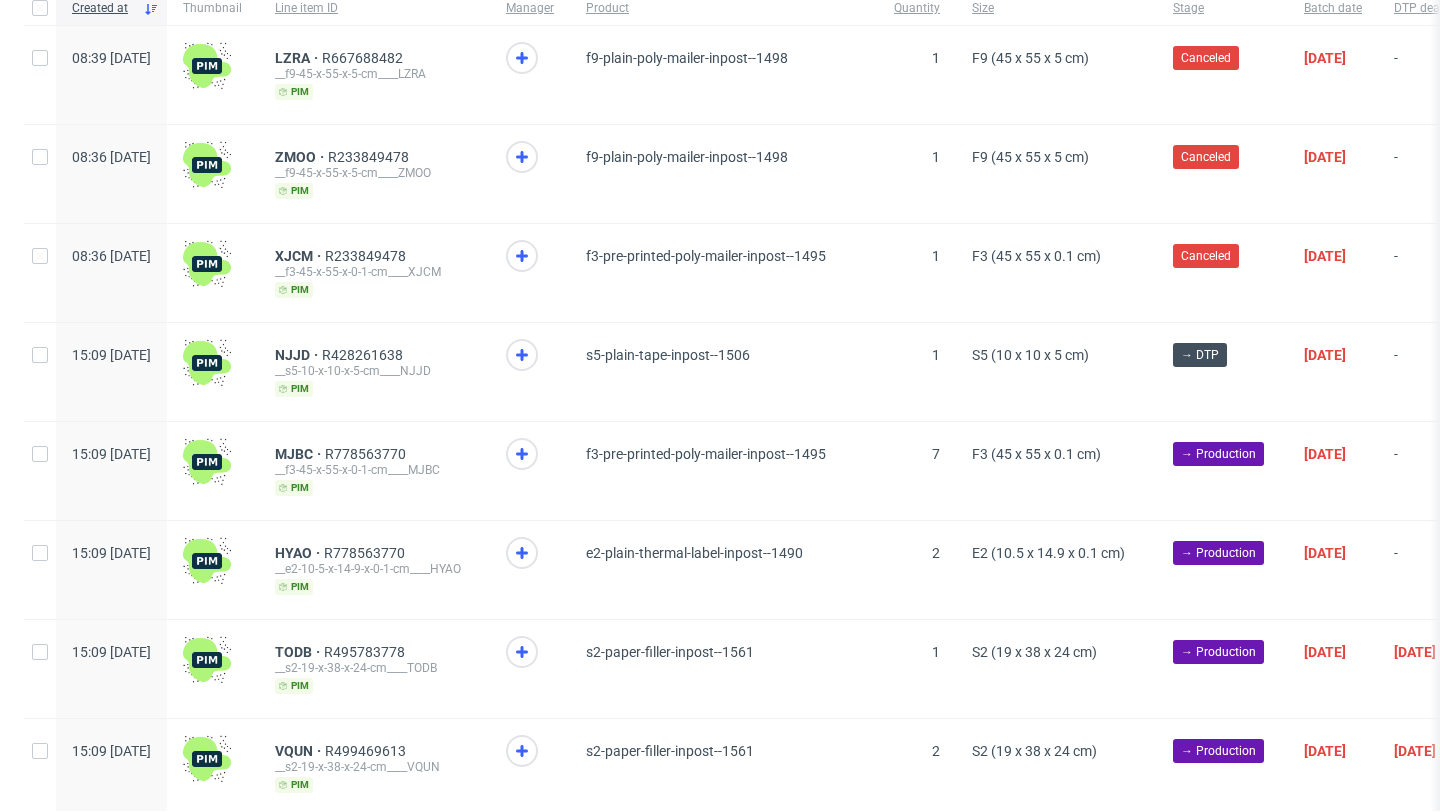 scroll, scrollTop: 231, scrollLeft: 0, axis: vertical 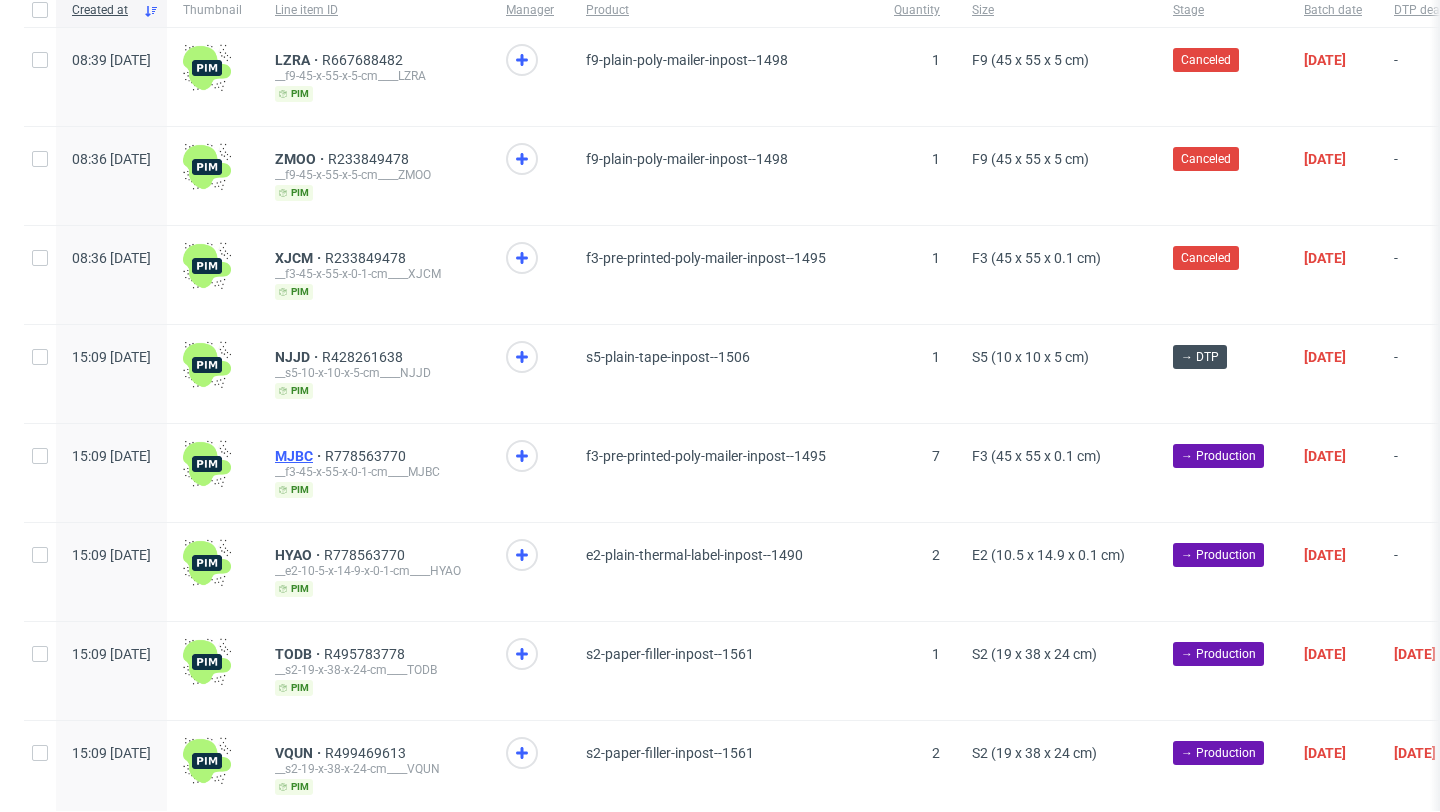 click on "MJBC" at bounding box center [300, 456] 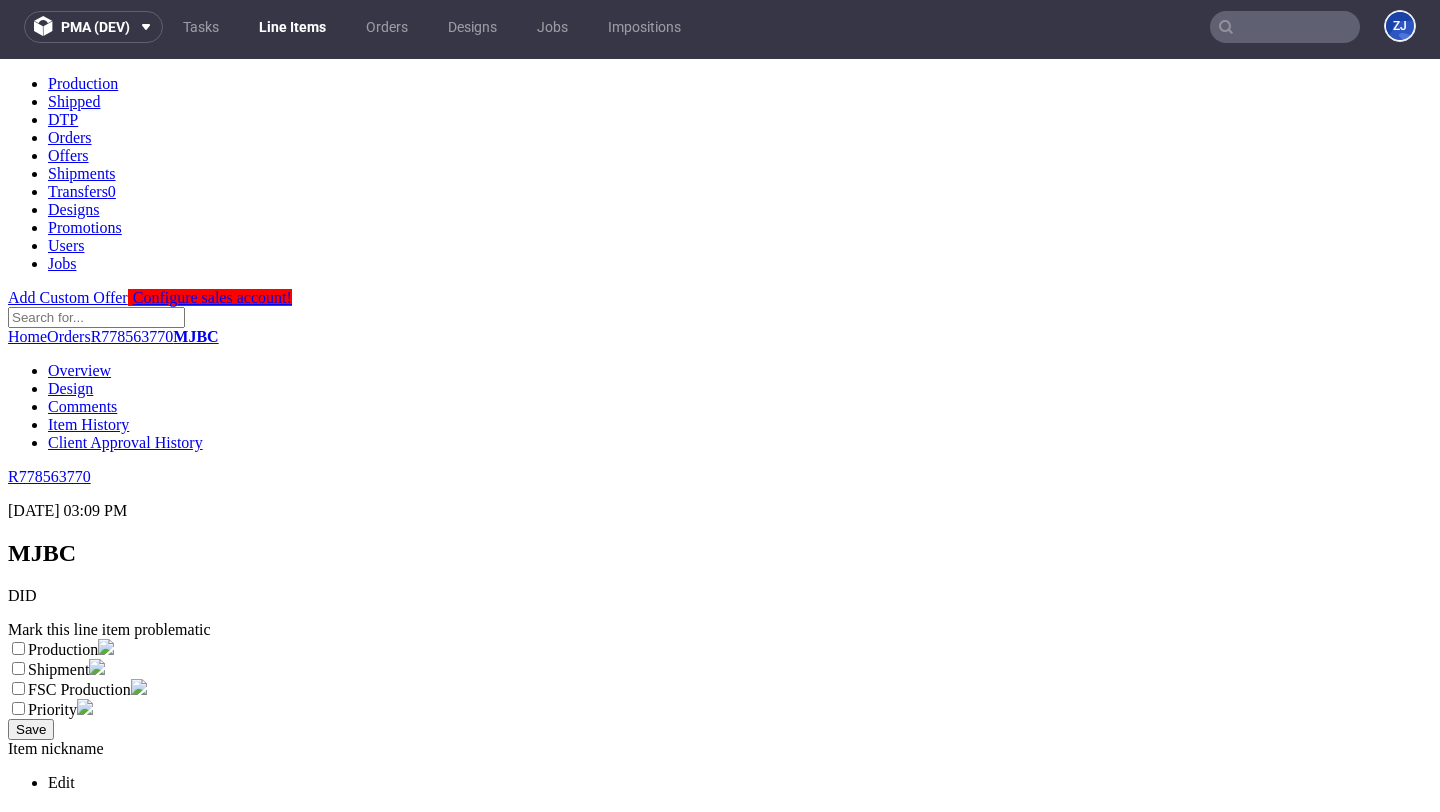 scroll, scrollTop: 11, scrollLeft: 0, axis: vertical 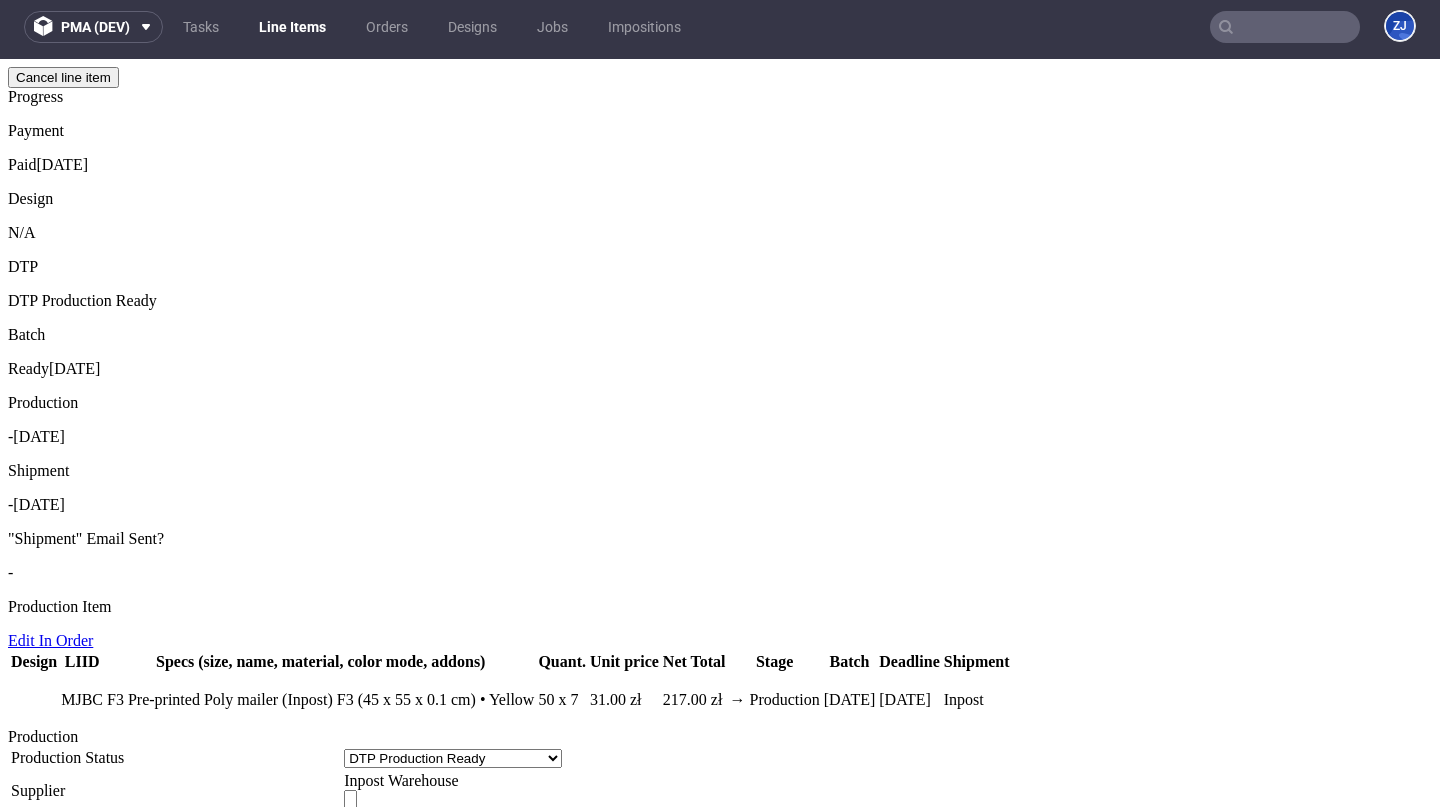 click on "ph-1495-15235" at bounding box center [163, 1358] 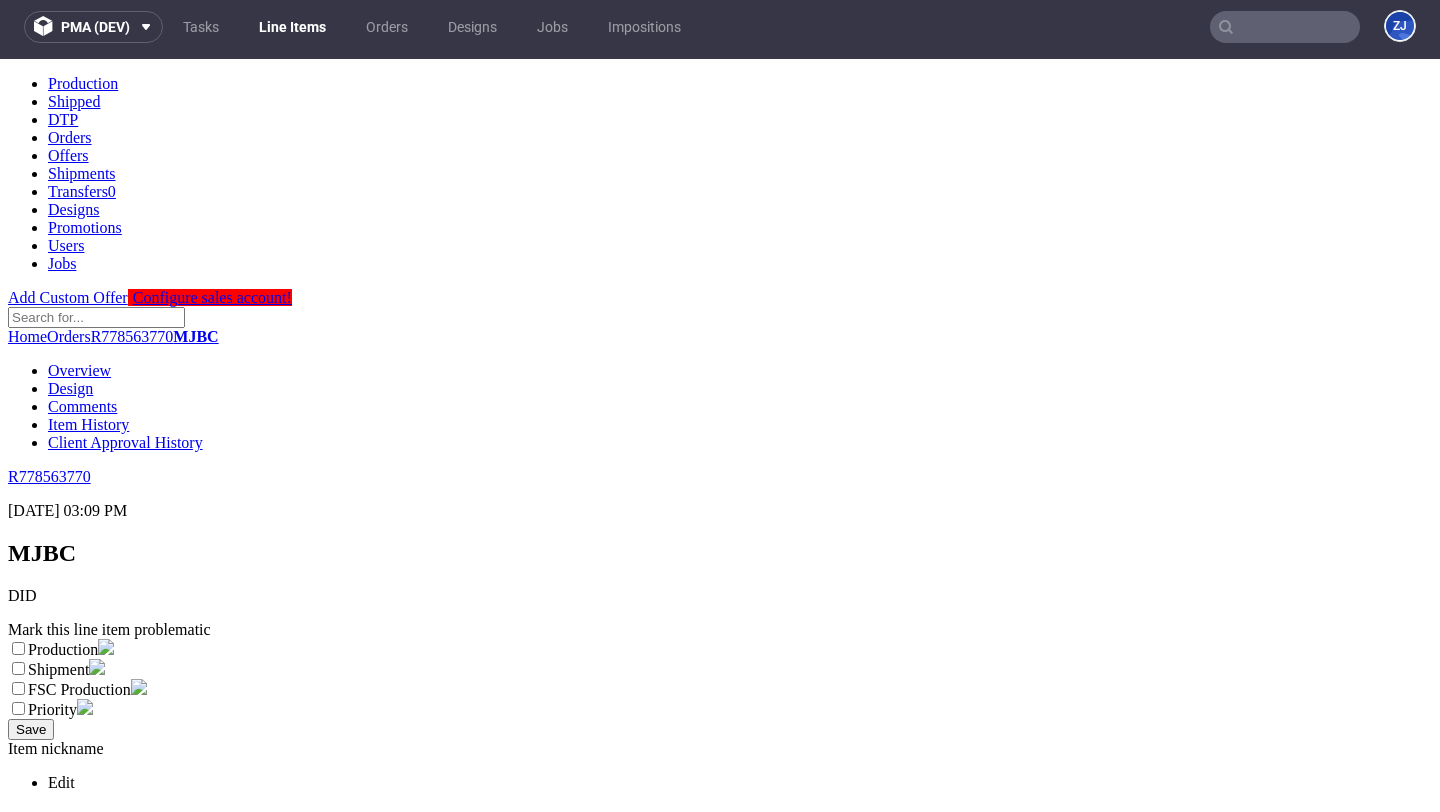 scroll, scrollTop: 0, scrollLeft: 0, axis: both 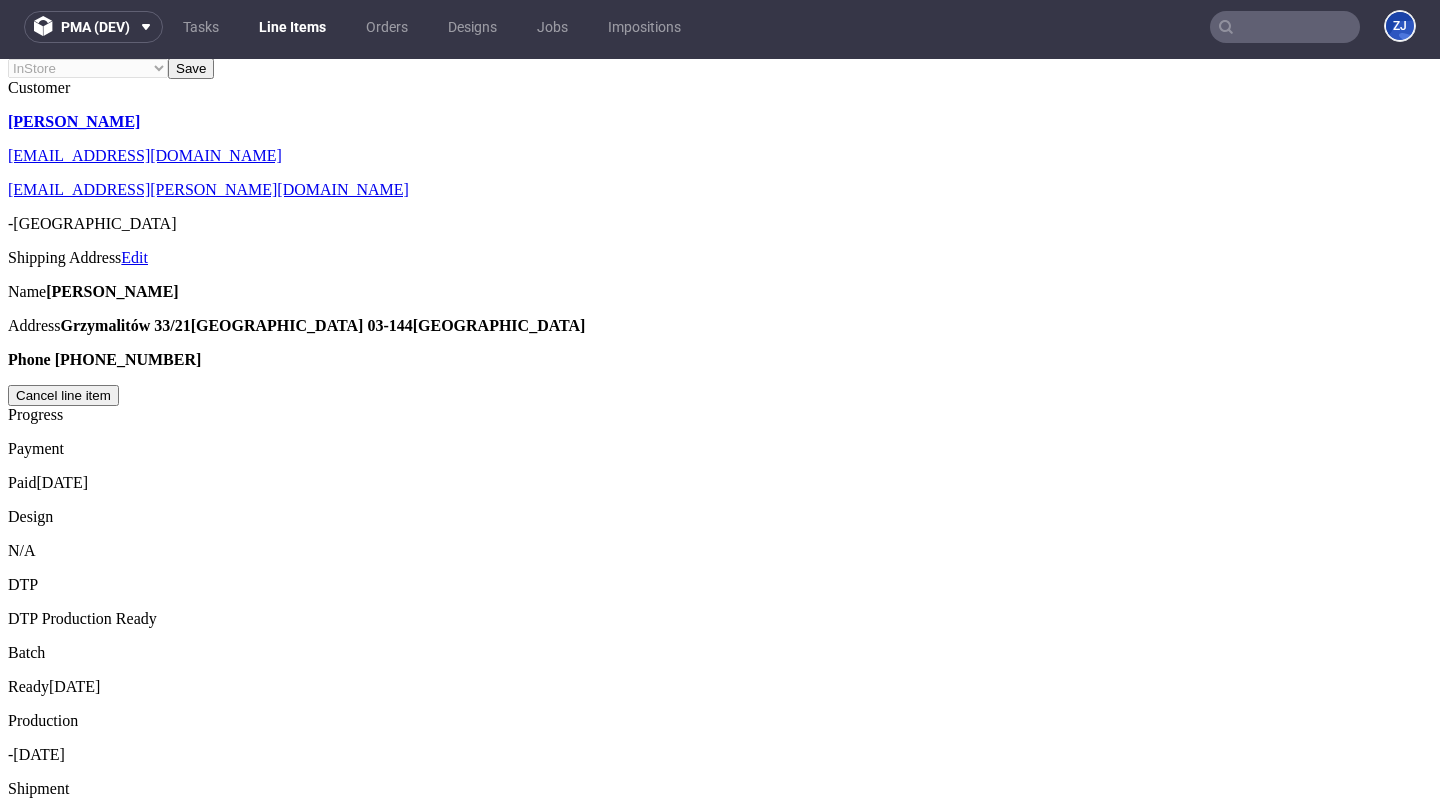 click on "Save" at bounding box center (31, 1615) 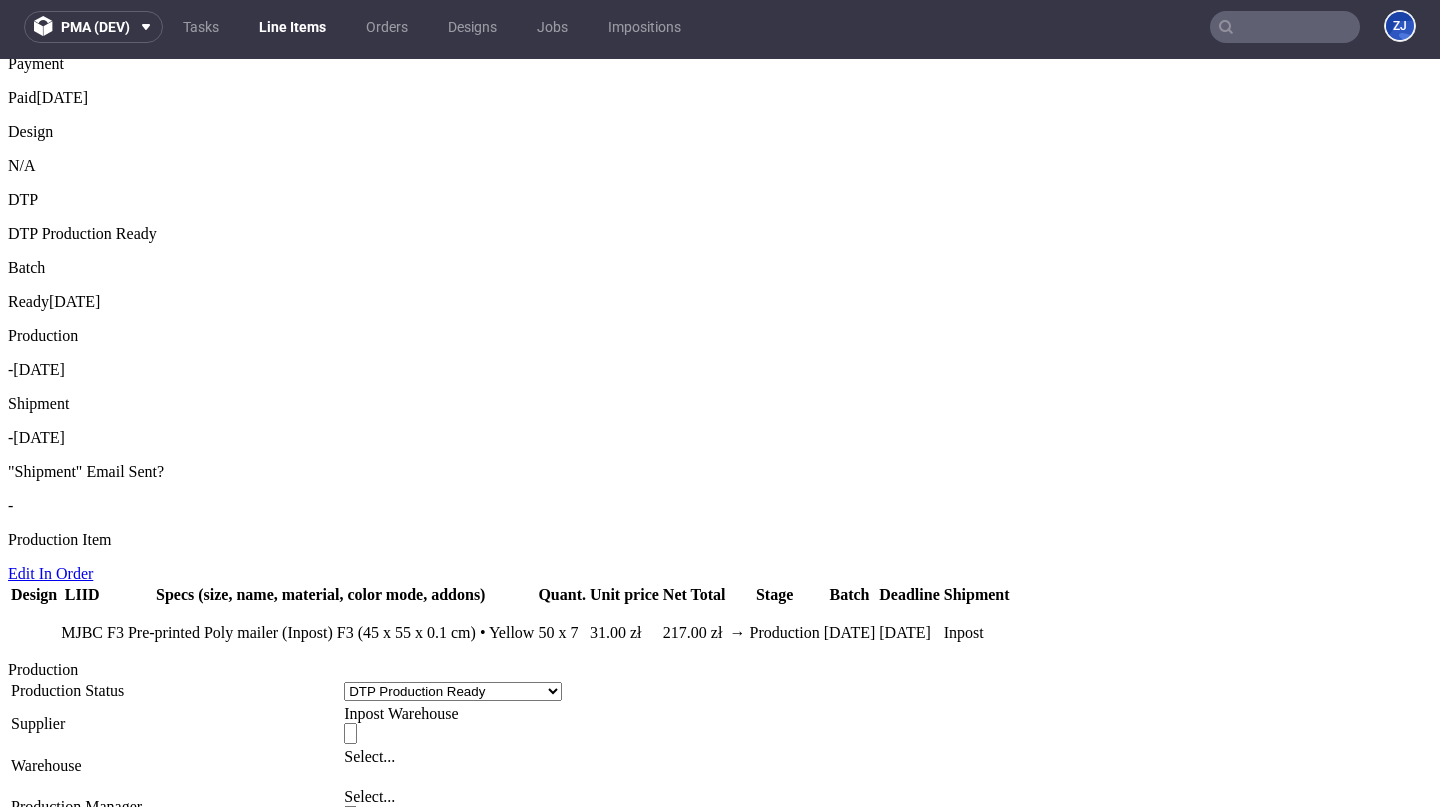scroll, scrollTop: 1125, scrollLeft: 0, axis: vertical 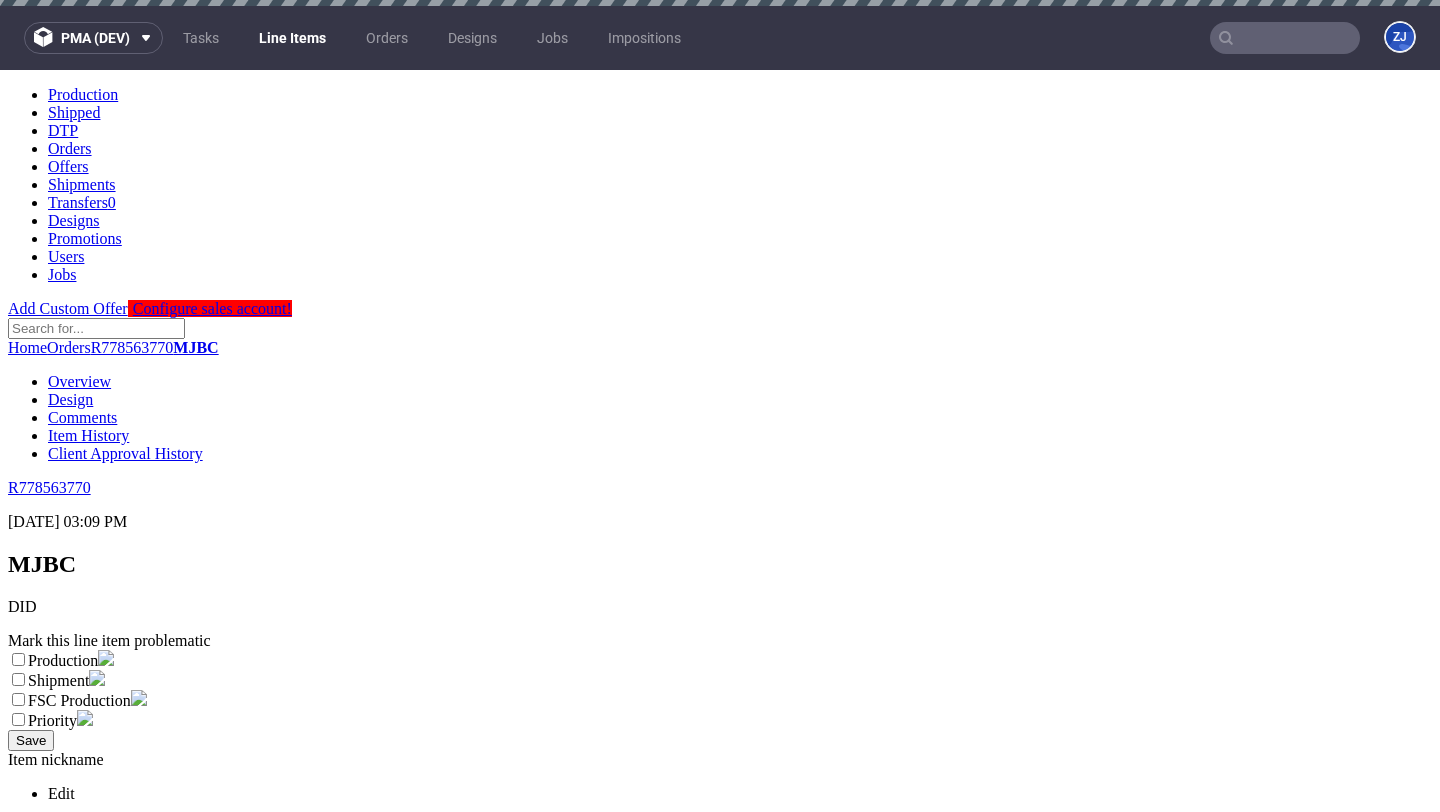 click on "Waiting for Artwork
Waiting for Diecut
Waiting for Mockup Waiting for DTP
Waiting for DTP Double Check
DTP DC Done
In DTP
Issue in DTP
DTP Client Approval Needed
DTP Client Approval Pending
DTP Client Approval Rejected
Back for DTP
DTP Verification Needed
DTP Production Ready In Production
Sent to Fulfillment
Issue in Production
Sent to Warehouse Fulfillment
Production Complete" at bounding box center [453, 1894] 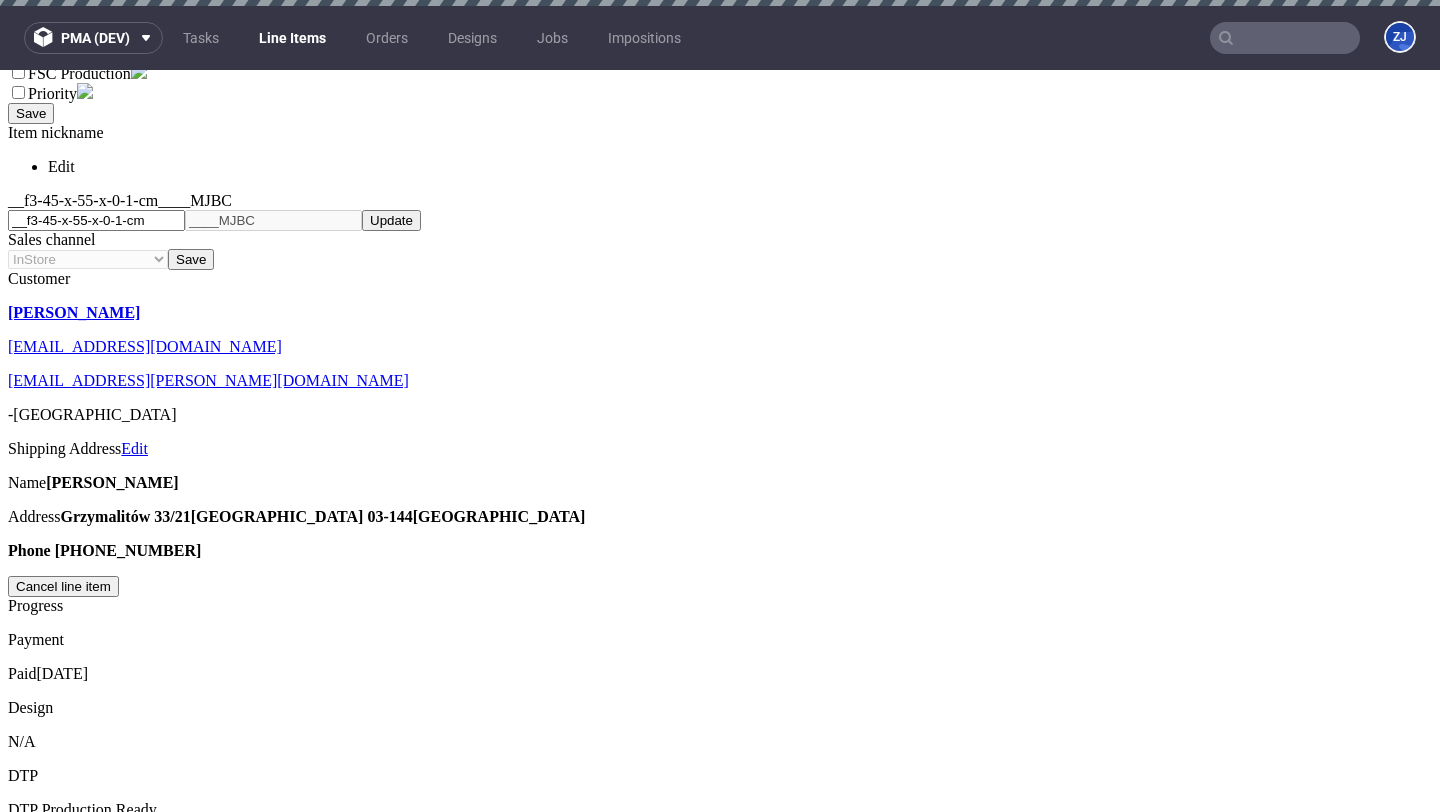 scroll, scrollTop: 807, scrollLeft: 0, axis: vertical 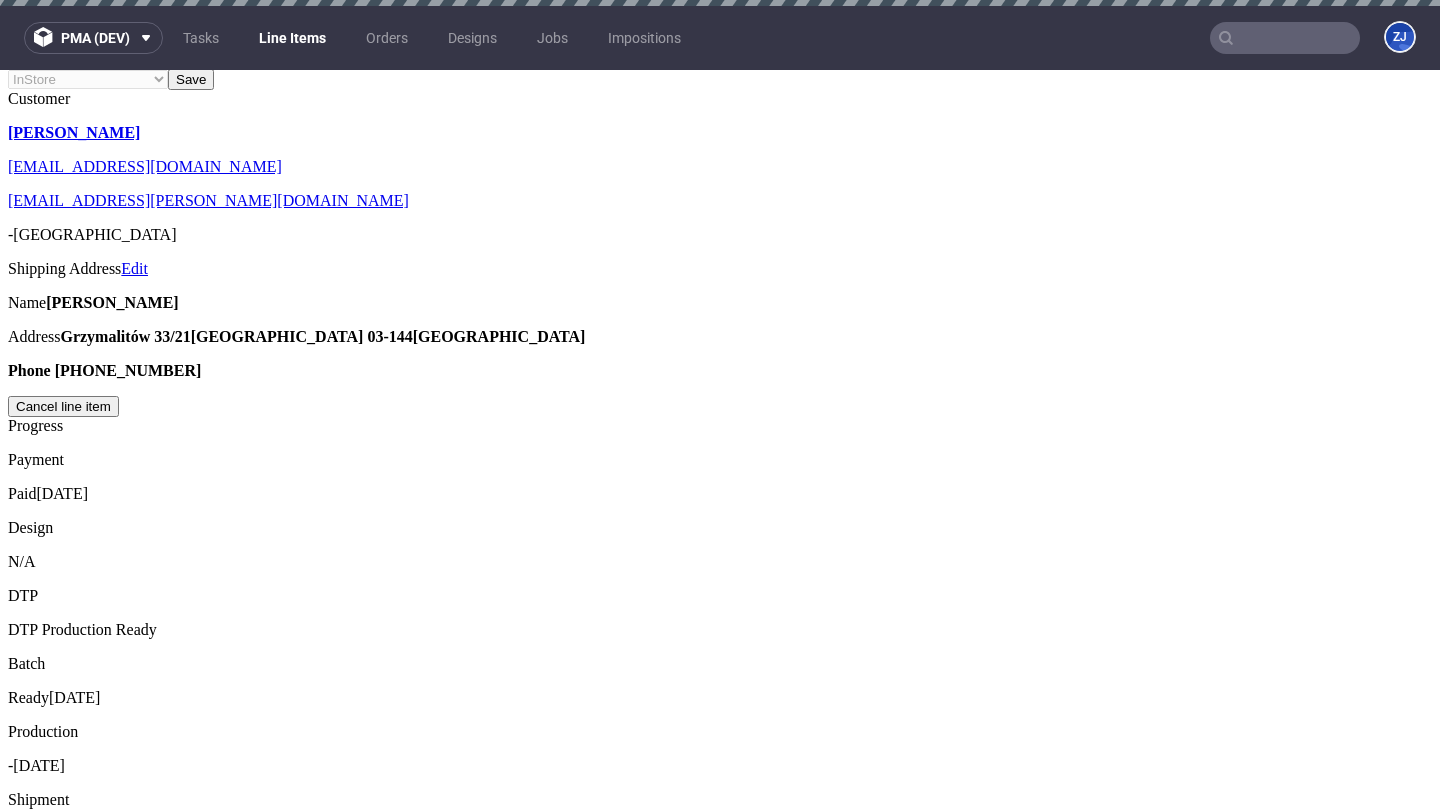 click on "Save" at bounding box center [31, 1626] 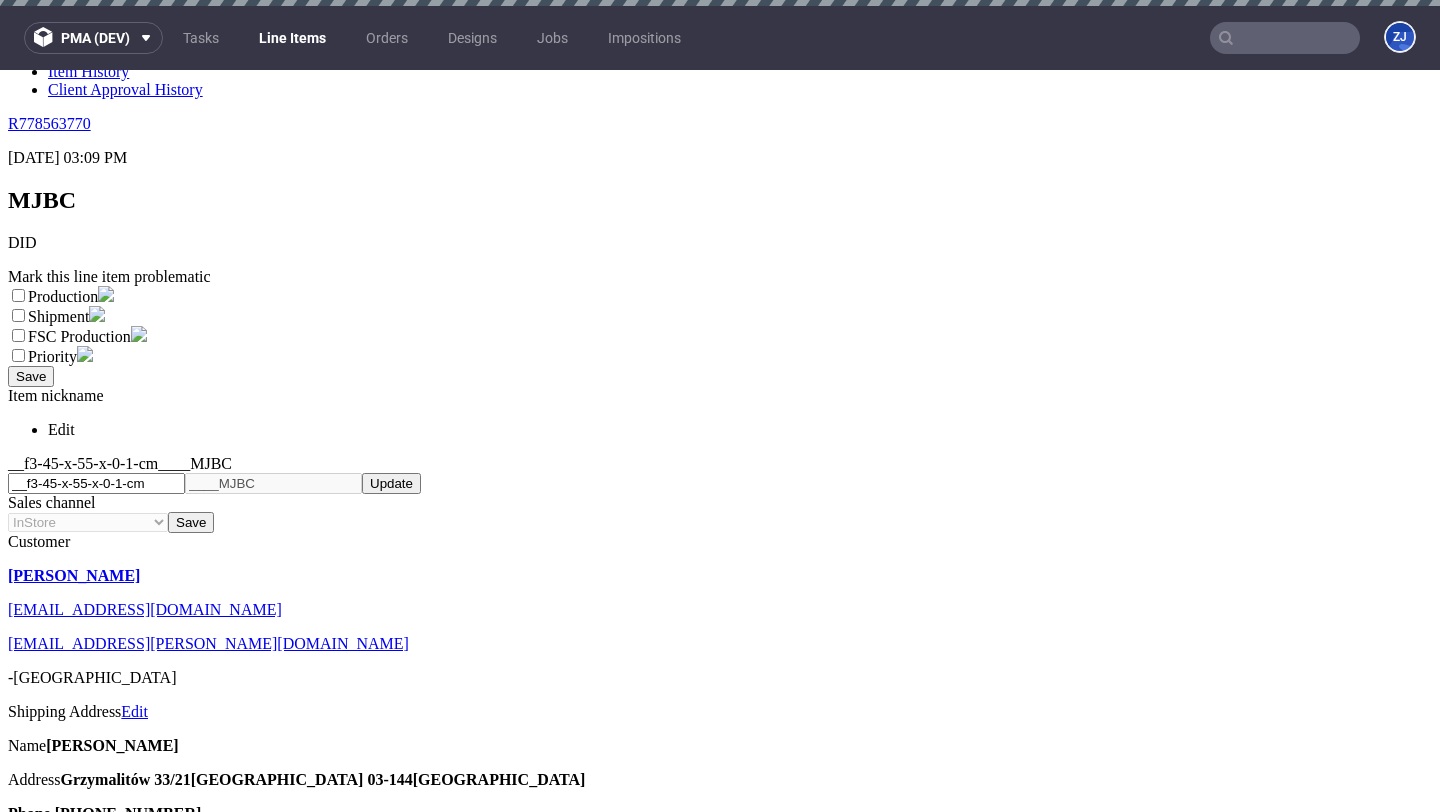 scroll, scrollTop: 0, scrollLeft: 0, axis: both 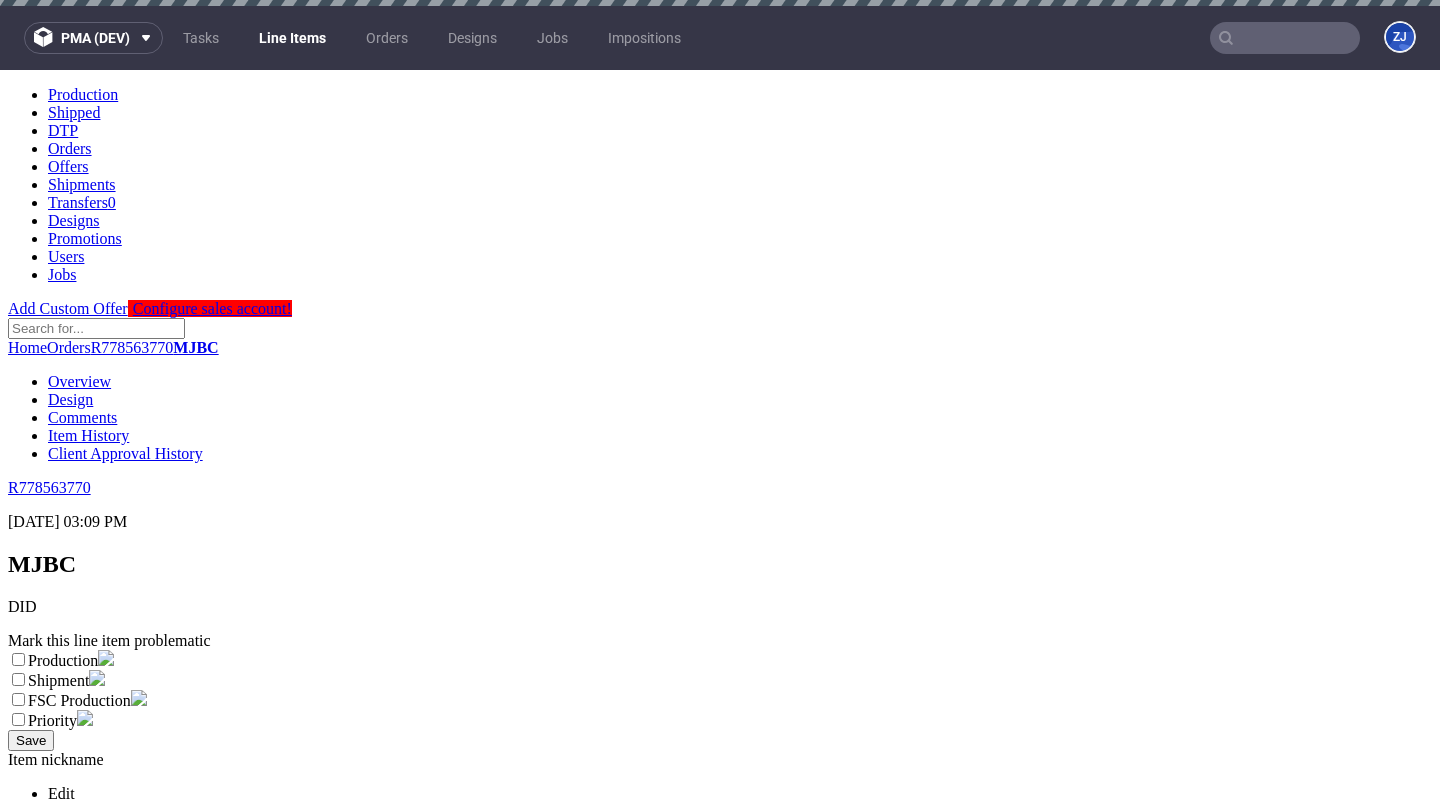 click on "DID" at bounding box center (720, 607) 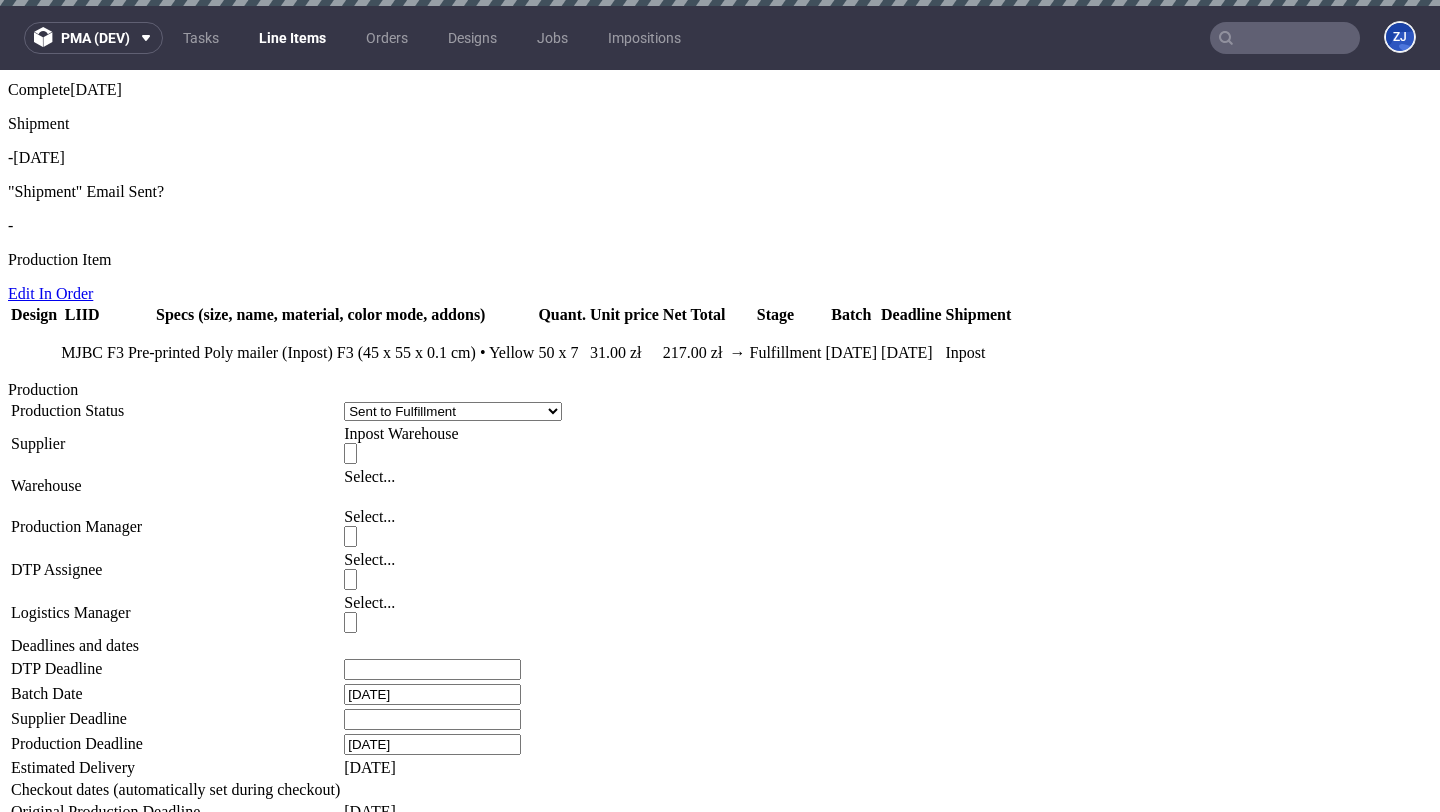 scroll, scrollTop: 1585, scrollLeft: 0, axis: vertical 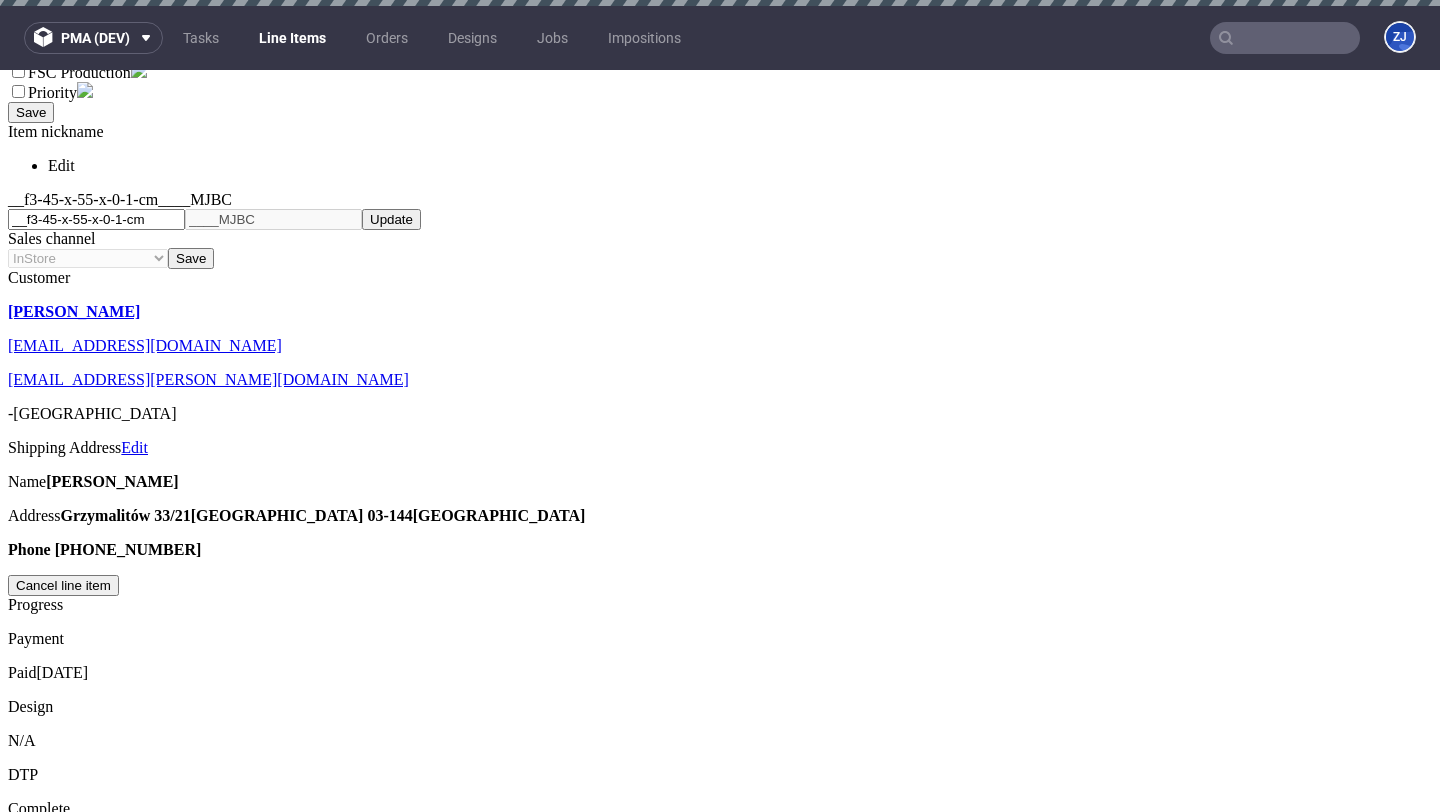 click on "Edit" at bounding box center (134, 447) 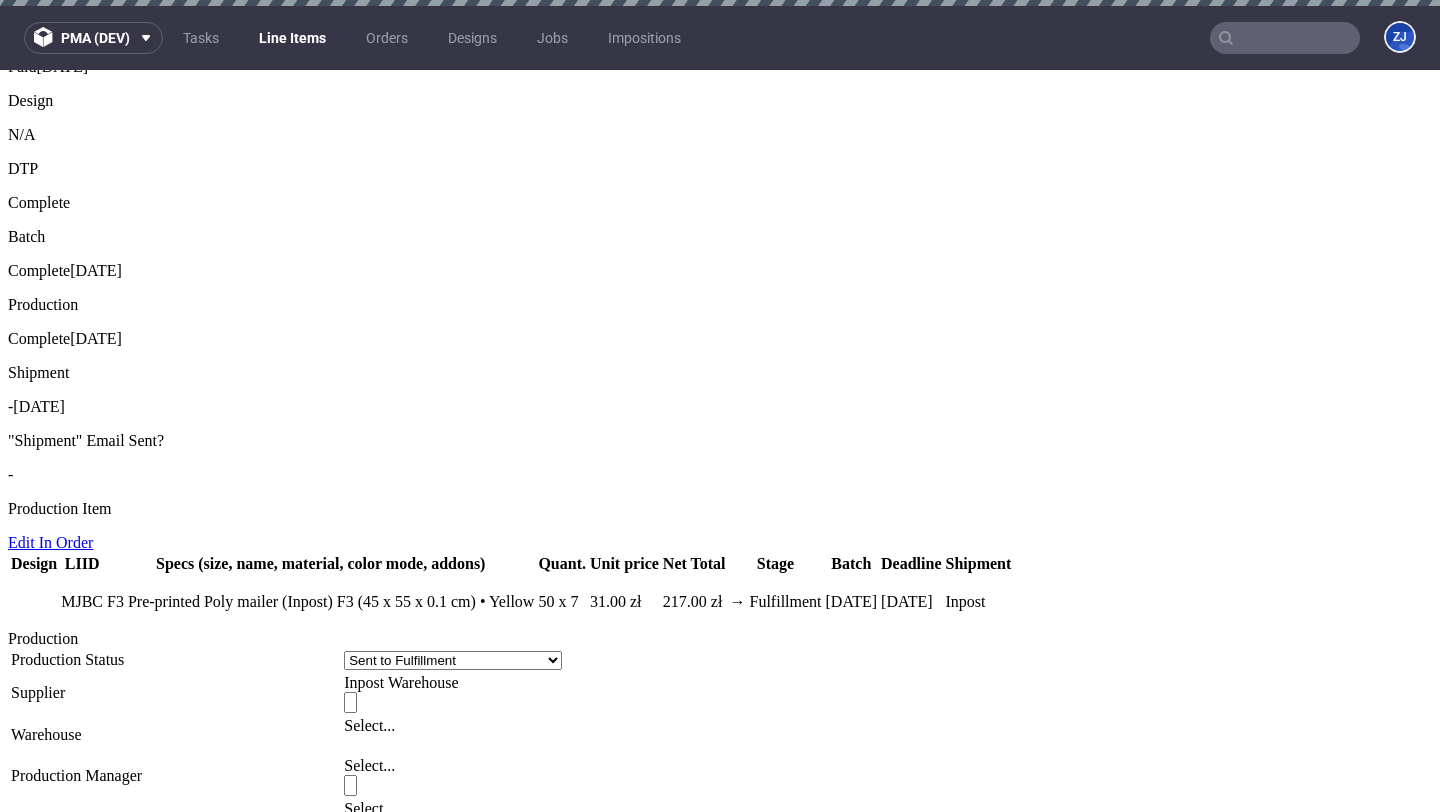 scroll, scrollTop: 1500, scrollLeft: 0, axis: vertical 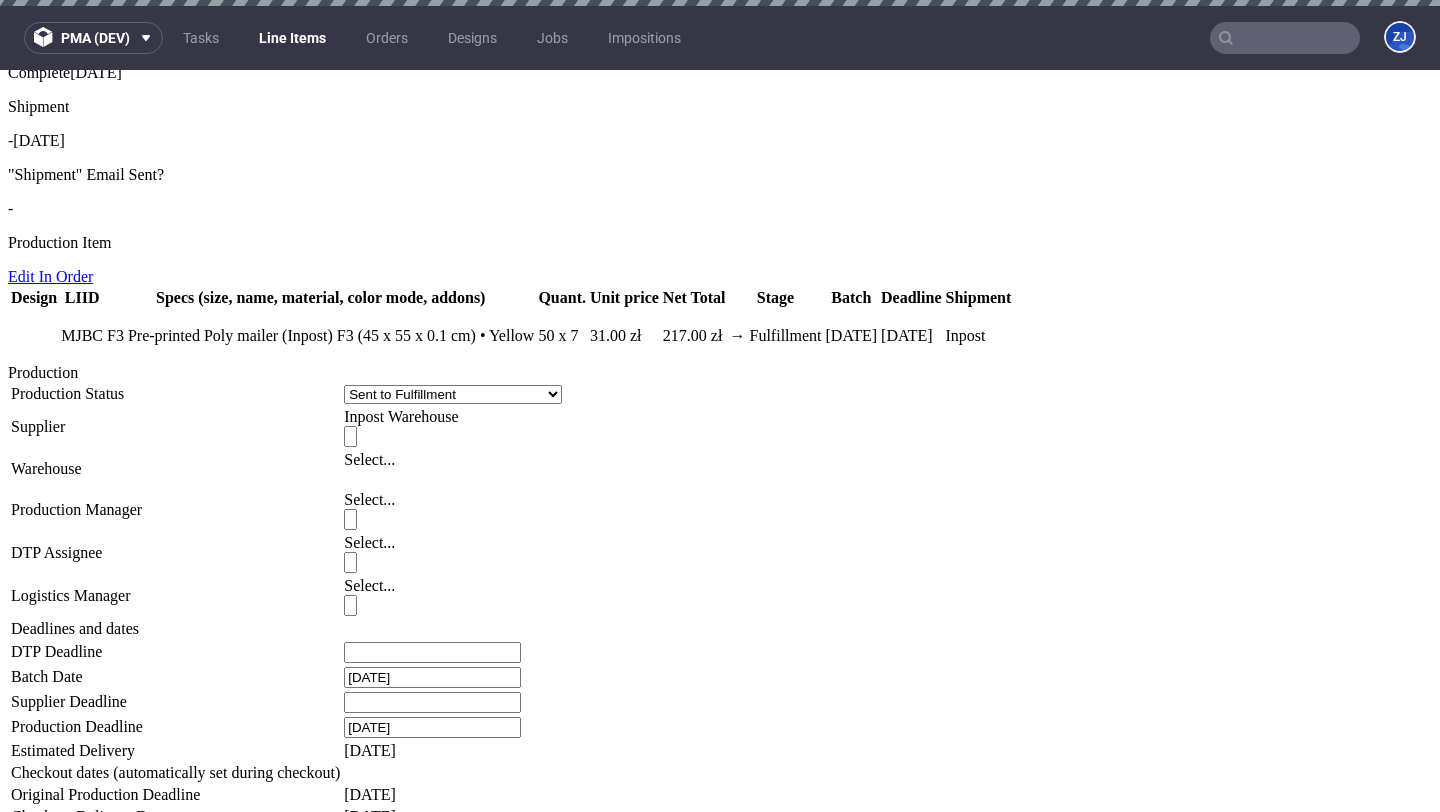 click on "Reset and retry" 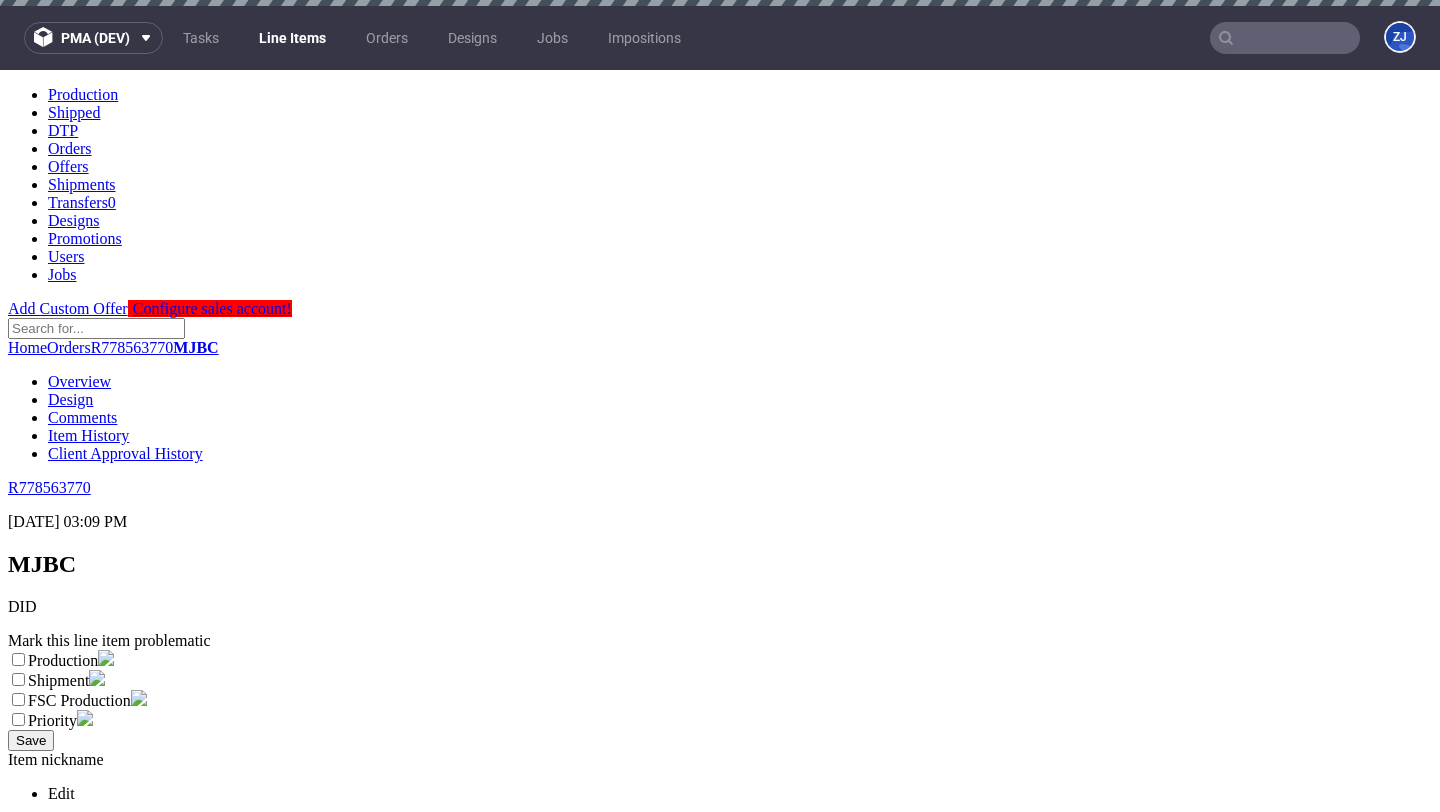 scroll, scrollTop: 1500, scrollLeft: 0, axis: vertical 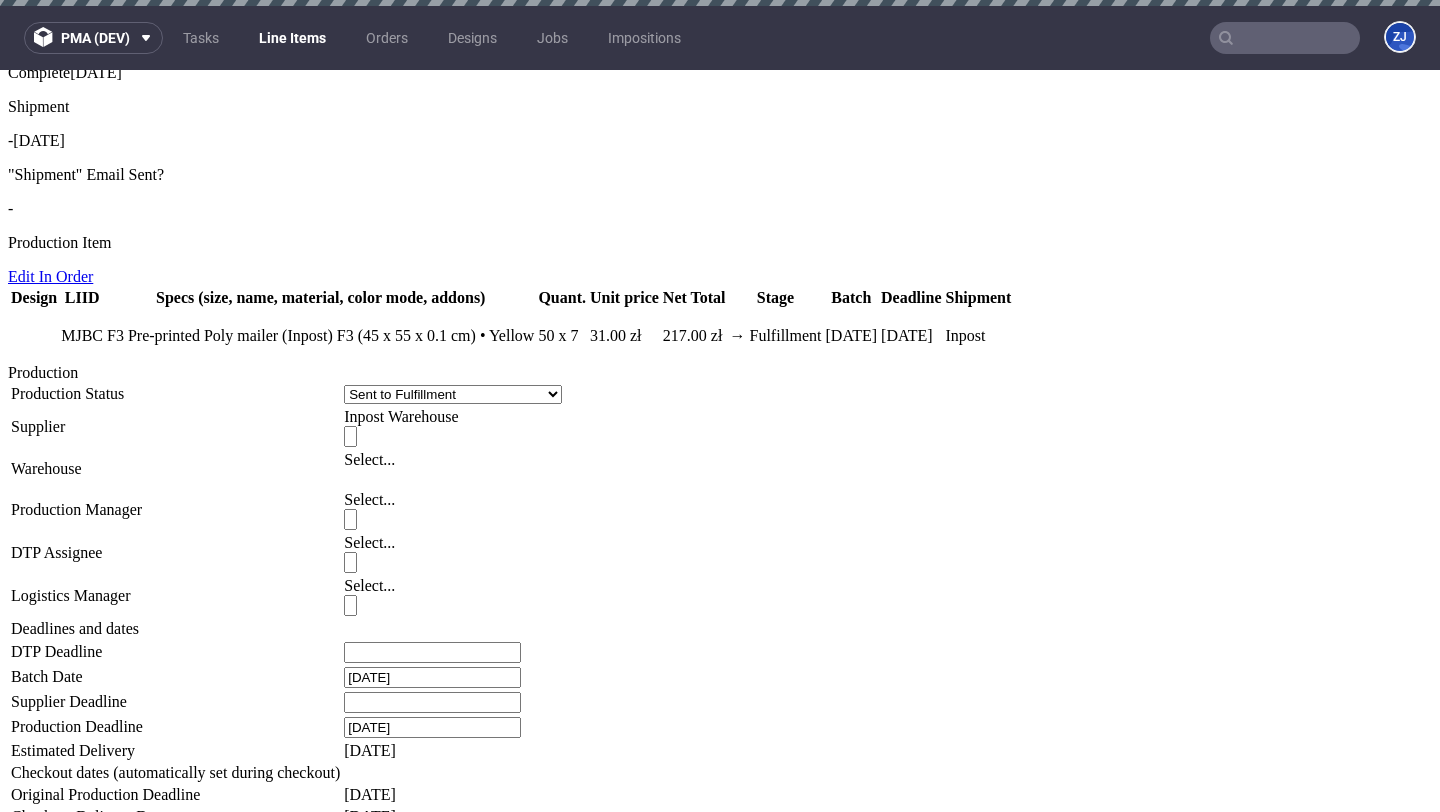 click on "Show  details" at bounding box center [282, 1282] 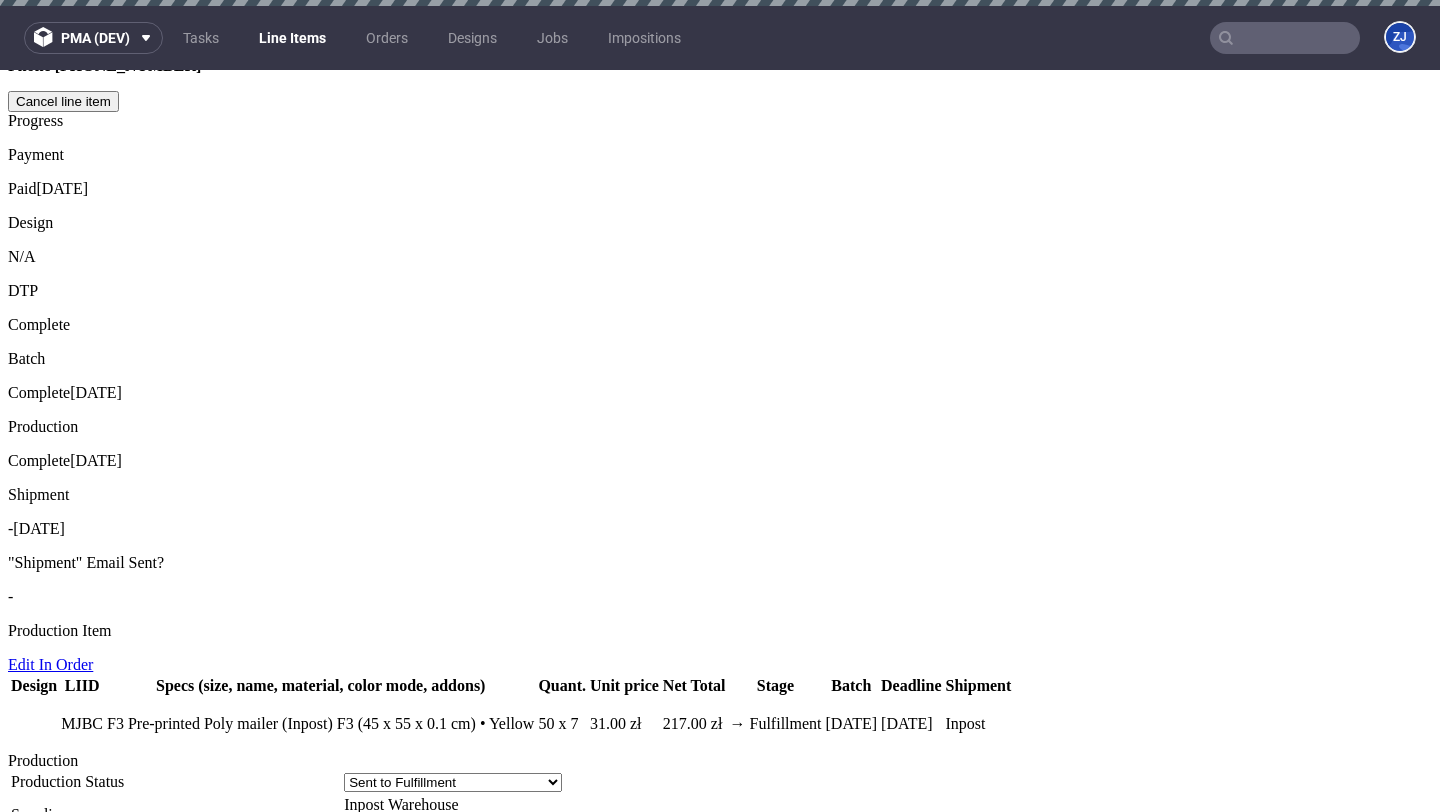 scroll, scrollTop: 1564, scrollLeft: 0, axis: vertical 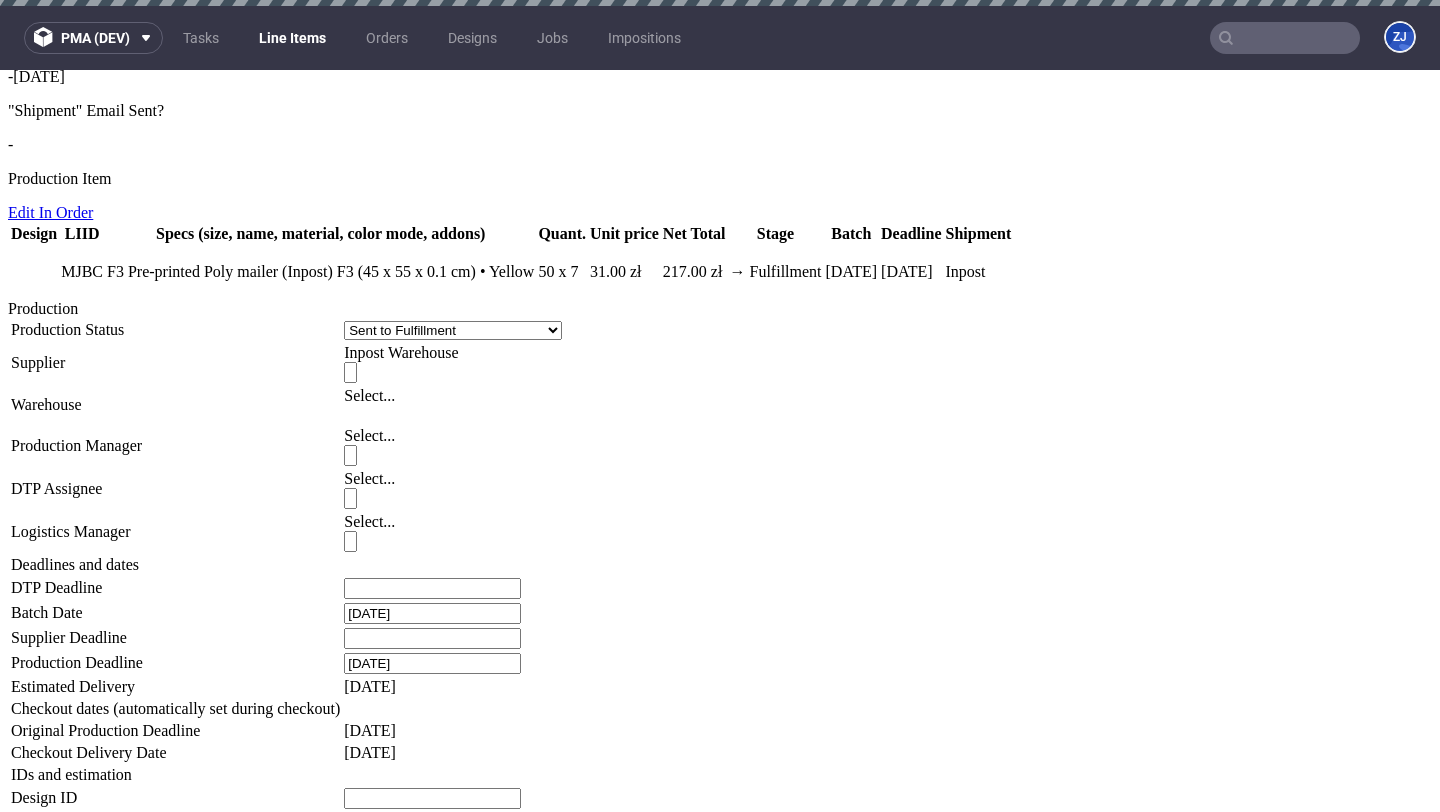 click on "Show  details" at bounding box center (282, 1218) 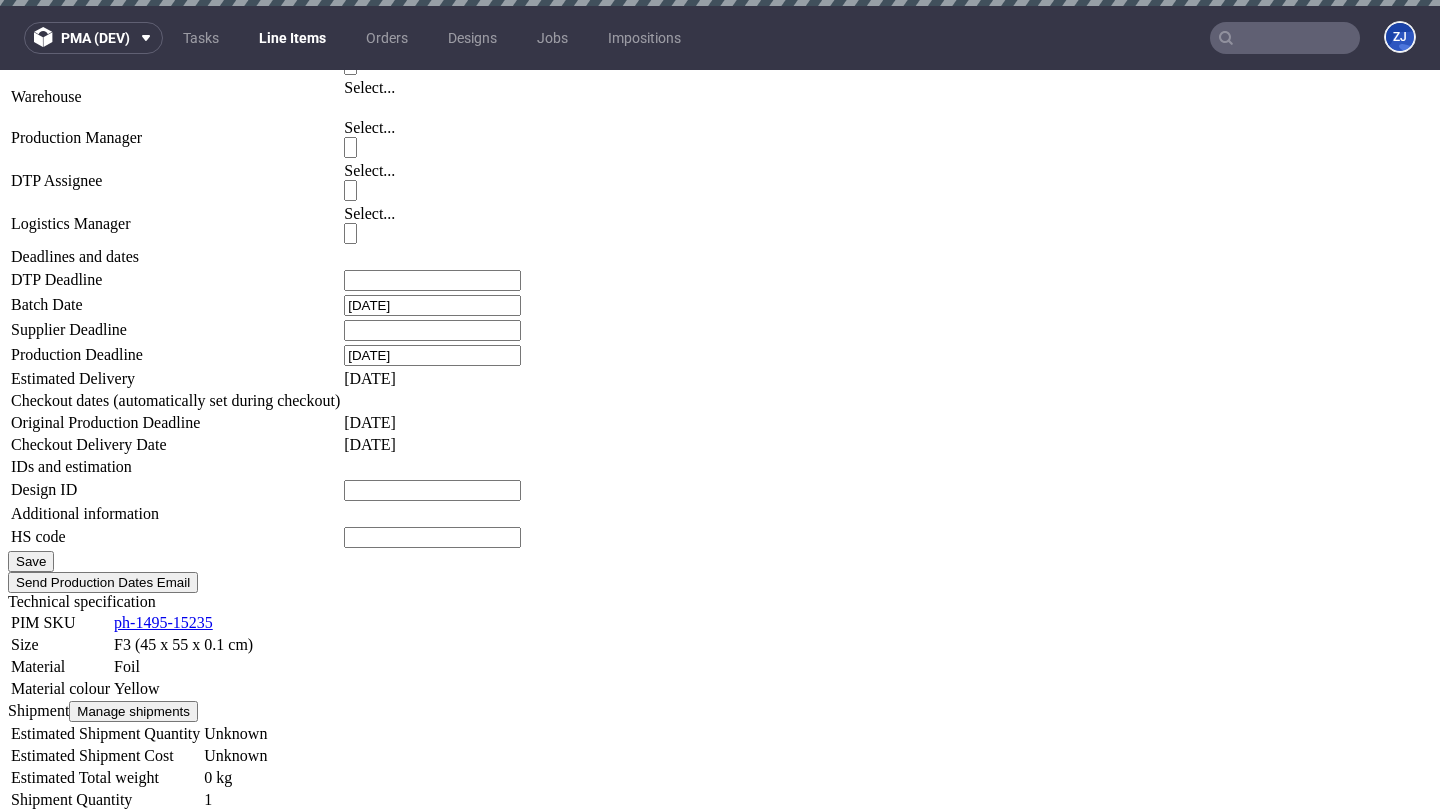 scroll, scrollTop: 1866, scrollLeft: 0, axis: vertical 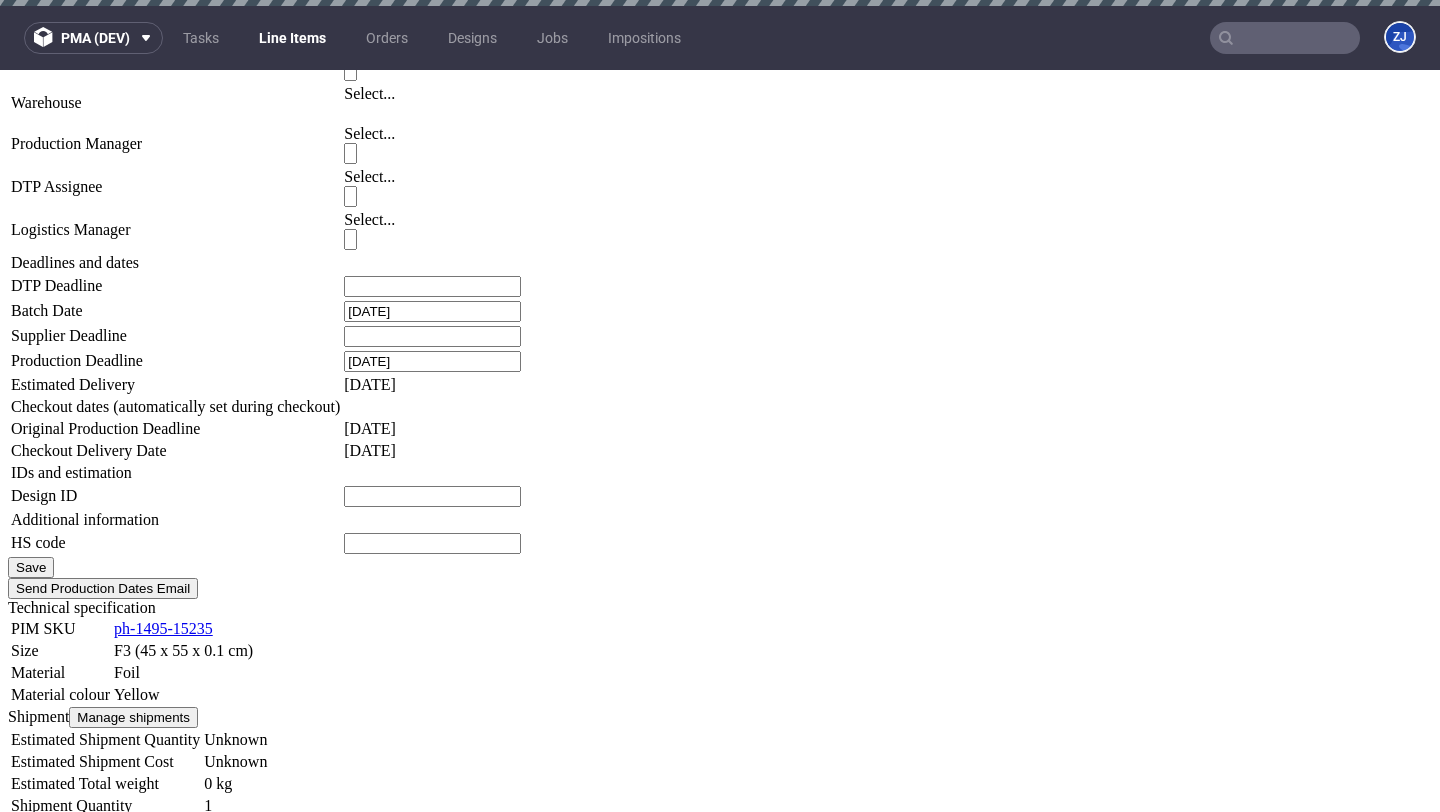 click on "Show  details" at bounding box center [282, 916] 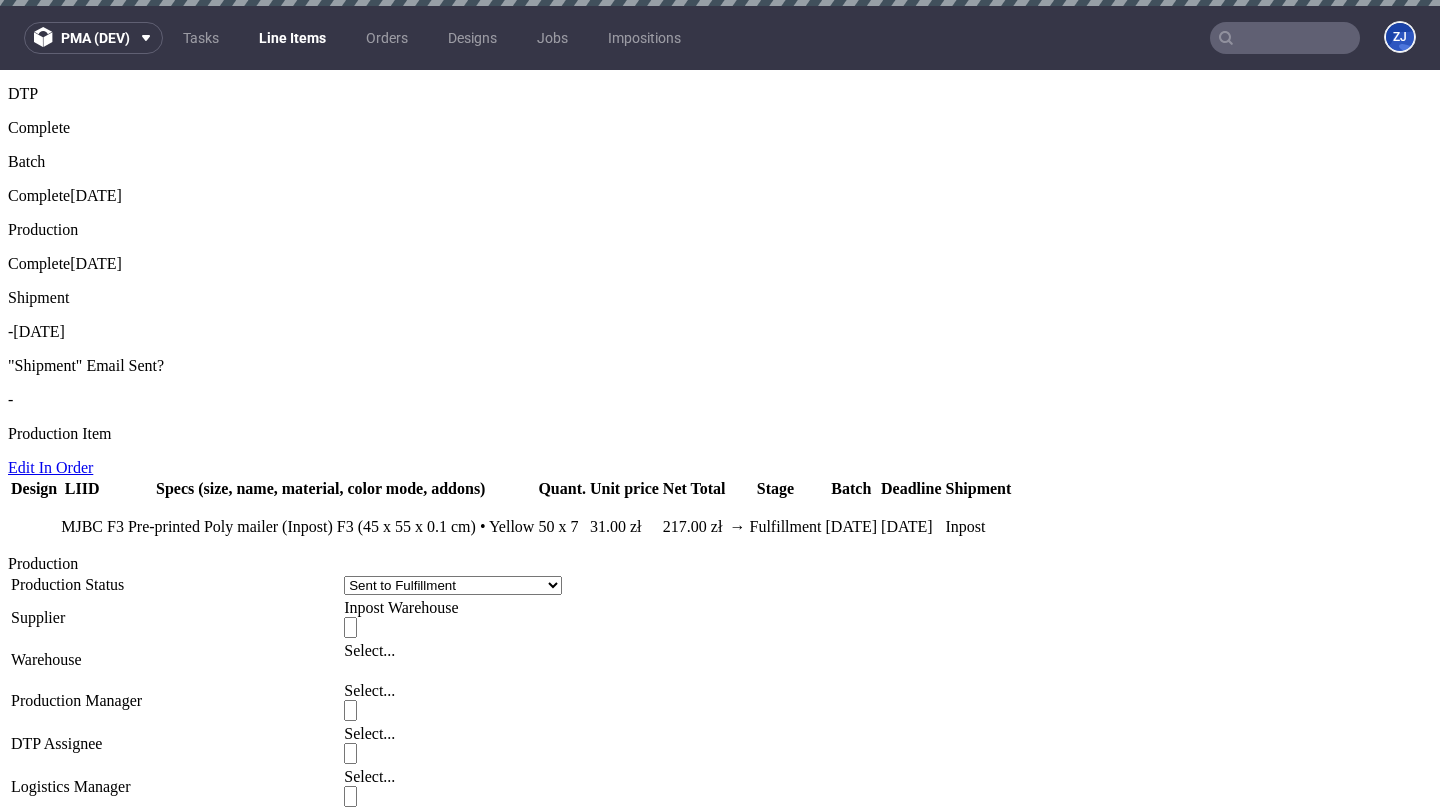 scroll, scrollTop: 1656, scrollLeft: 0, axis: vertical 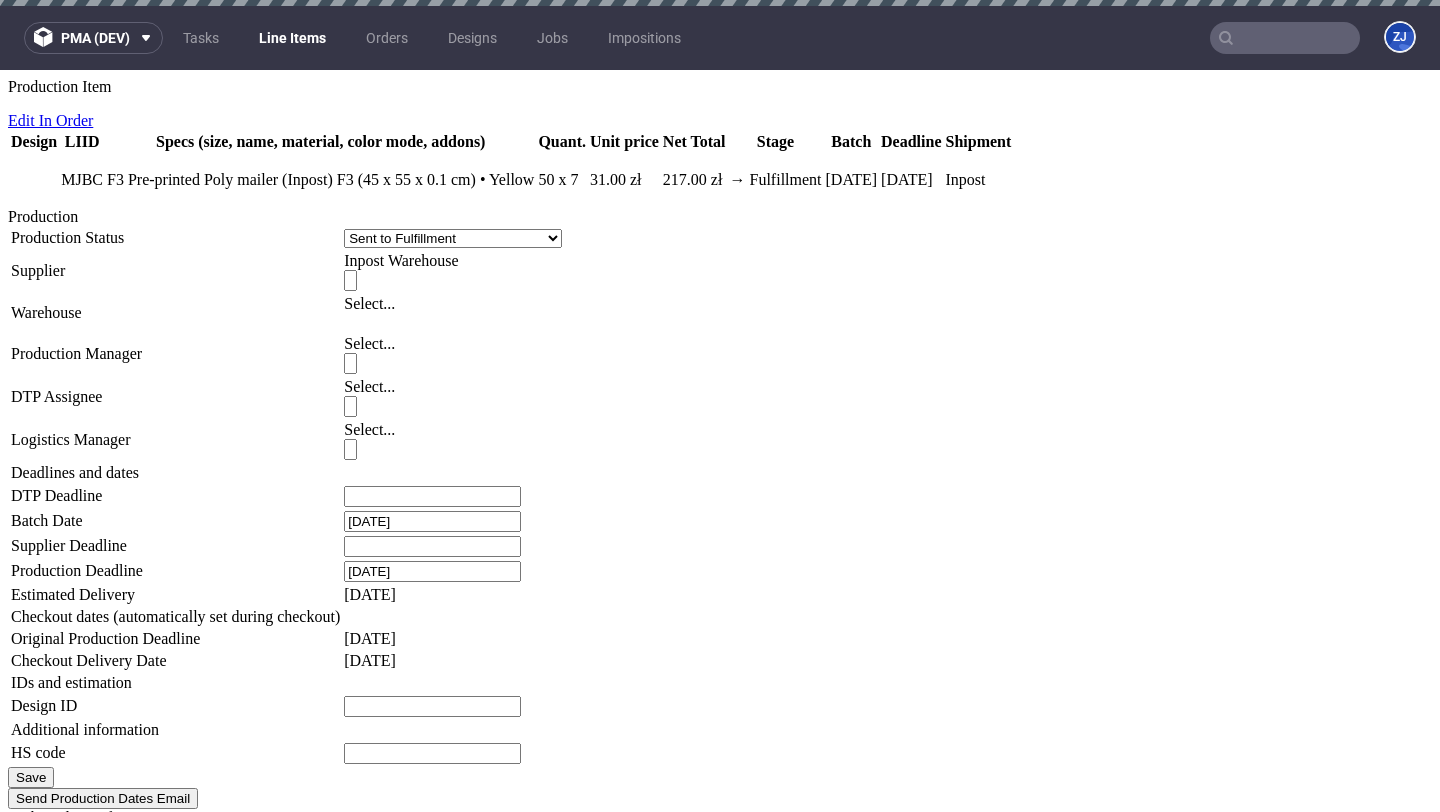 click on "Production Files - Design  Spit Spit request impossible Box design not found, unable to generate spit Production No production files uploaded yet Description (optional) Comments User (0) Line Item (0) Automatic (0) Attachments (0) All (0) View all (0) Comment to MJBC Send Tasks View all" at bounding box center (720, 1839) 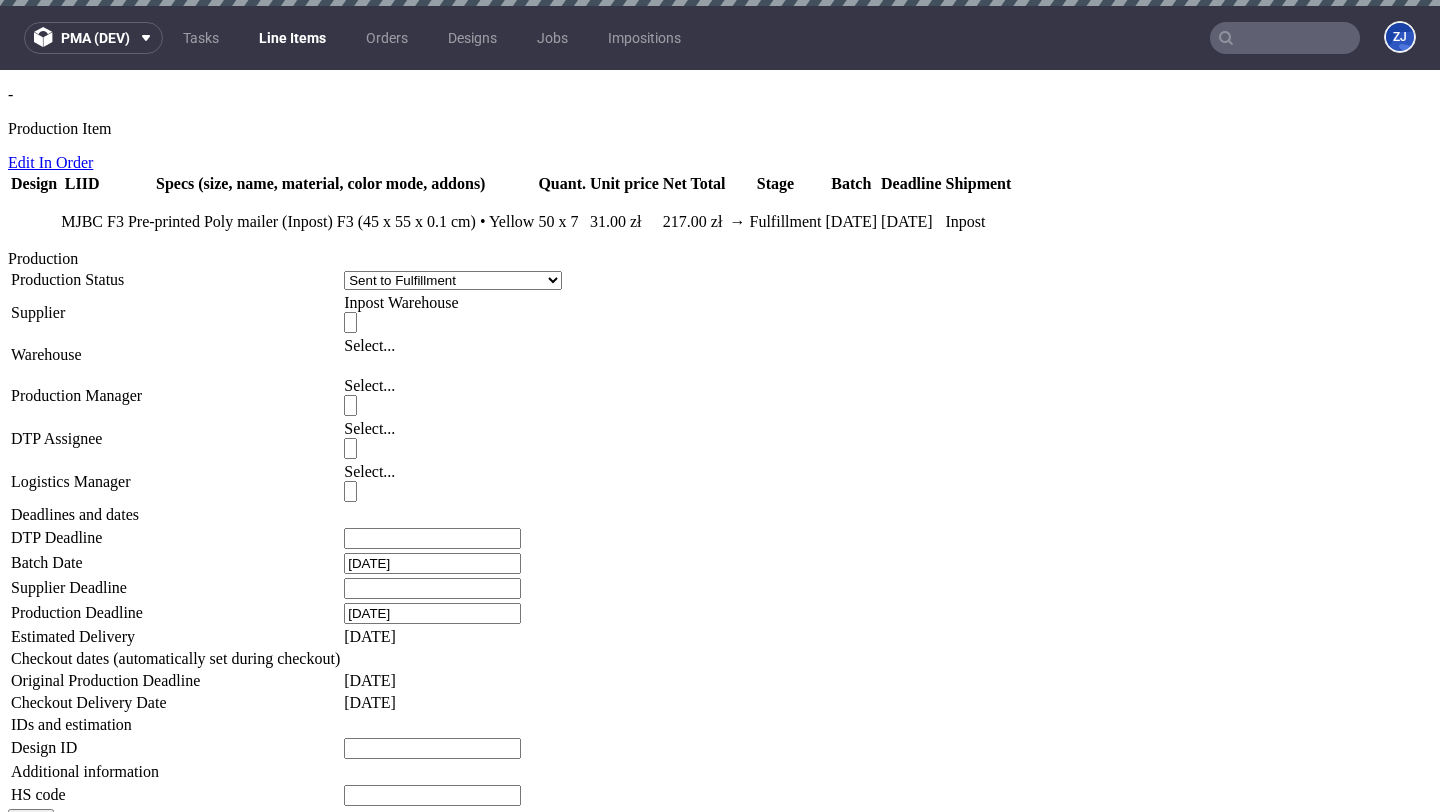 scroll, scrollTop: 1676, scrollLeft: 0, axis: vertical 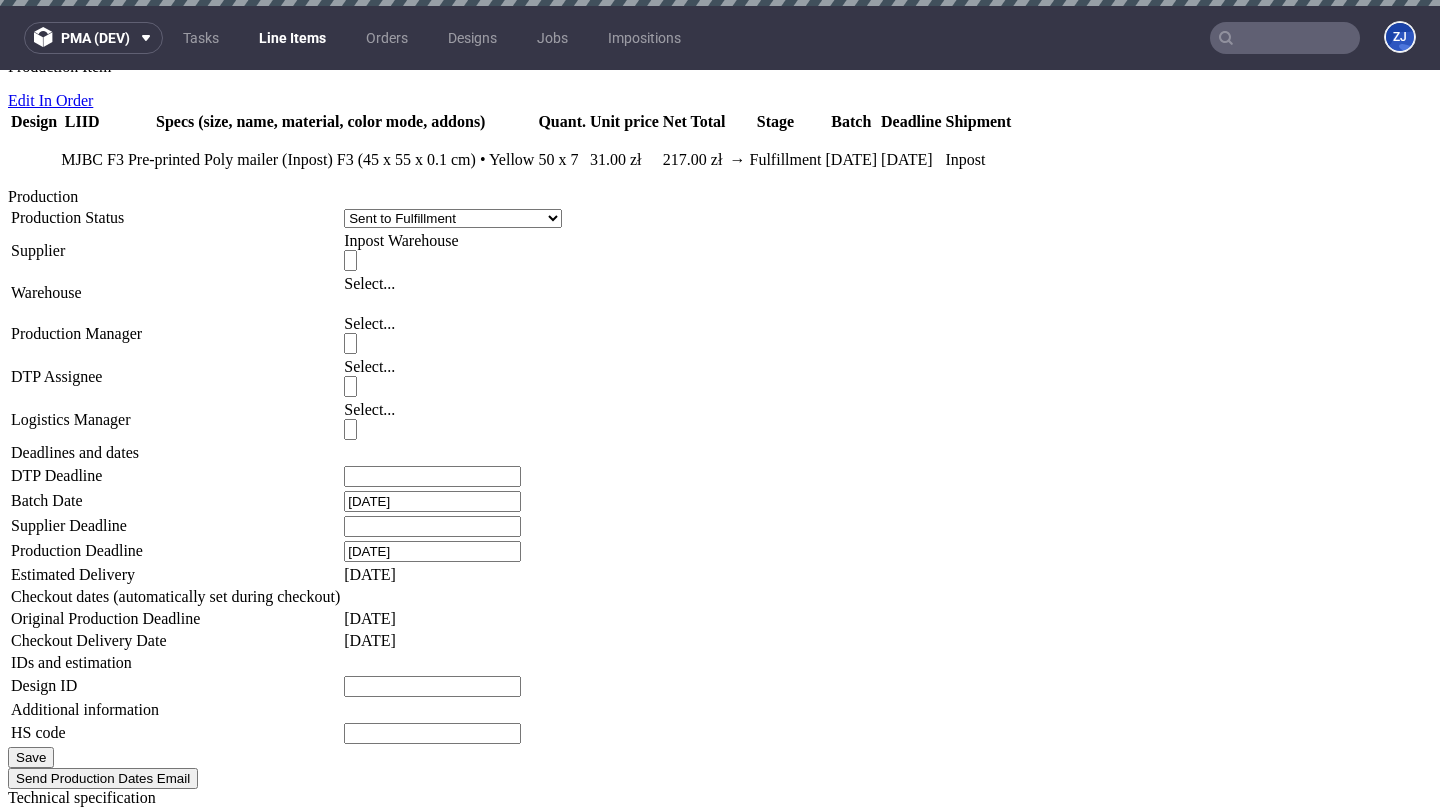 click on "Show  details" at bounding box center (52, 1147) 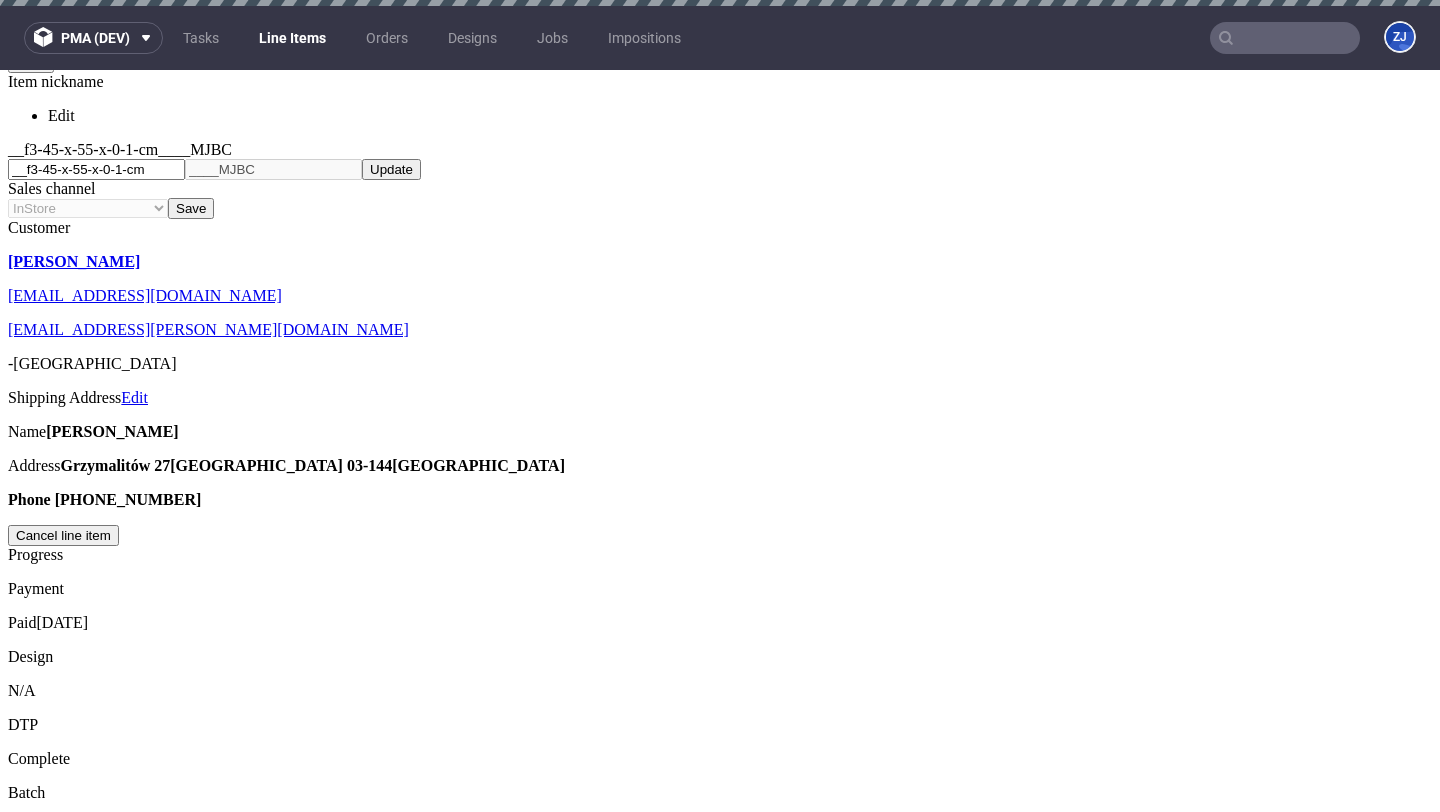 scroll, scrollTop: 117, scrollLeft: 0, axis: vertical 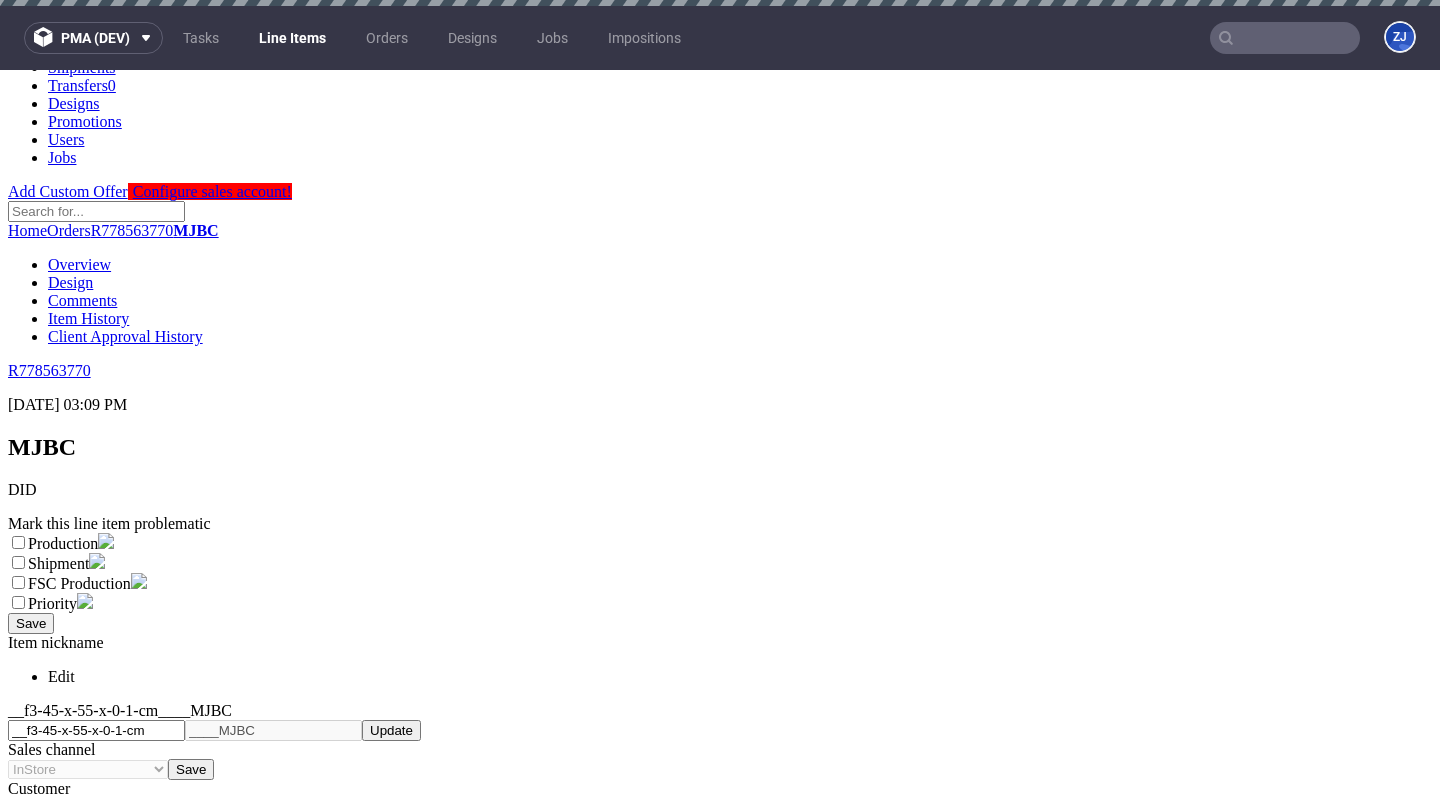 type 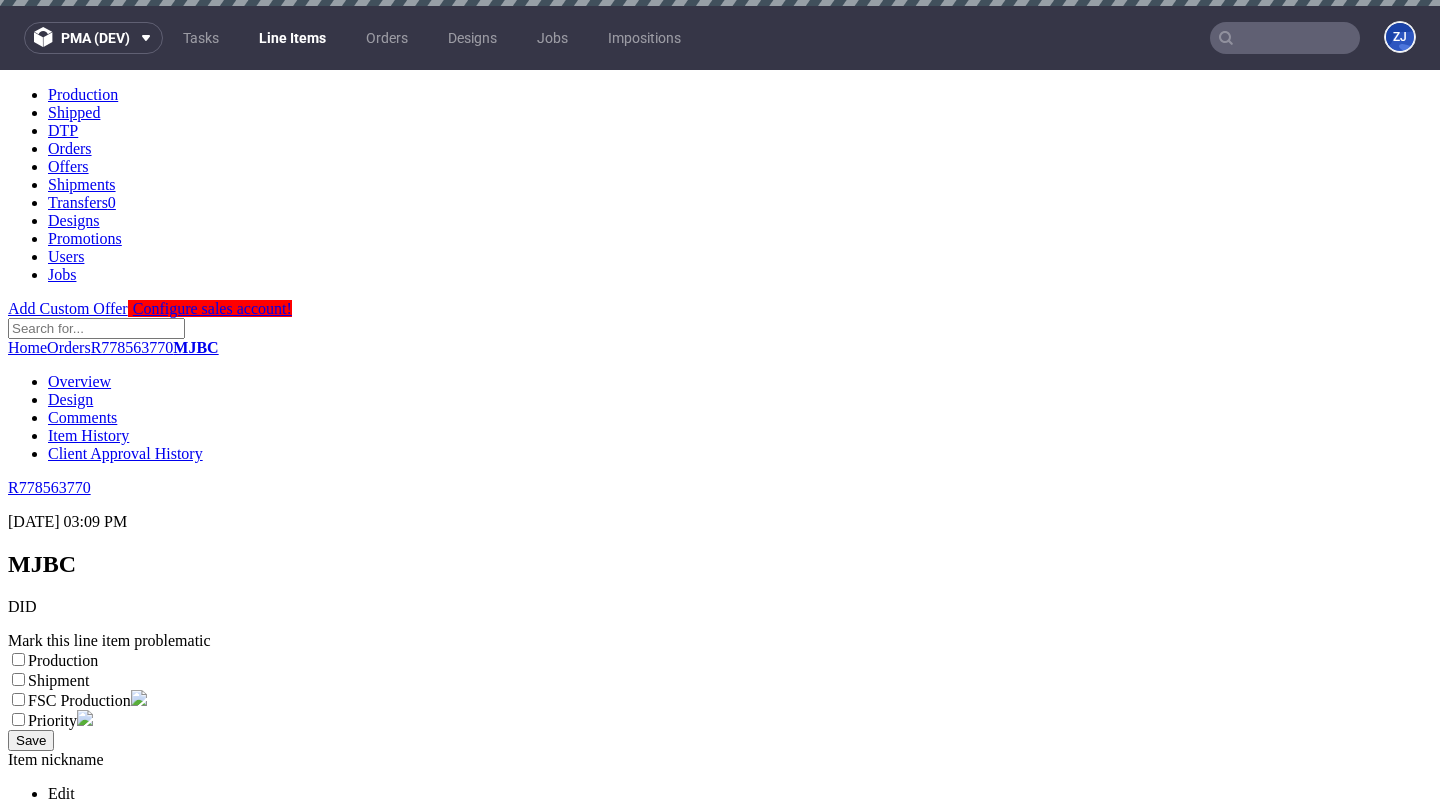 scroll, scrollTop: 0, scrollLeft: 0, axis: both 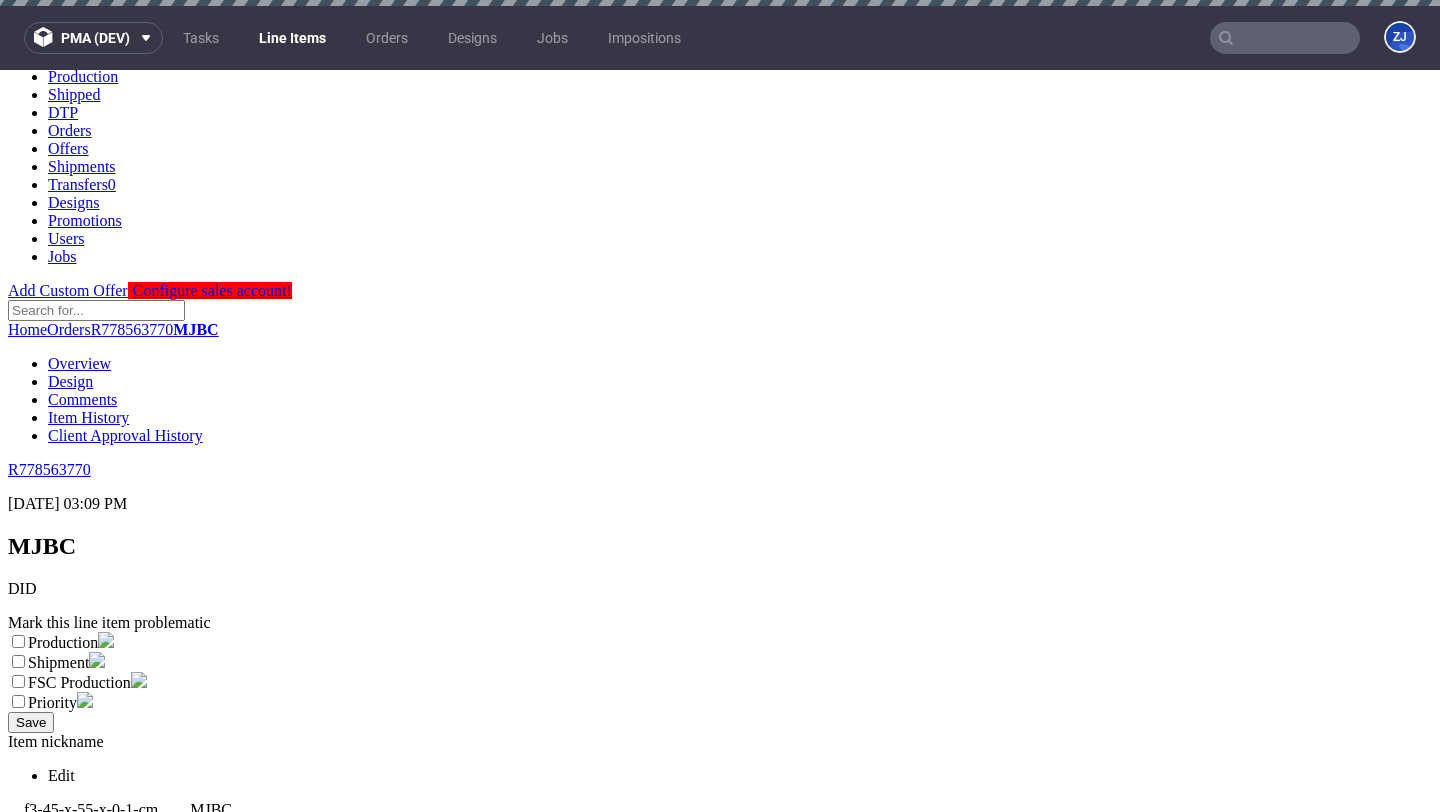 click on "Inpost Warehouse" at bounding box center [453, 1909] 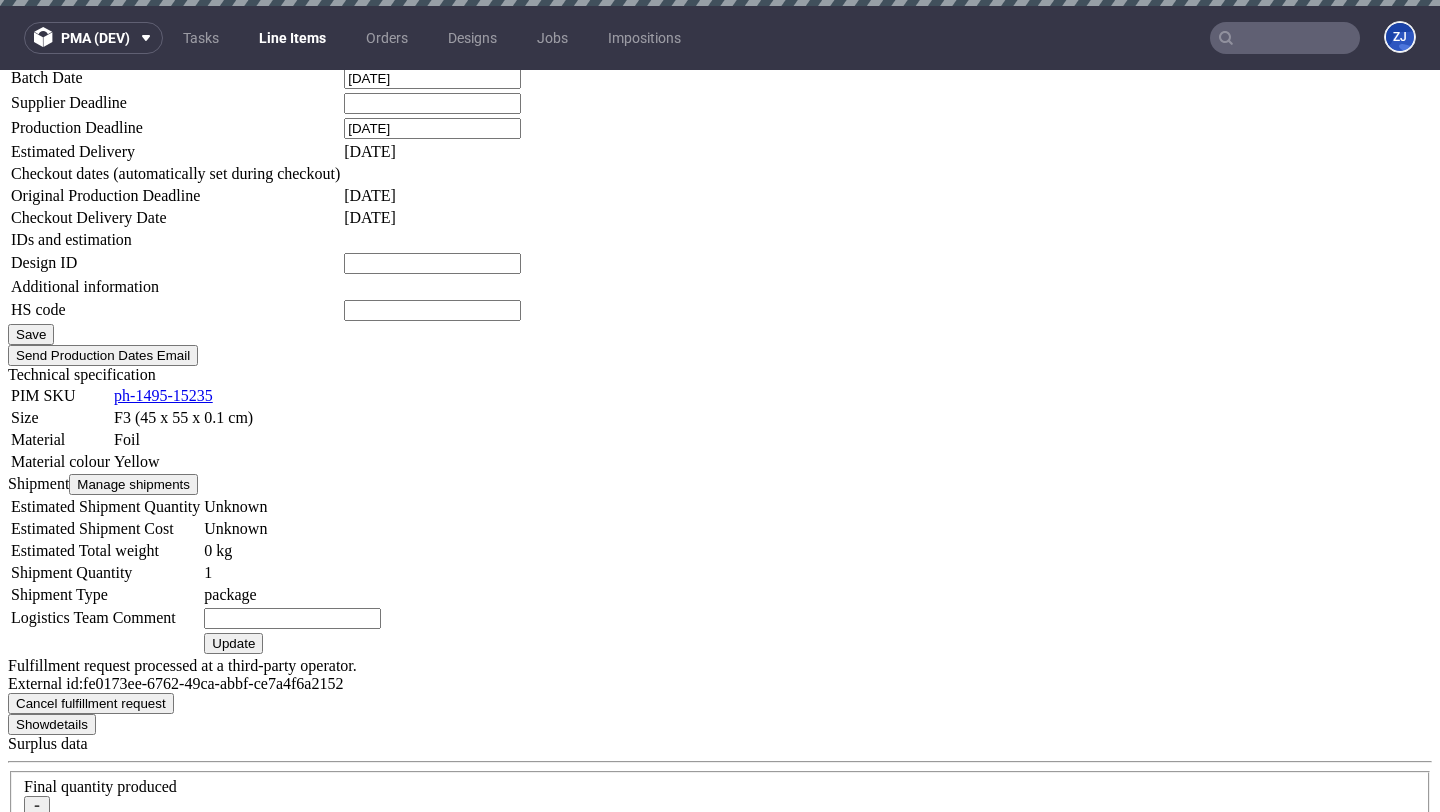 scroll, scrollTop: 2105, scrollLeft: 0, axis: vertical 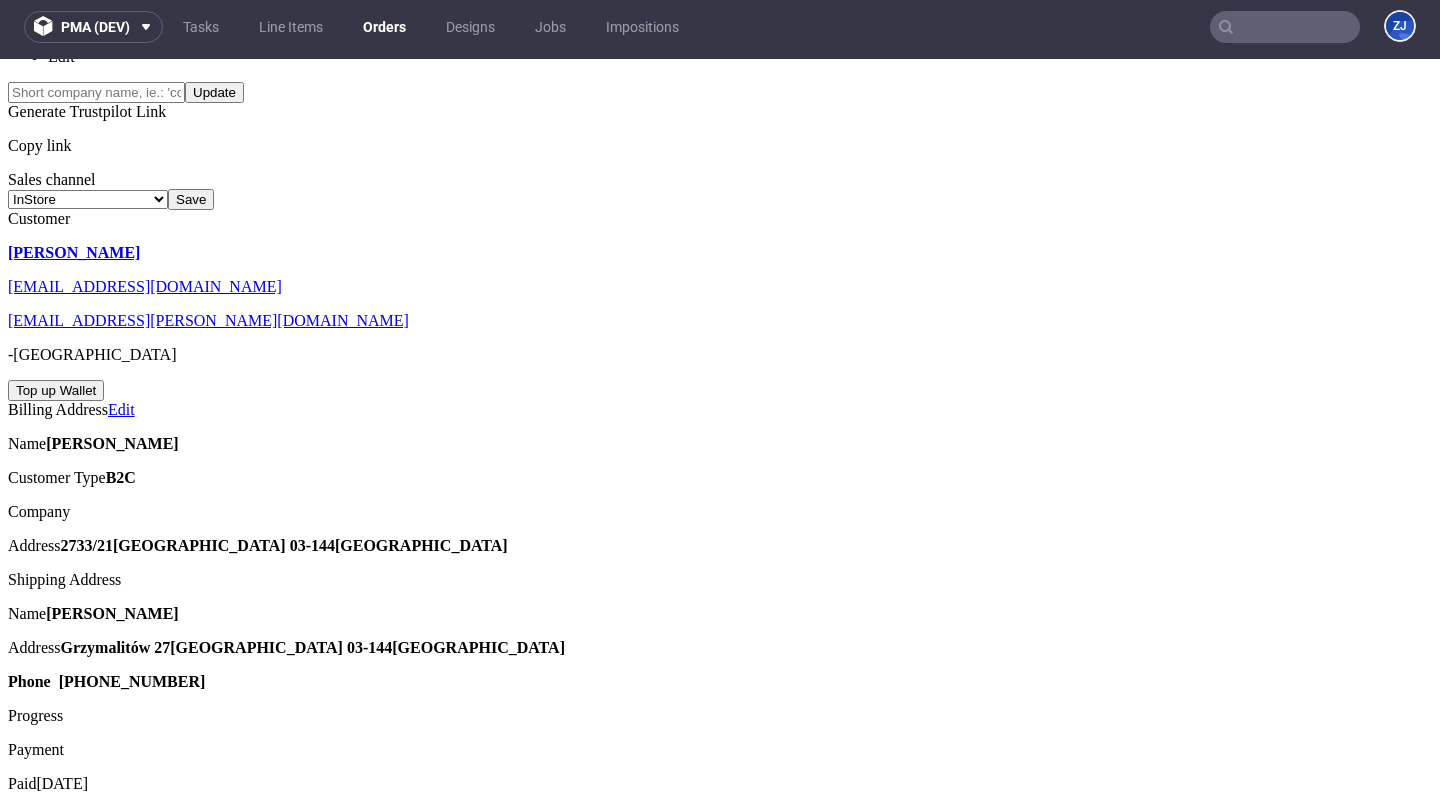 click on "Set due date" at bounding box center (720, 2211) 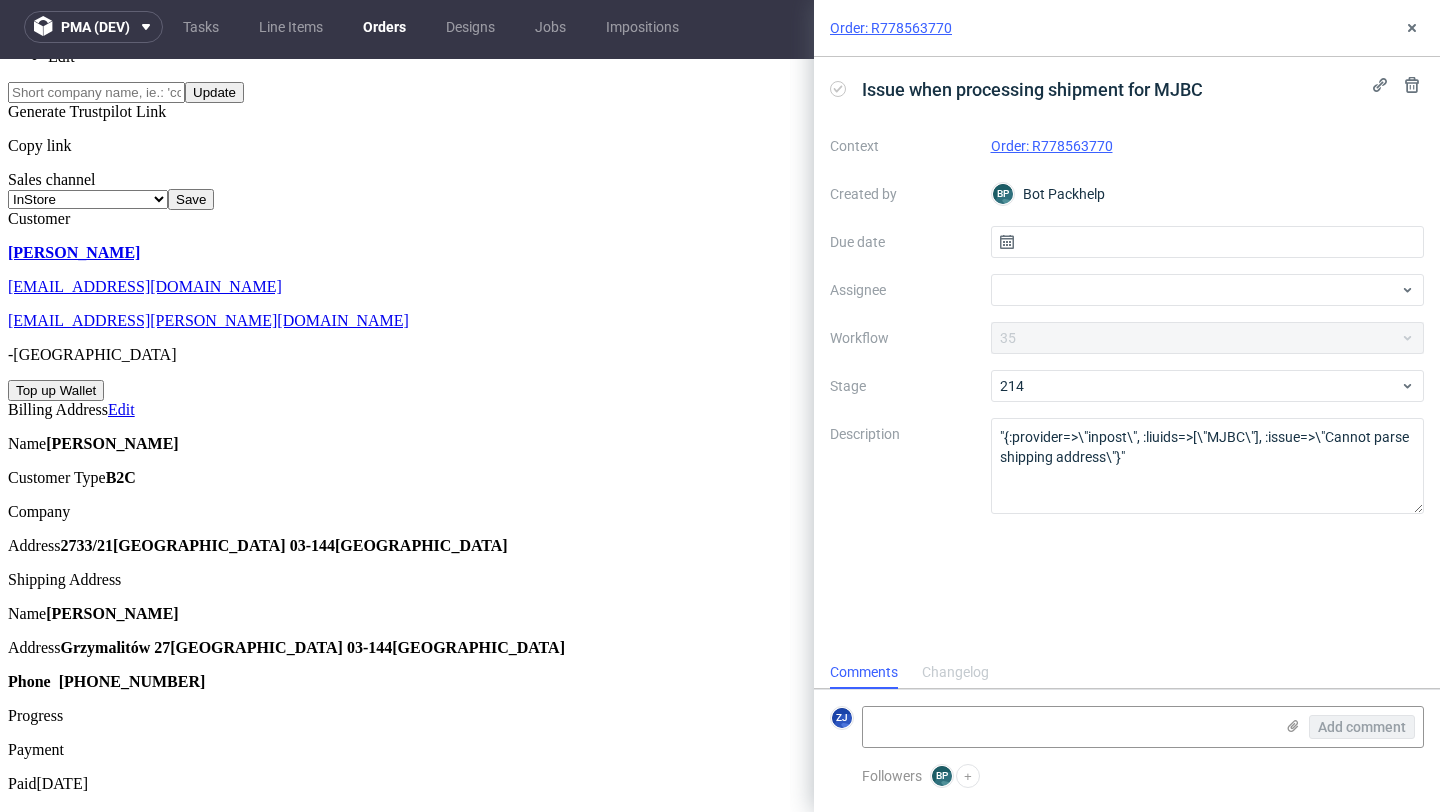 scroll, scrollTop: 16, scrollLeft: 0, axis: vertical 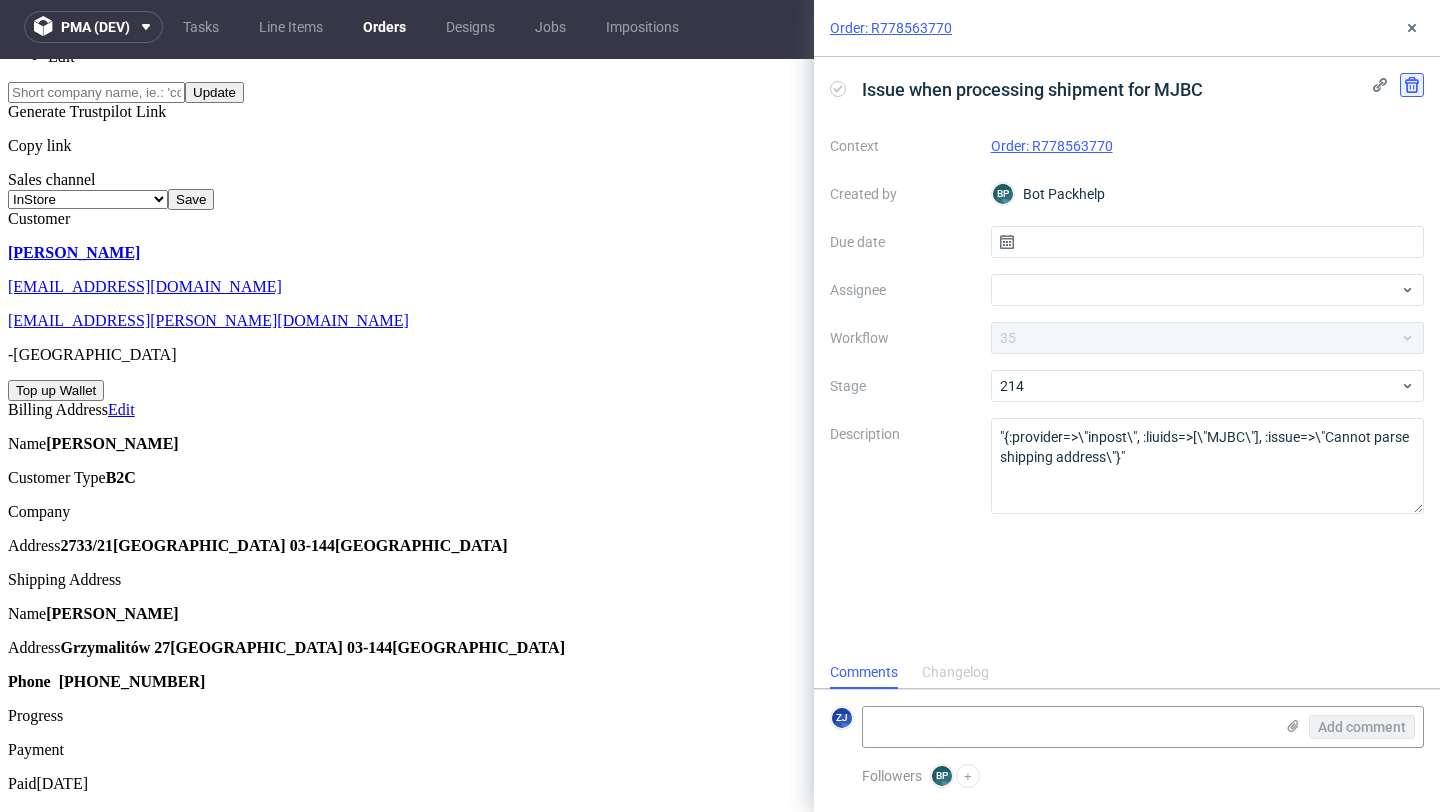 click 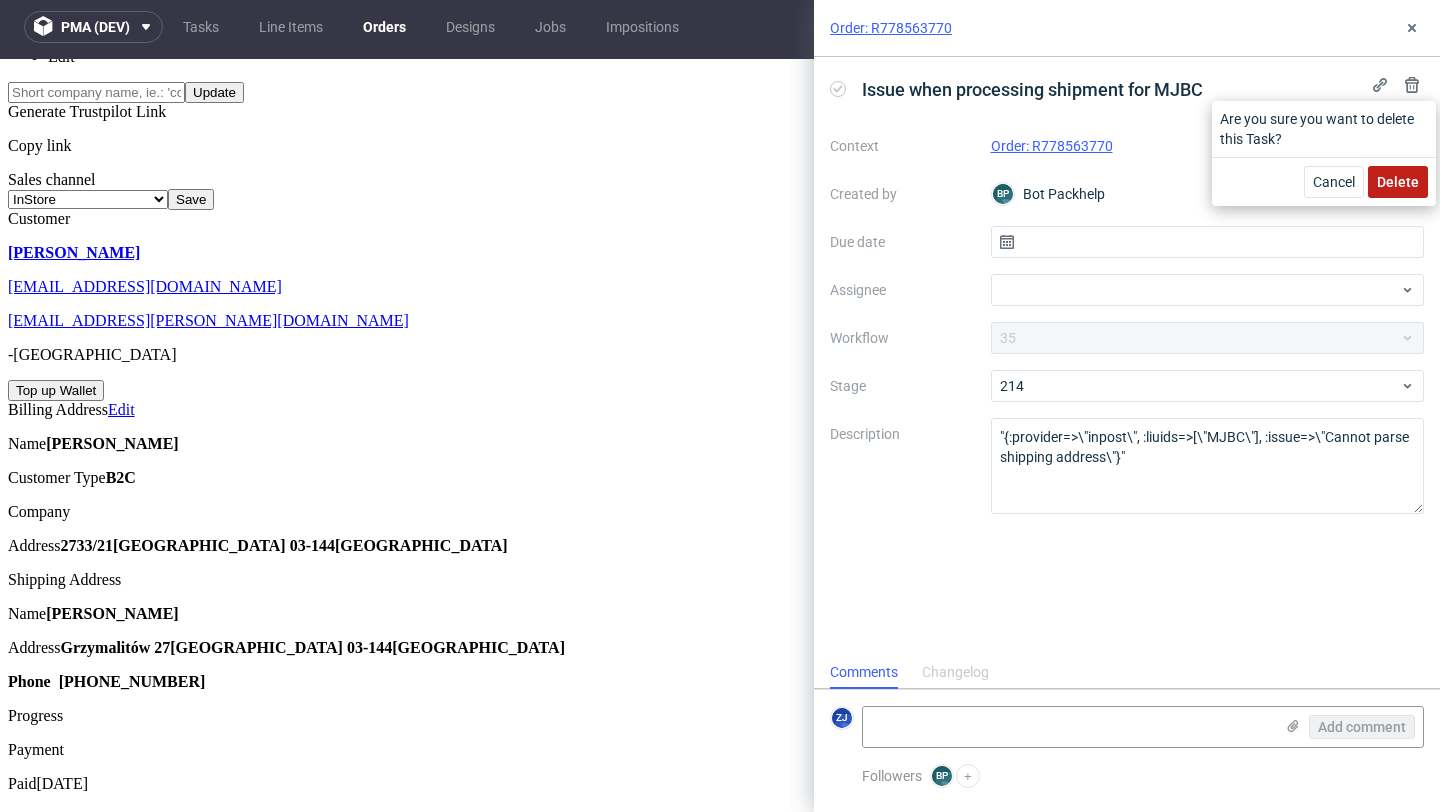 click on "Delete" at bounding box center [1398, 182] 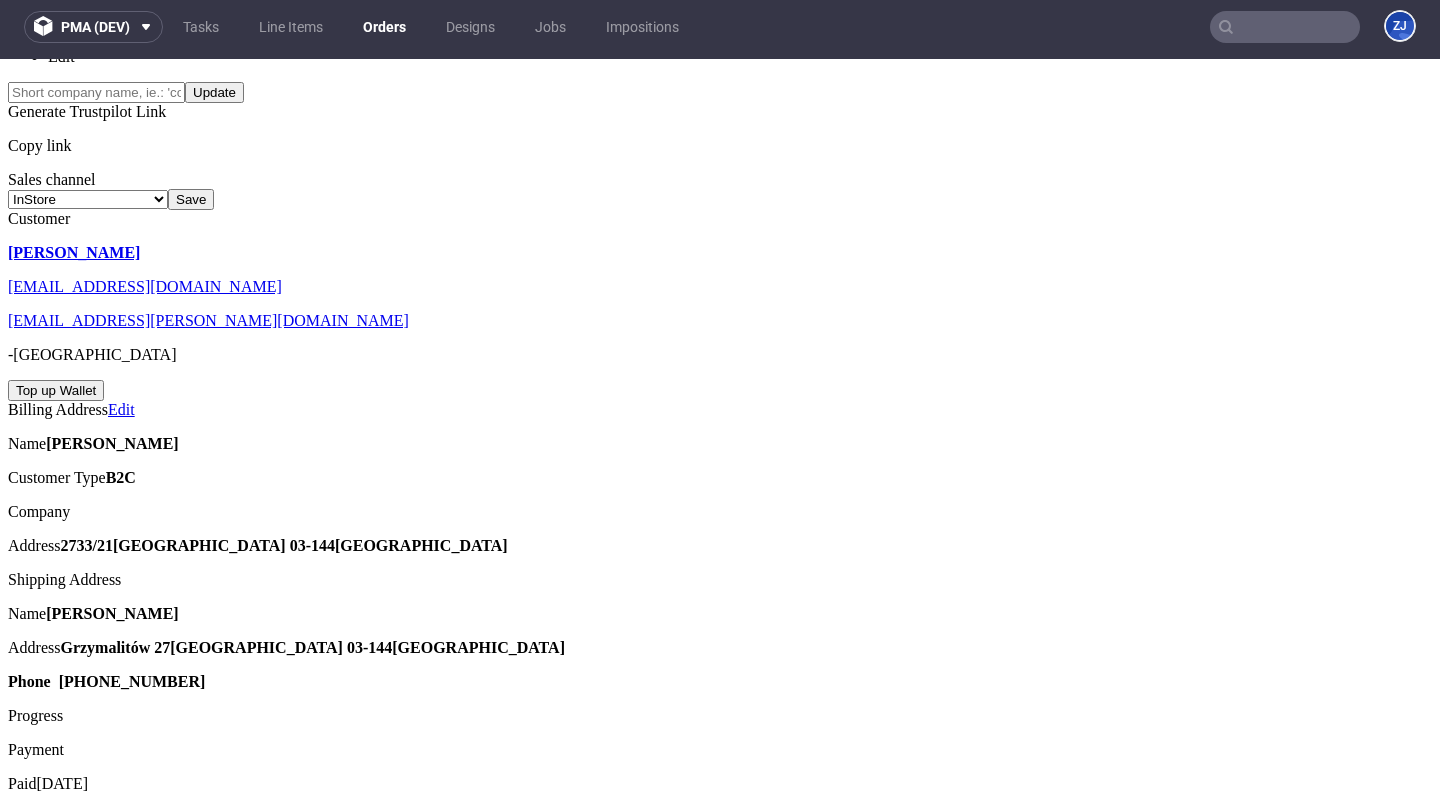 click at bounding box center [720, 2236] 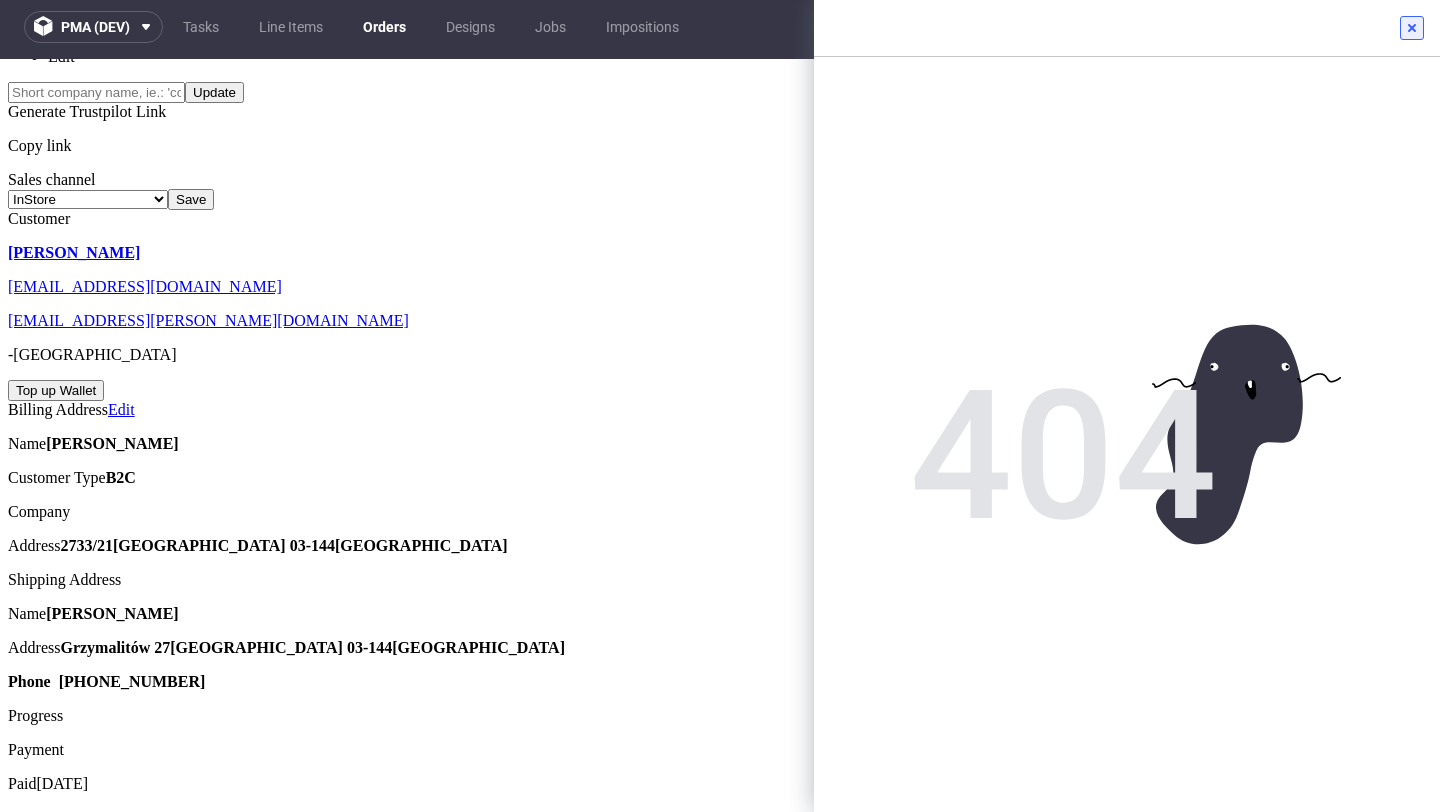 click 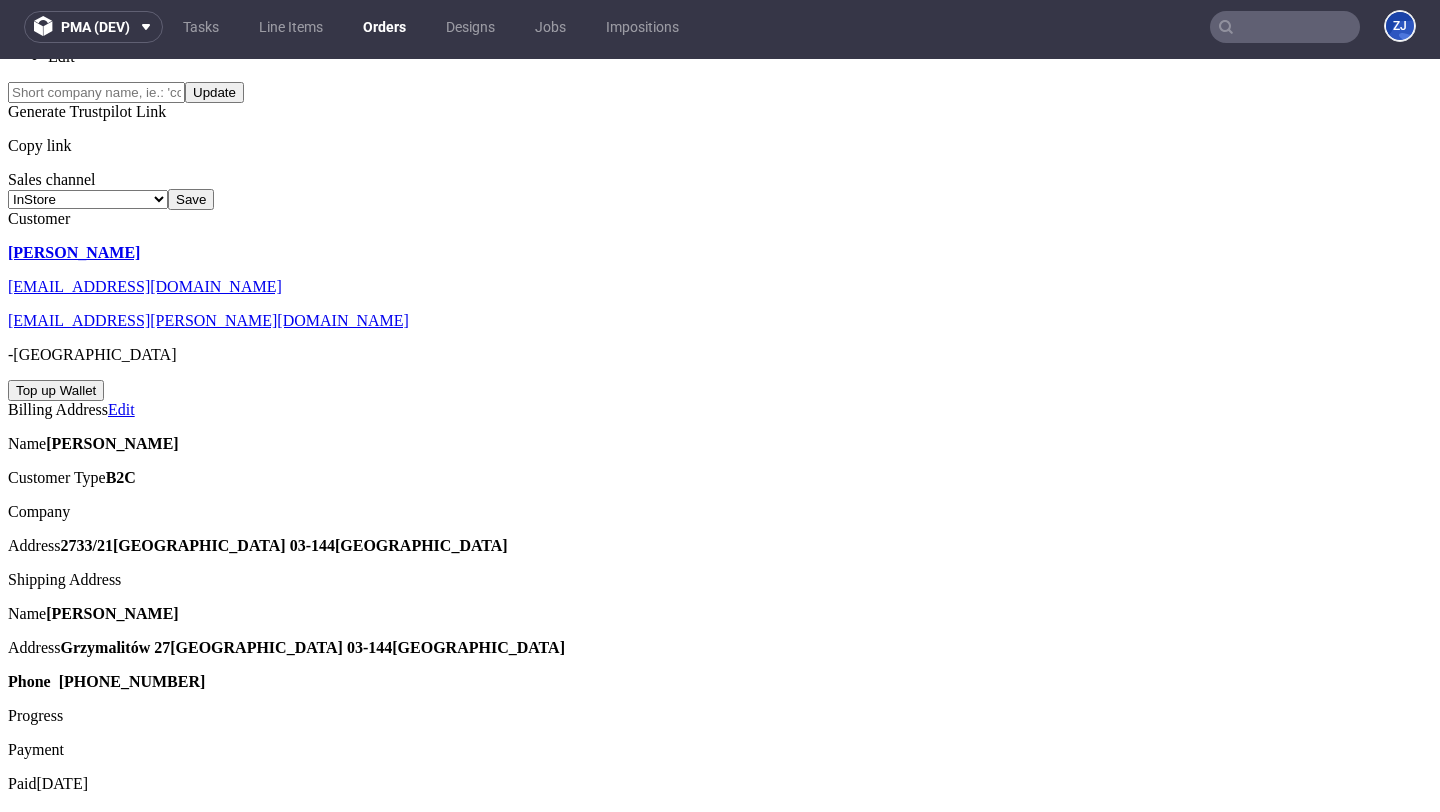 click on "Set due date" at bounding box center (720, 2301) 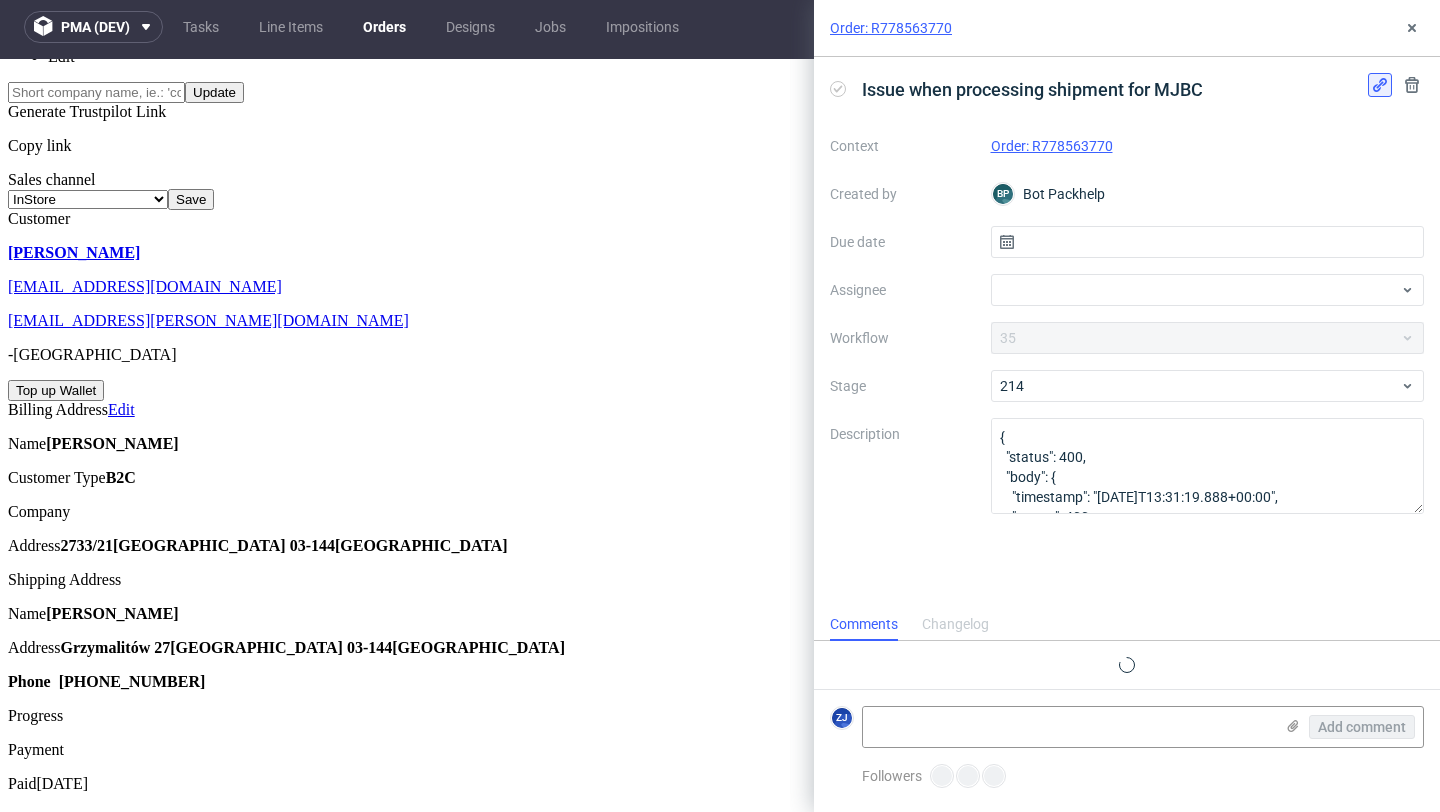 scroll, scrollTop: 16, scrollLeft: 0, axis: vertical 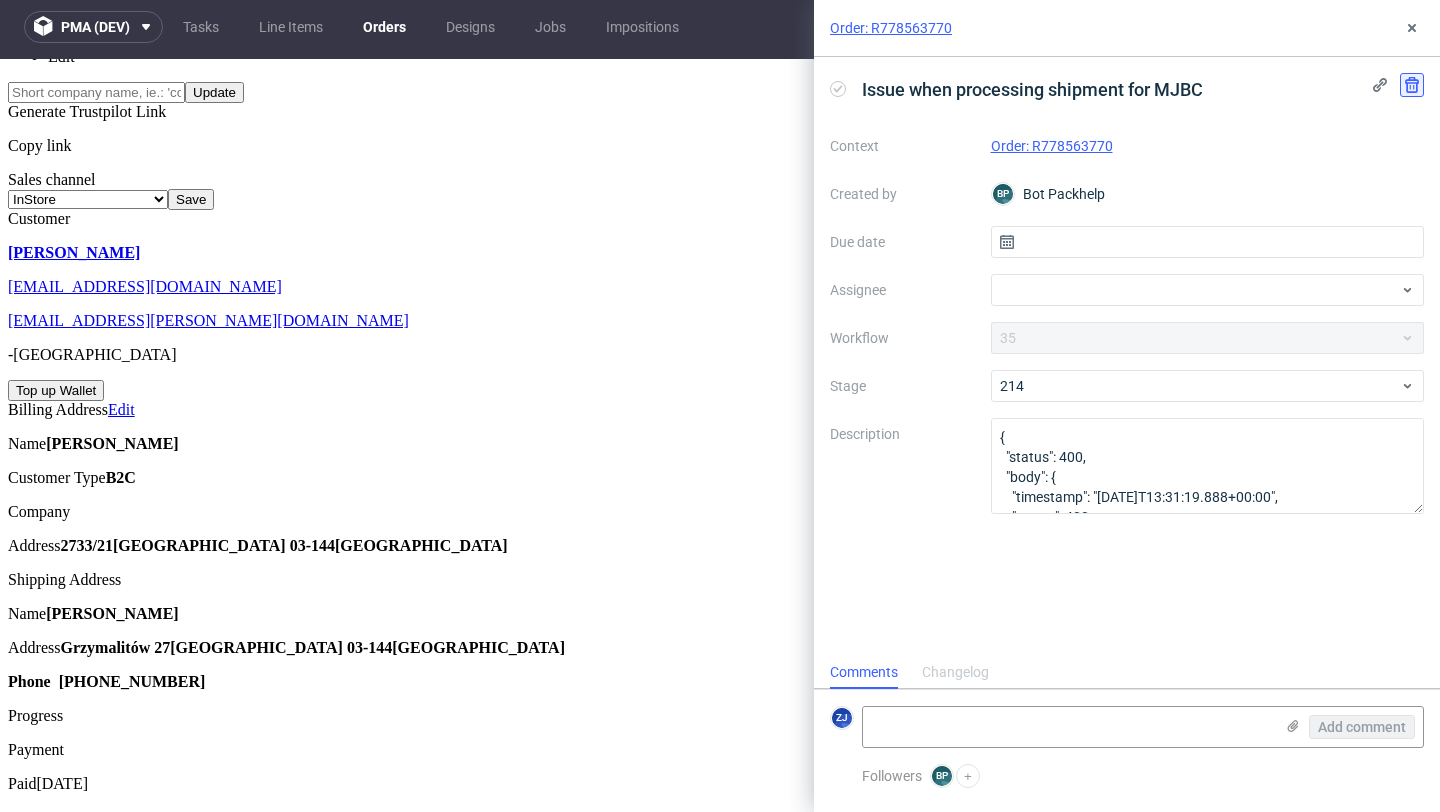 click 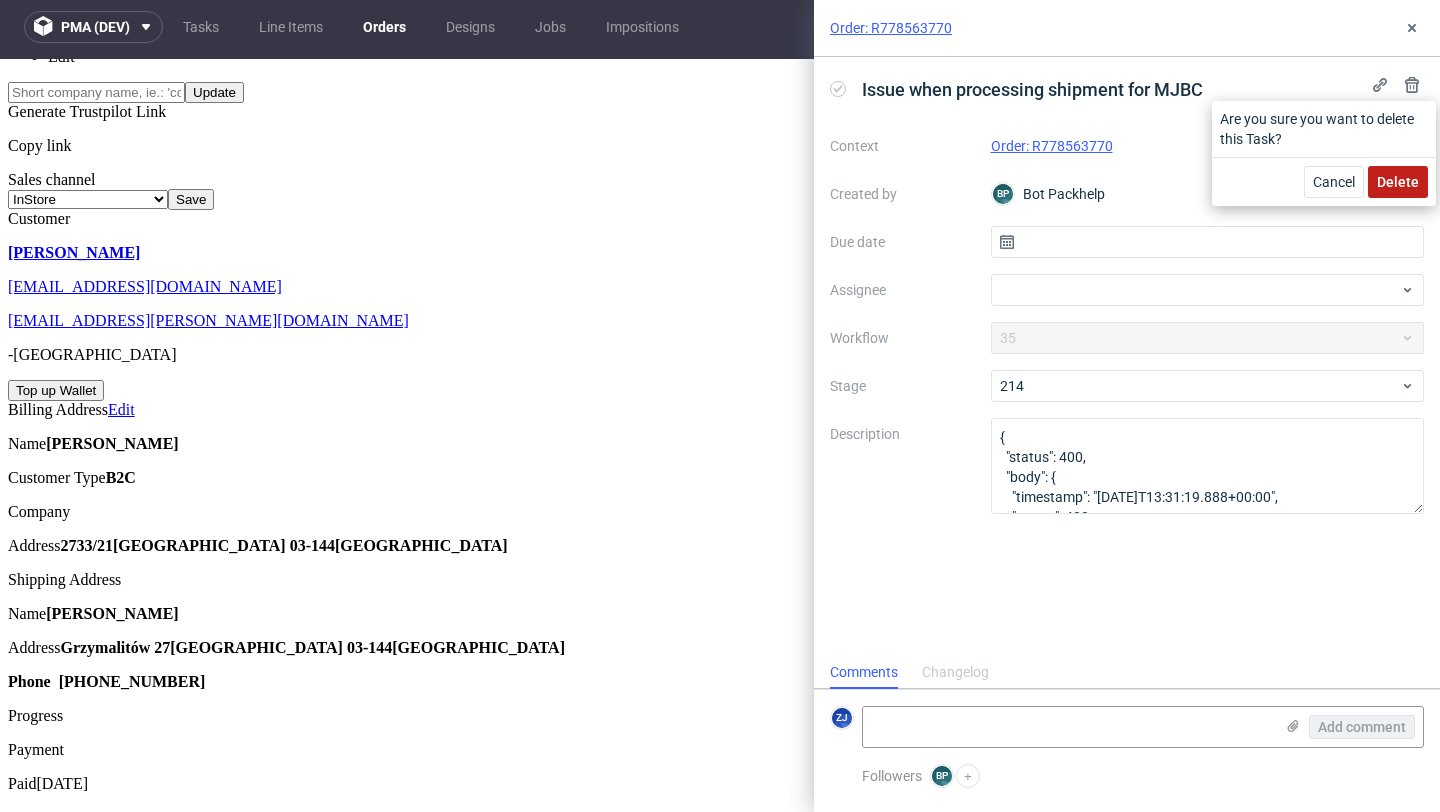 click on "Delete" at bounding box center (1398, 182) 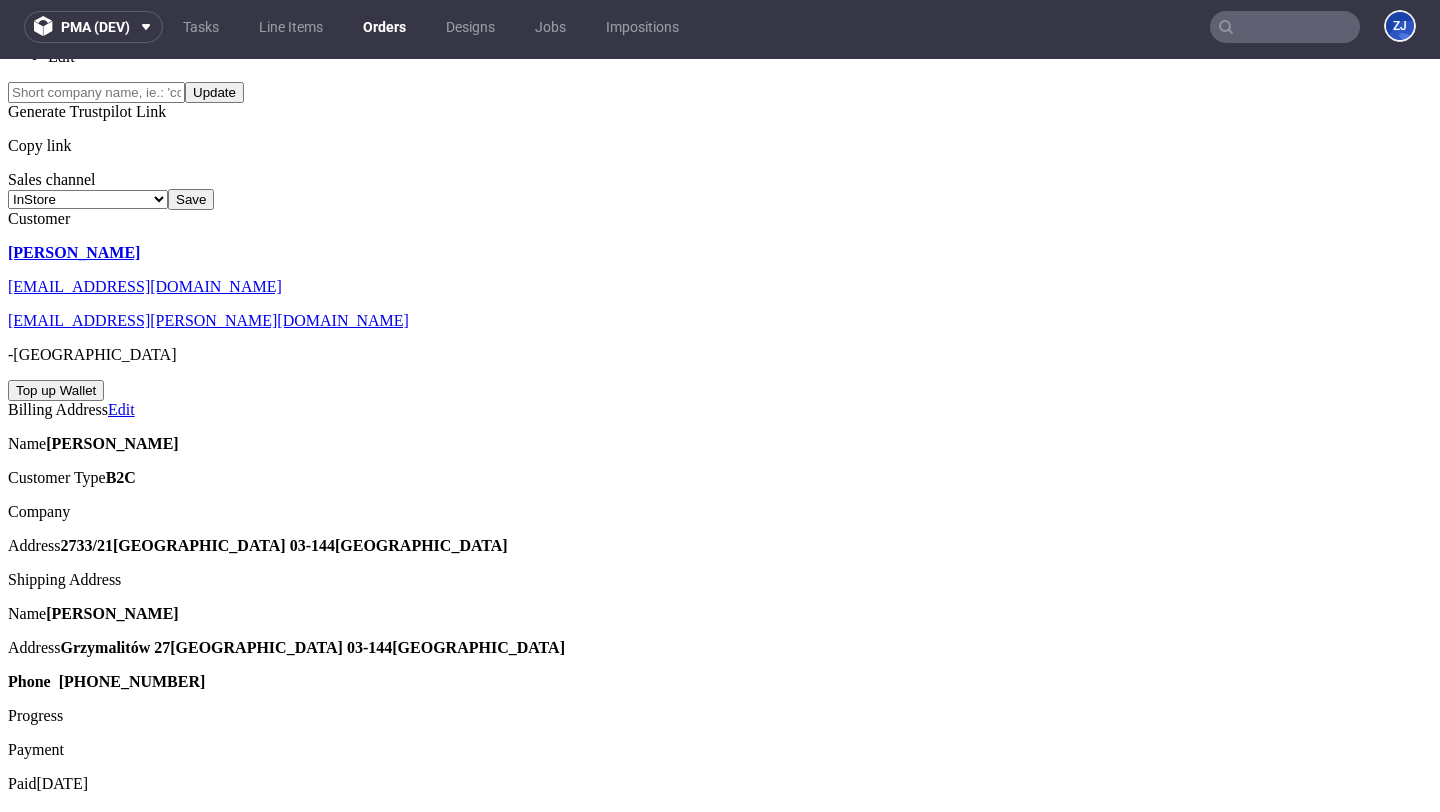 click on "To Do Issue when processing shipment for MJBC Set due date" at bounding box center (720, 2363) 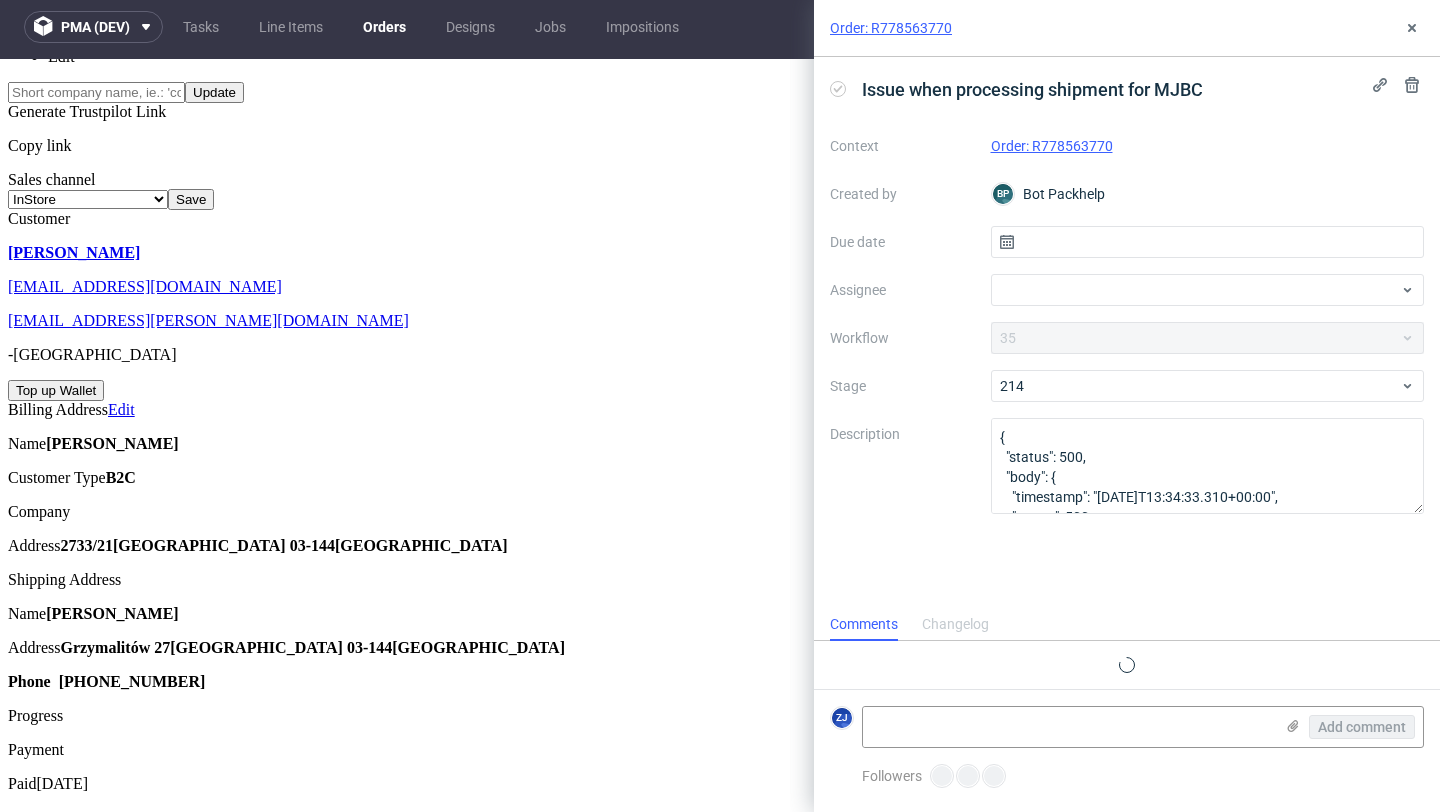 scroll, scrollTop: 16, scrollLeft: 0, axis: vertical 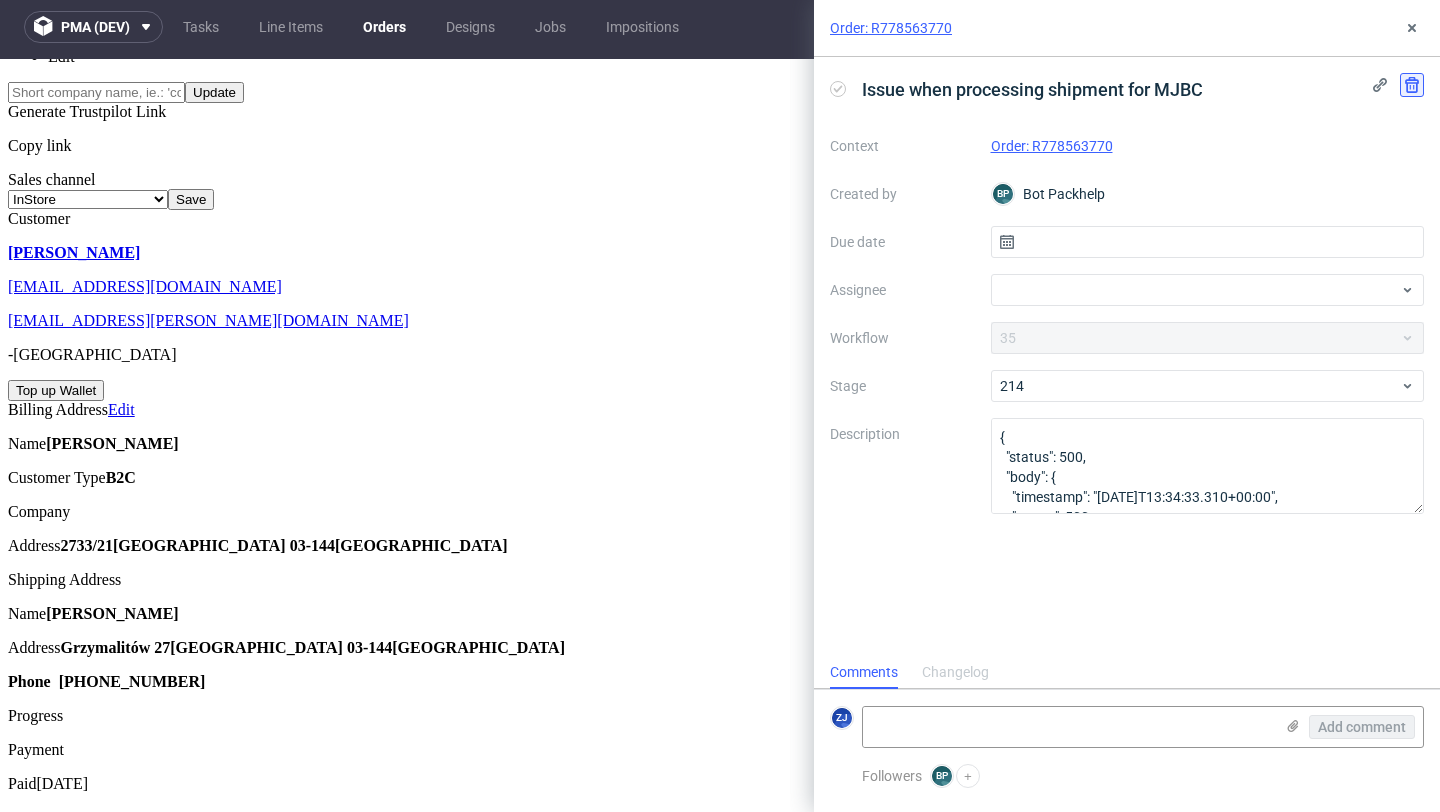 click at bounding box center (1412, 85) 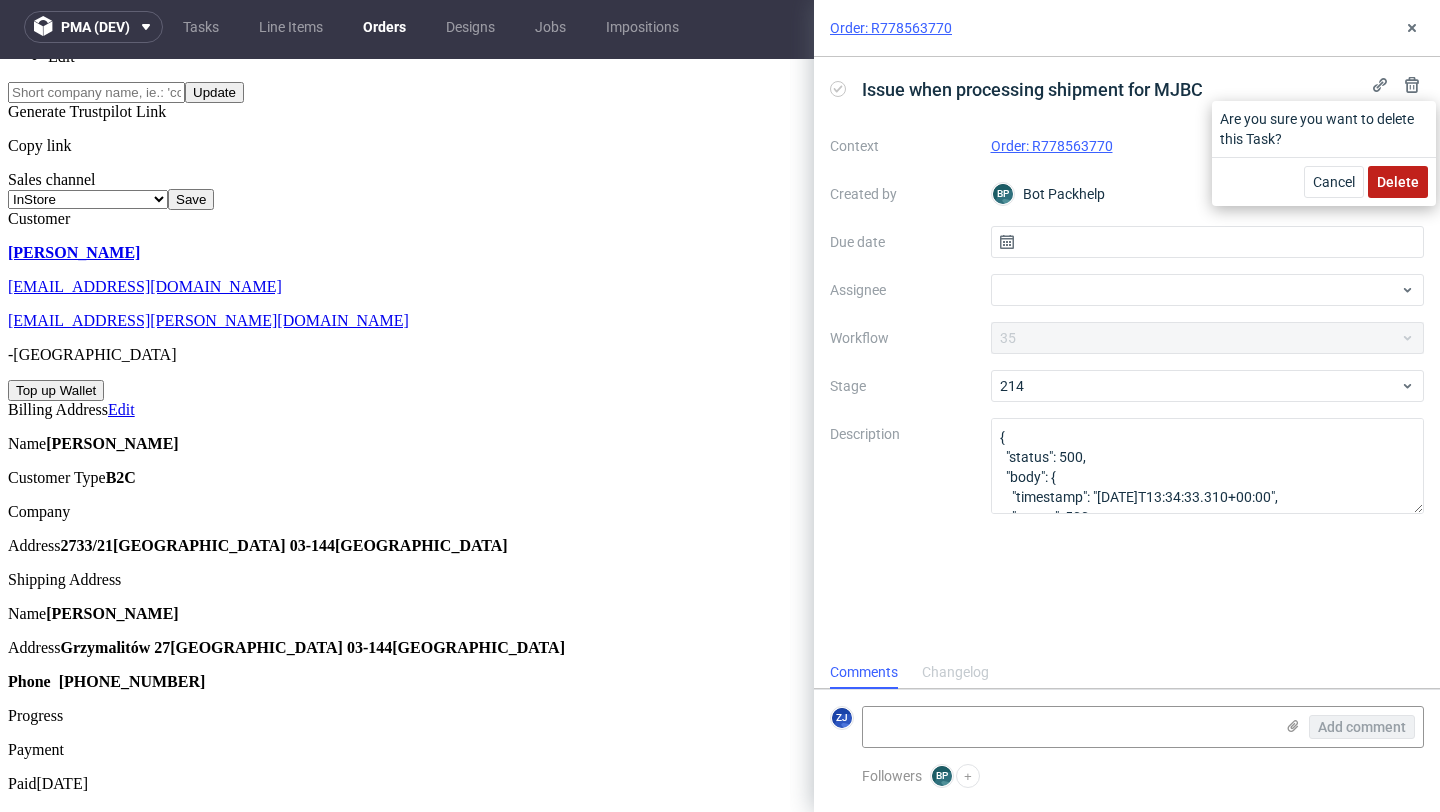 click on "Delete" at bounding box center (1398, 182) 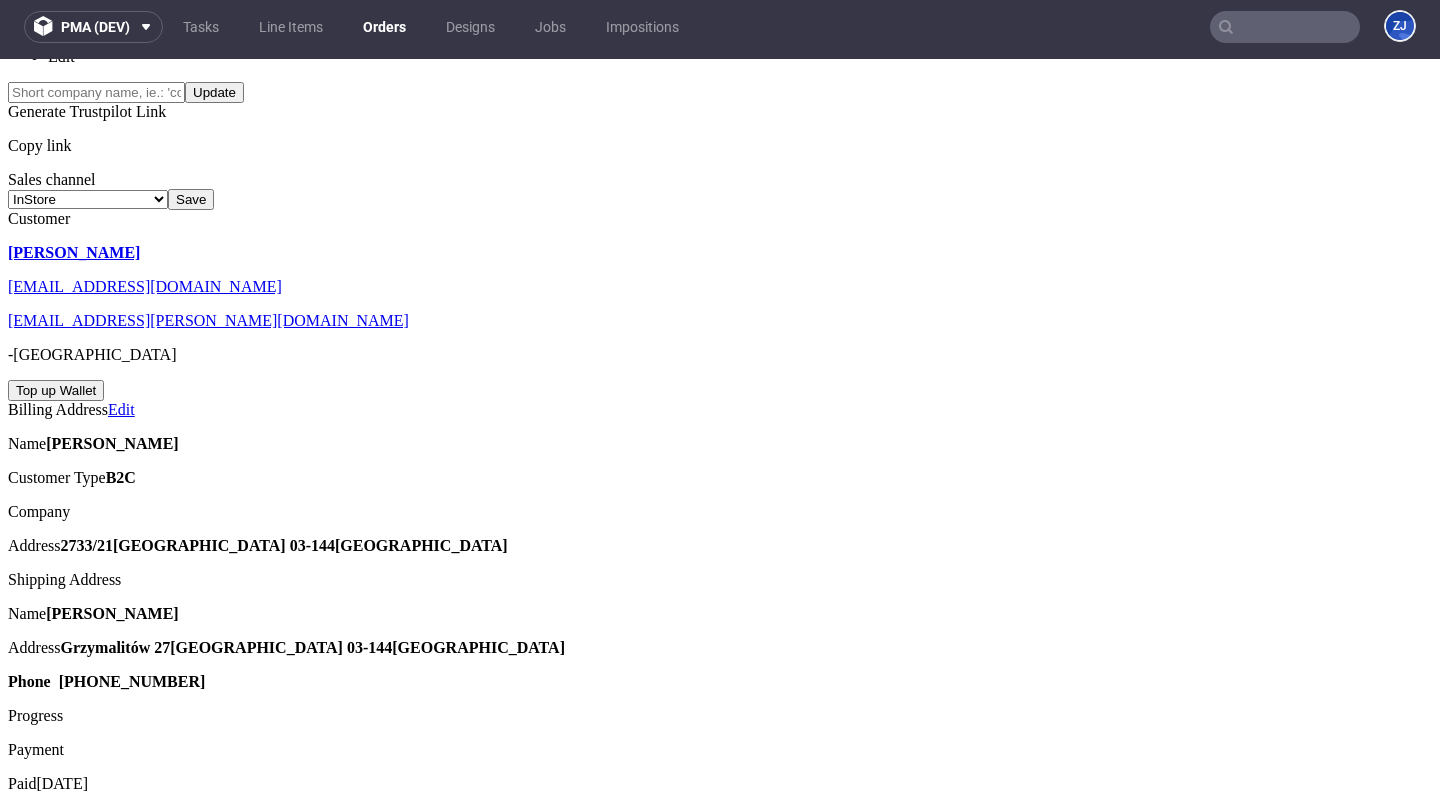 click on "Set due date" at bounding box center (720, 2481) 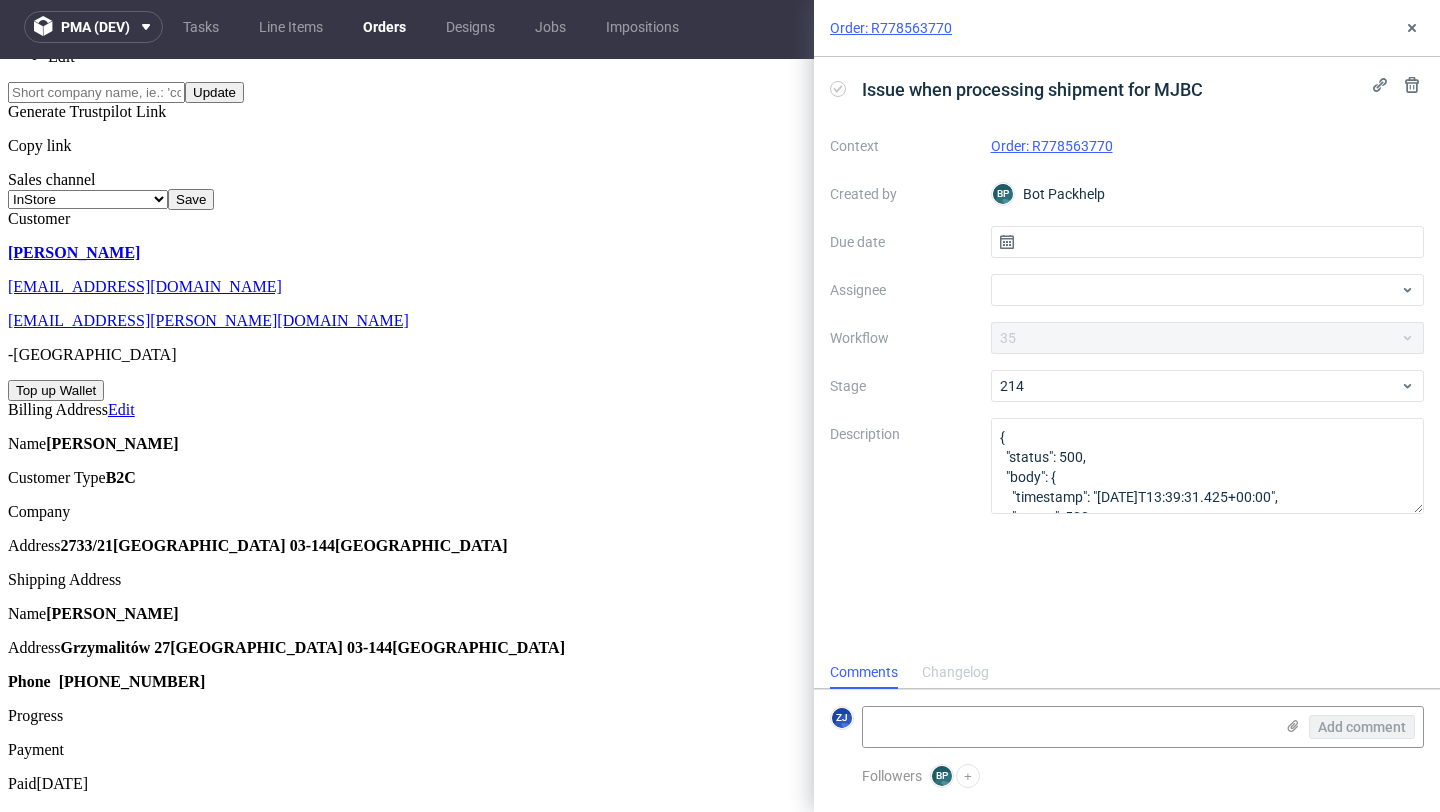 scroll, scrollTop: 16, scrollLeft: 0, axis: vertical 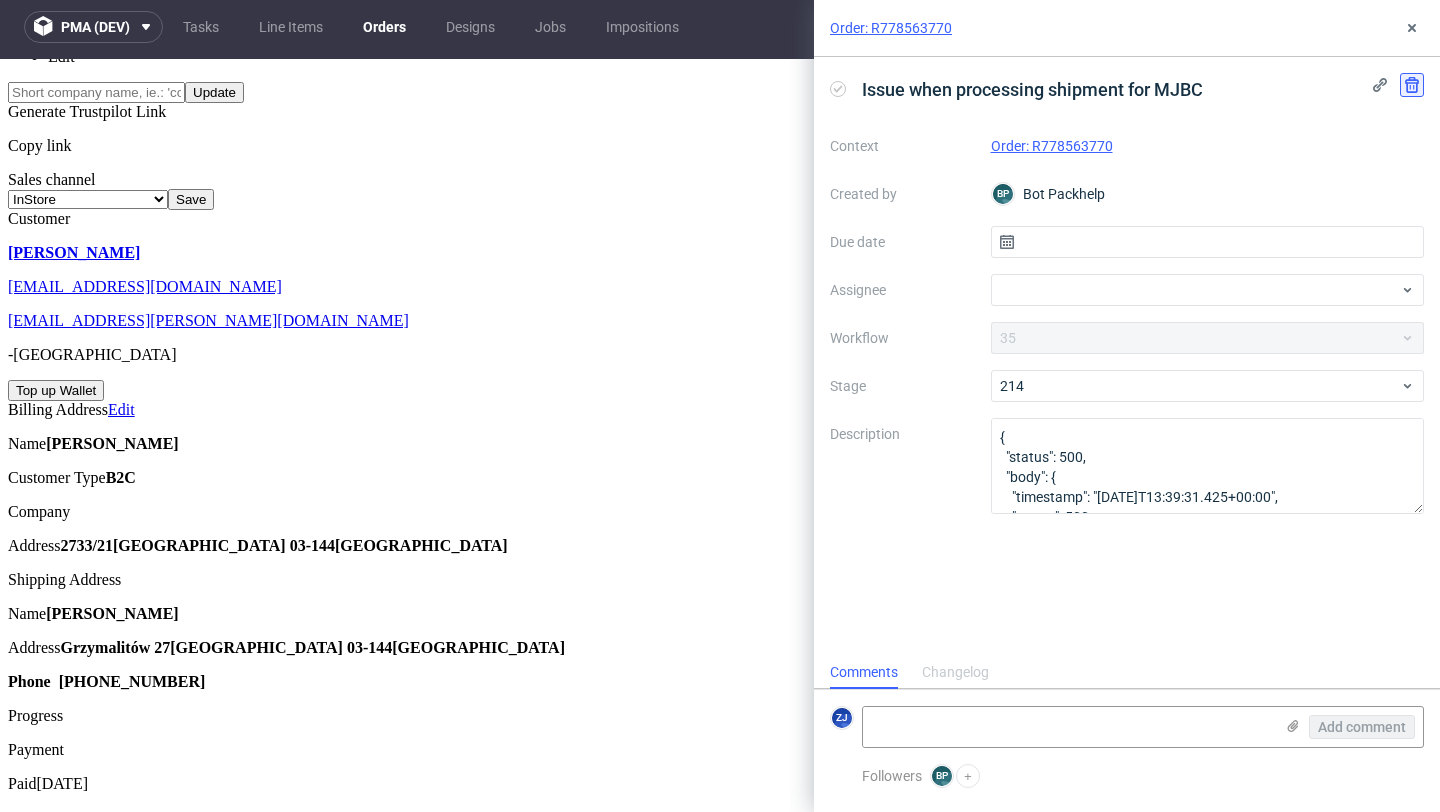 click 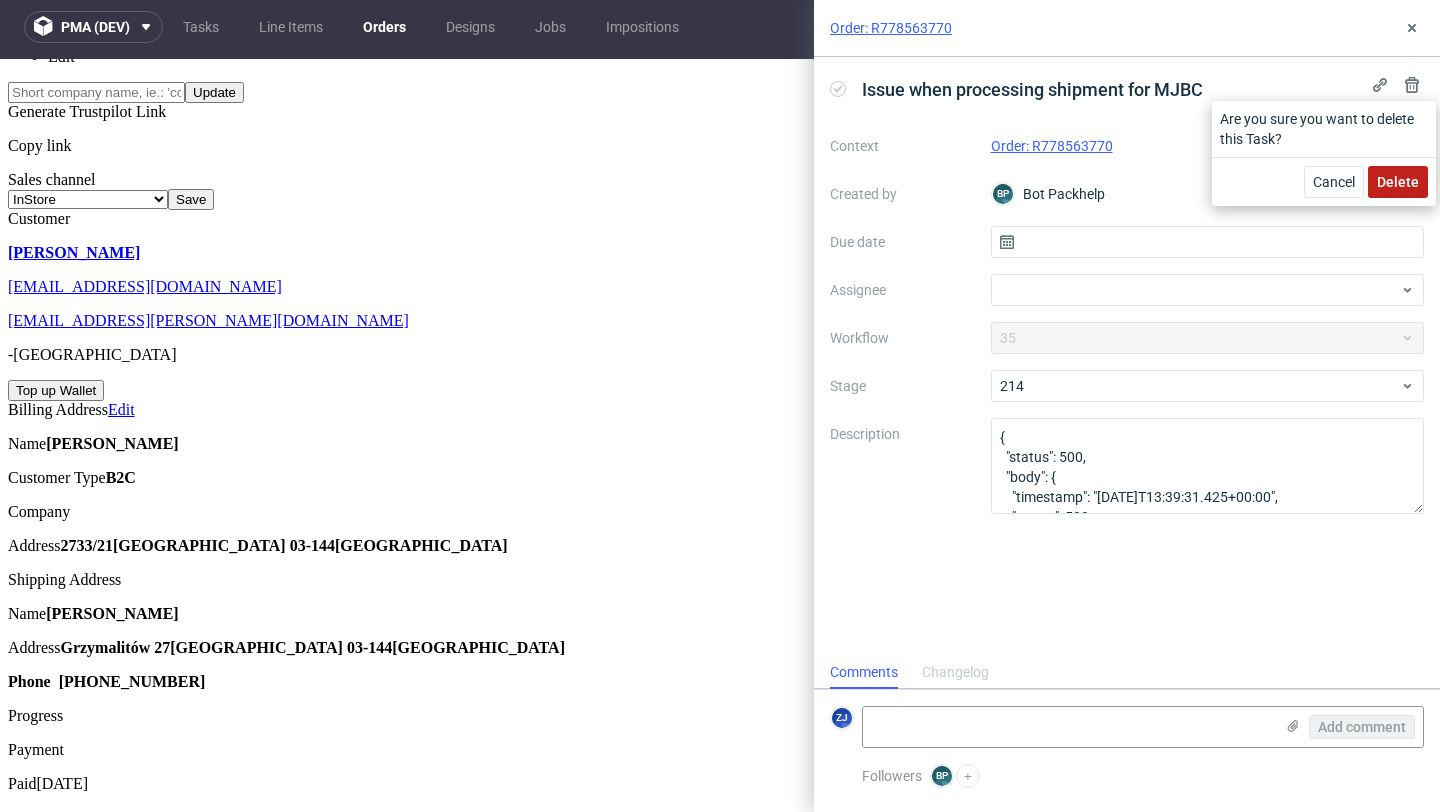 click on "Delete" at bounding box center [1398, 182] 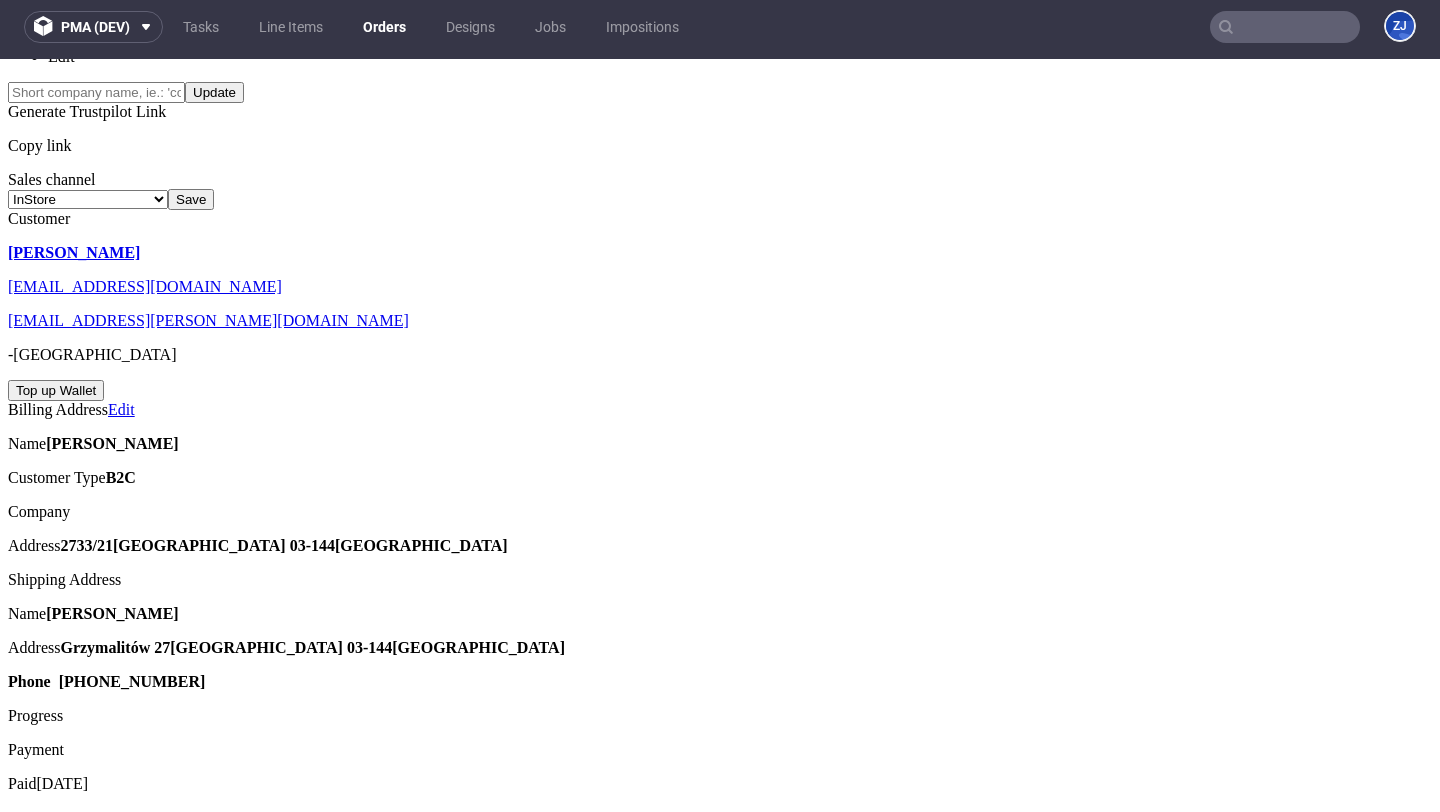 click on "To Do Issue when processing shipment for MJBC Set due date" at bounding box center [720, 2543] 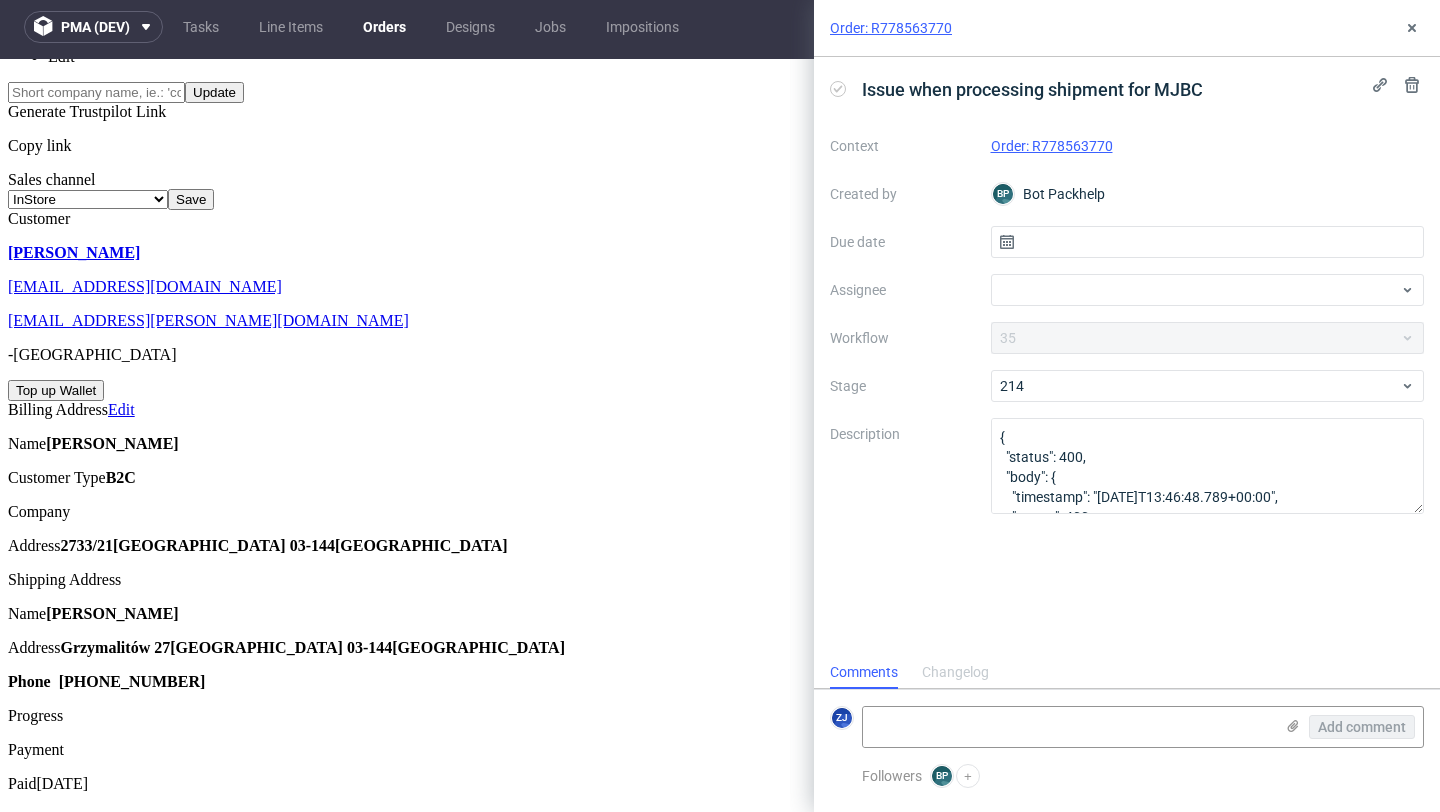scroll, scrollTop: 16, scrollLeft: 0, axis: vertical 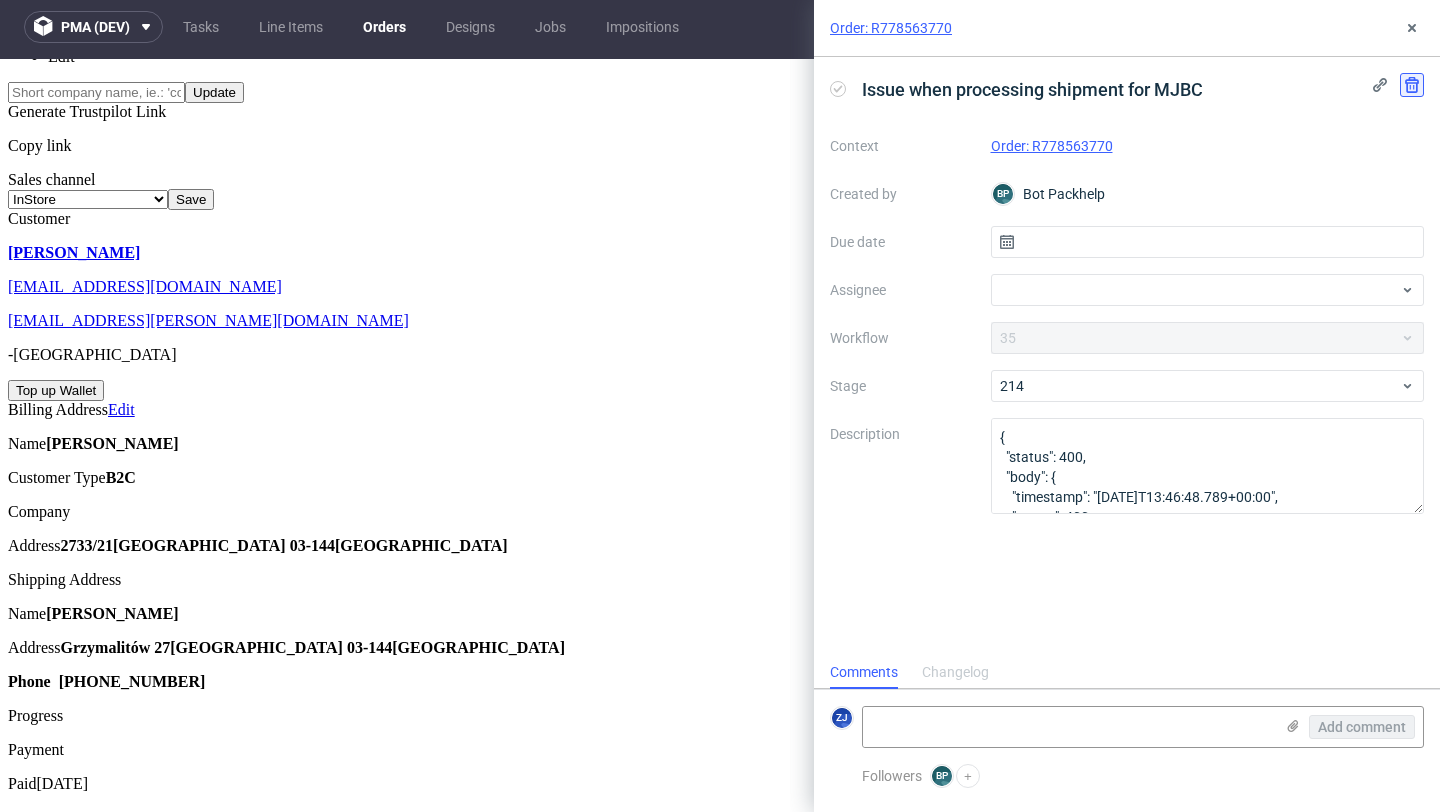 click 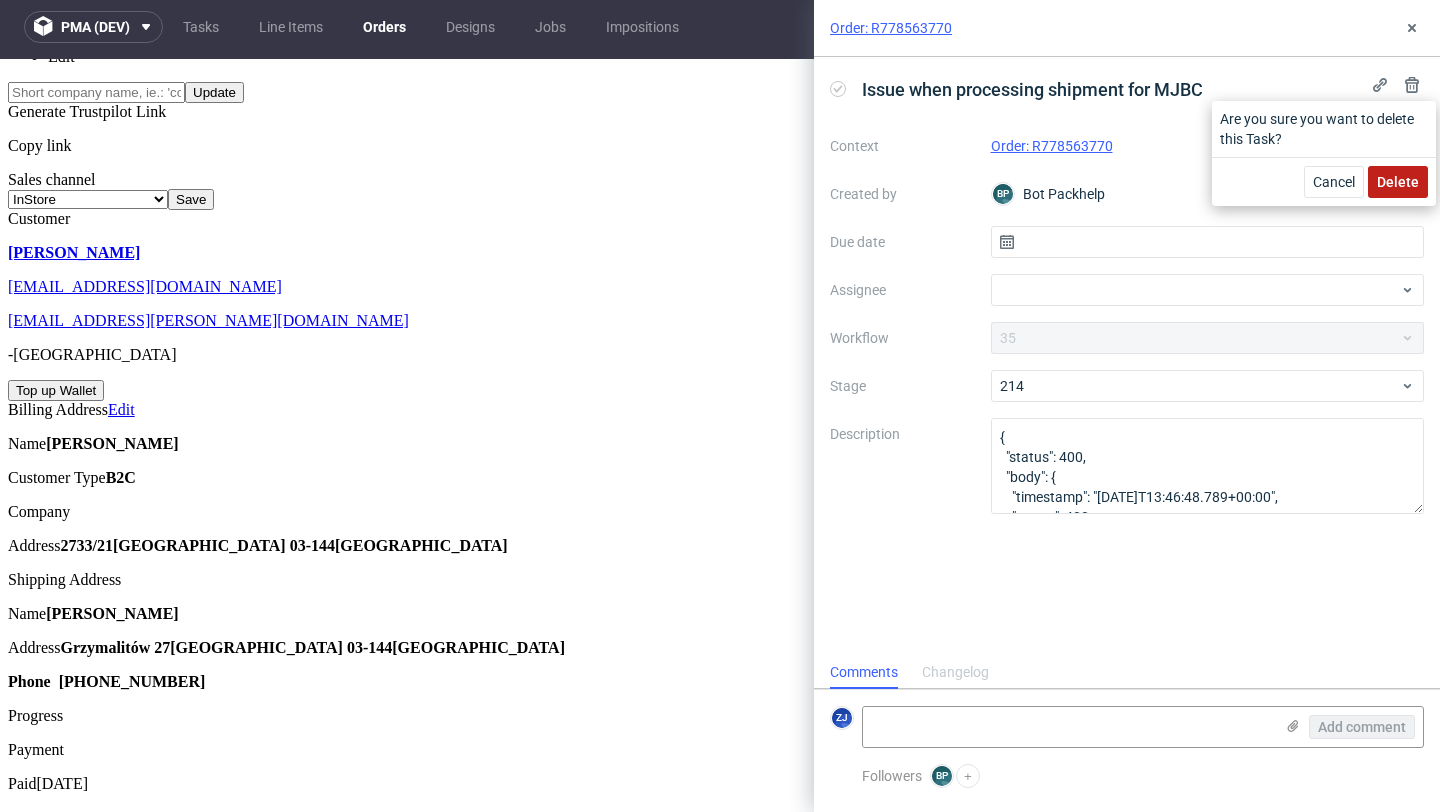 click on "Delete" at bounding box center (1398, 182) 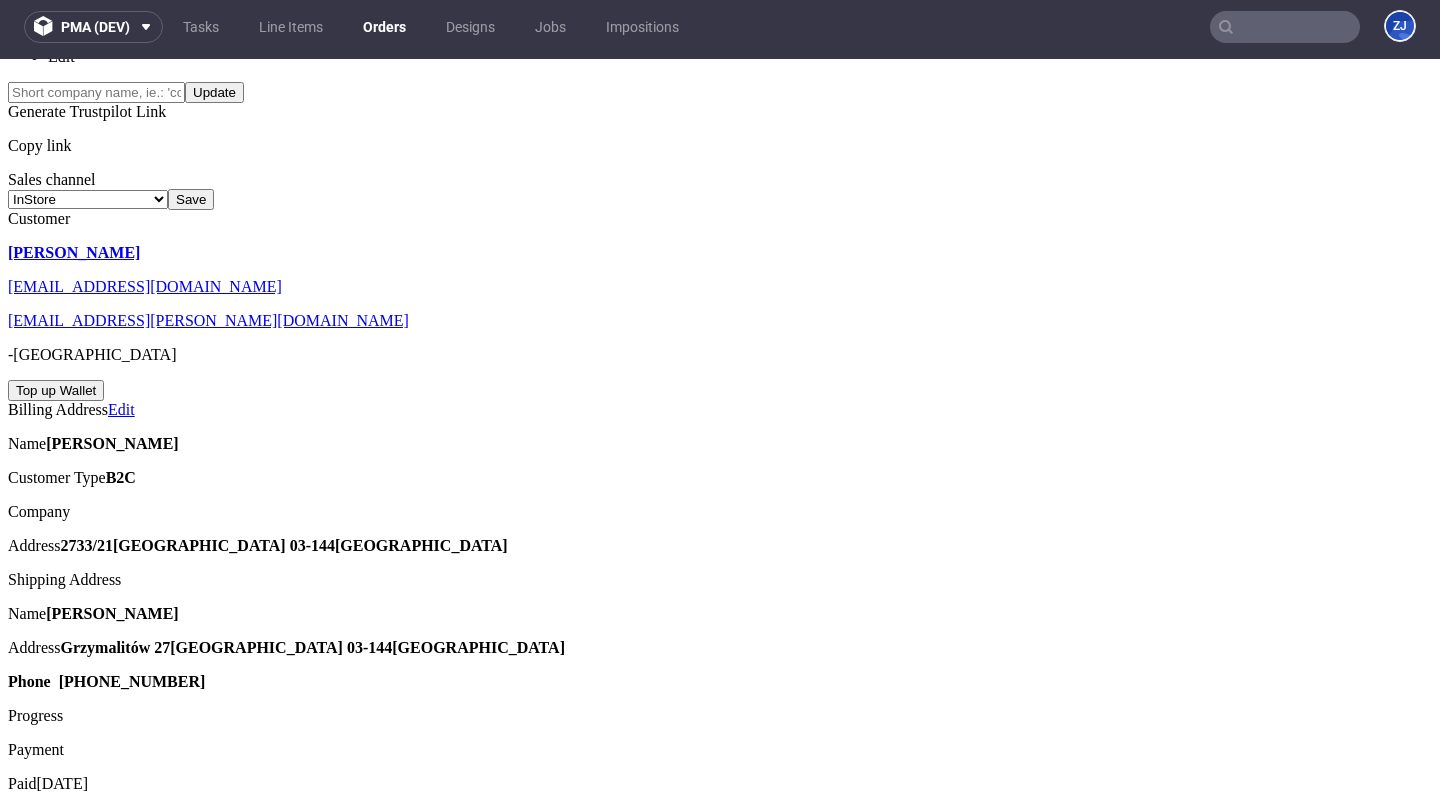 click on "To Do Issue when processing shipment for MJBC Set due date" at bounding box center [720, 2903] 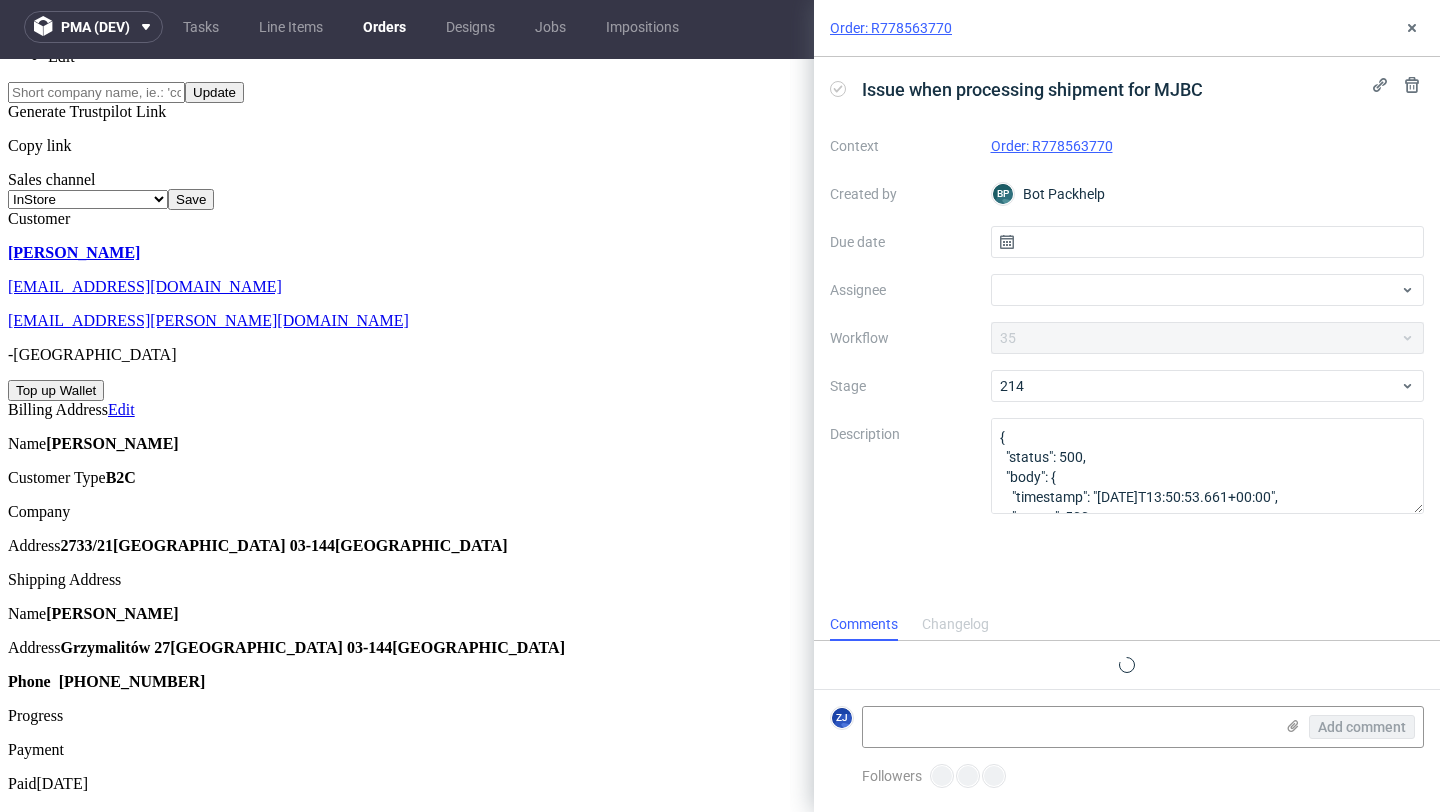 scroll, scrollTop: 16, scrollLeft: 0, axis: vertical 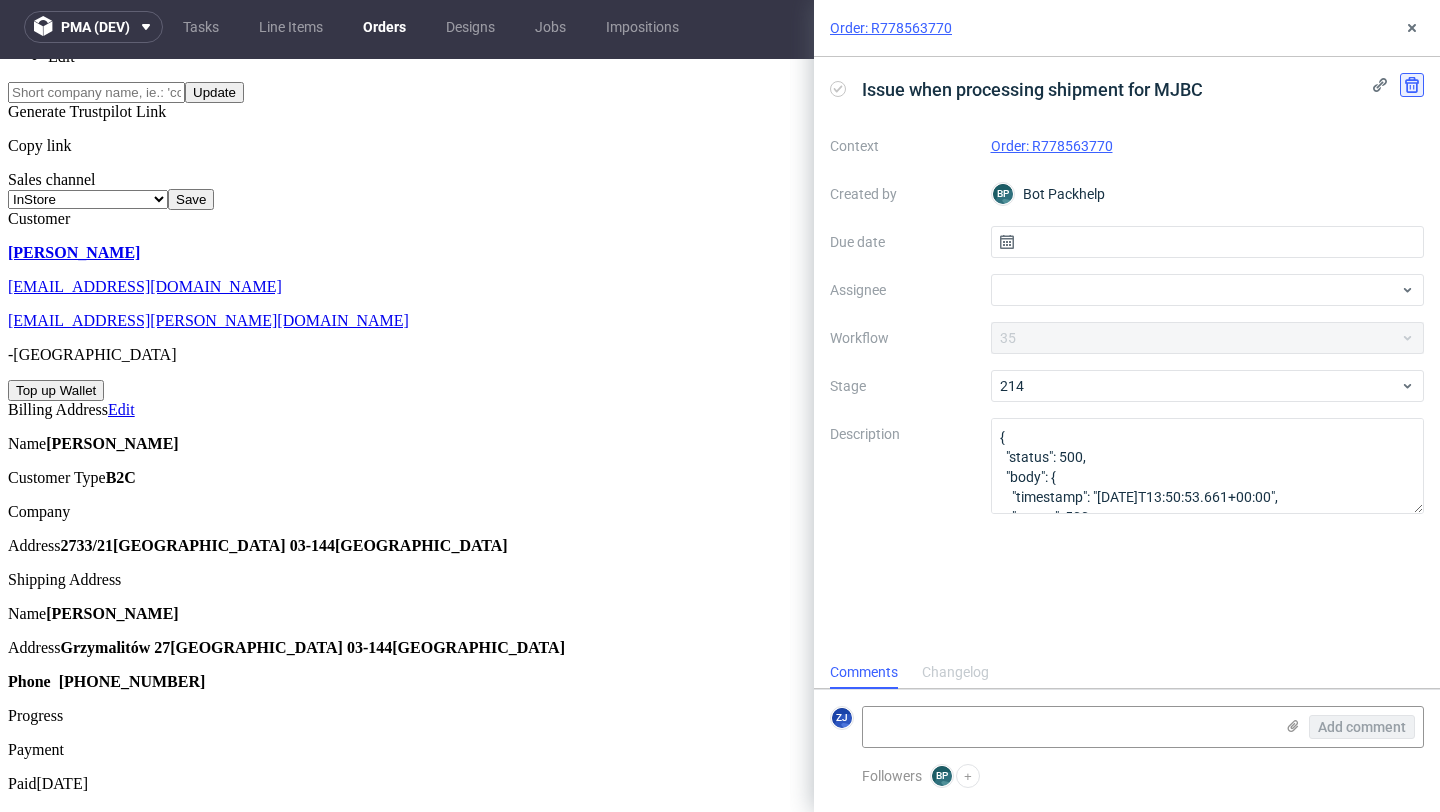 click 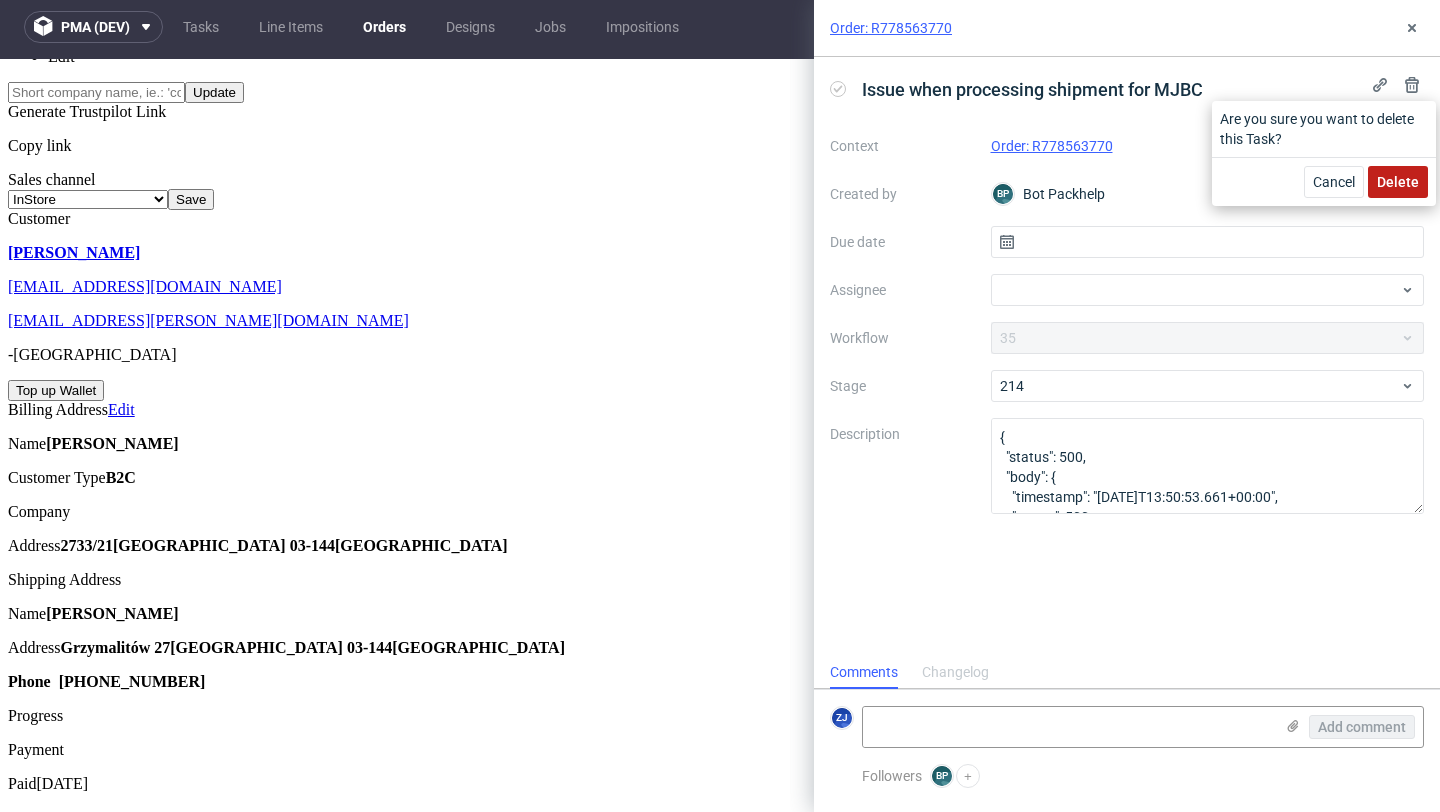 click on "Delete" at bounding box center (1398, 182) 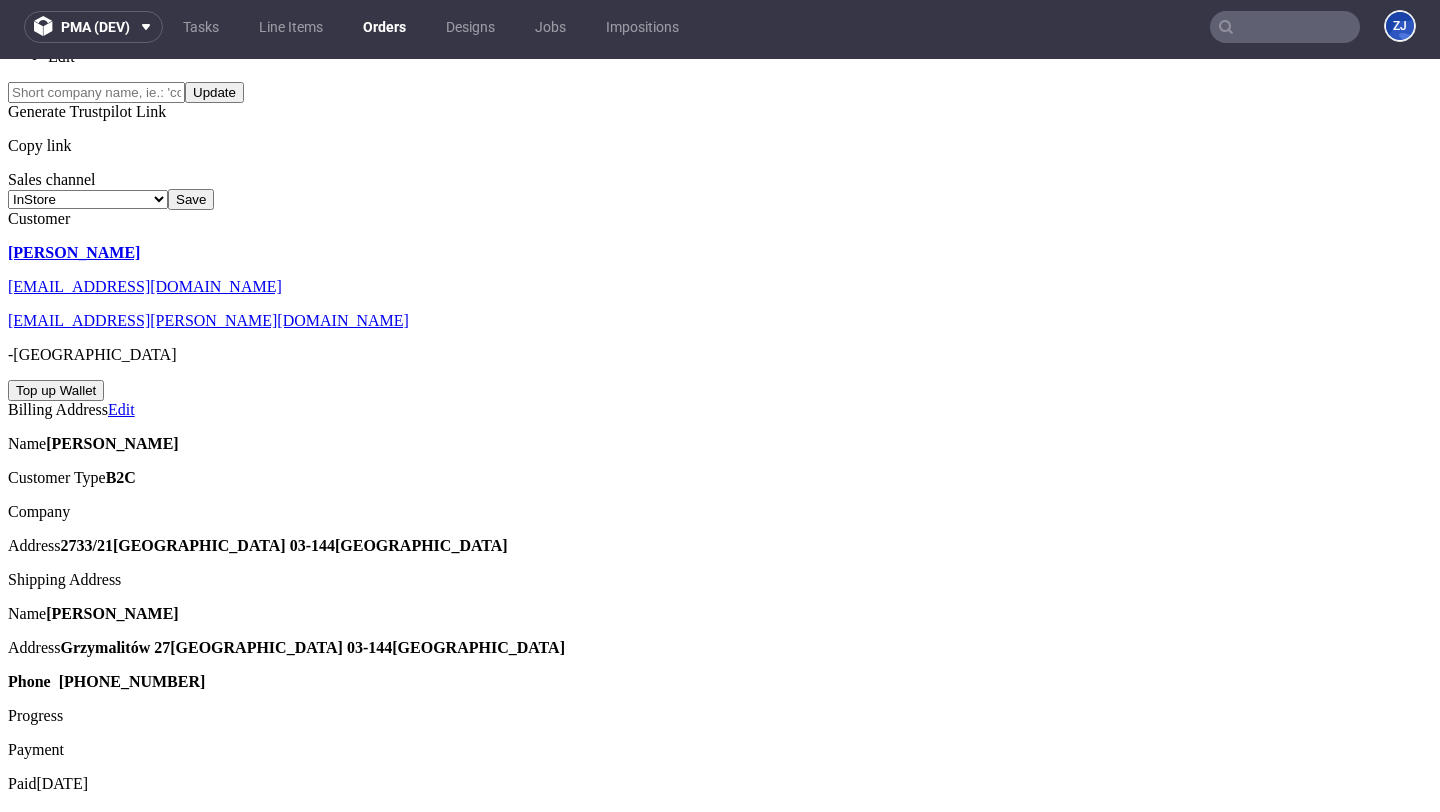 click on "To Do Issue when processing shipment for MJBC Set due date" at bounding box center (720, 2813) 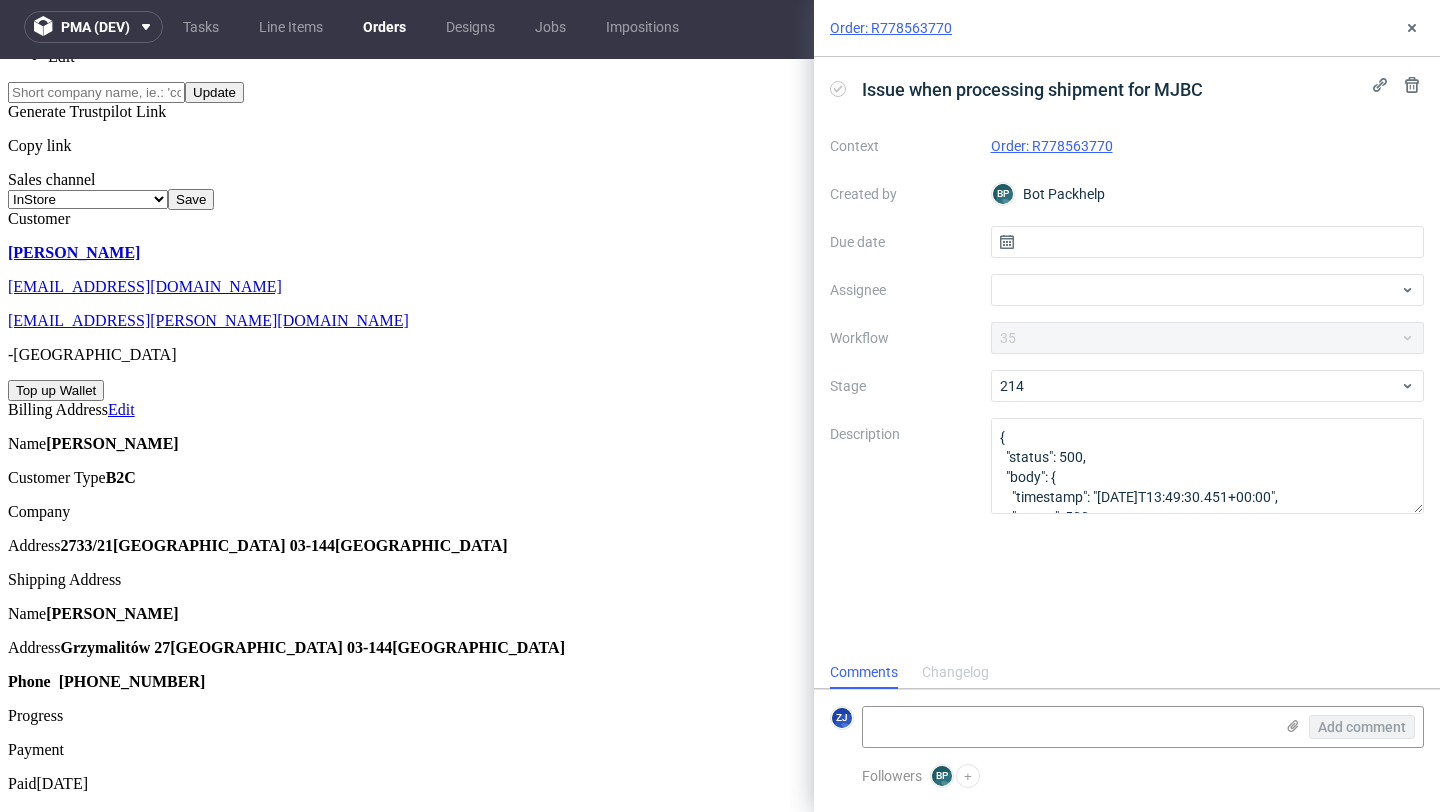 scroll, scrollTop: 16, scrollLeft: 0, axis: vertical 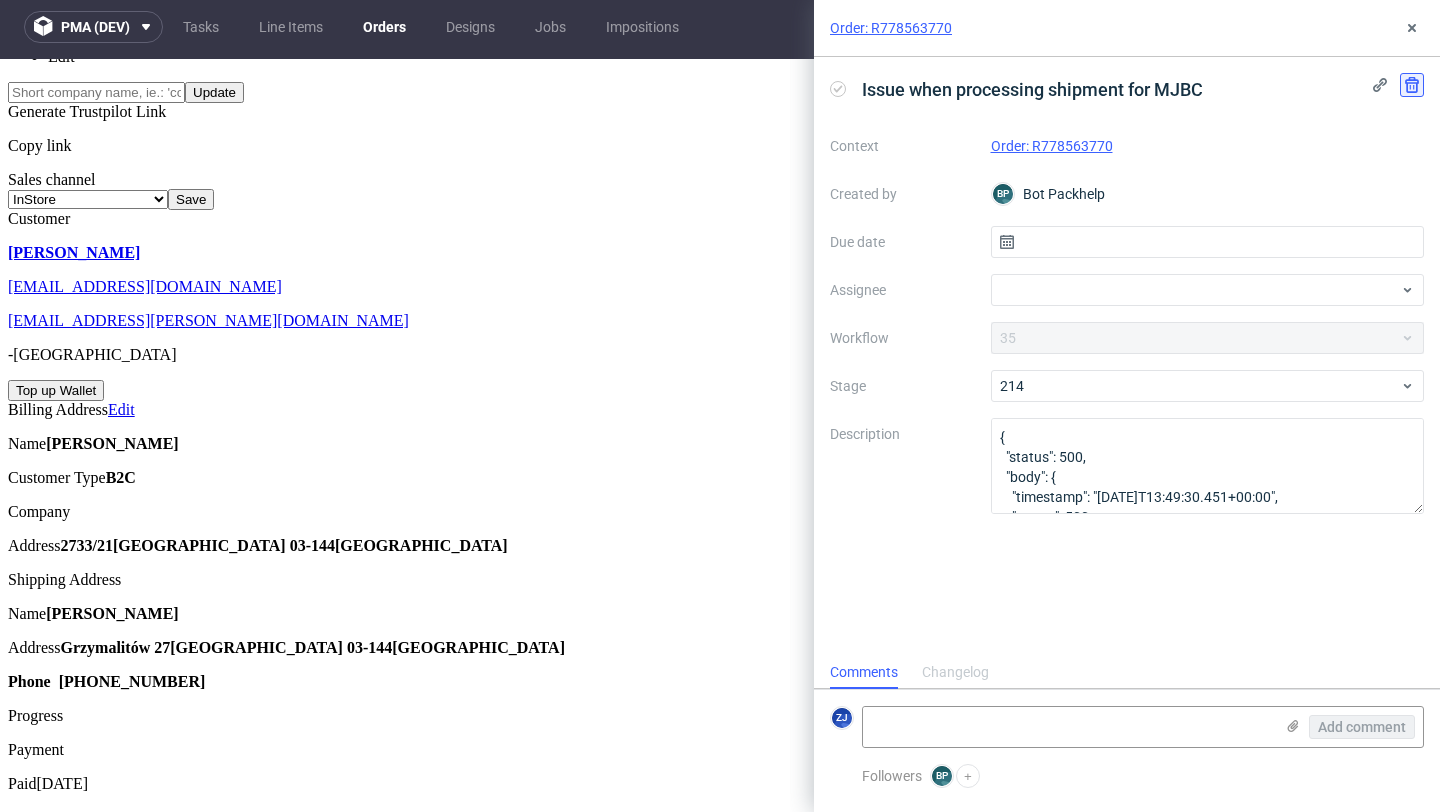 click 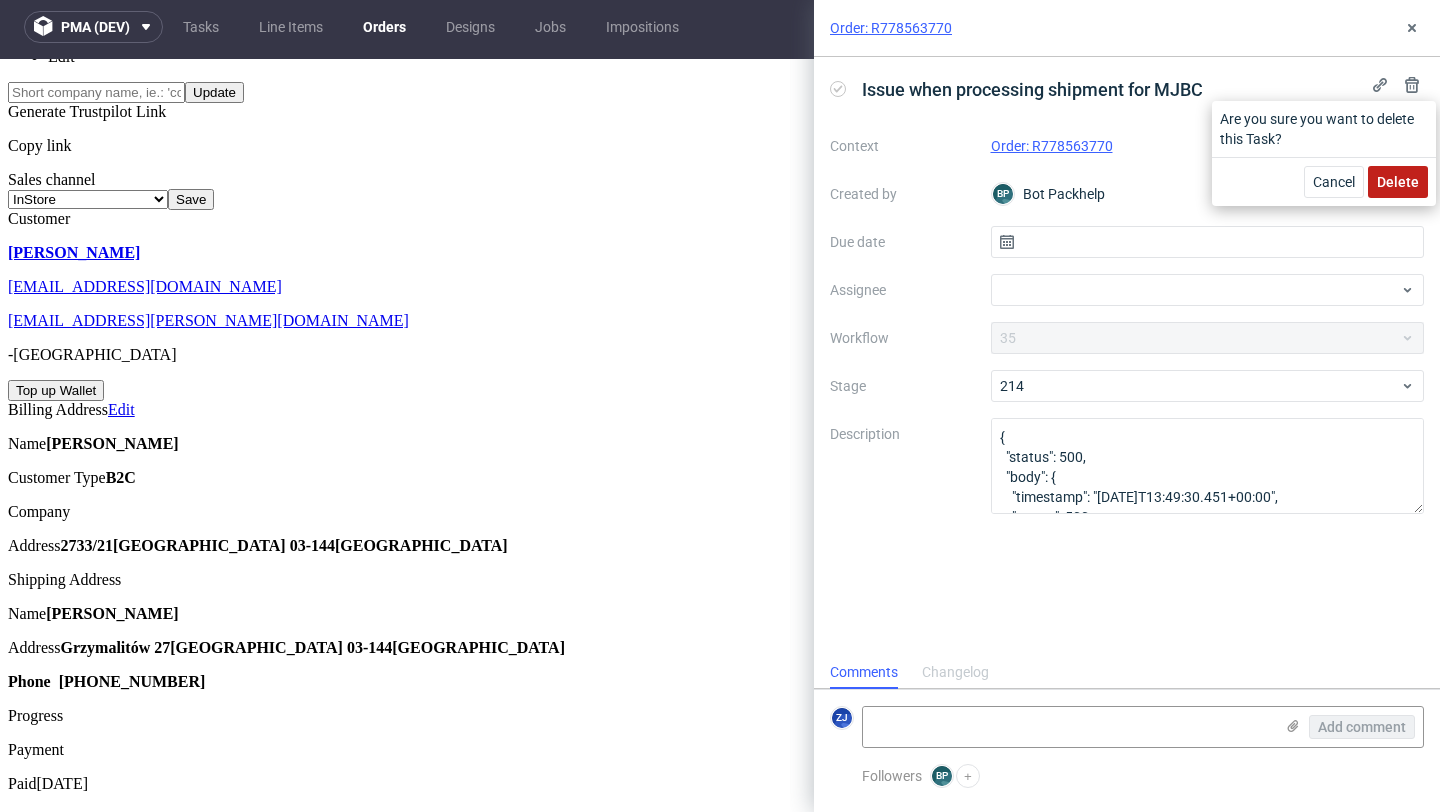 click on "Delete" at bounding box center [1398, 182] 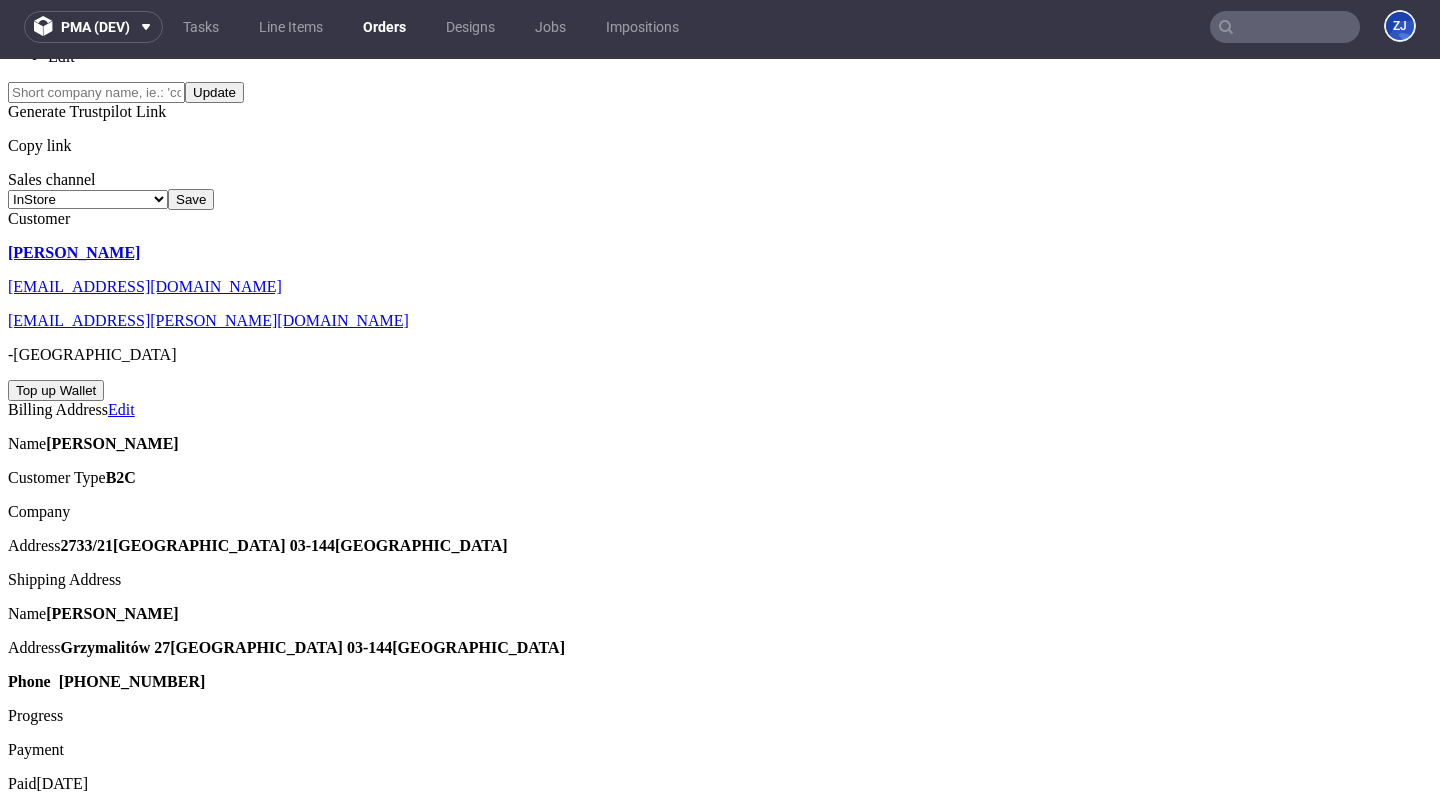 click on "To Do Issue when processing shipment for MJBC" at bounding box center (720, 2544) 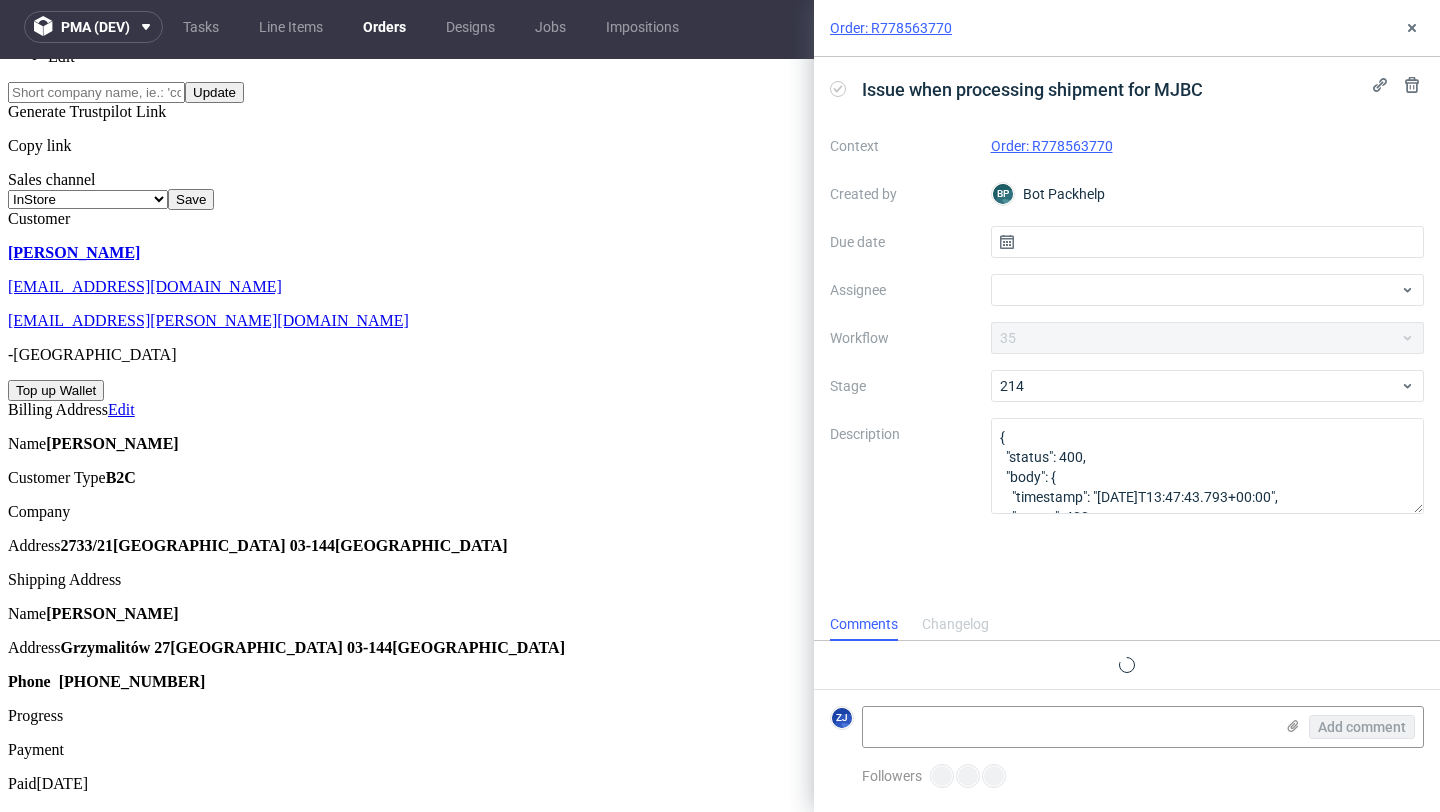 scroll, scrollTop: 16, scrollLeft: 0, axis: vertical 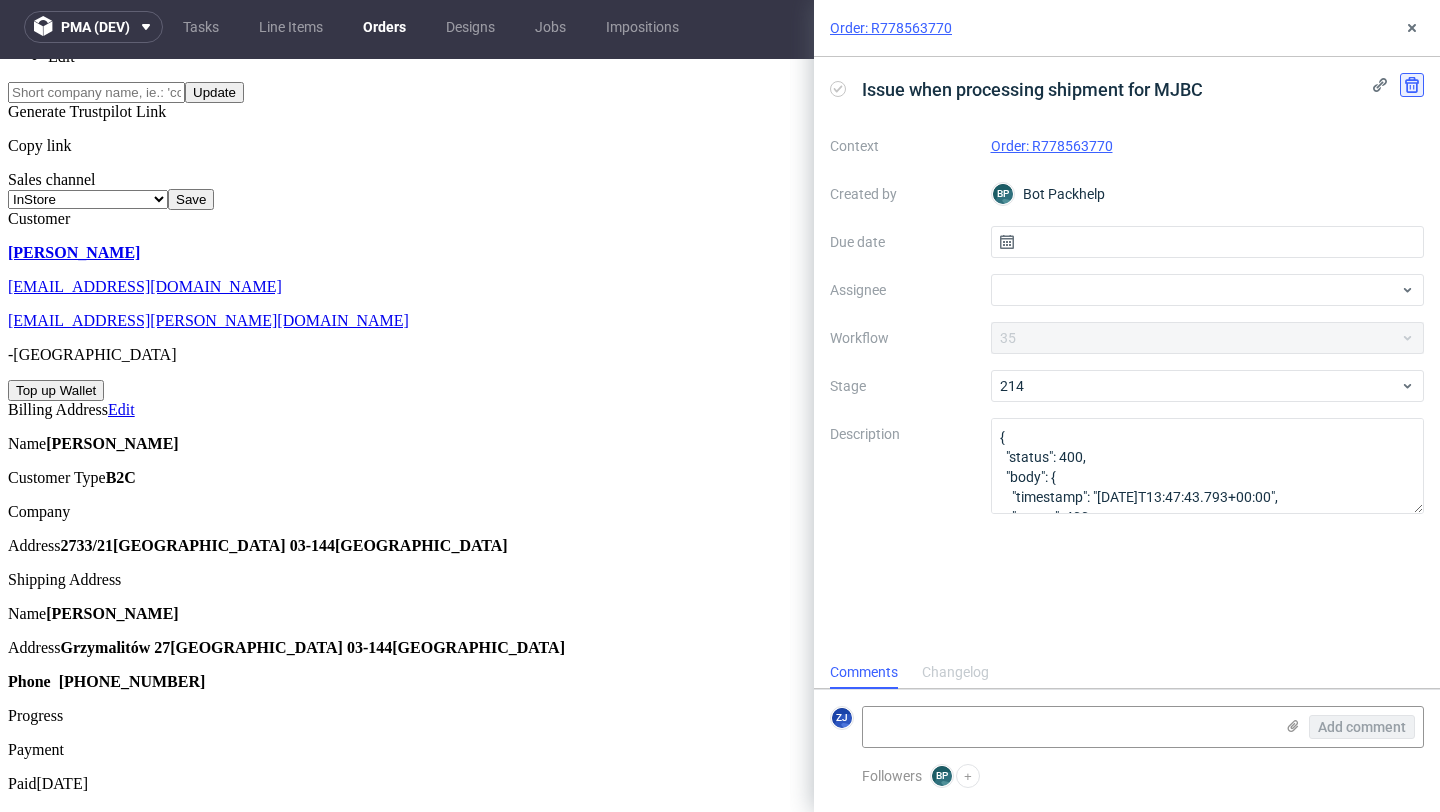 click 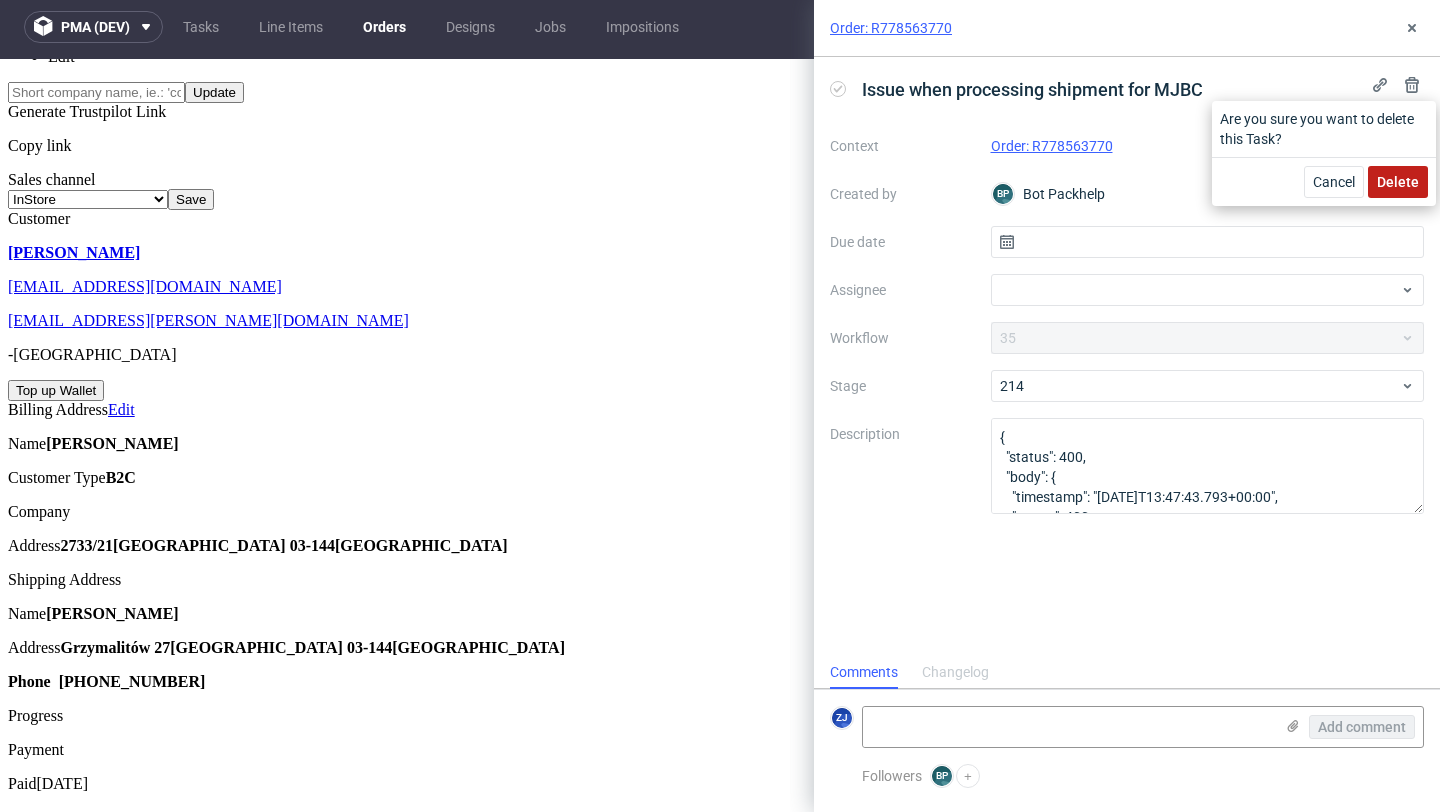 click on "Delete" at bounding box center (1398, 182) 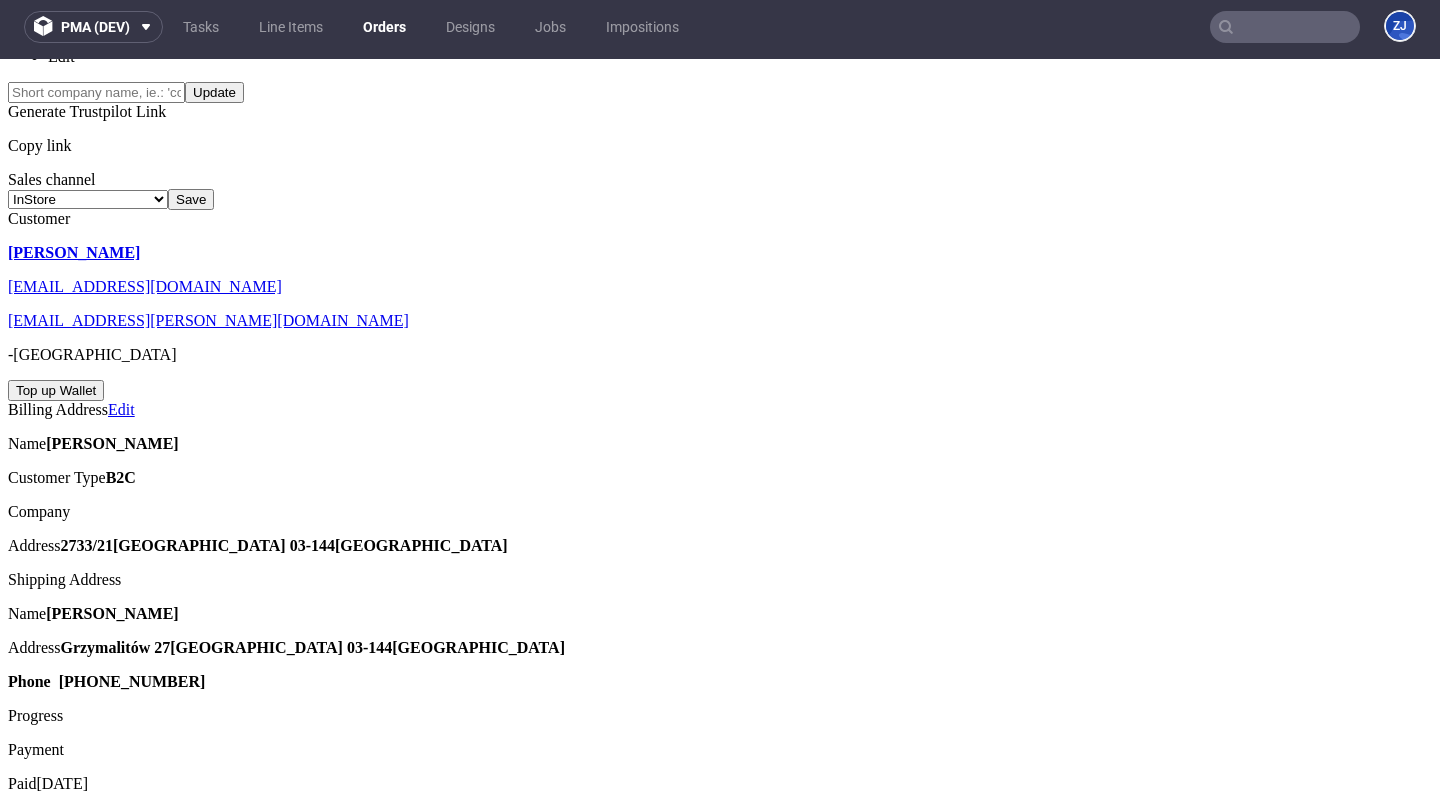 click on "To Do Issue when processing shipment for MJBC Set due date" at bounding box center (720, 2453) 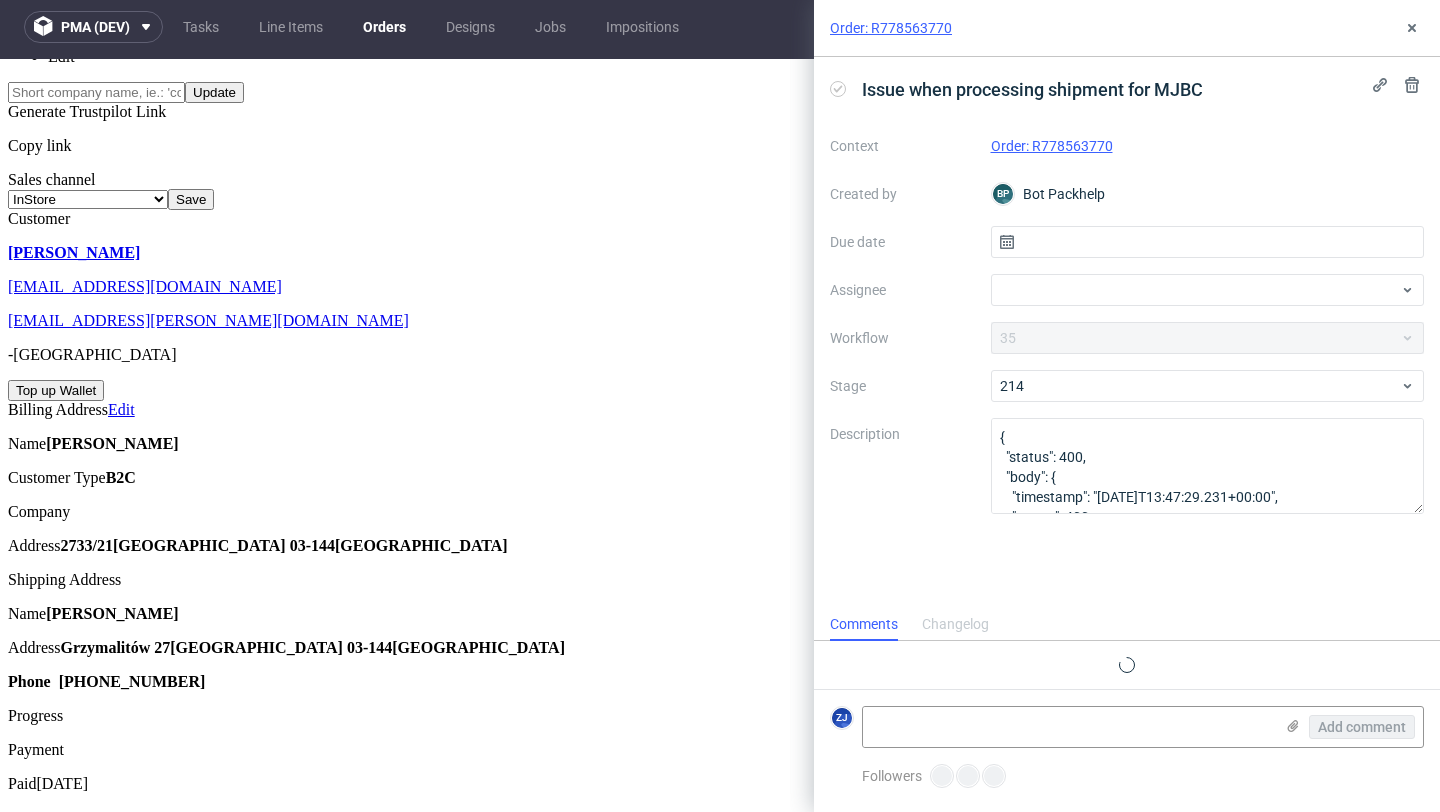 scroll, scrollTop: 16, scrollLeft: 0, axis: vertical 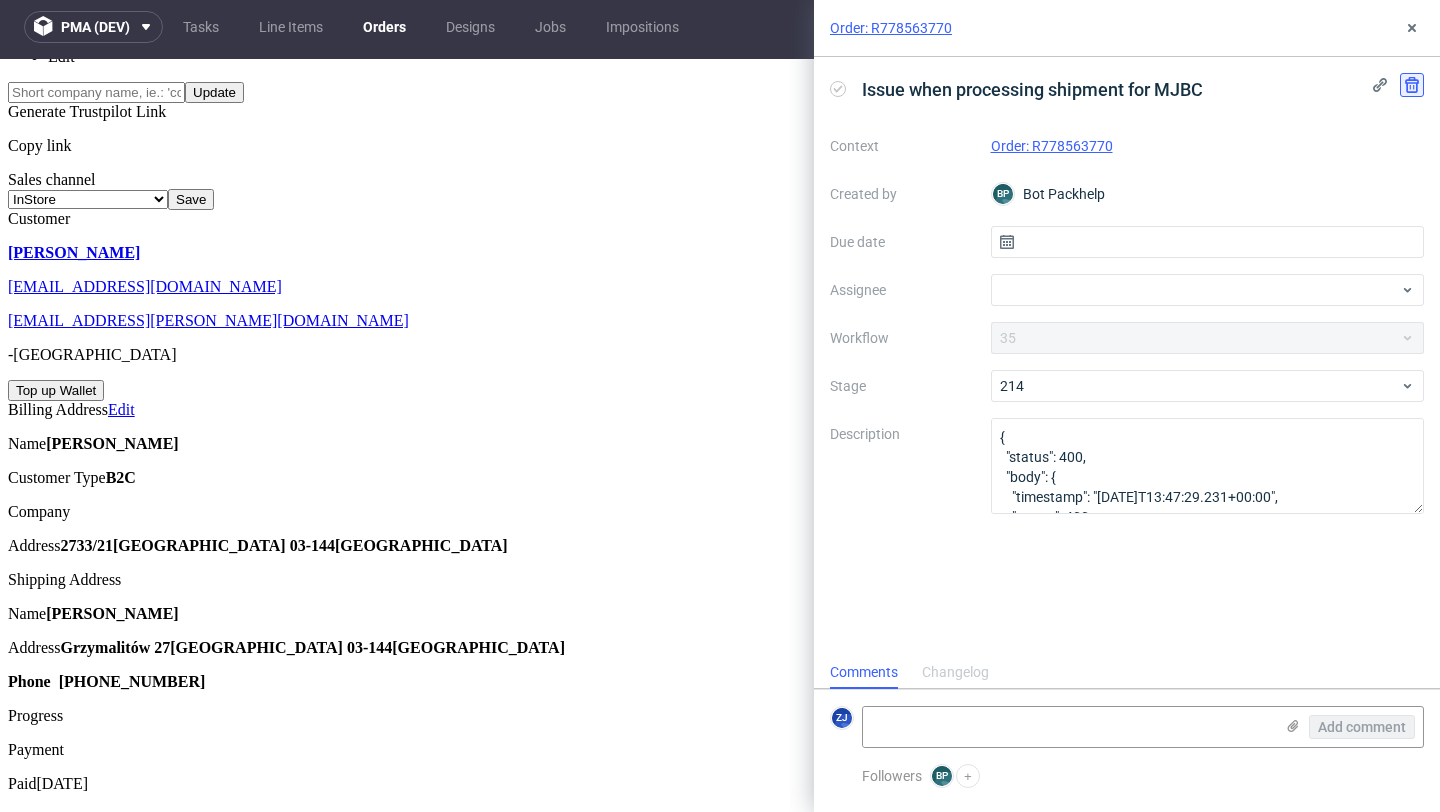 click 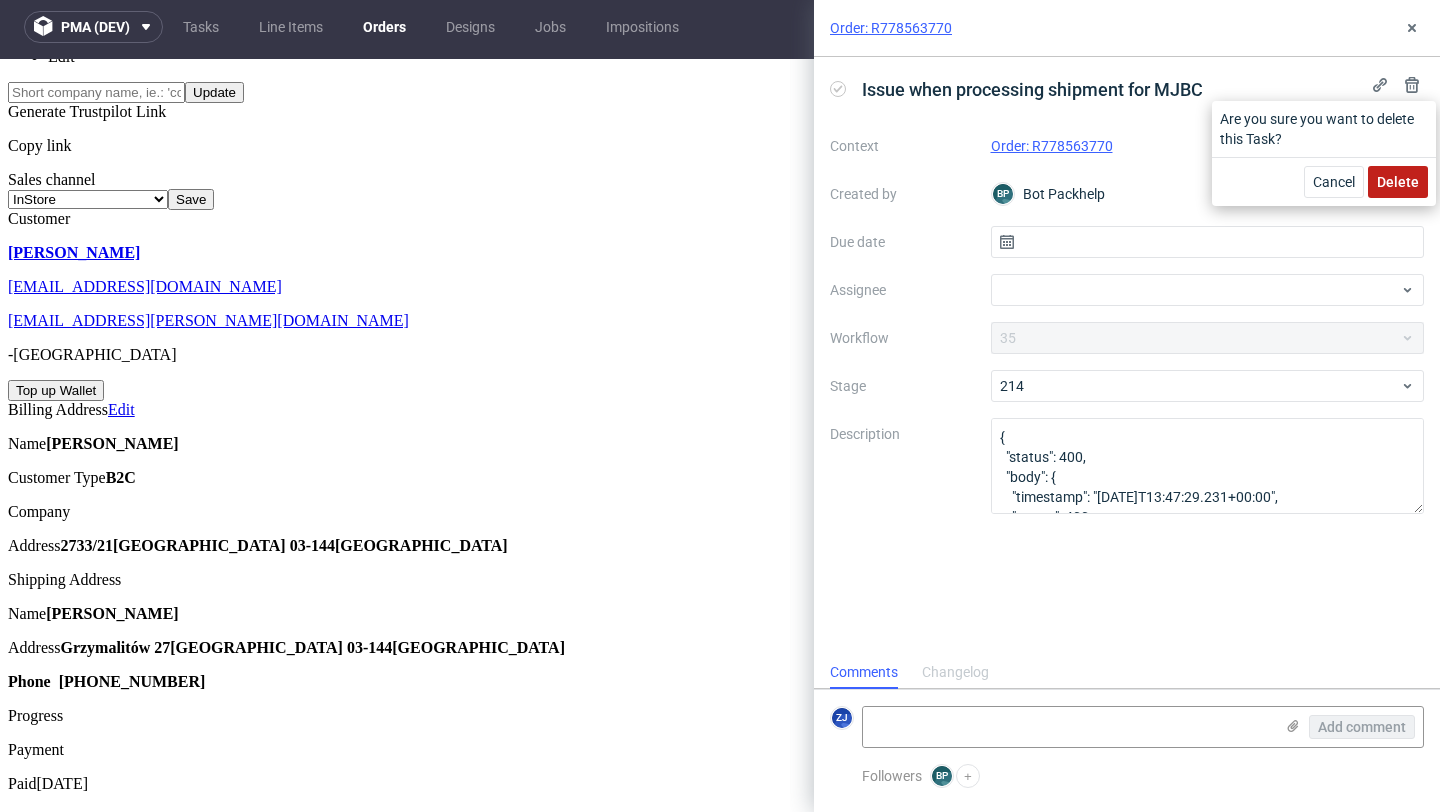 click on "Delete" at bounding box center [1398, 182] 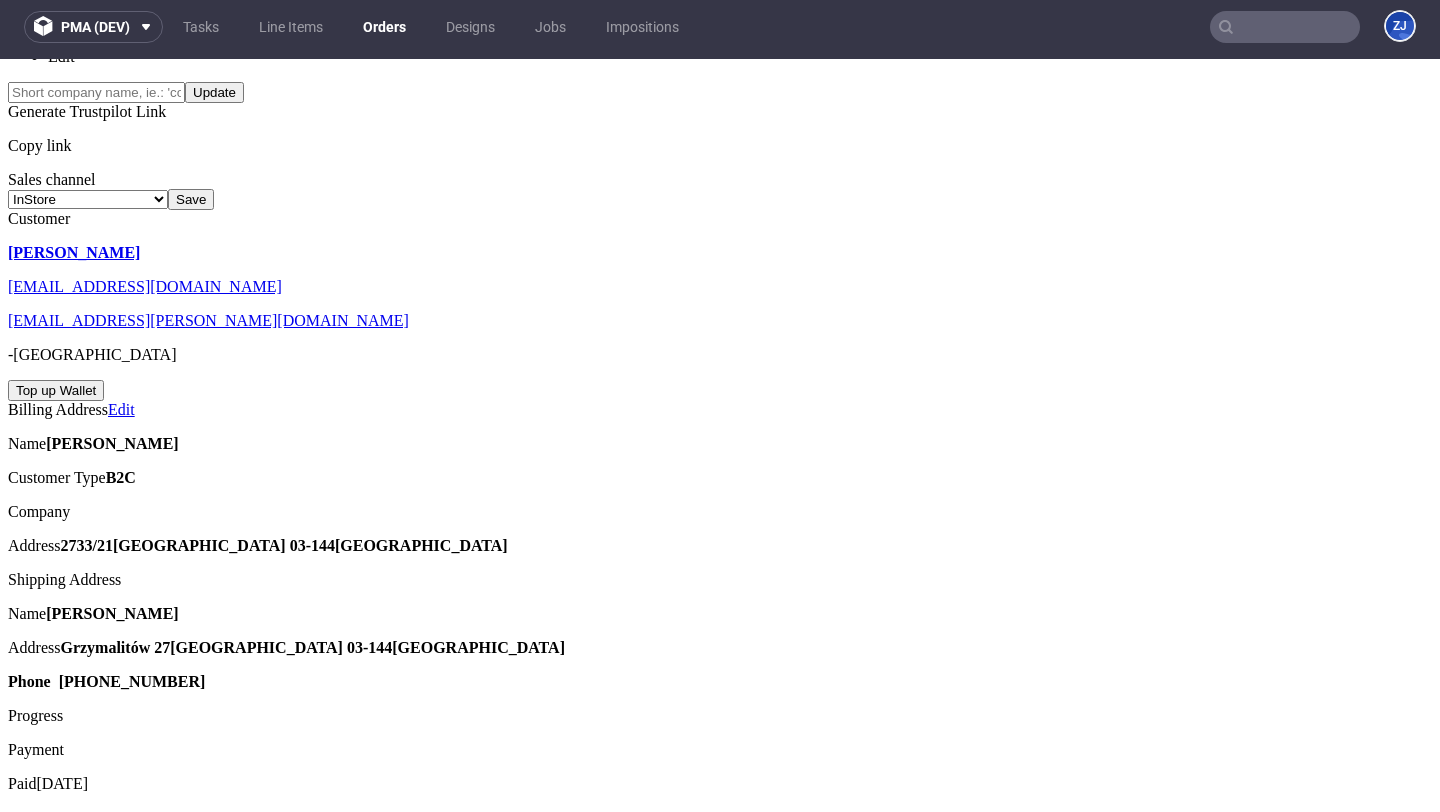 click on "To Do Issue when processing shipment for MJBC Set due date" at bounding box center [720, 2273] 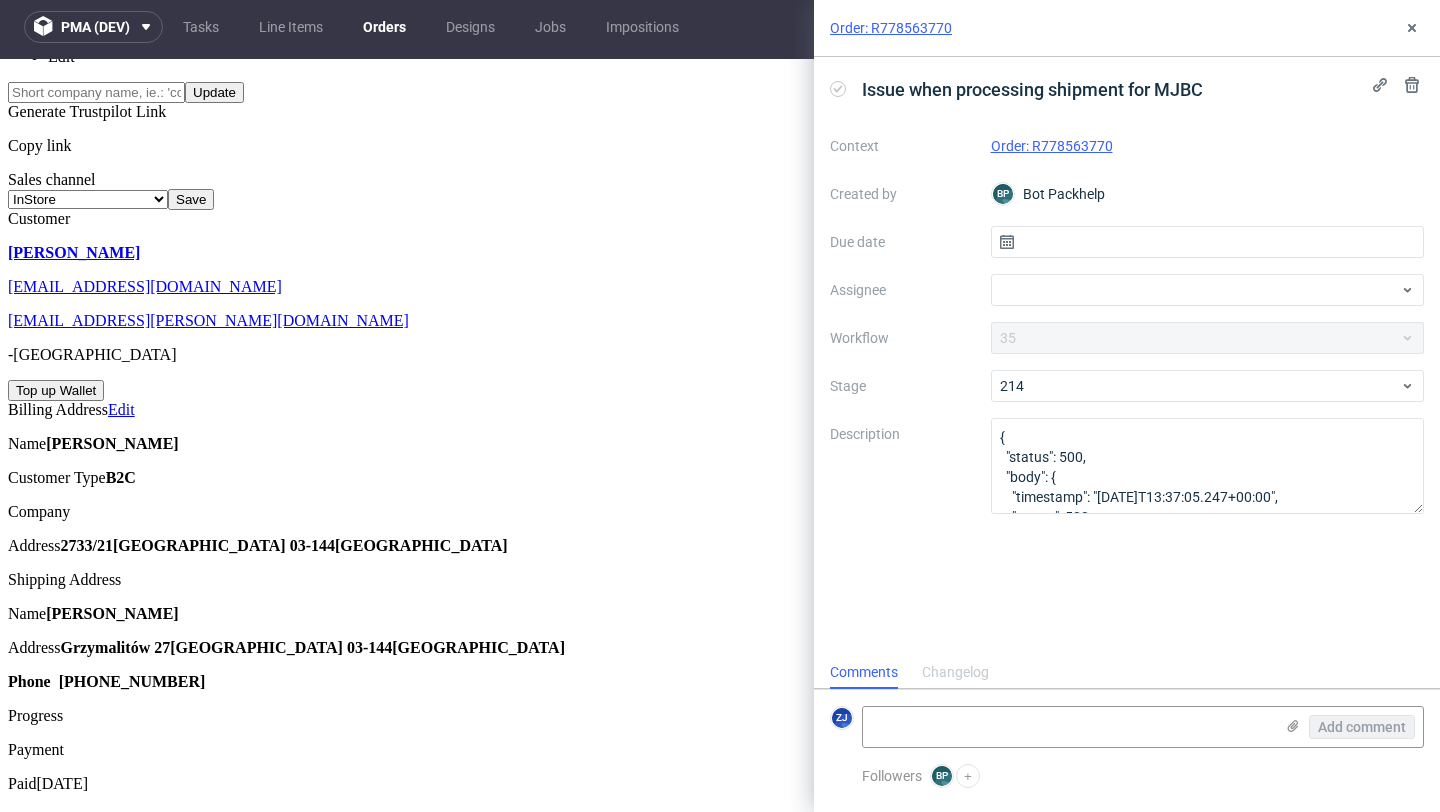 scroll, scrollTop: 16, scrollLeft: 0, axis: vertical 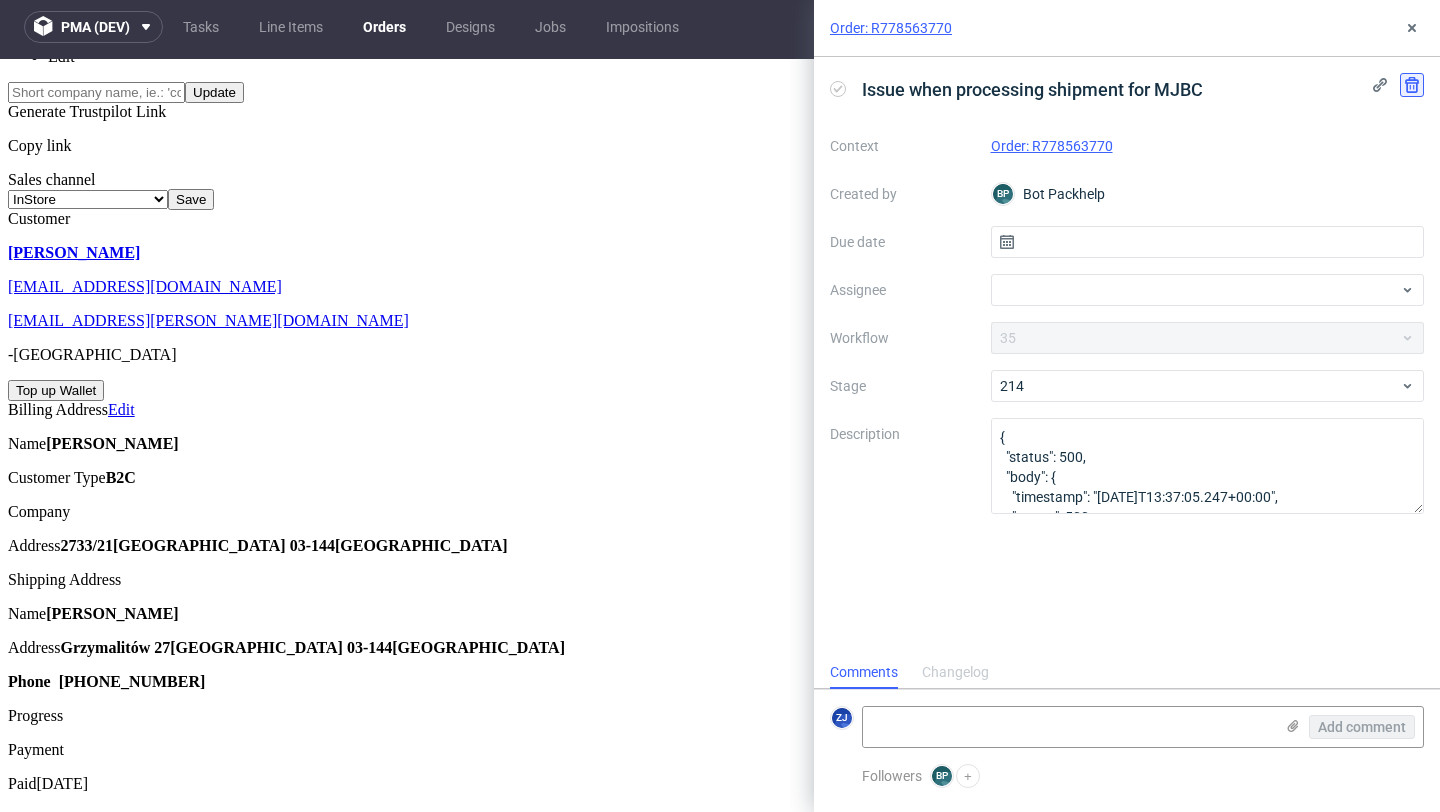 click at bounding box center [1412, 85] 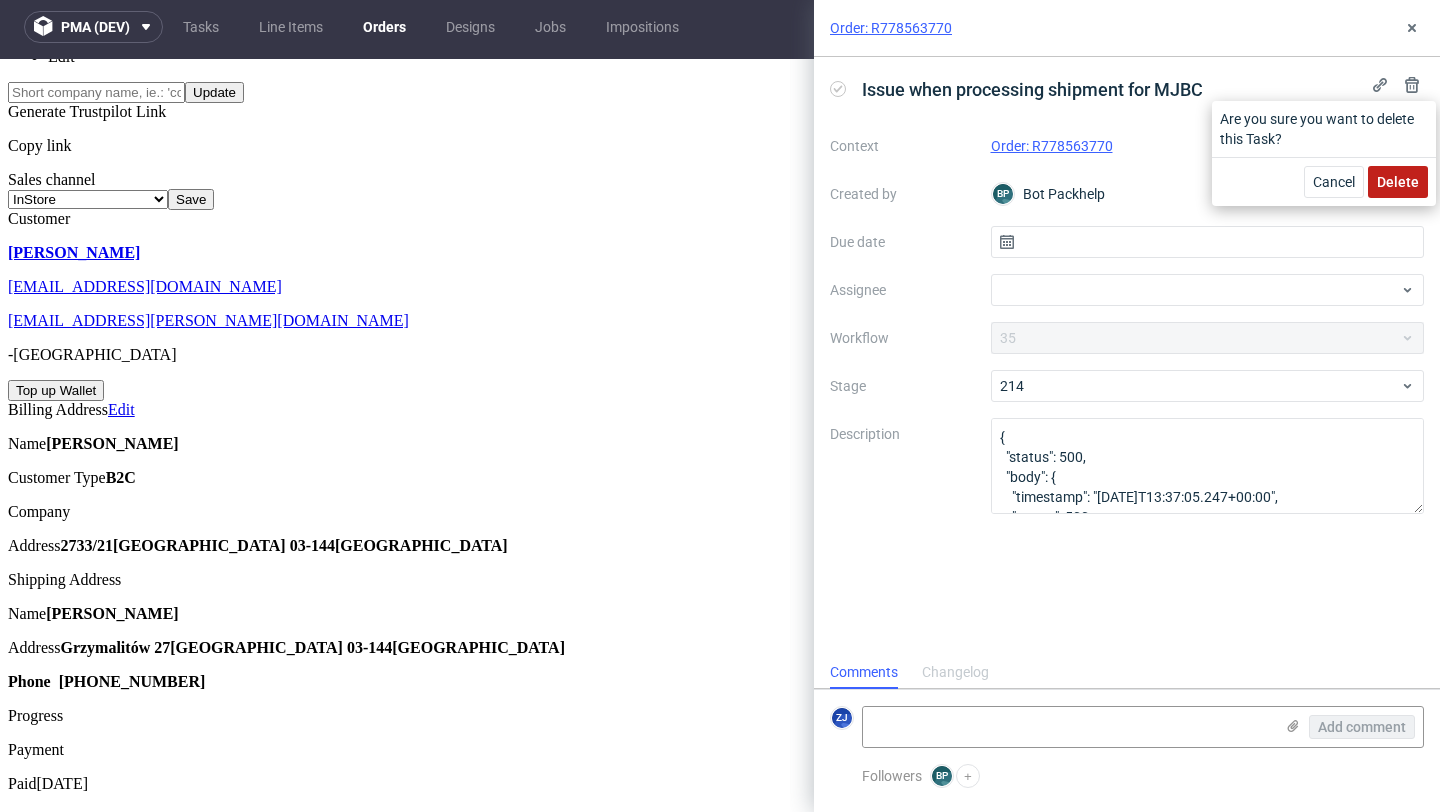 click on "Delete" at bounding box center (1398, 182) 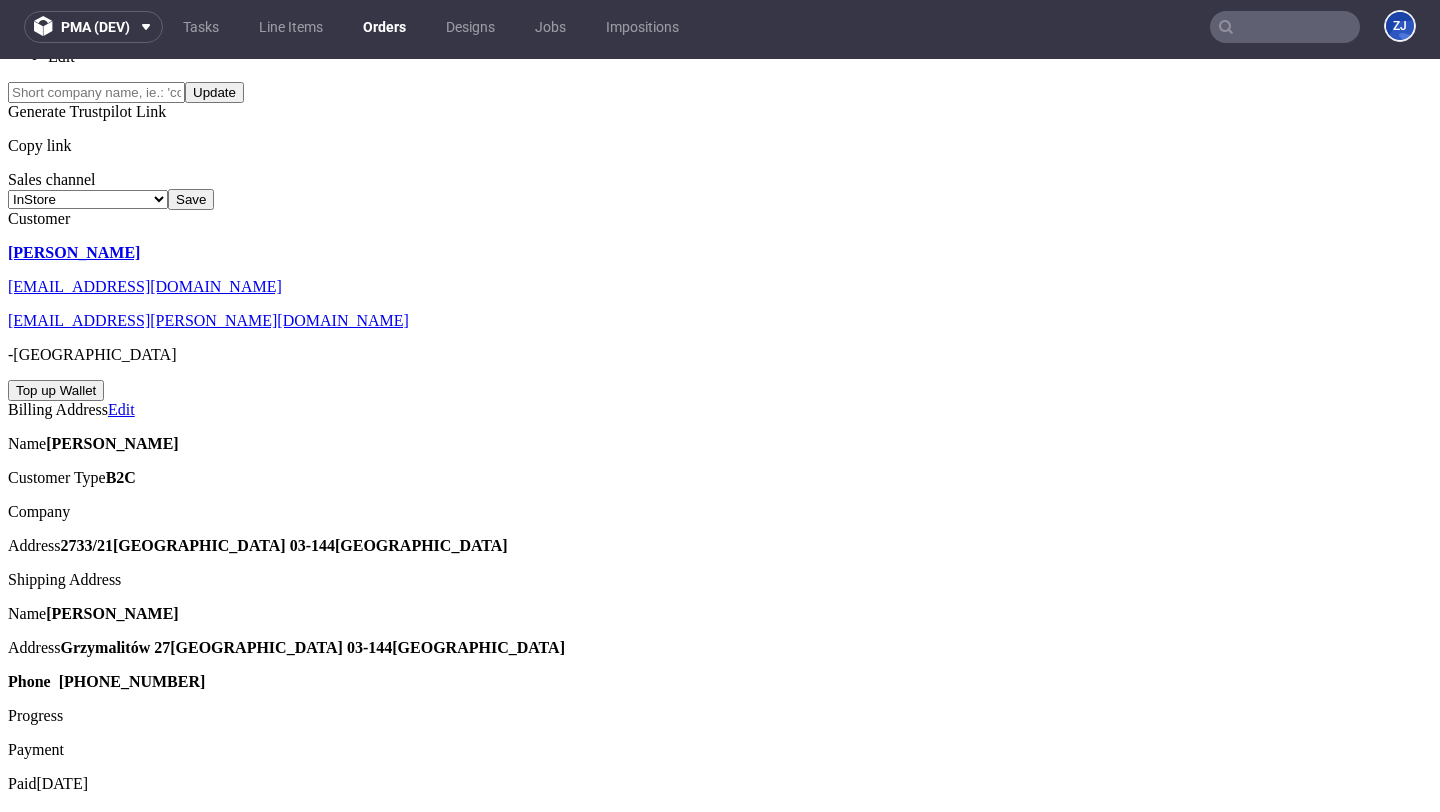 click on "To Do Issue when processing shipment for MJBC" at bounding box center [720, 2364] 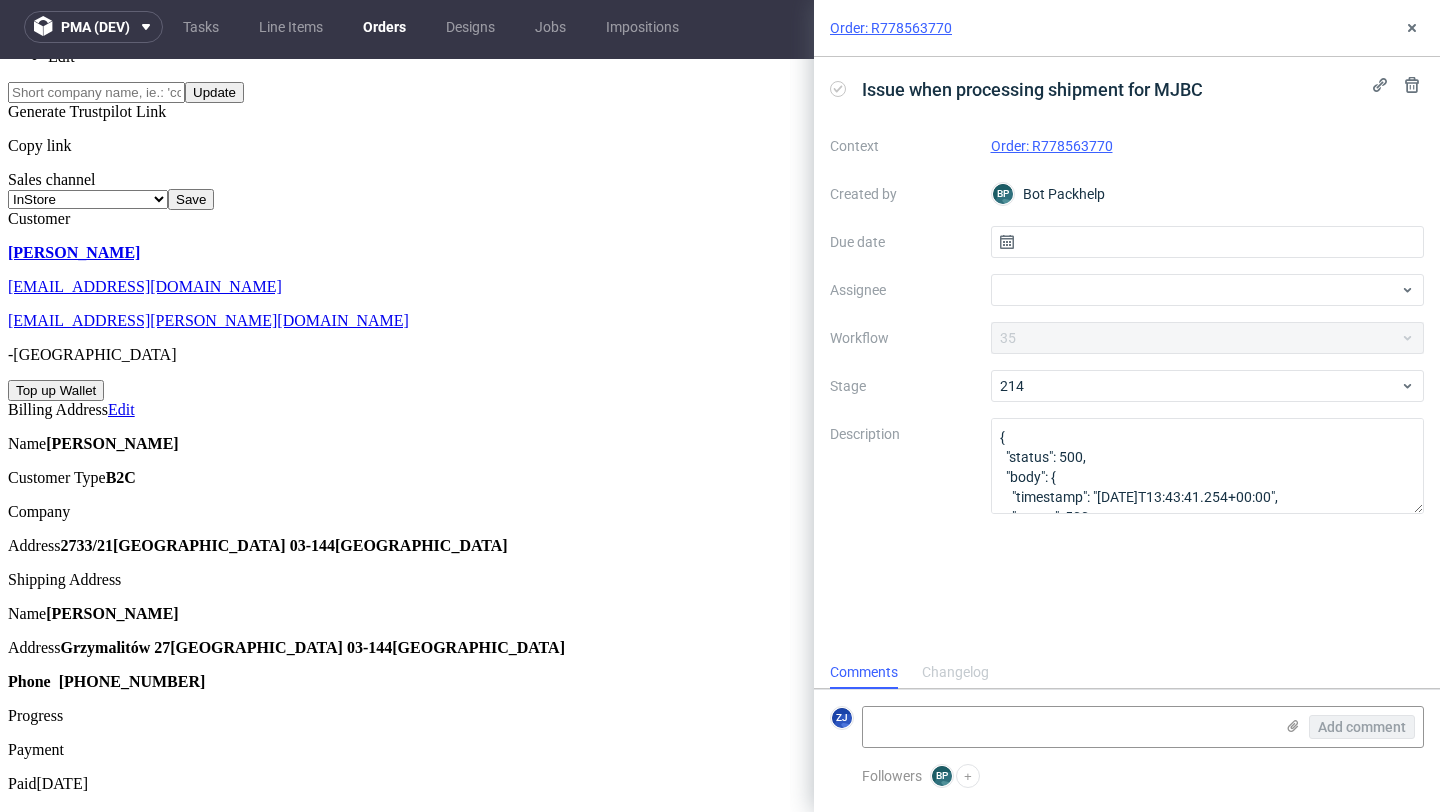 scroll, scrollTop: 16, scrollLeft: 0, axis: vertical 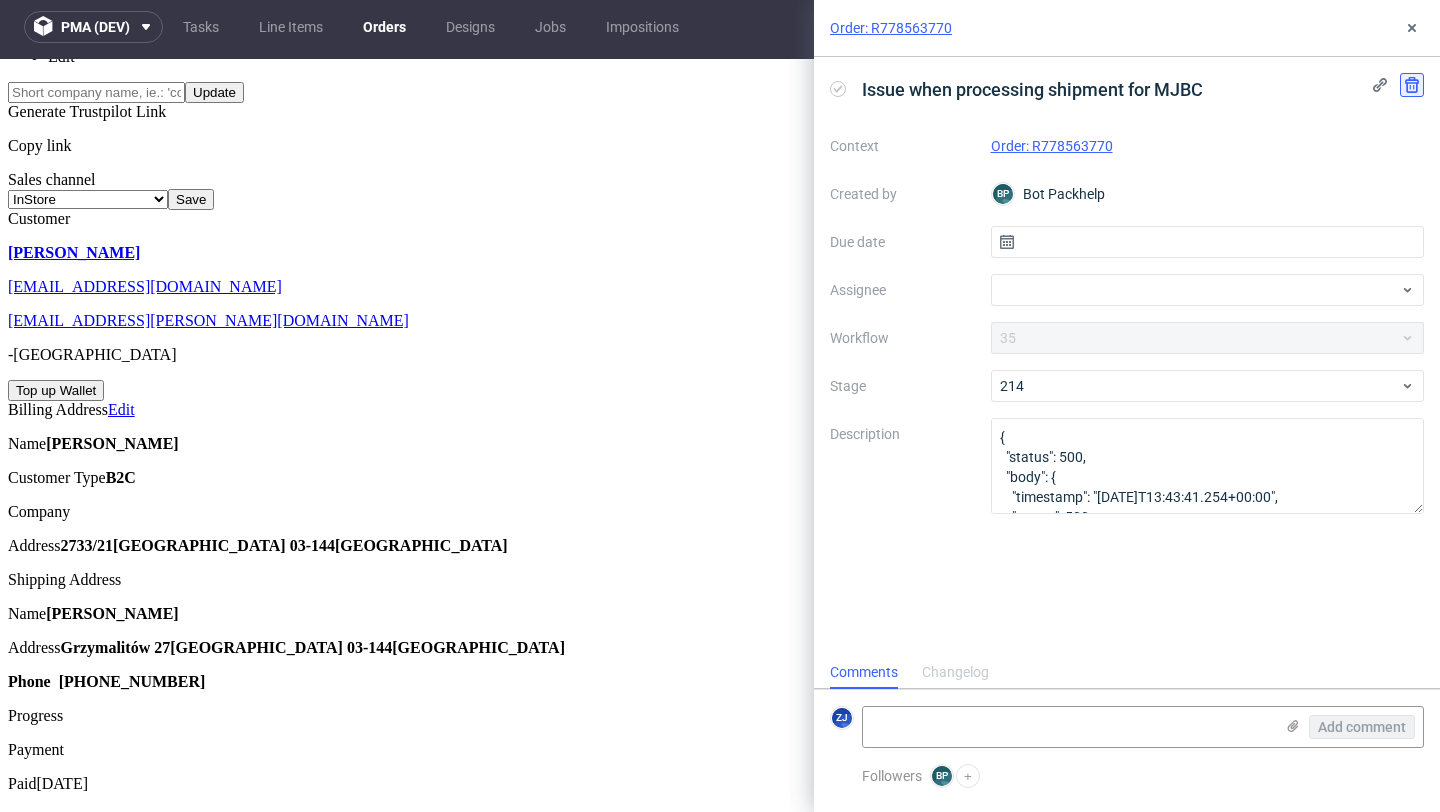 click 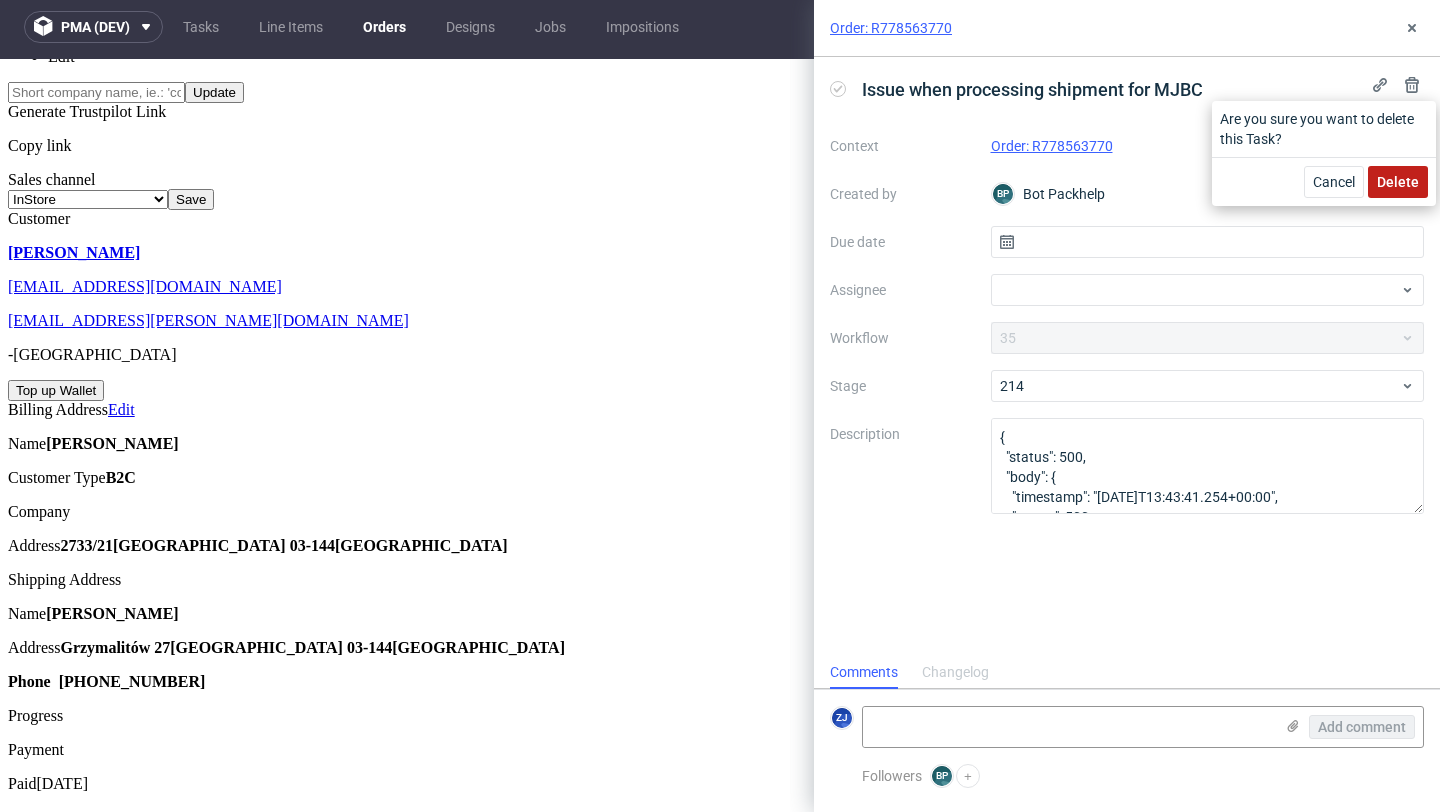 click on "Delete" at bounding box center [1398, 182] 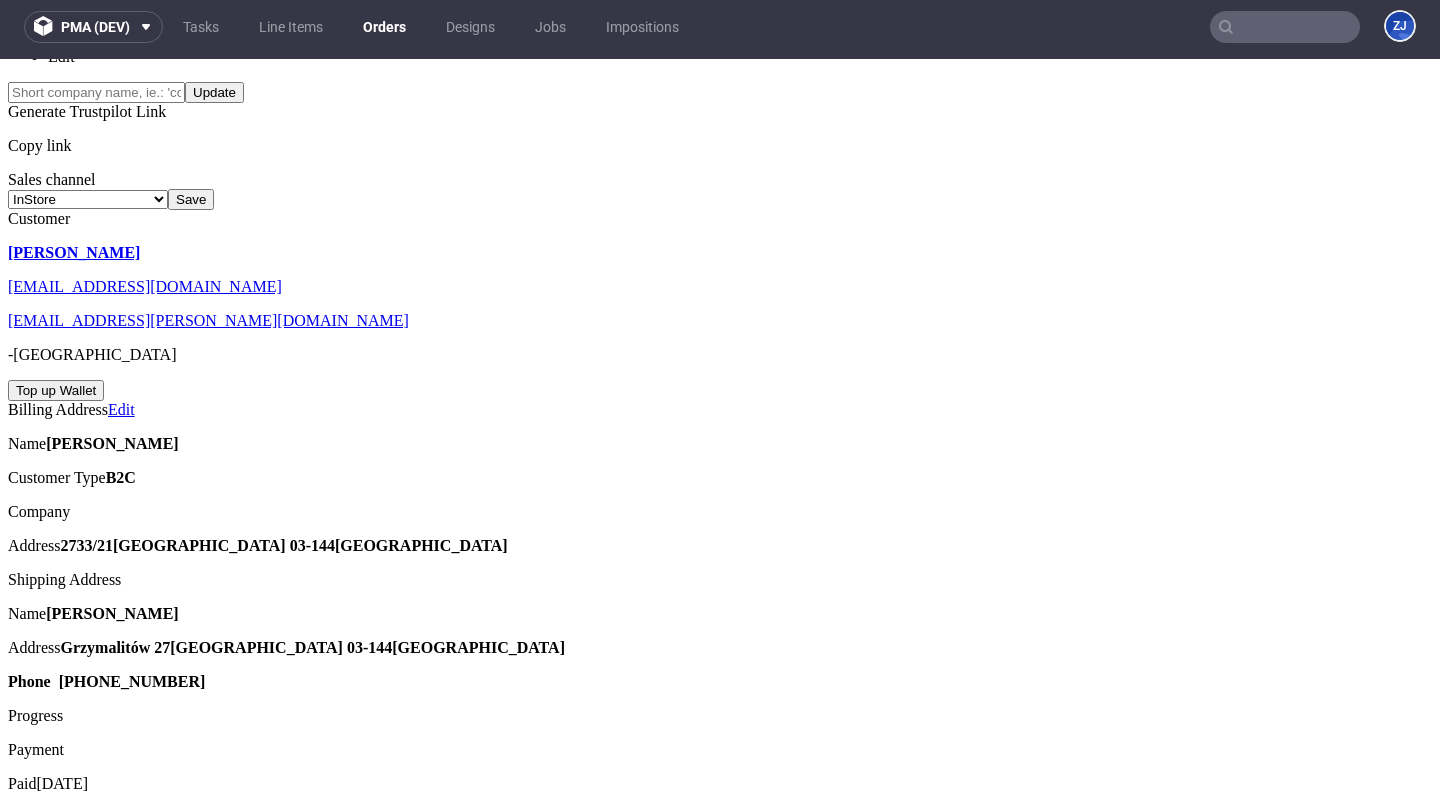click on "To Do Issue when processing shipment for MJBC Set due date" at bounding box center (720, 2183) 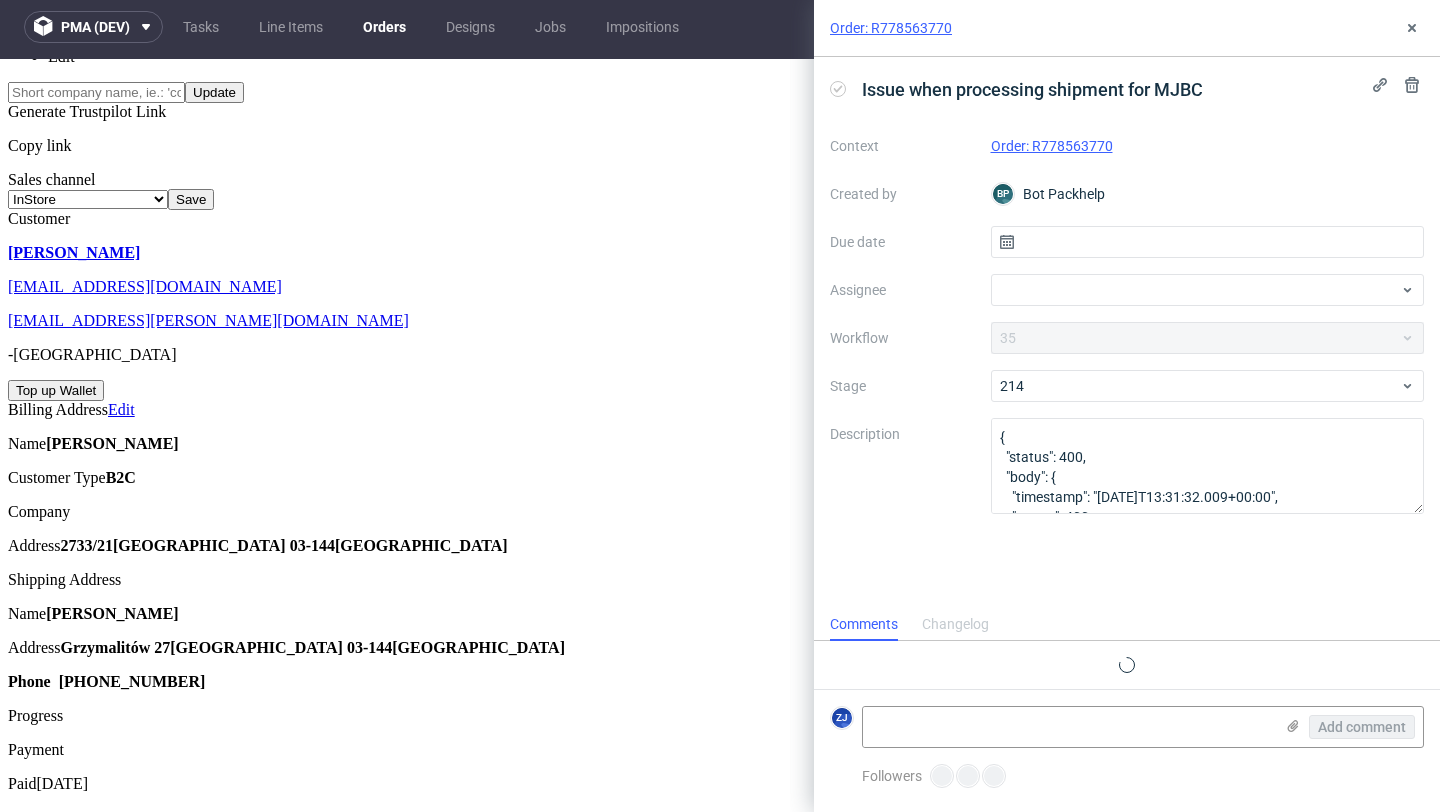 scroll, scrollTop: 16, scrollLeft: 0, axis: vertical 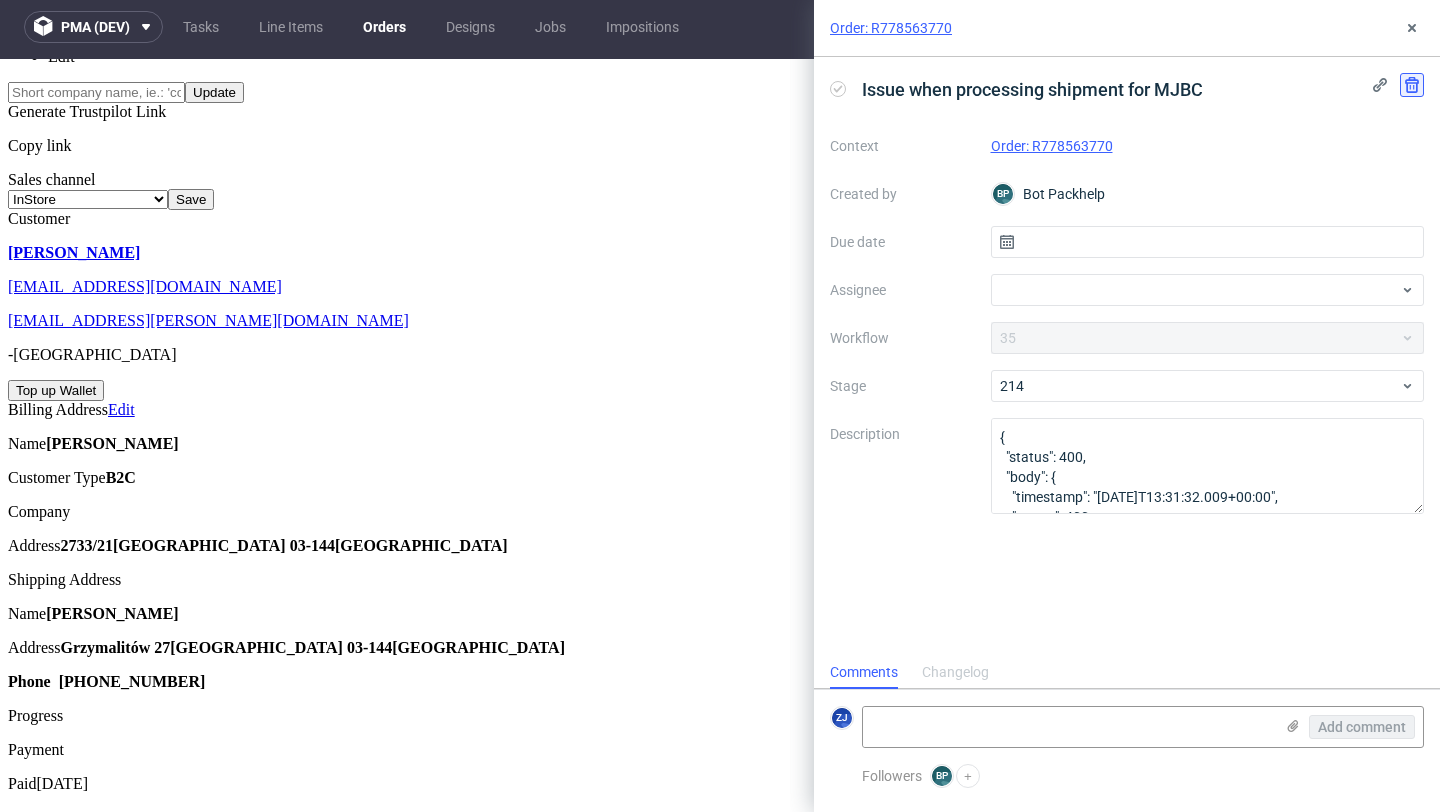 click 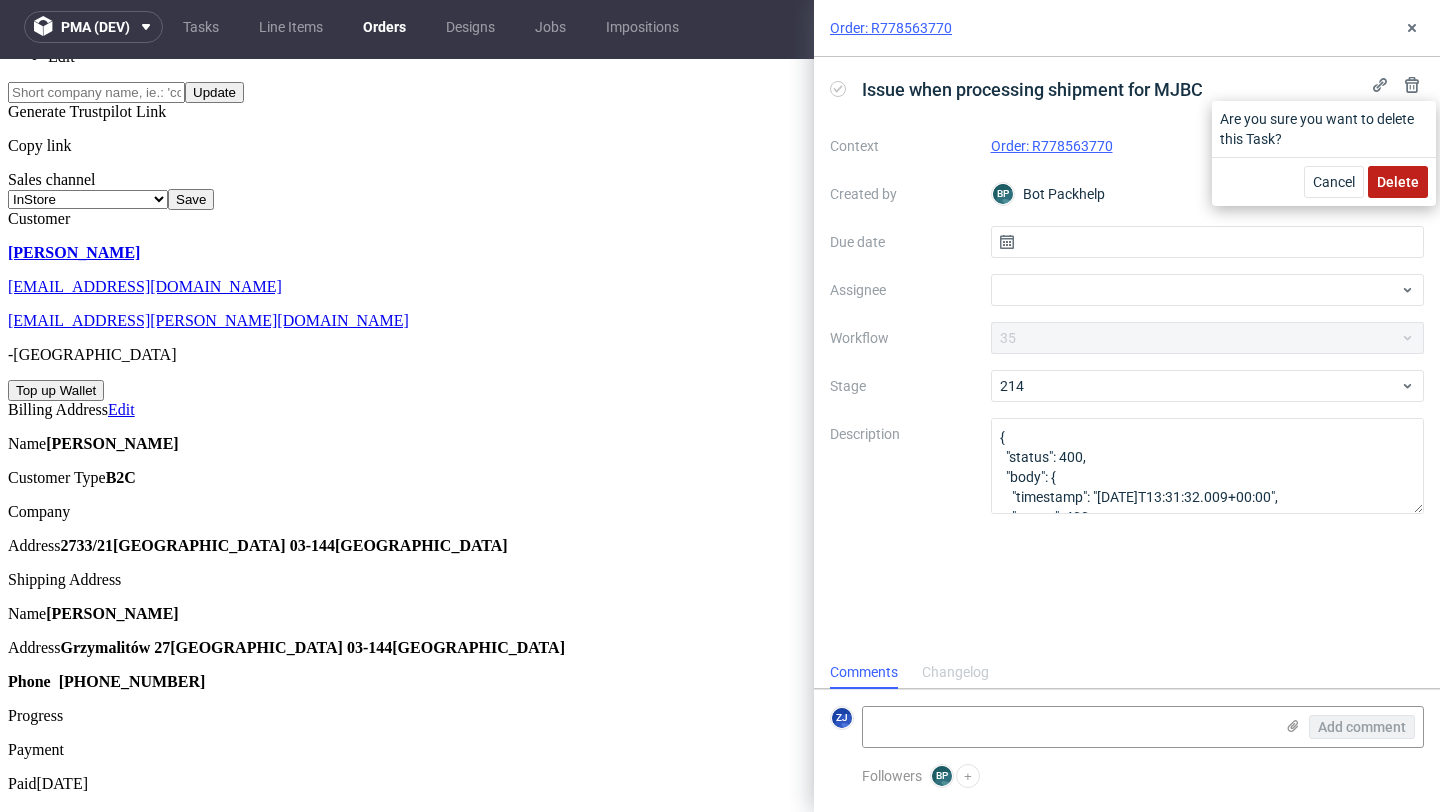 click on "Delete" at bounding box center [1398, 182] 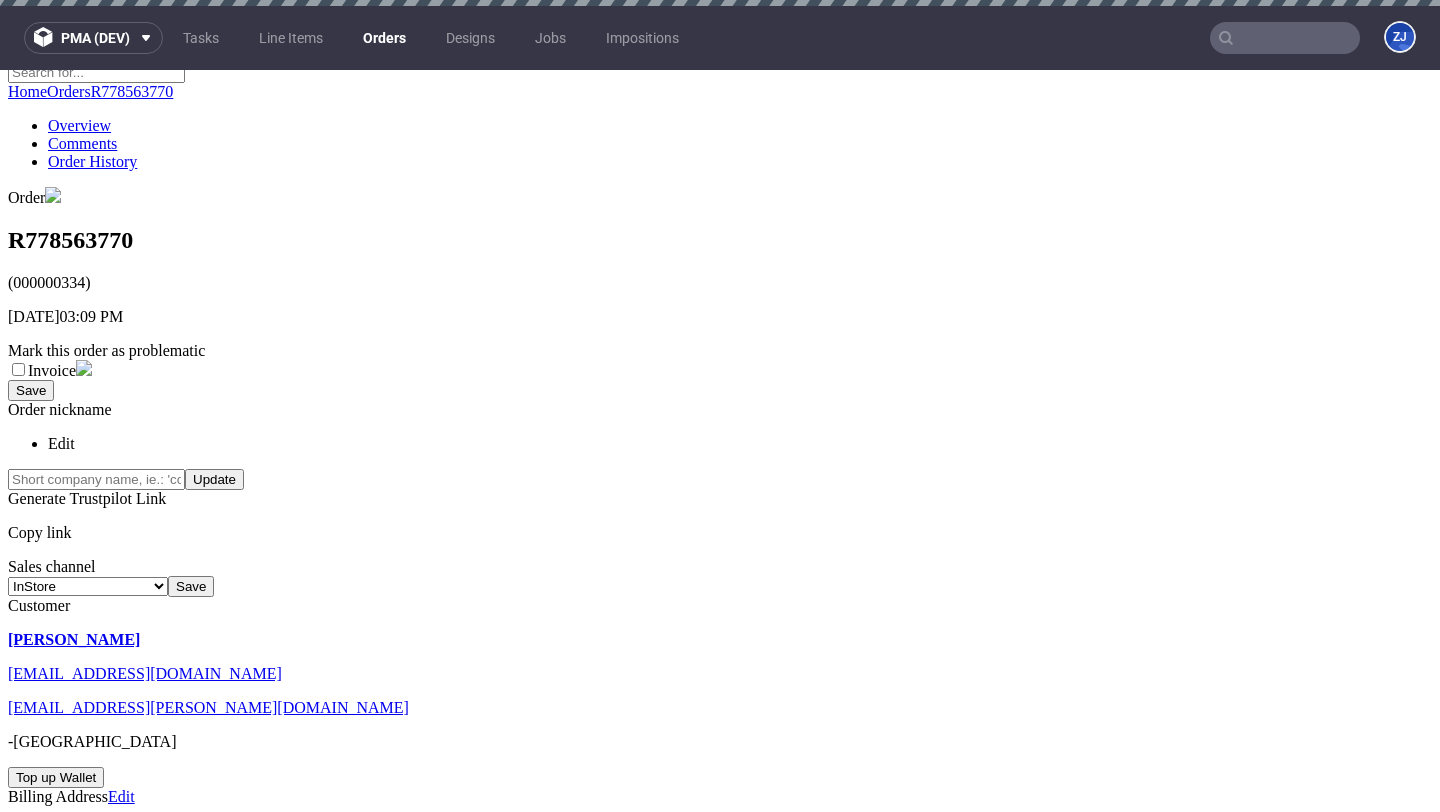 scroll, scrollTop: 658, scrollLeft: 0, axis: vertical 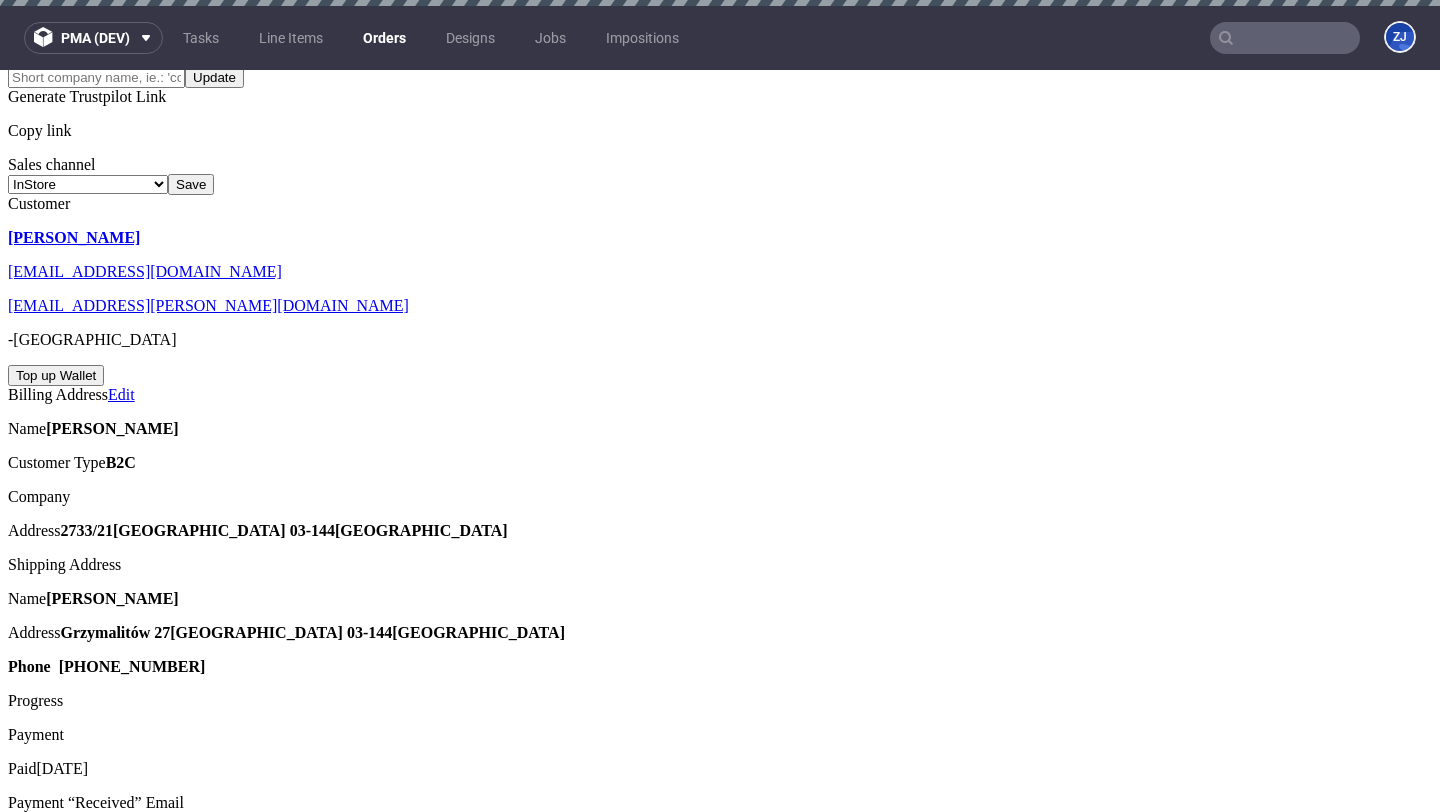 click on "To Do Issue when processing shipment for MJBC Set due date" at bounding box center (720, 2168) 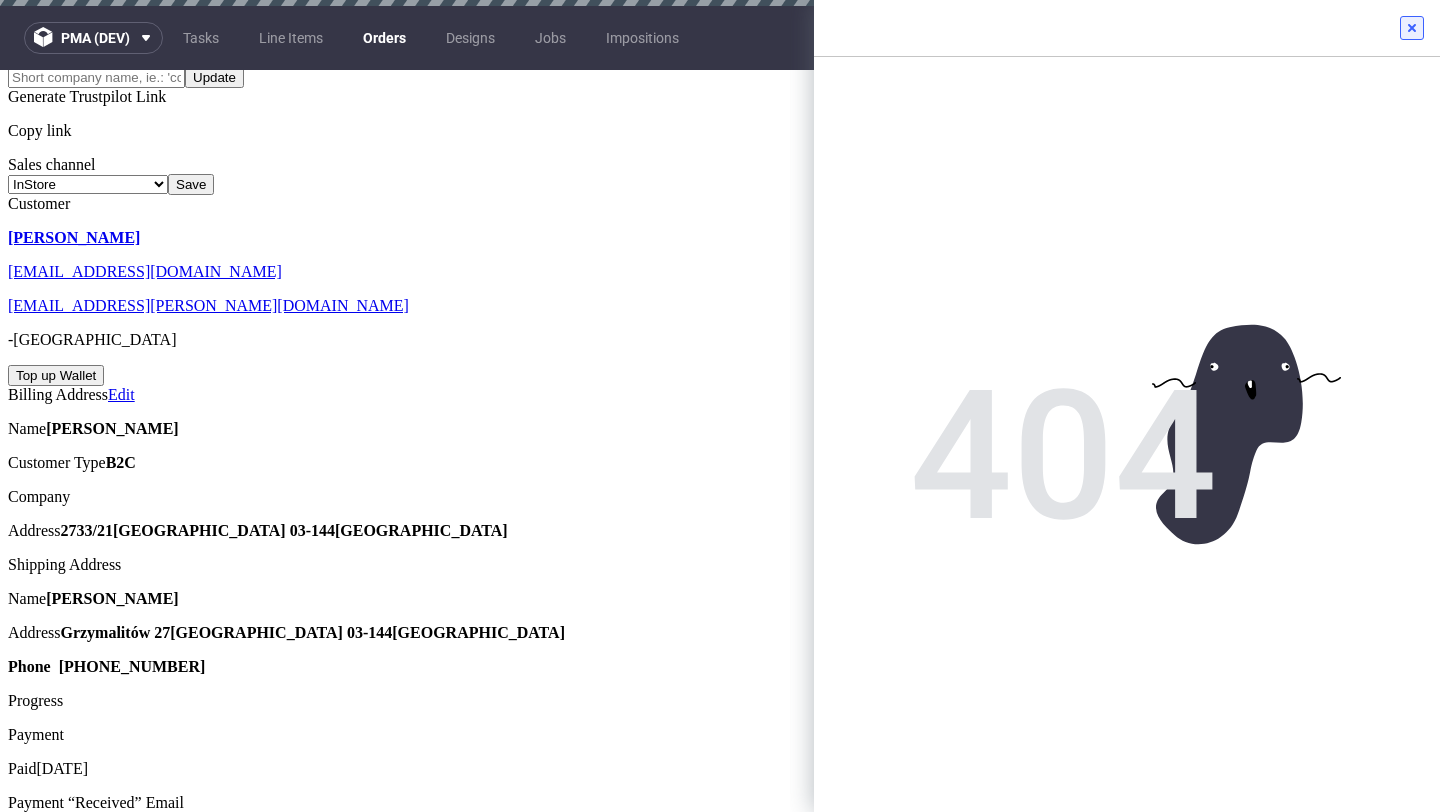 click at bounding box center [1412, 28] 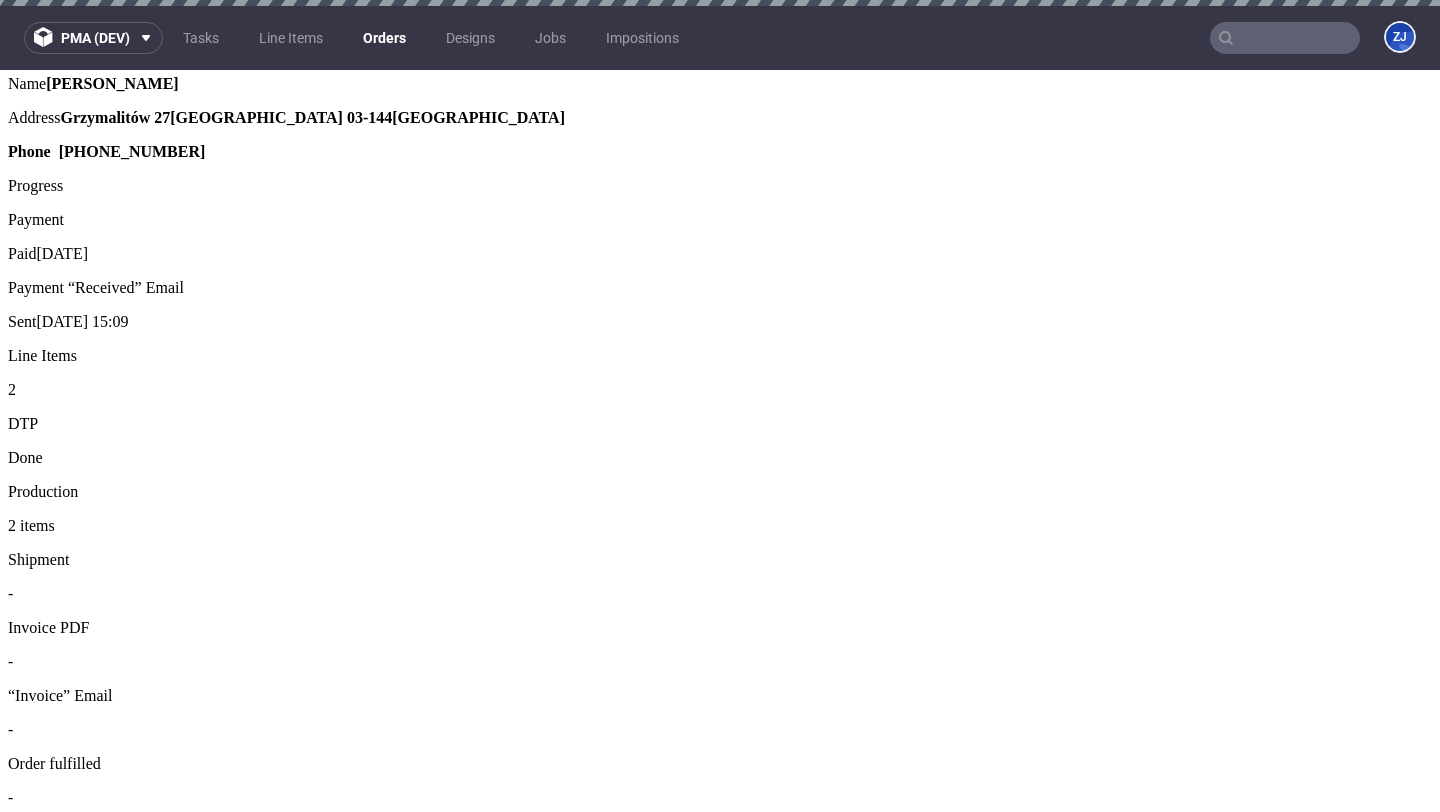 scroll, scrollTop: 1293, scrollLeft: 0, axis: vertical 